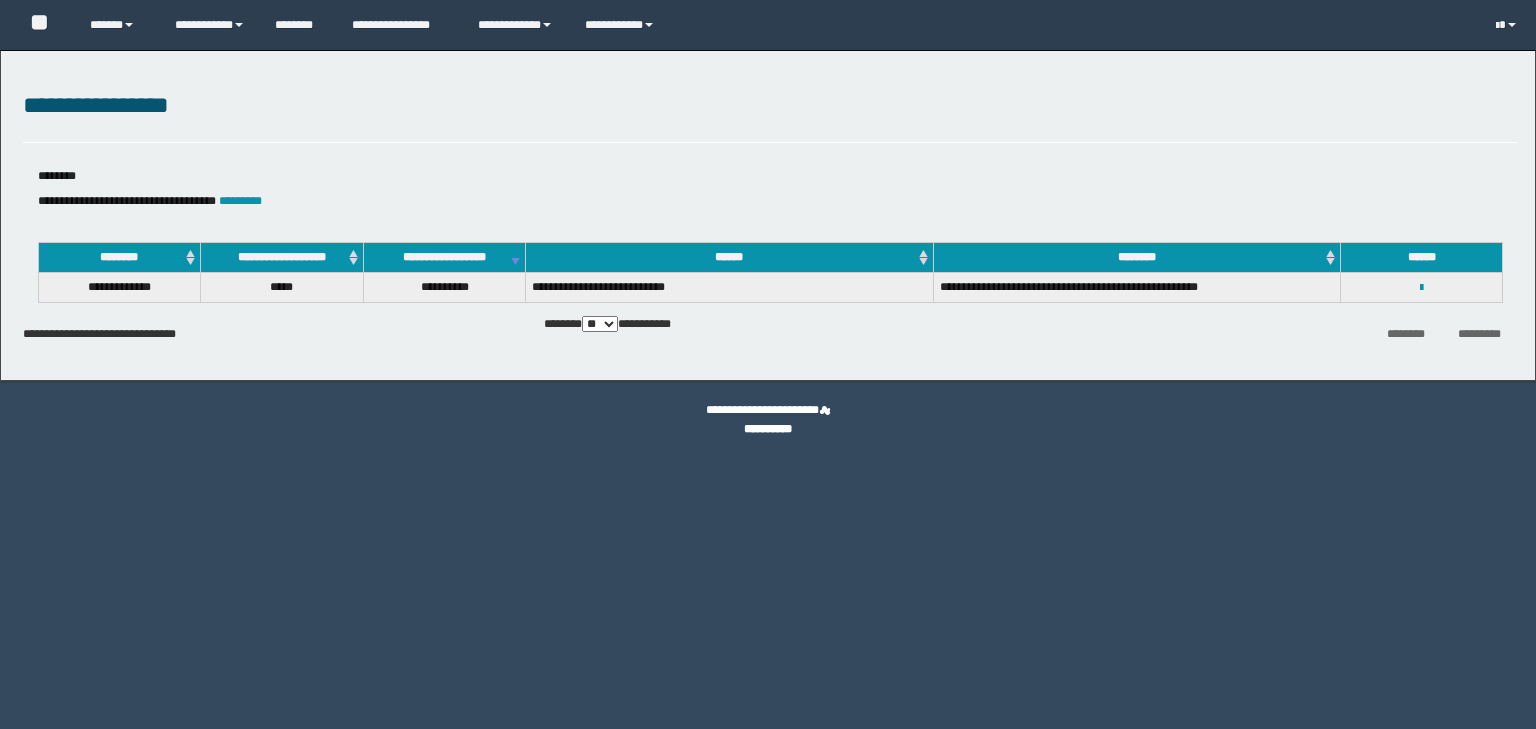 scroll, scrollTop: 0, scrollLeft: 0, axis: both 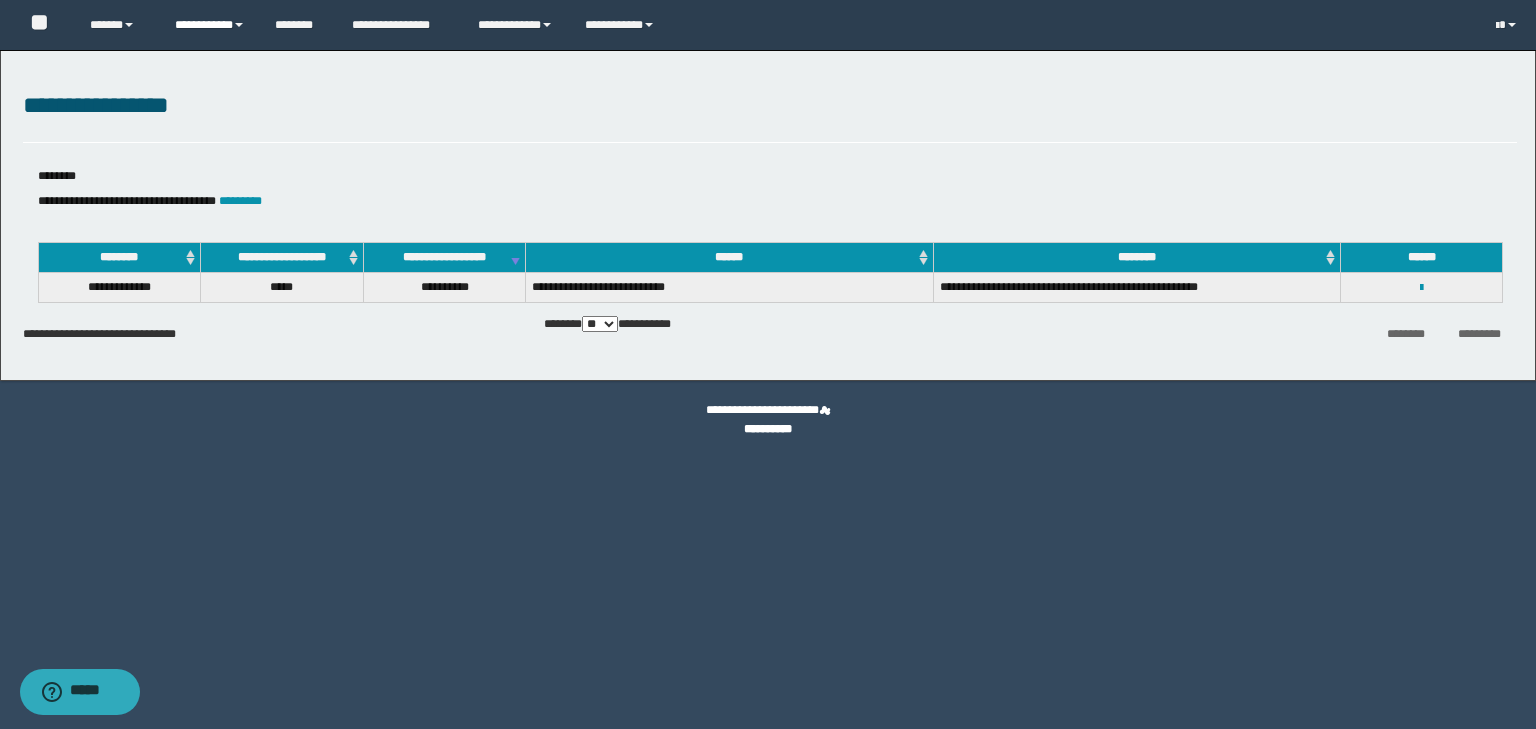click on "**********" at bounding box center [210, 25] 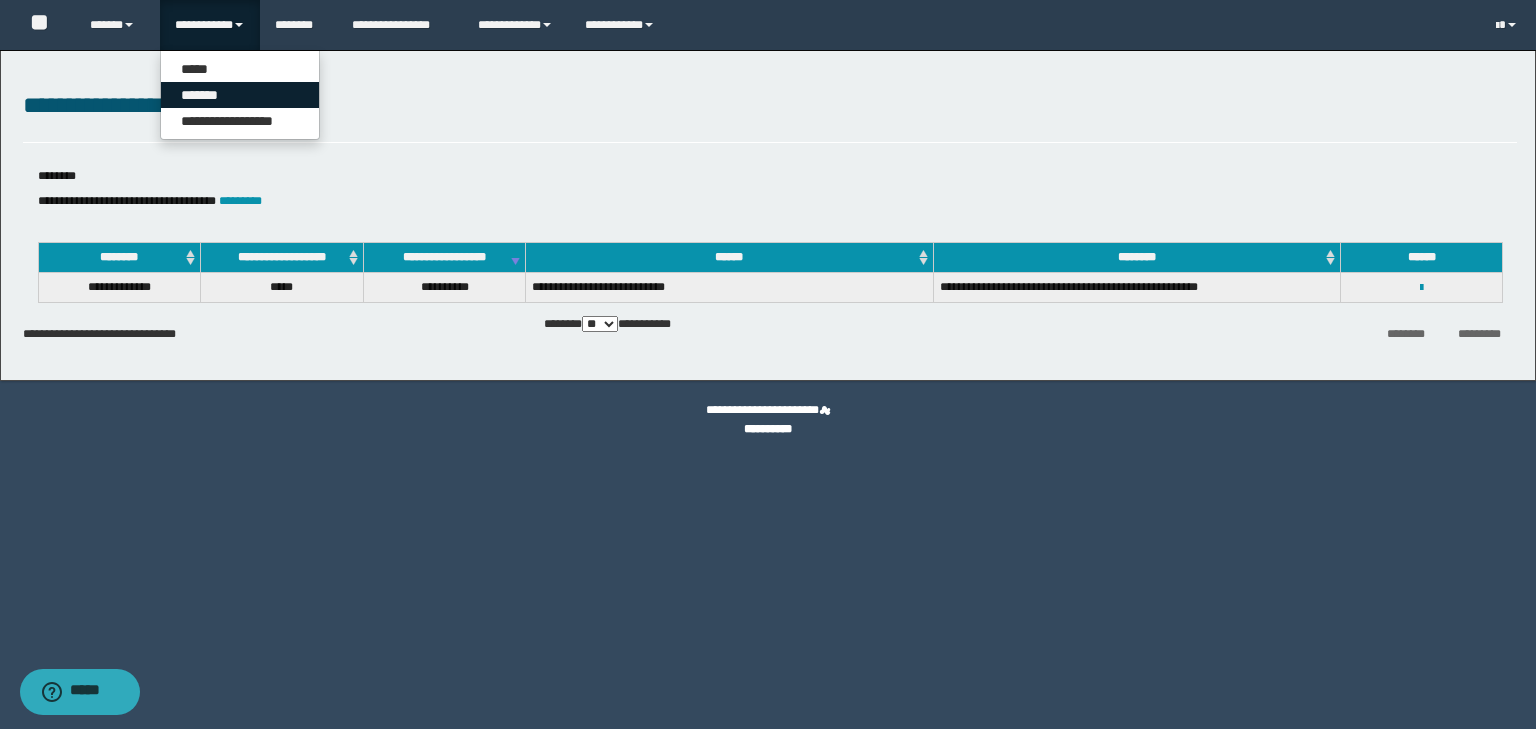 click on "*******" at bounding box center [240, 95] 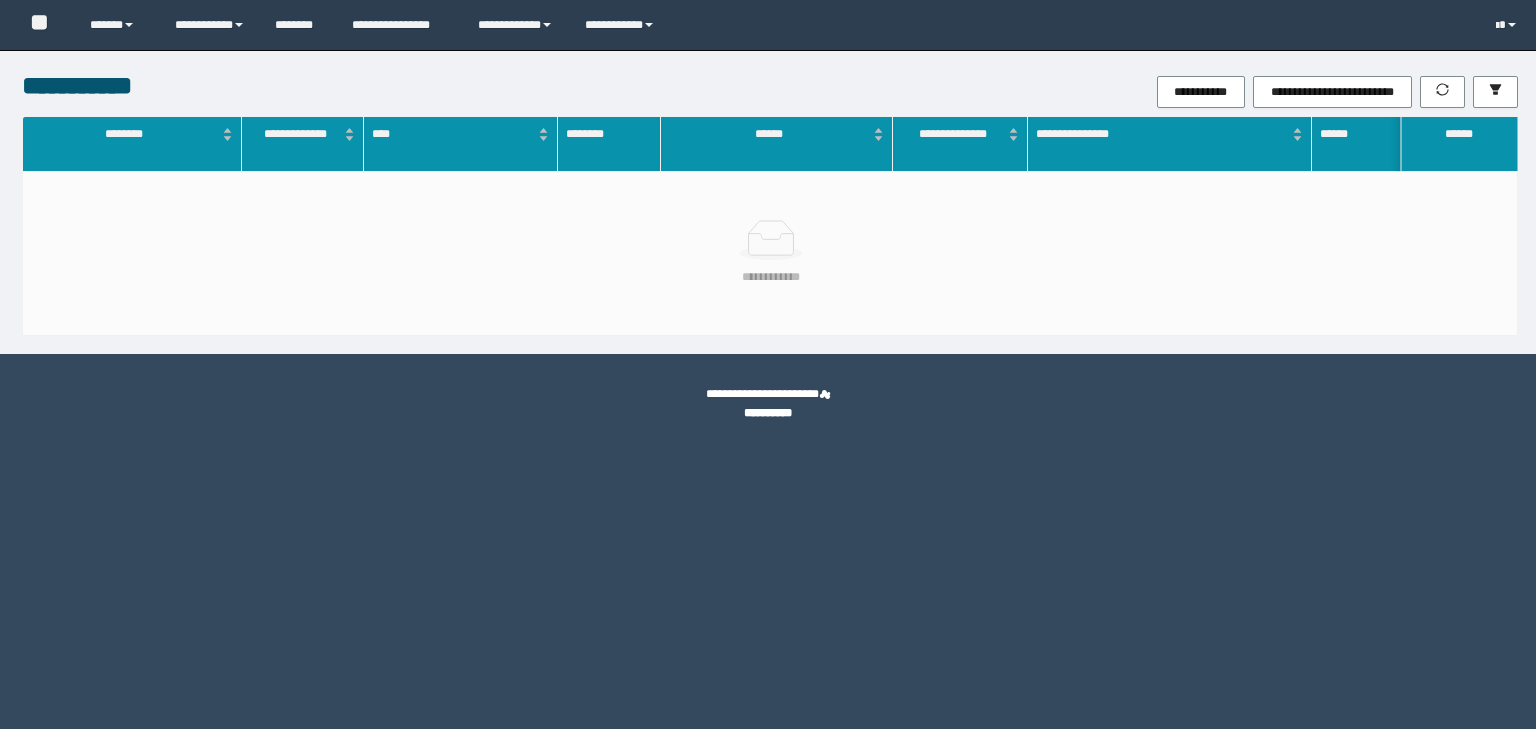 scroll, scrollTop: 0, scrollLeft: 0, axis: both 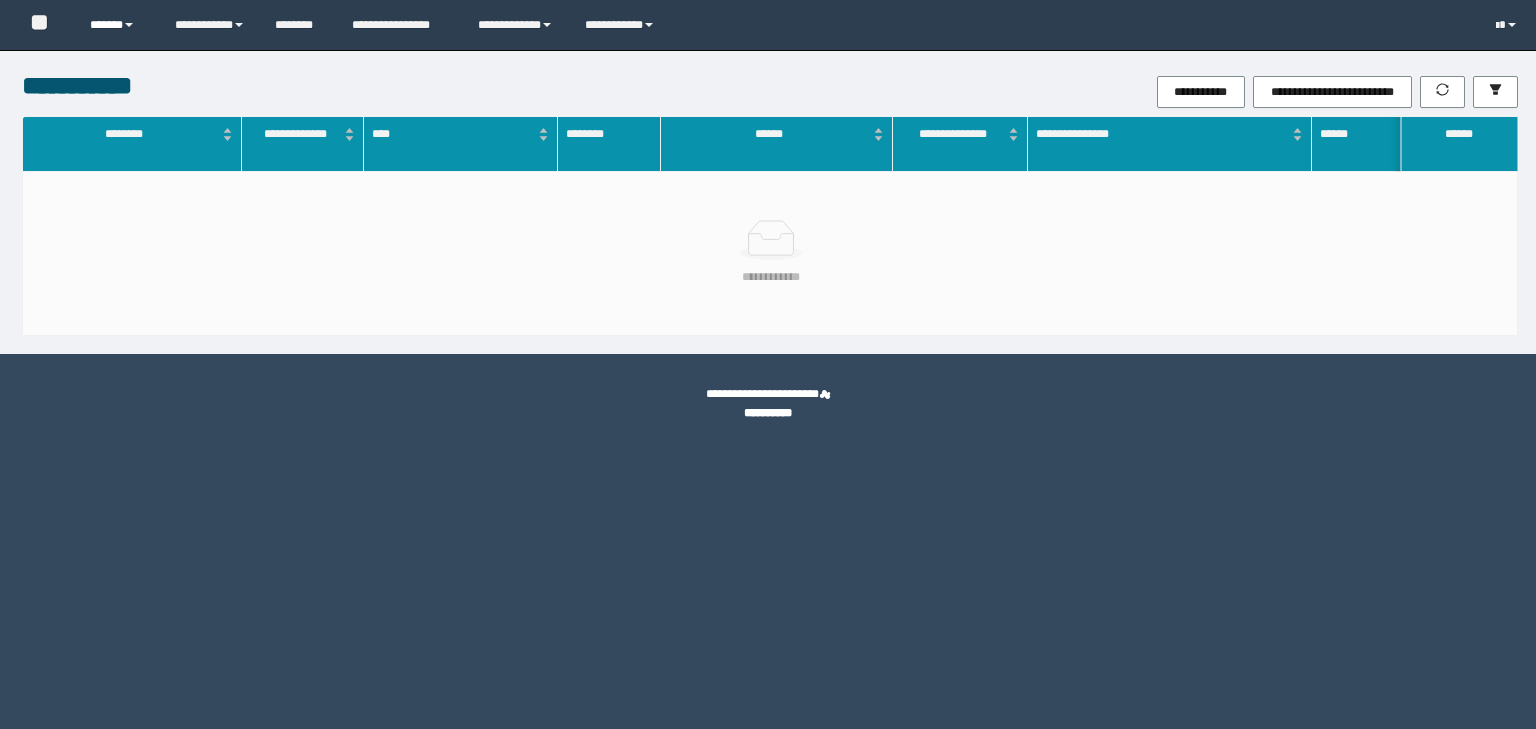 click on "******" at bounding box center [117, 25] 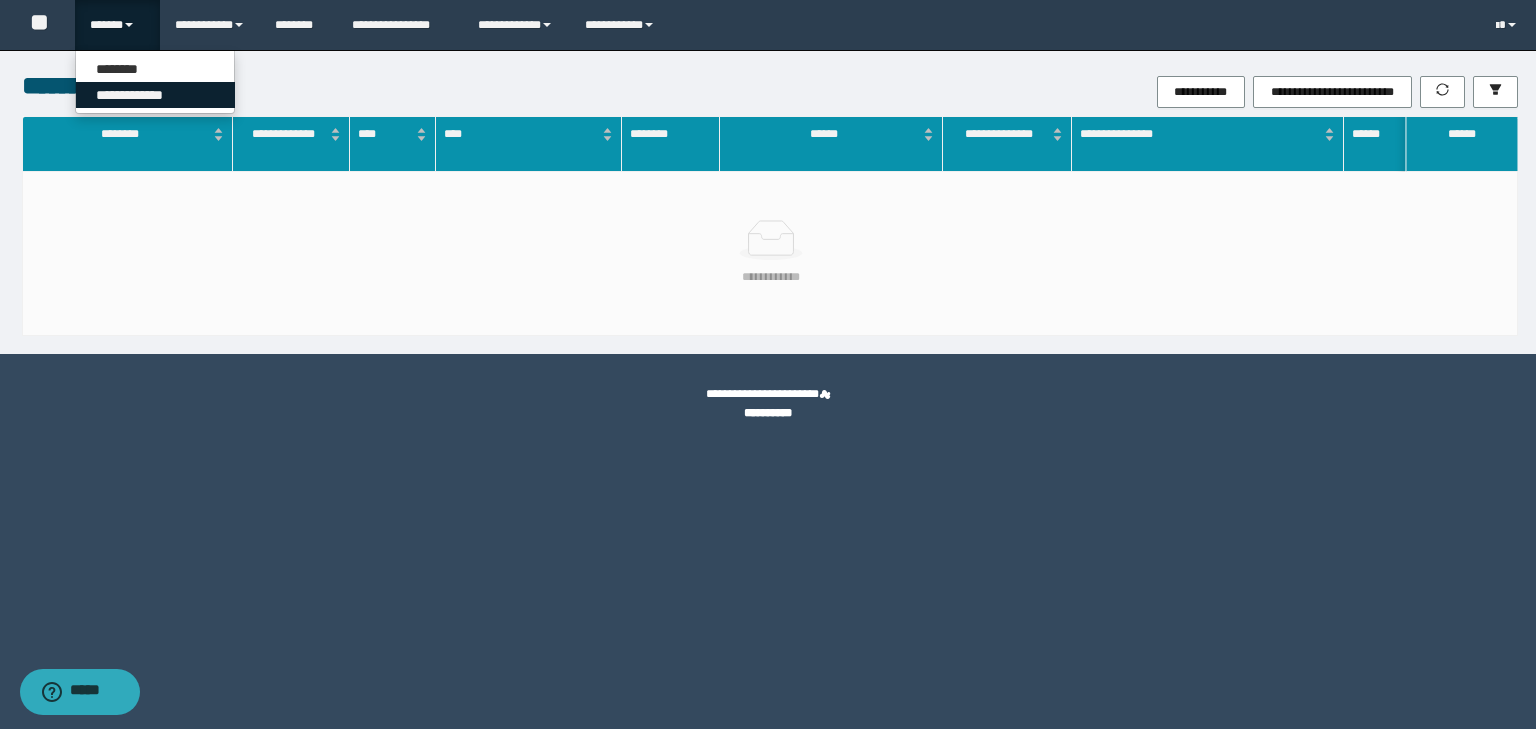 click on "**********" at bounding box center [155, 95] 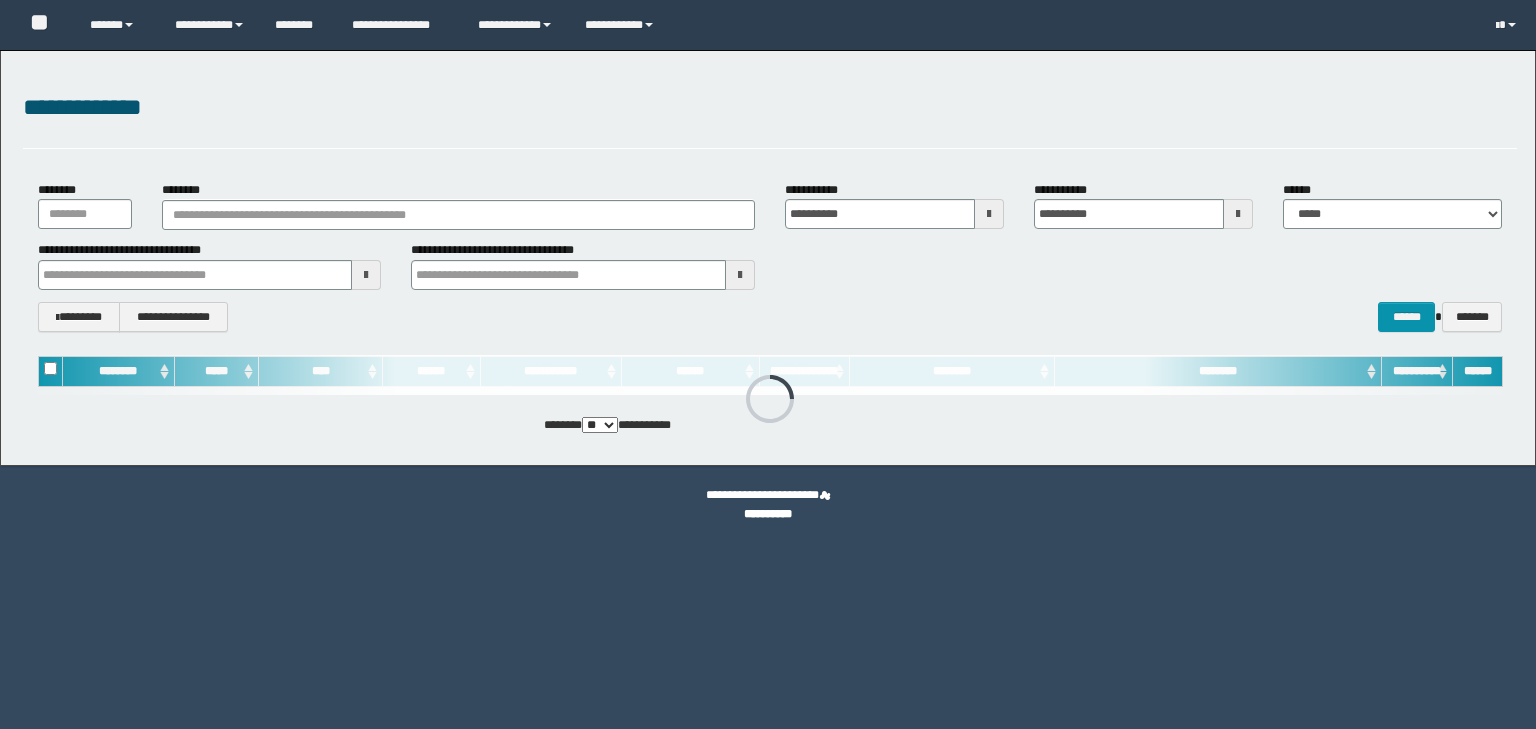 scroll, scrollTop: 0, scrollLeft: 0, axis: both 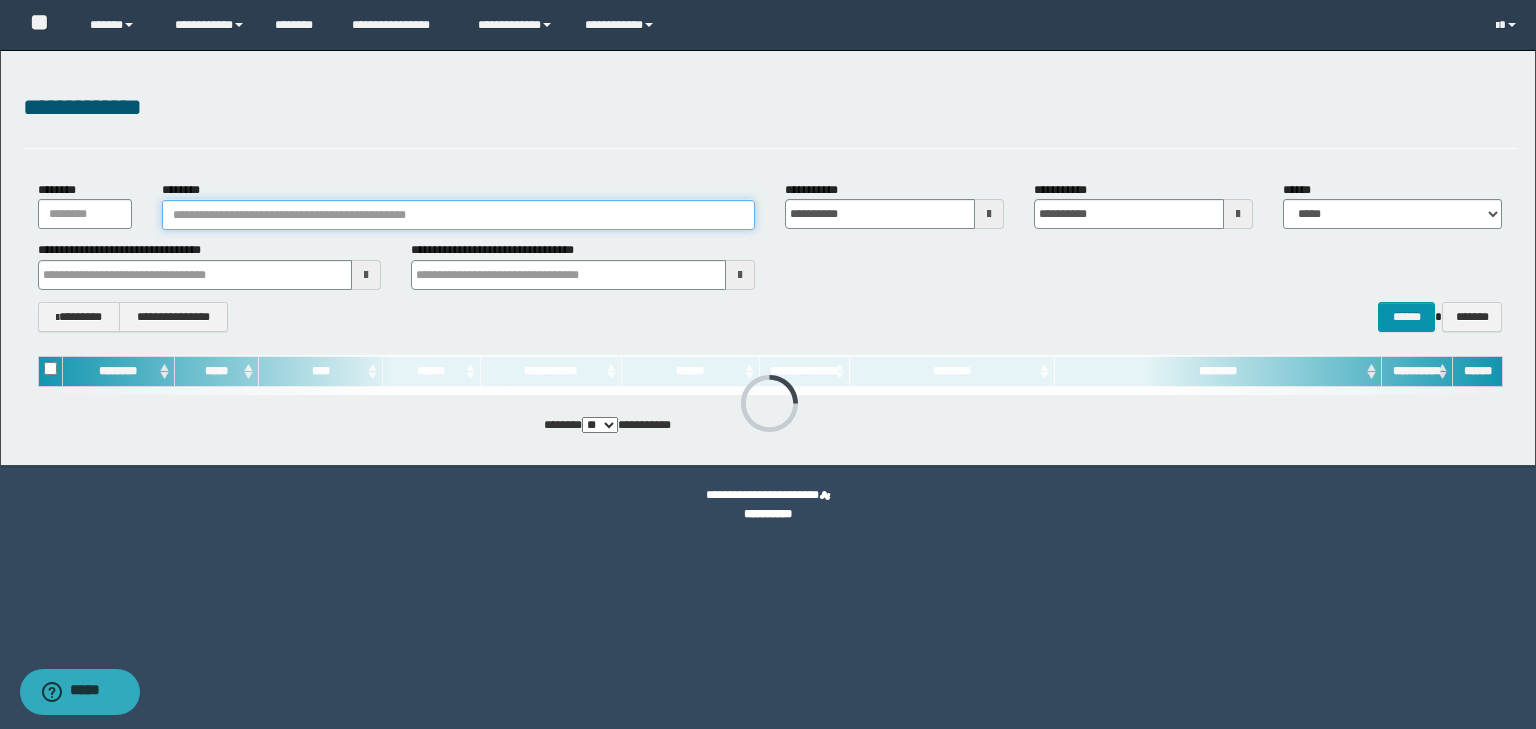 click on "********" at bounding box center (458, 215) 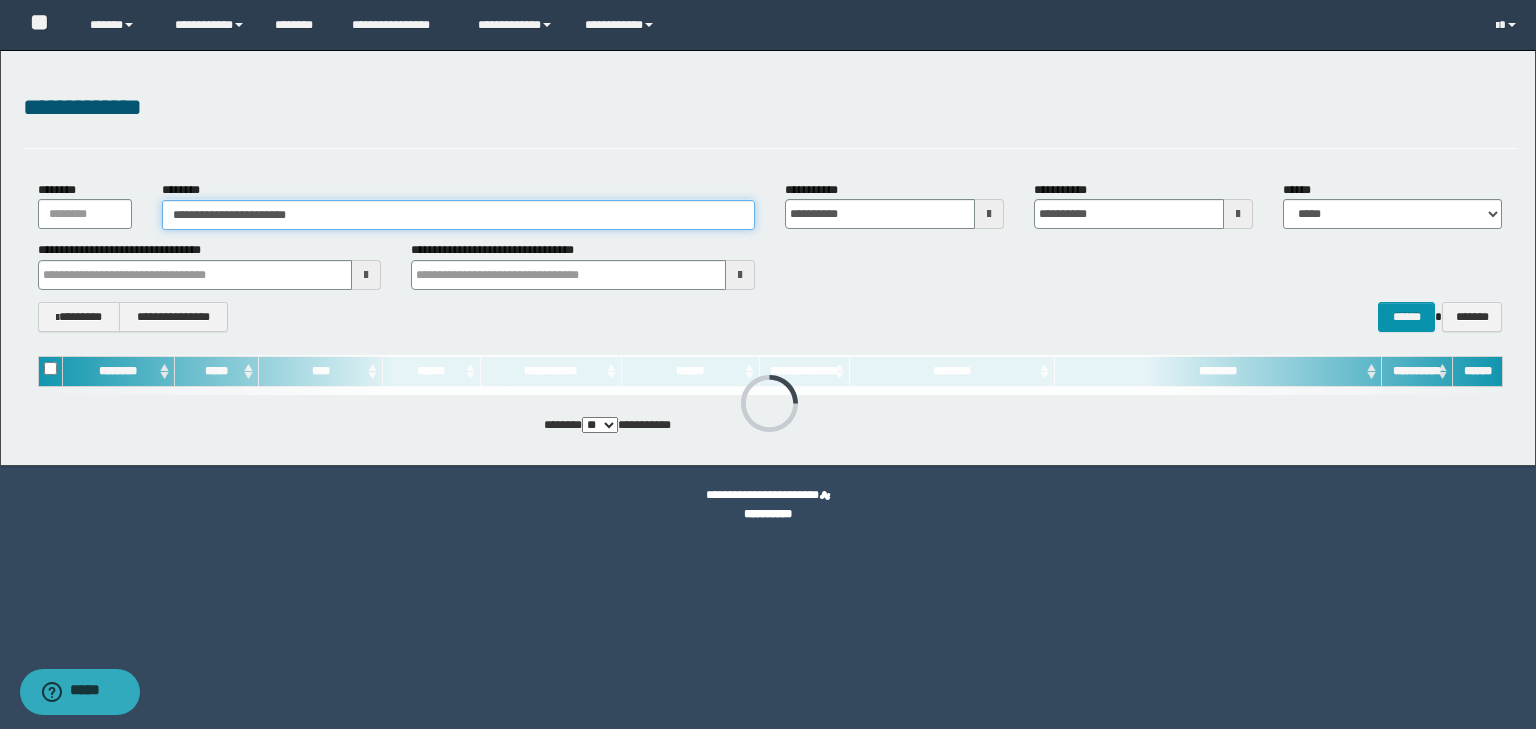 type on "**********" 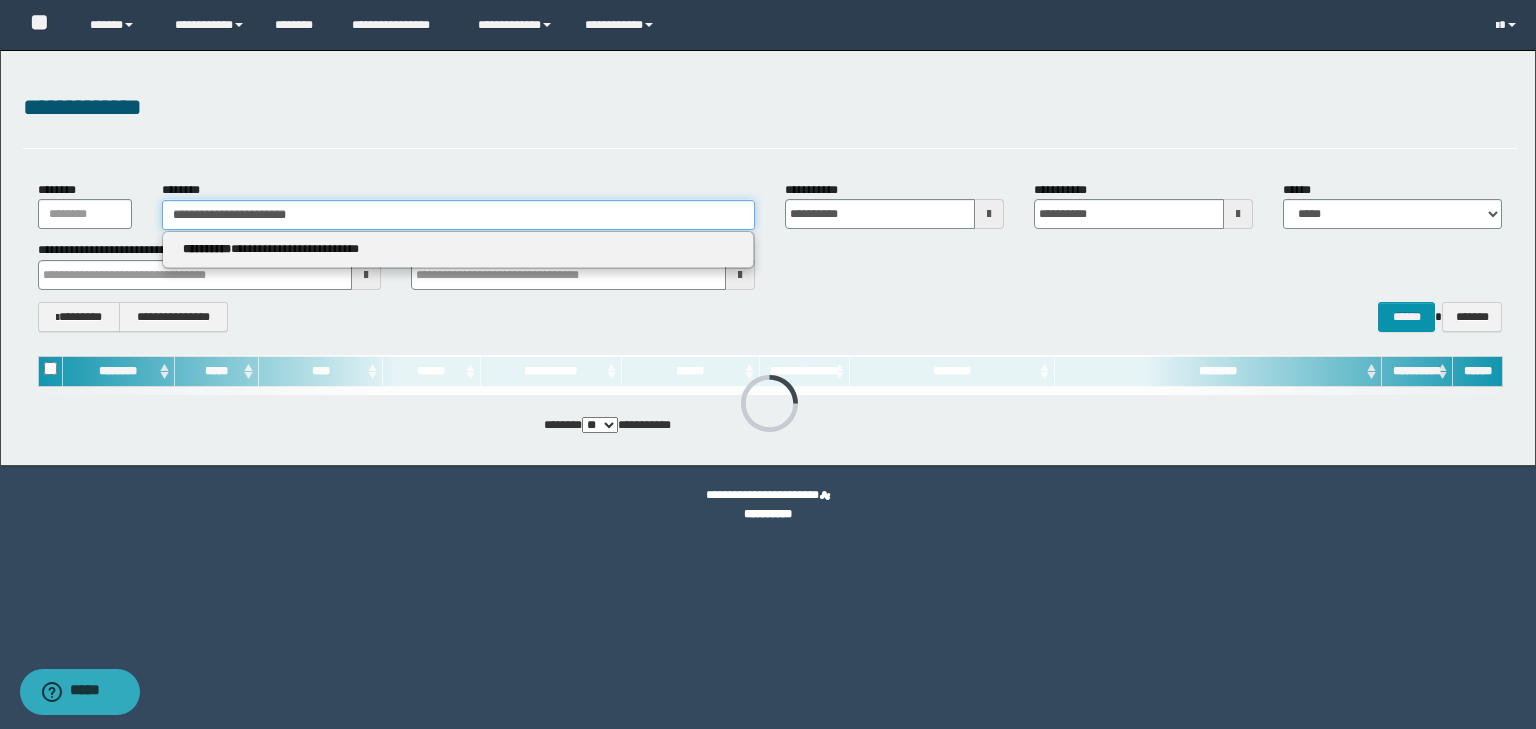 type on "**********" 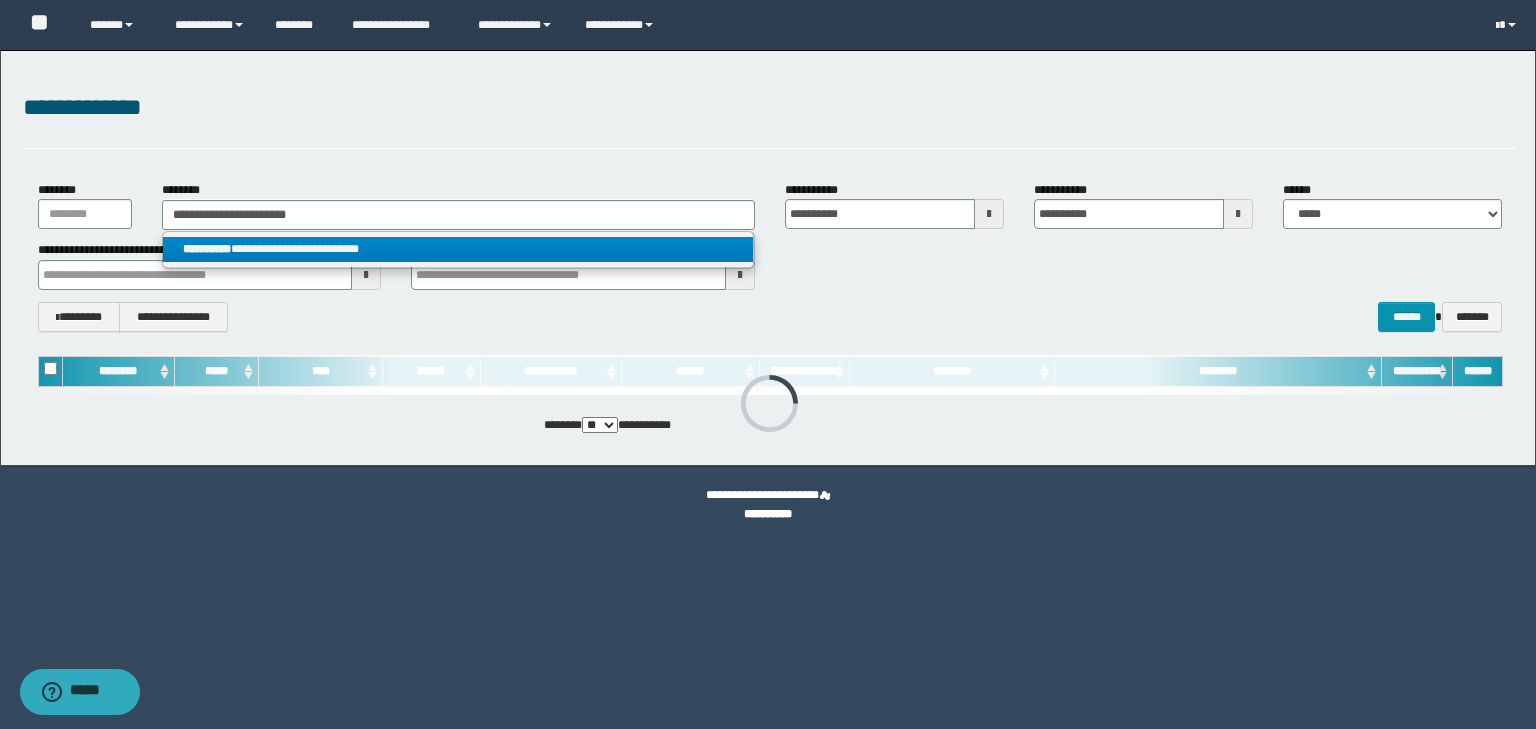 click on "**********" at bounding box center (458, 249) 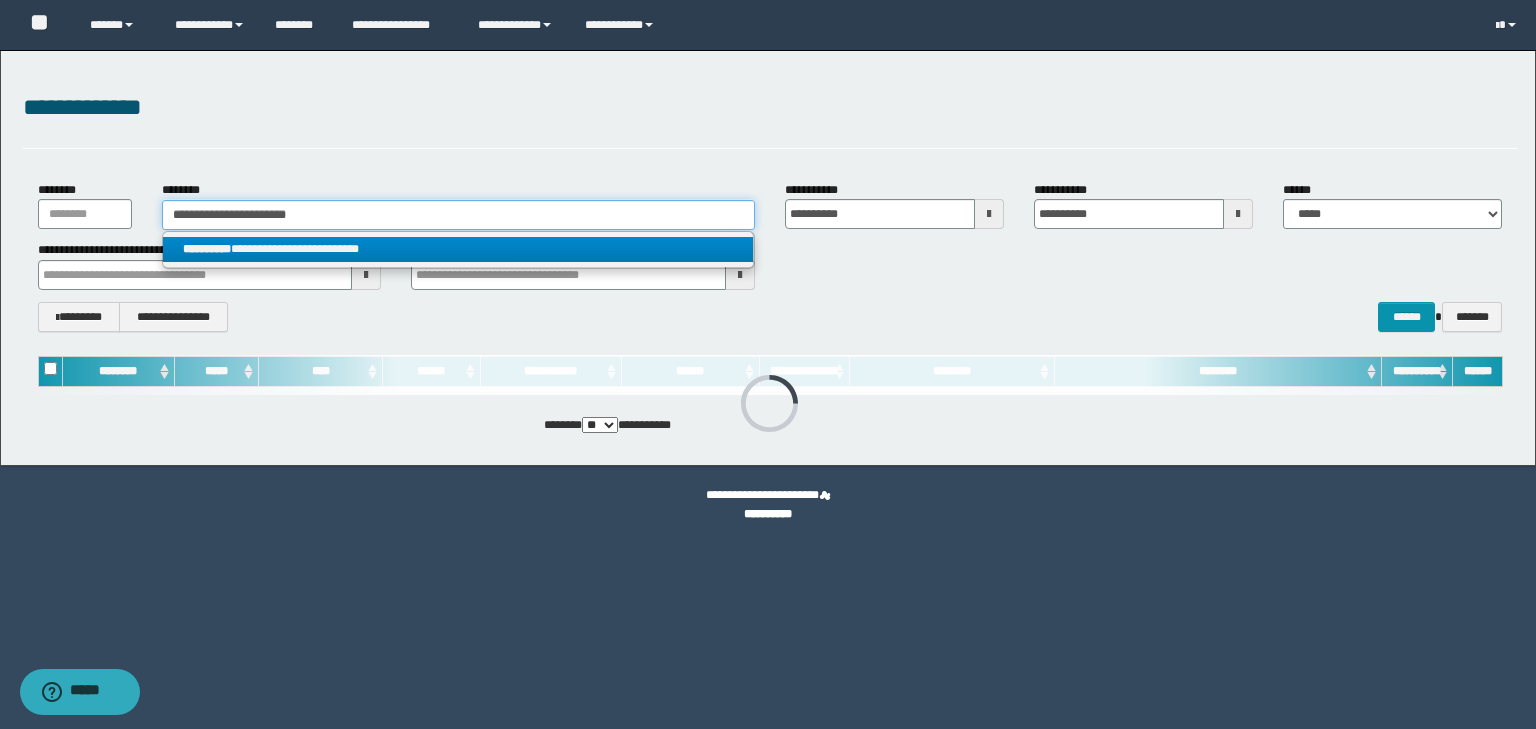 type 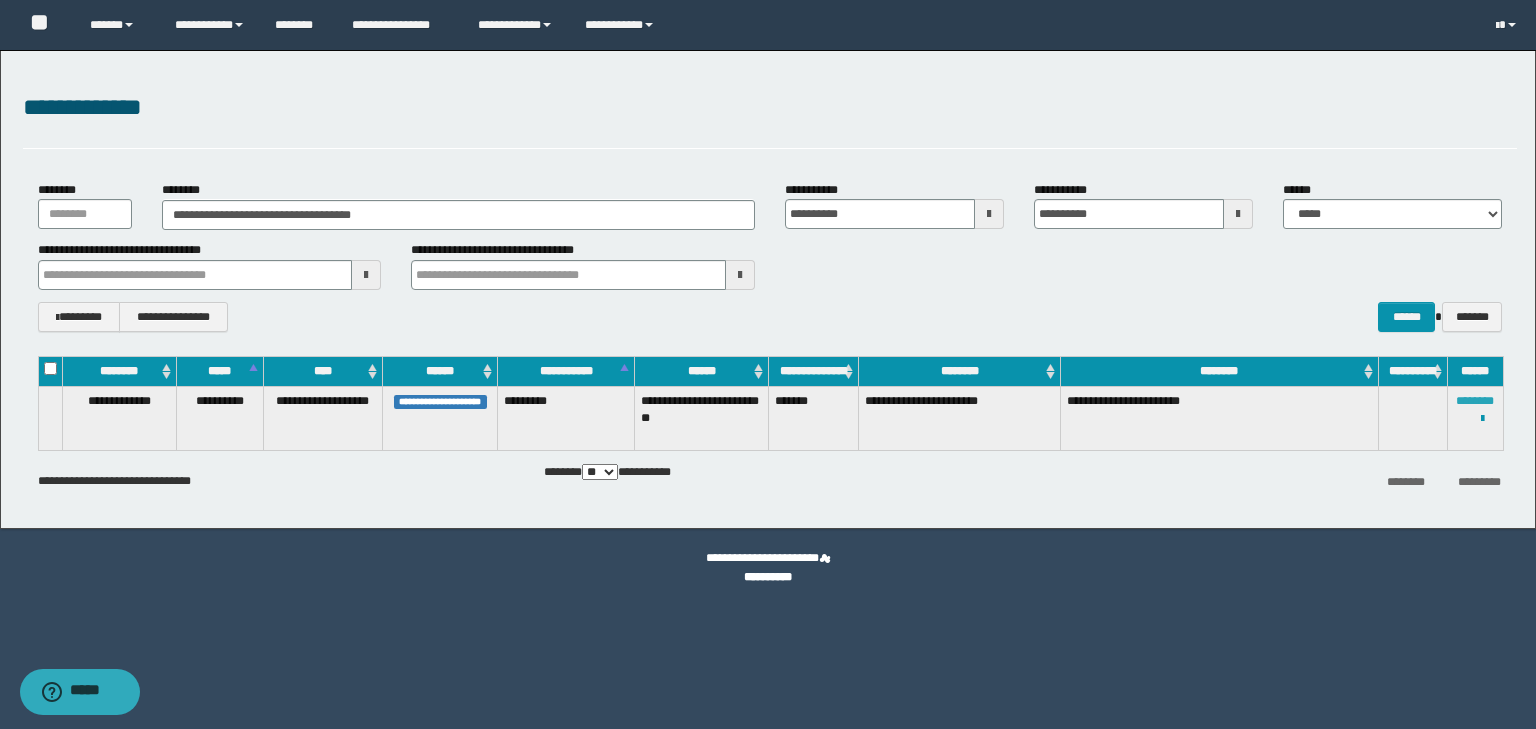 click at bounding box center (0, 0) 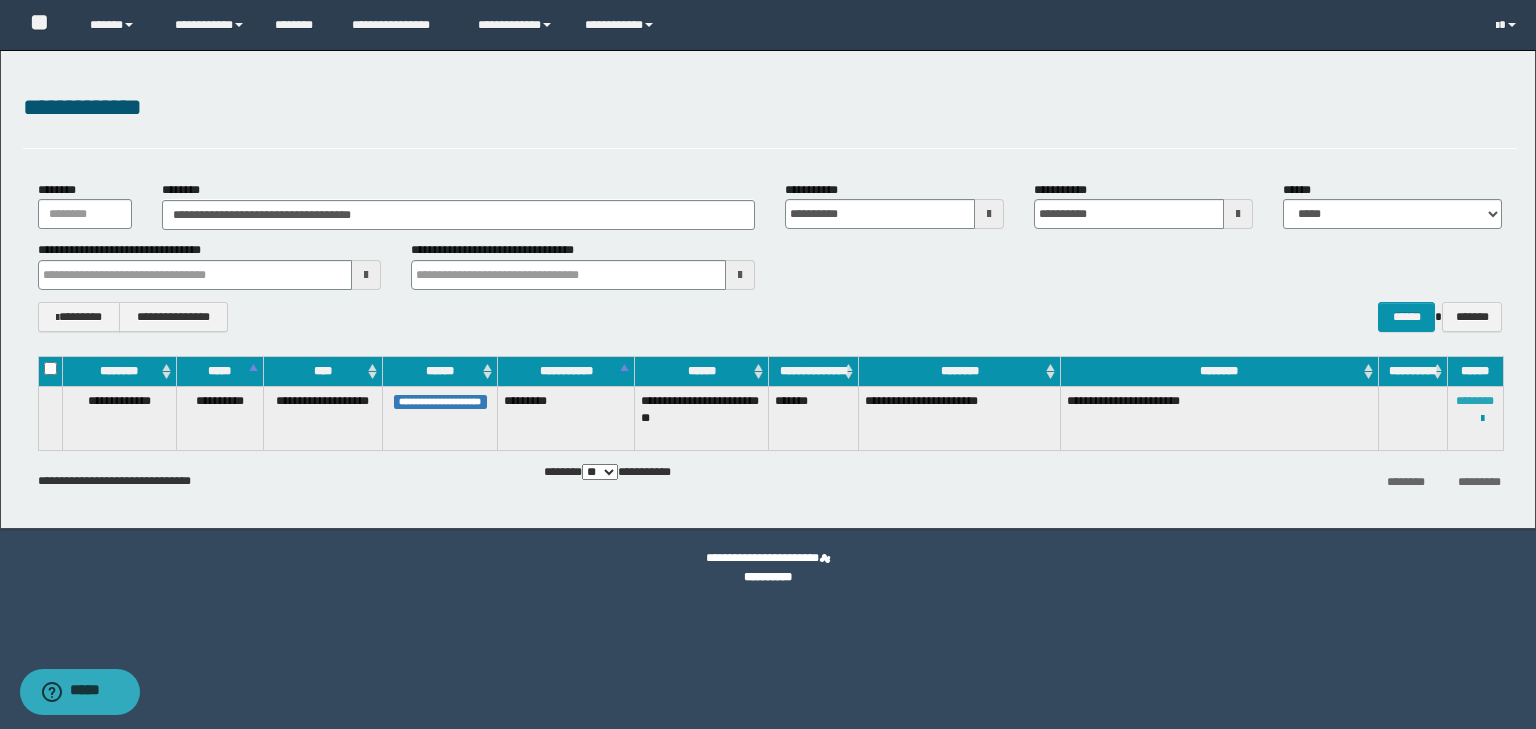 click on "********" at bounding box center (1475, 401) 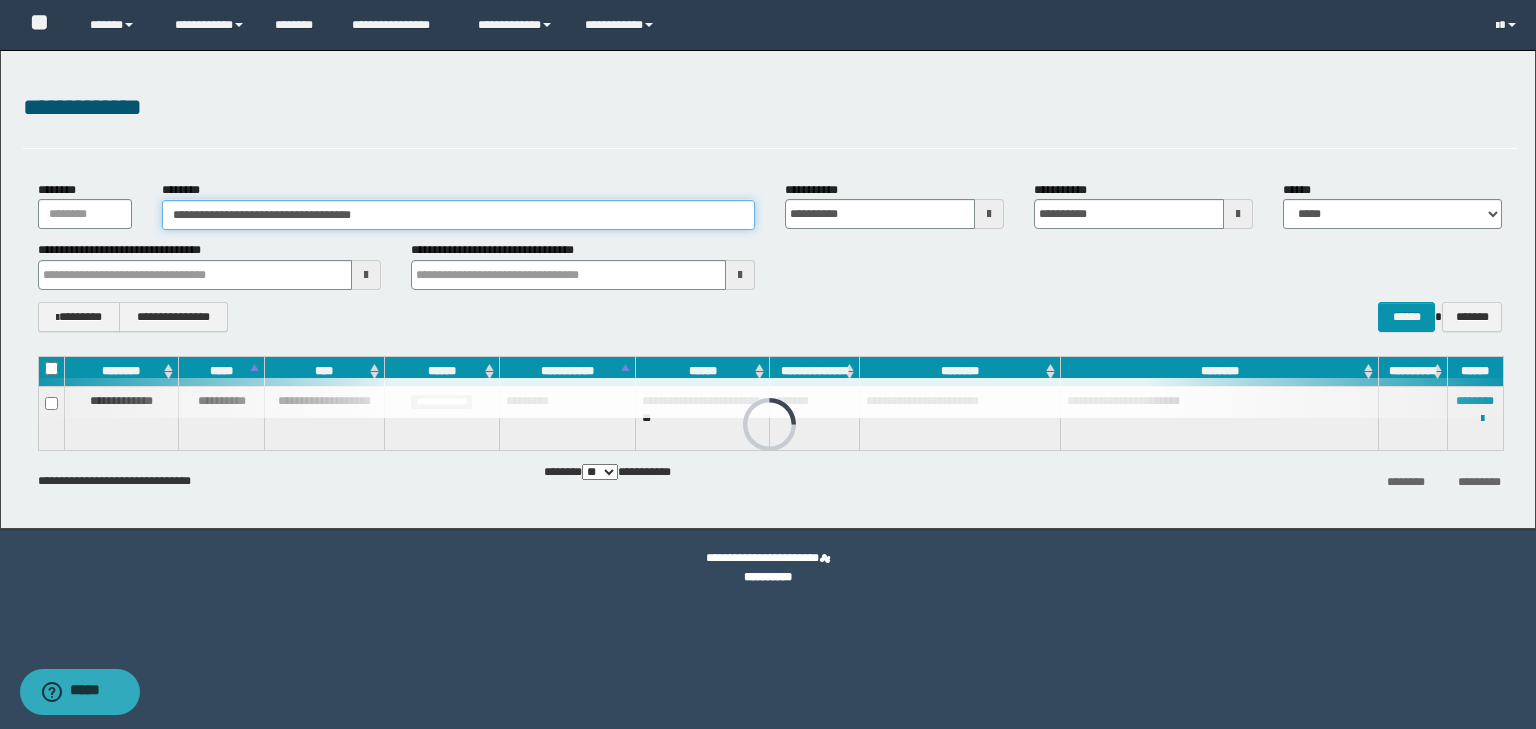 drag, startPoint x: 493, startPoint y: 207, endPoint x: 474, endPoint y: 203, distance: 19.416489 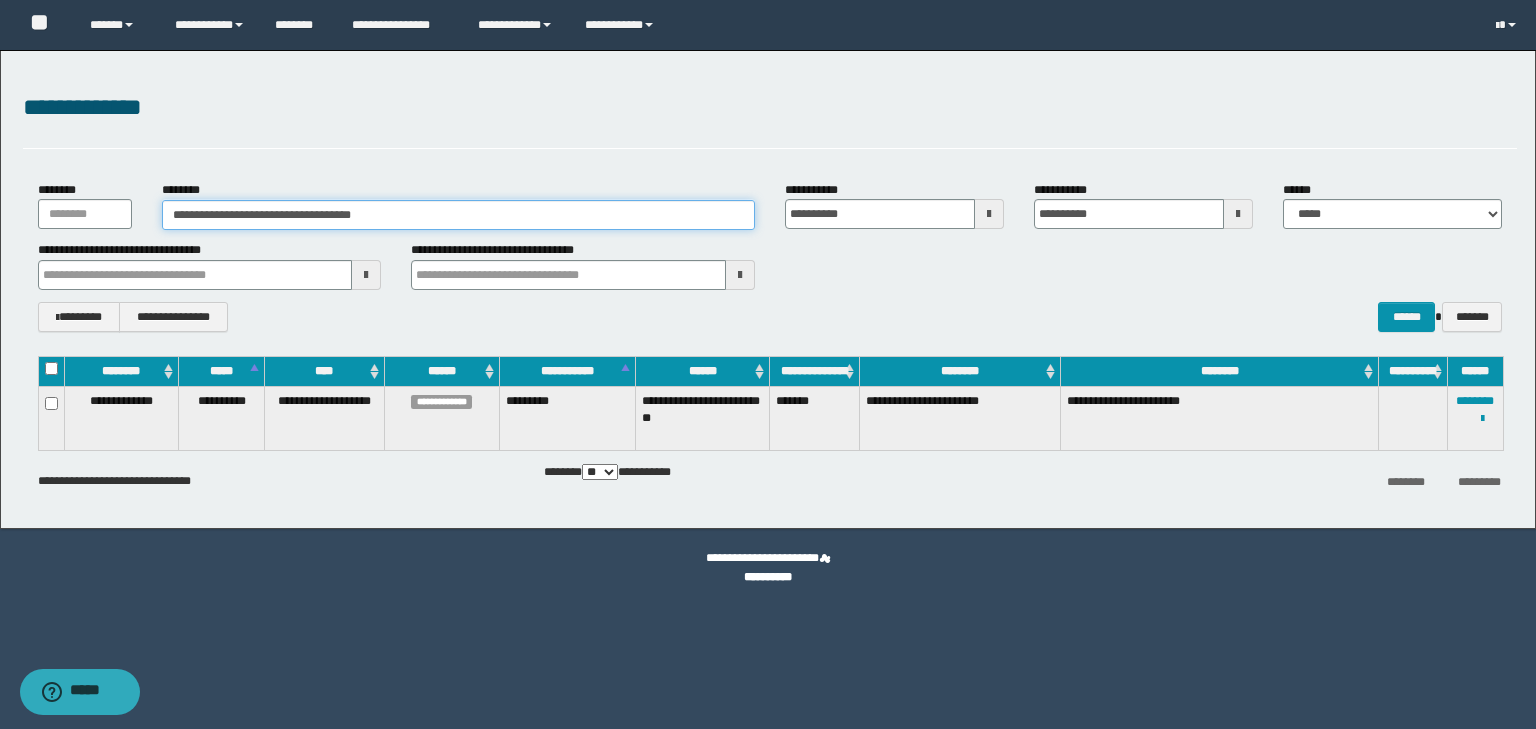 click on "**********" at bounding box center [458, 215] 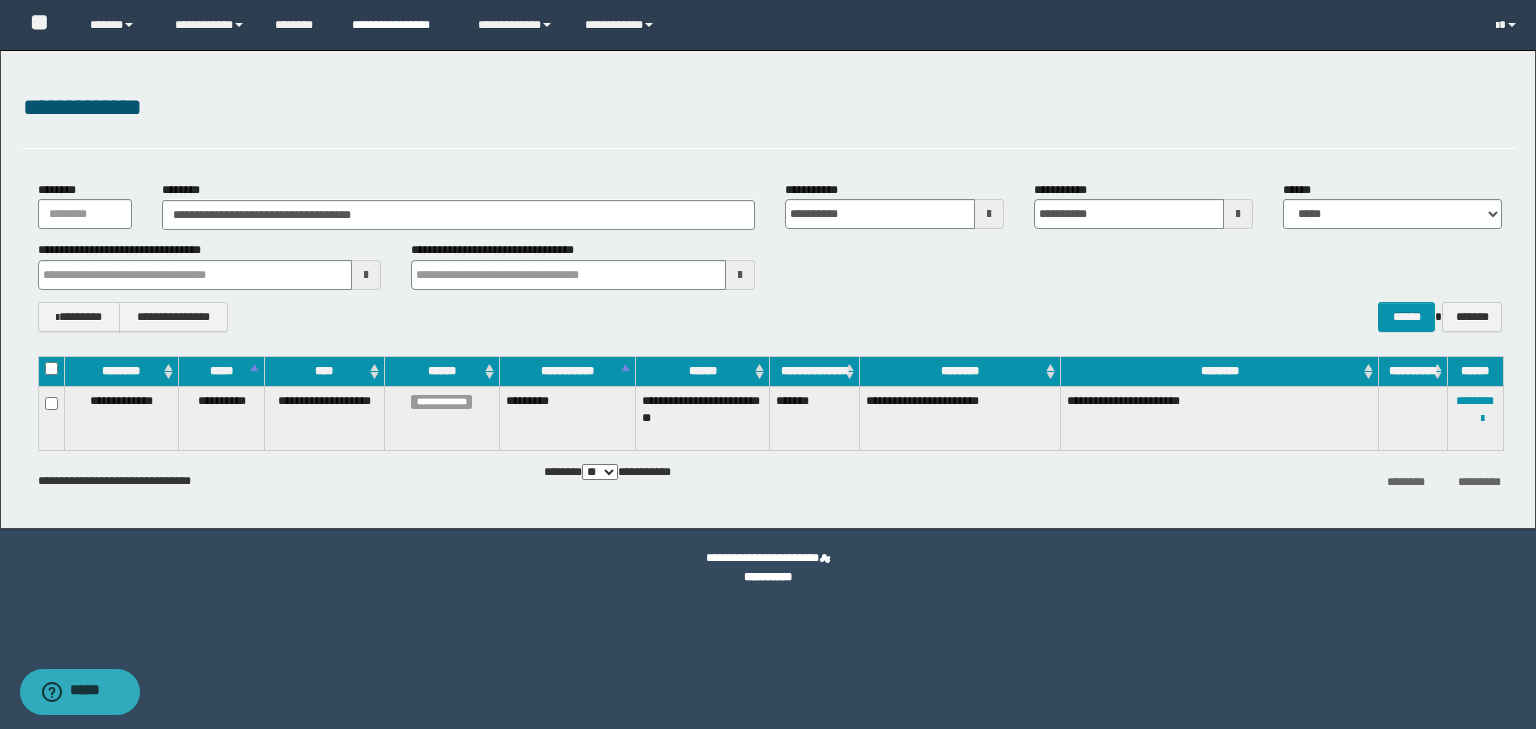 click on "**********" at bounding box center (400, 25) 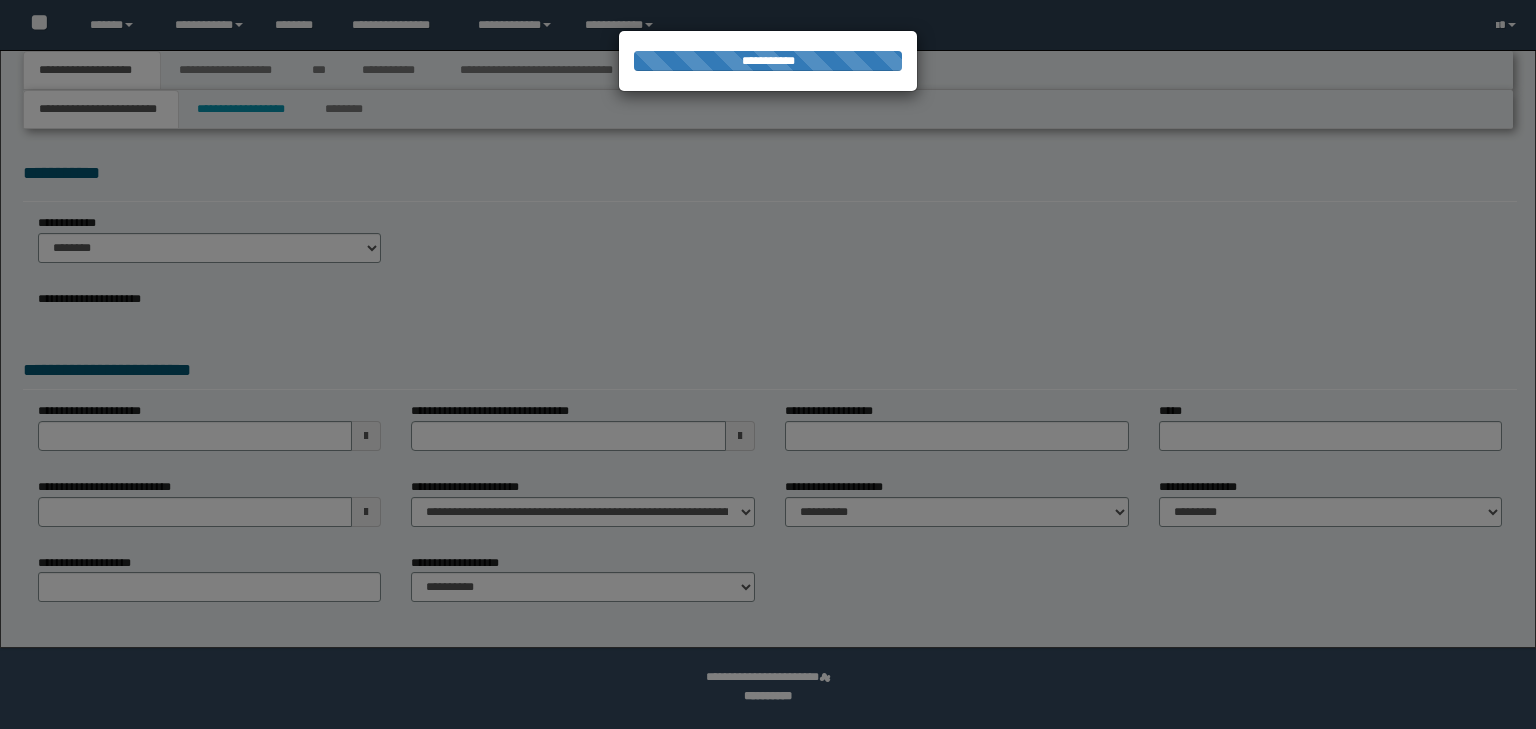 scroll, scrollTop: 0, scrollLeft: 0, axis: both 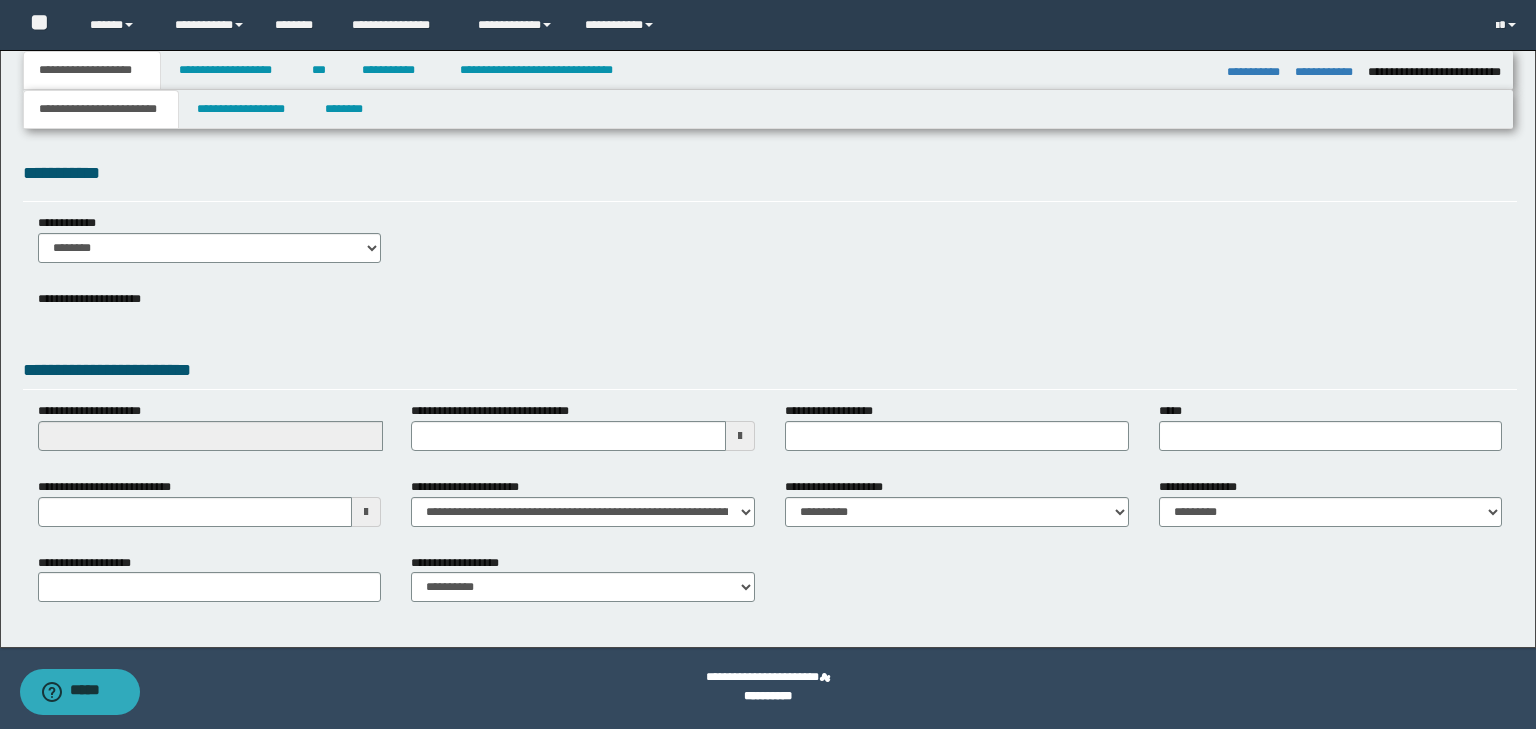 select on "*" 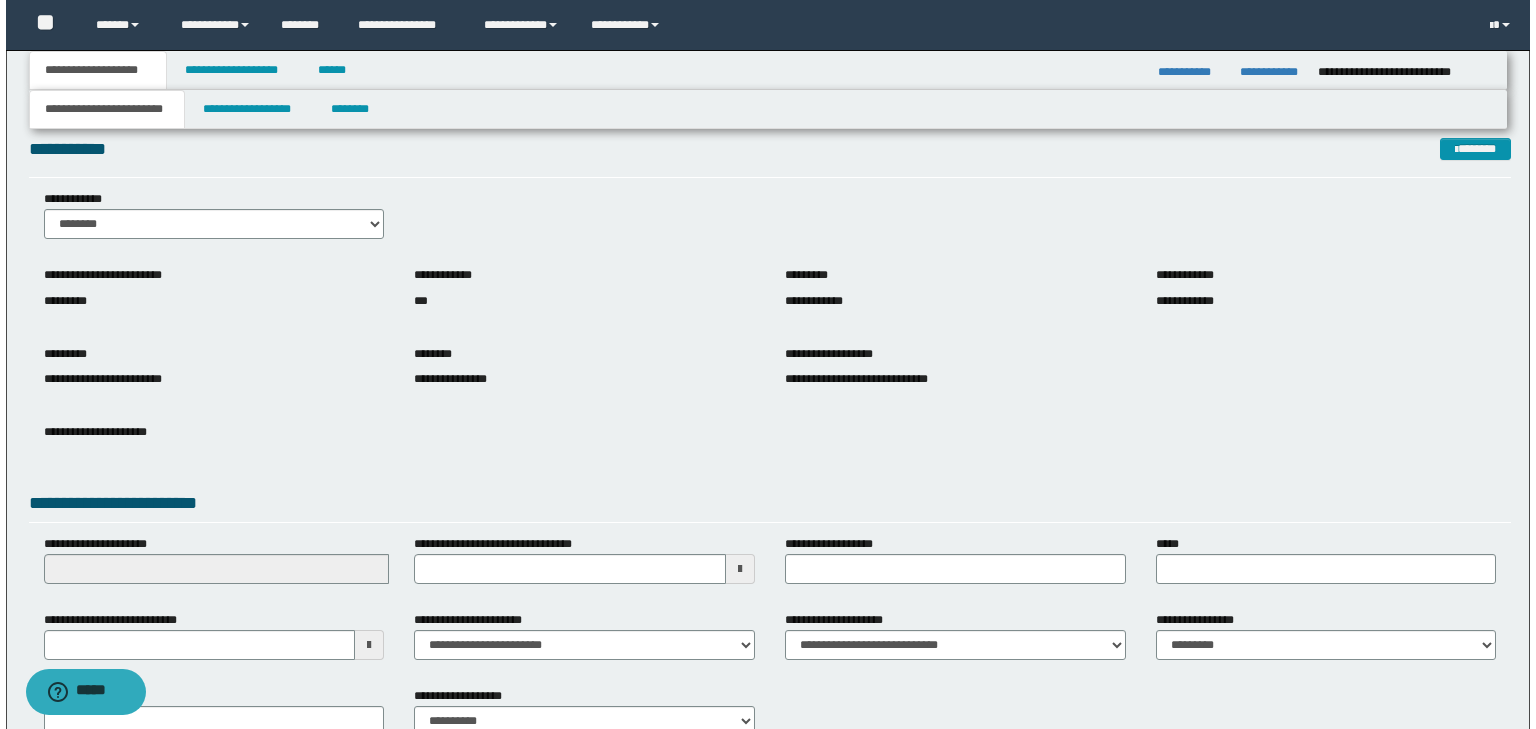scroll, scrollTop: 0, scrollLeft: 0, axis: both 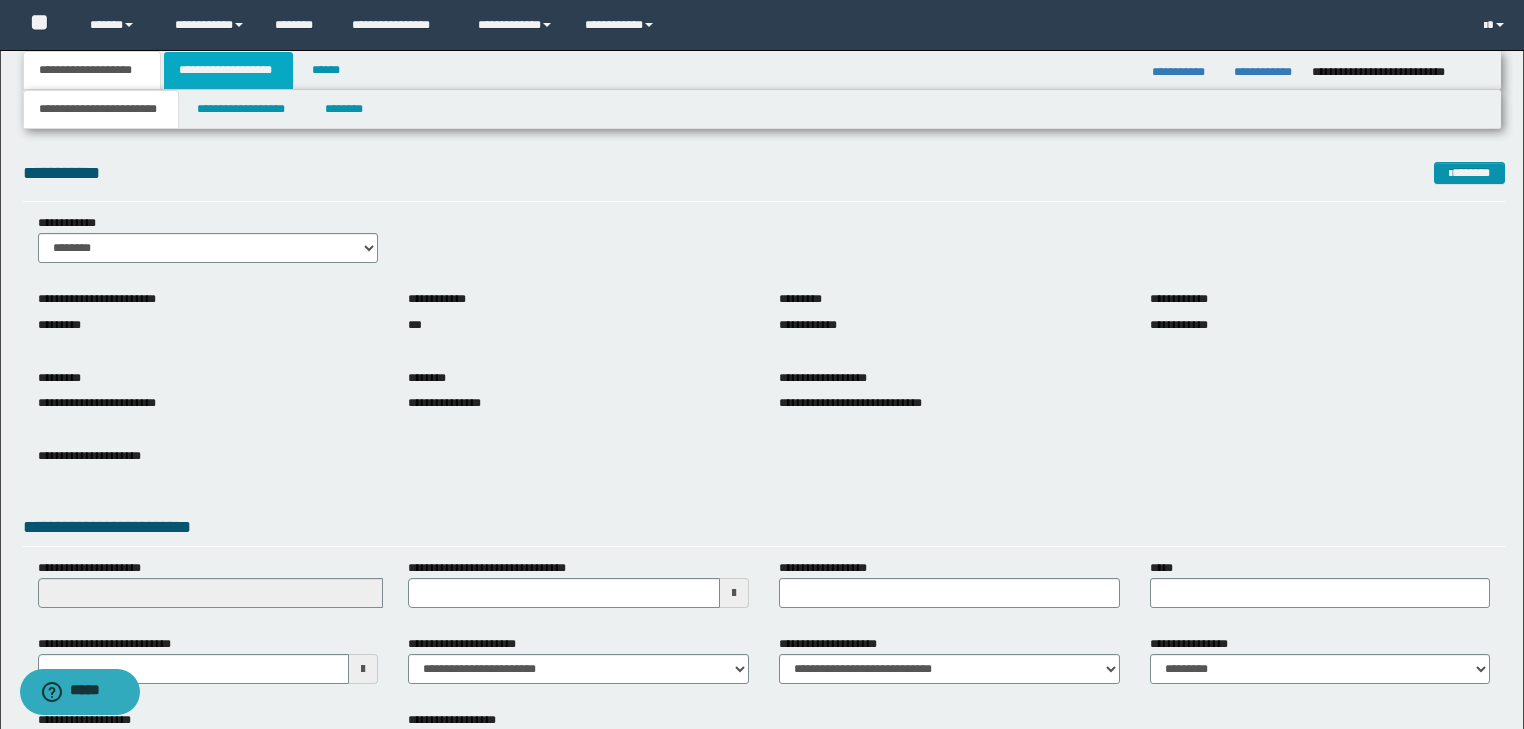 click on "**********" at bounding box center (228, 70) 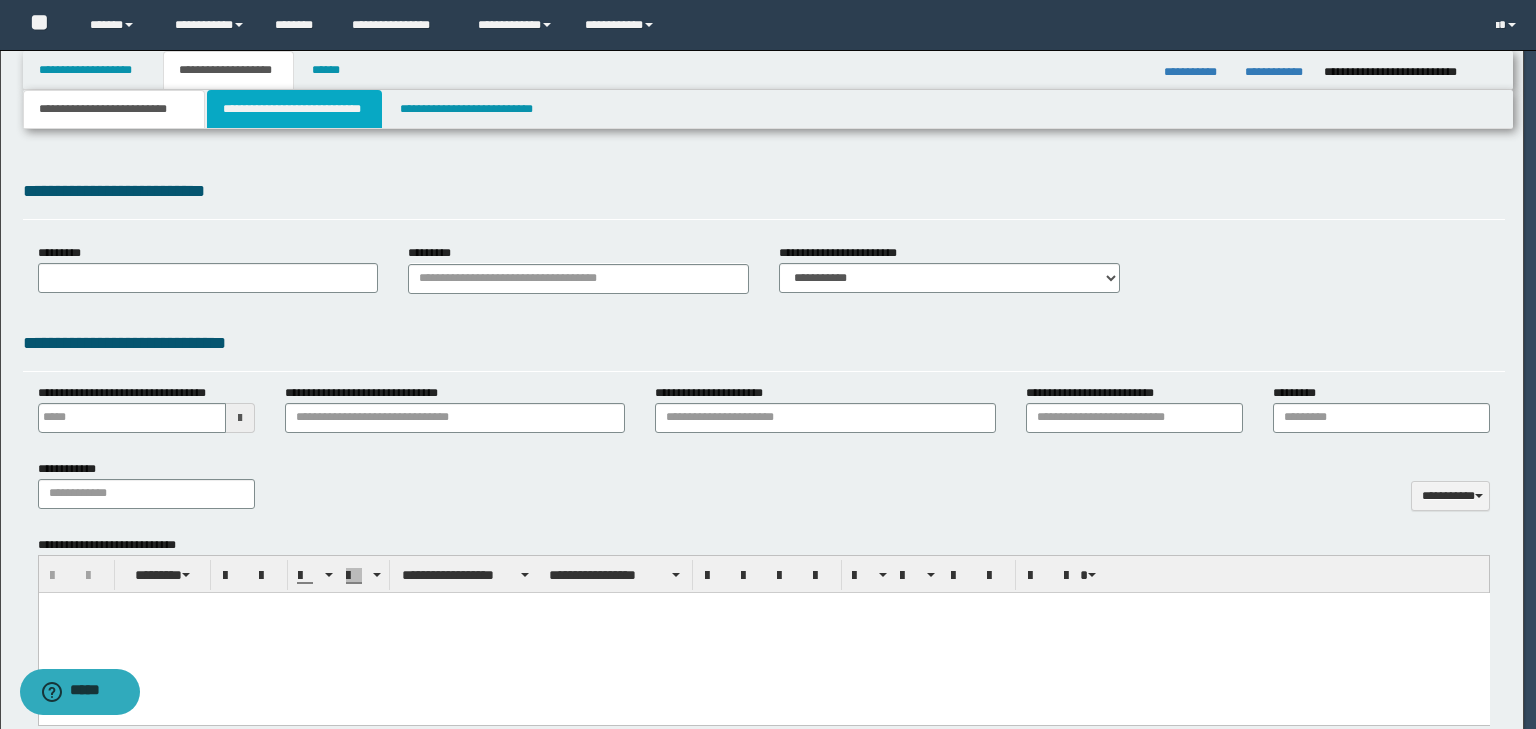 select on "*" 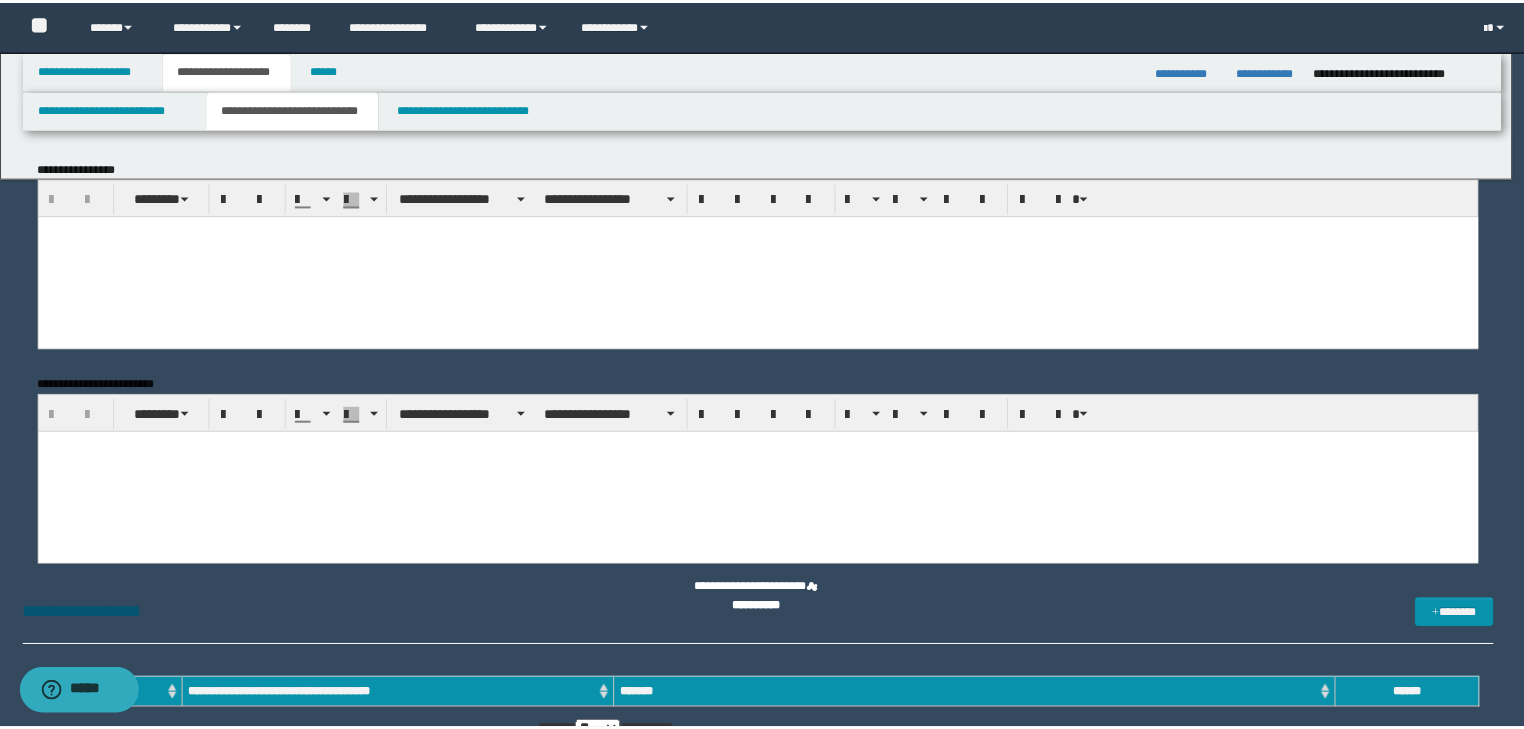 scroll, scrollTop: 0, scrollLeft: 0, axis: both 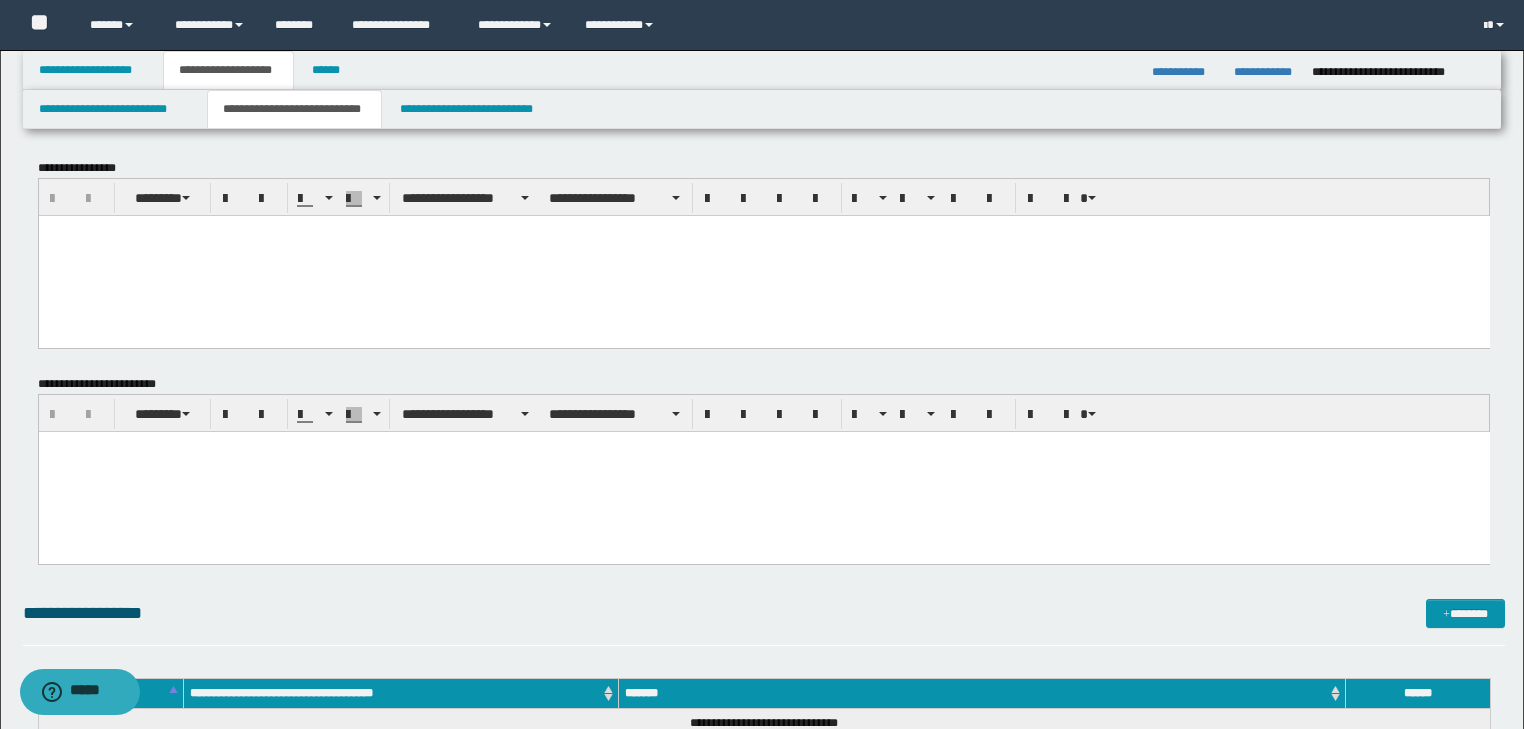 click at bounding box center (763, 255) 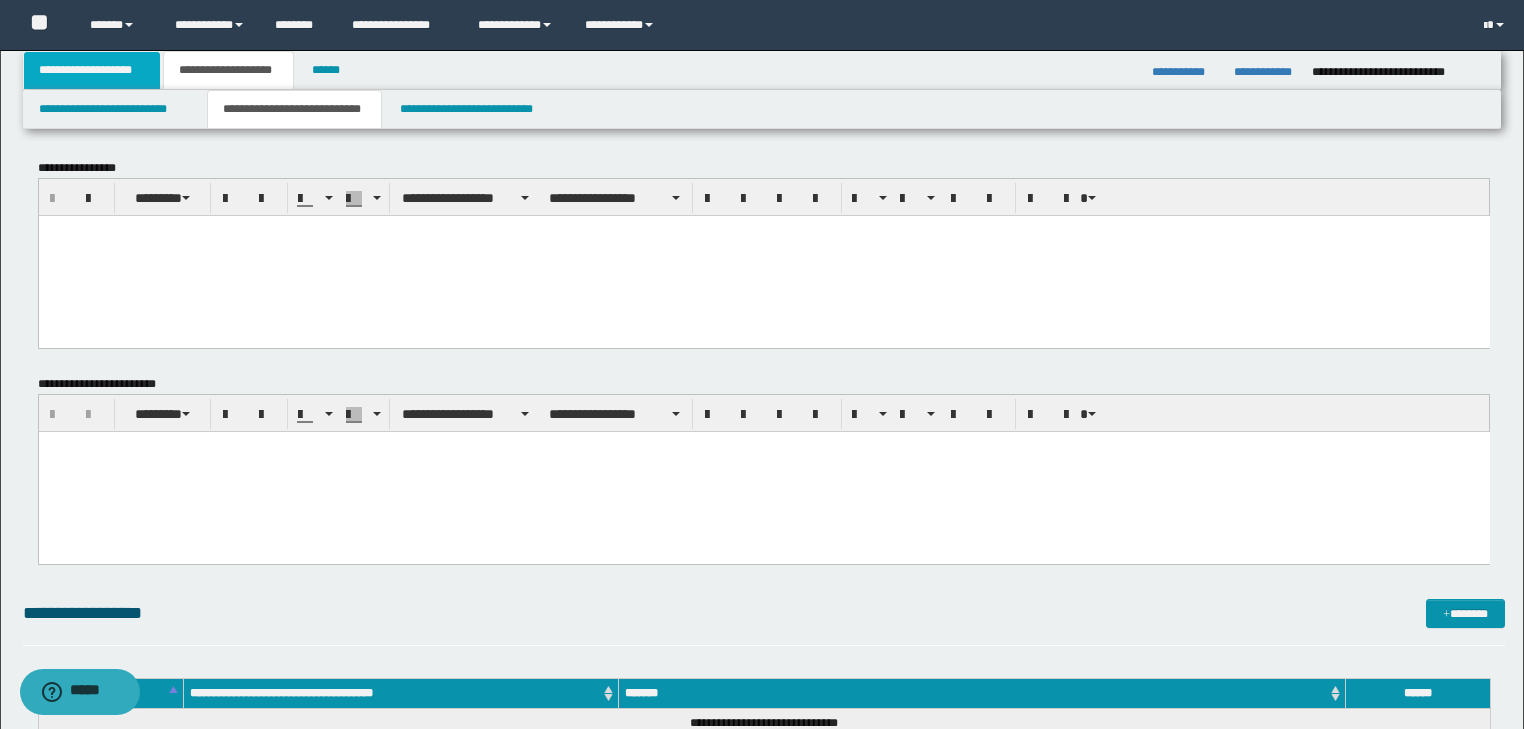click on "**********" at bounding box center [92, 70] 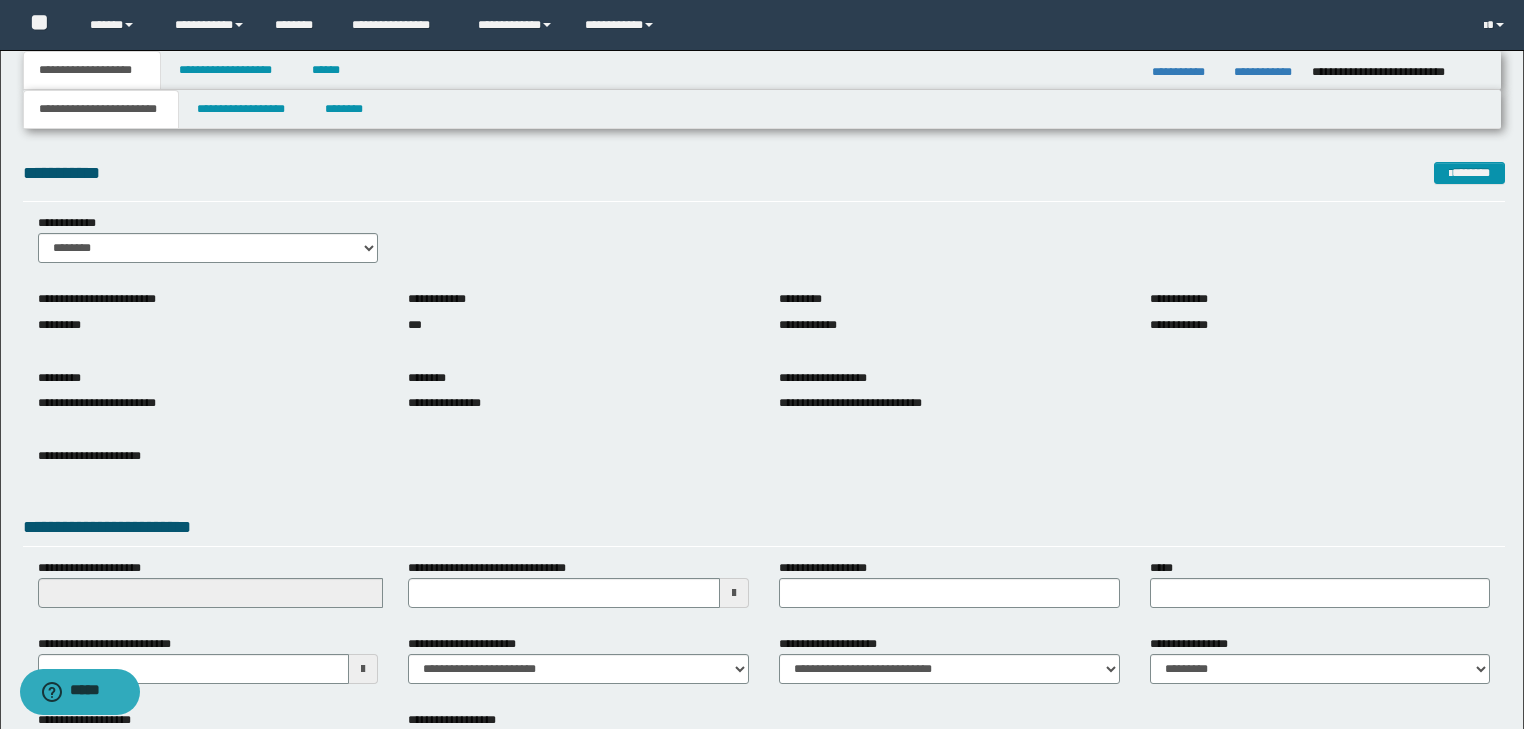 scroll, scrollTop: 154, scrollLeft: 0, axis: vertical 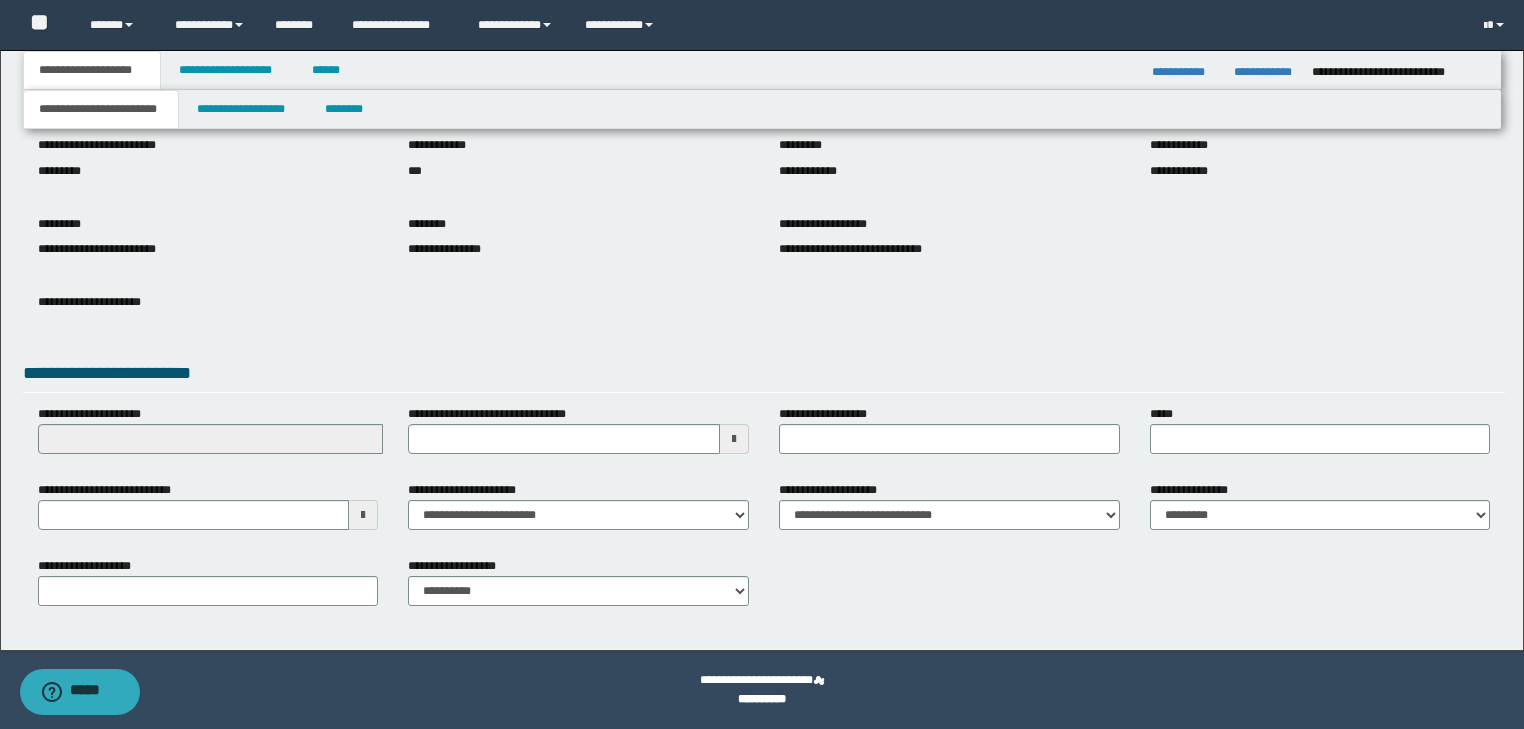drag, startPoint x: 164, startPoint y: 448, endPoint x: 0, endPoint y: 429, distance: 165.09694 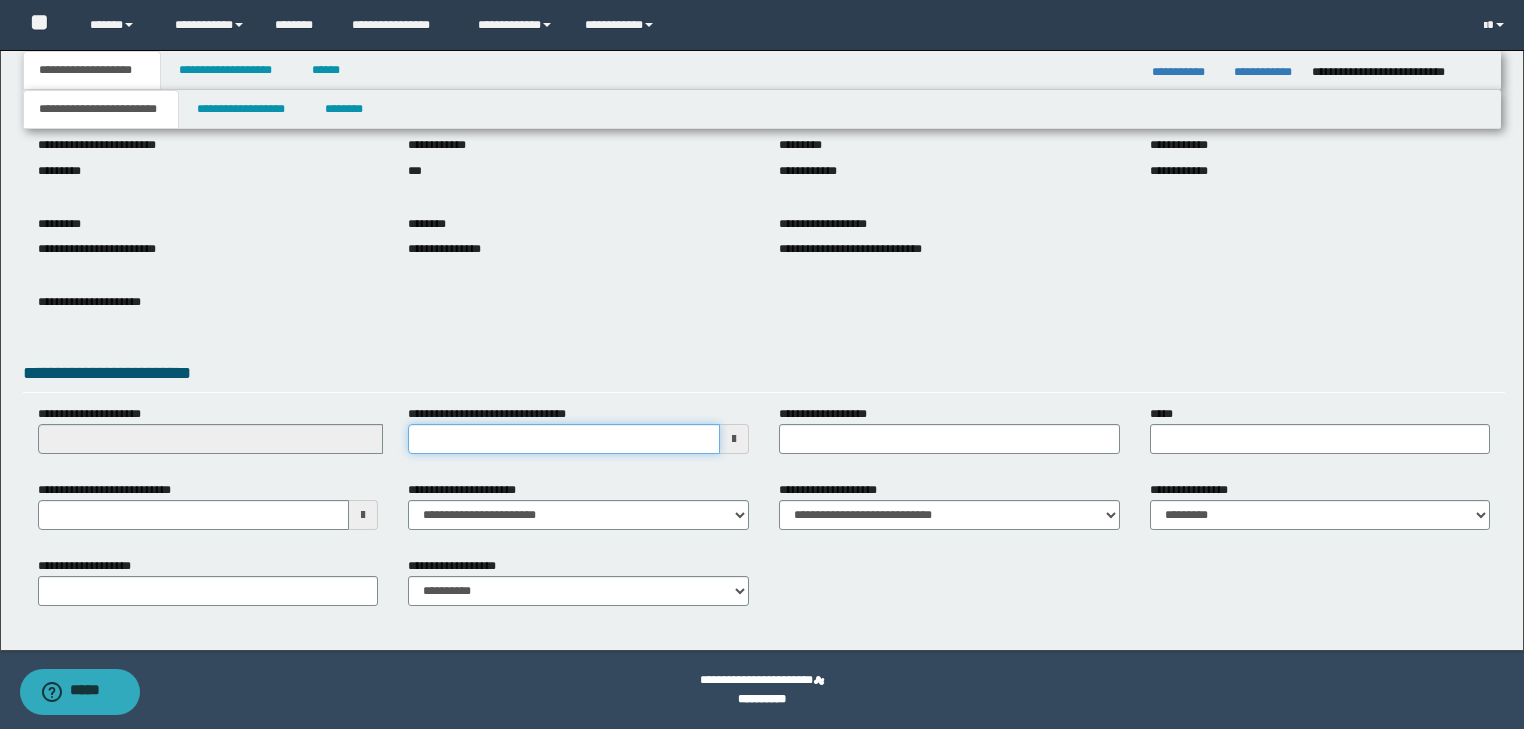 click on "**********" at bounding box center (564, 439) 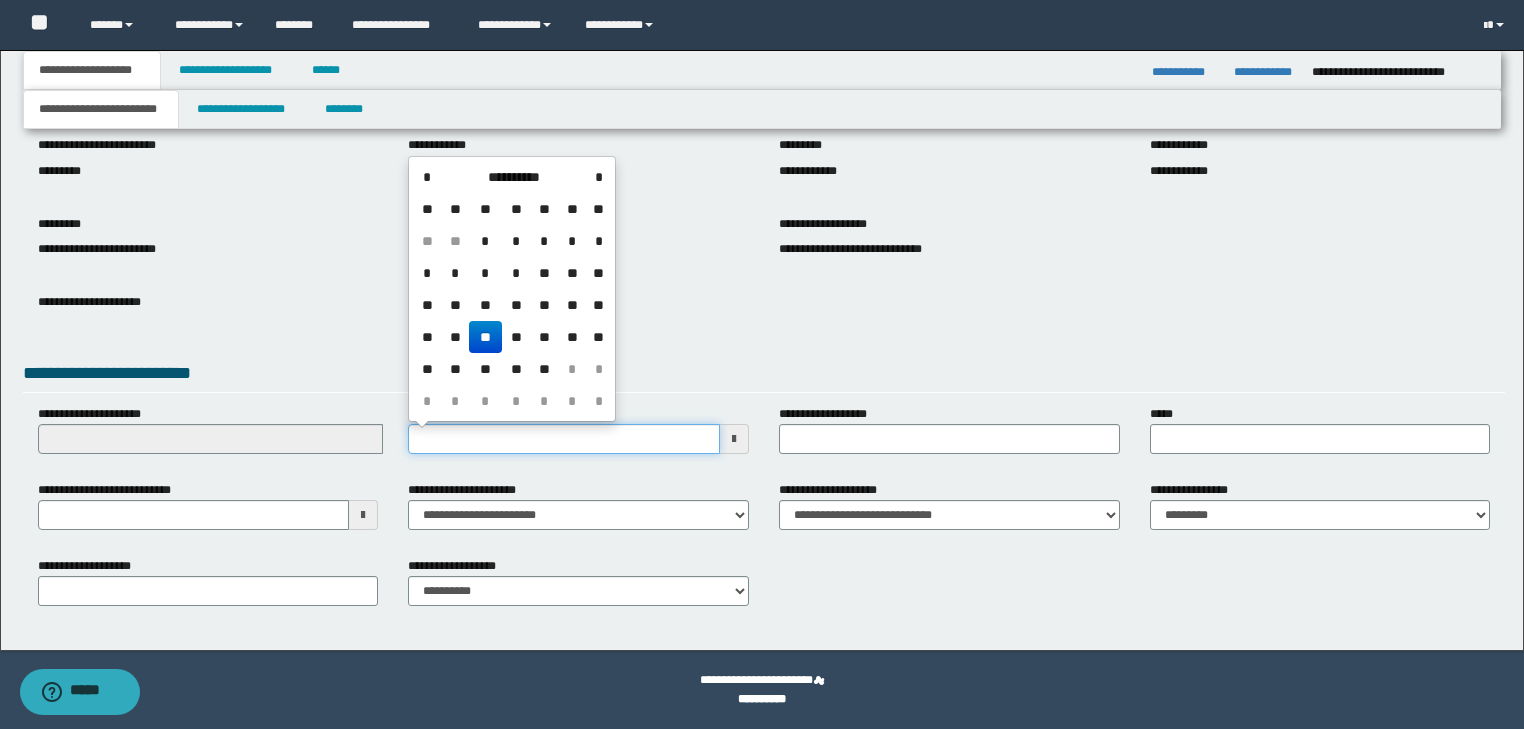 type on "**********" 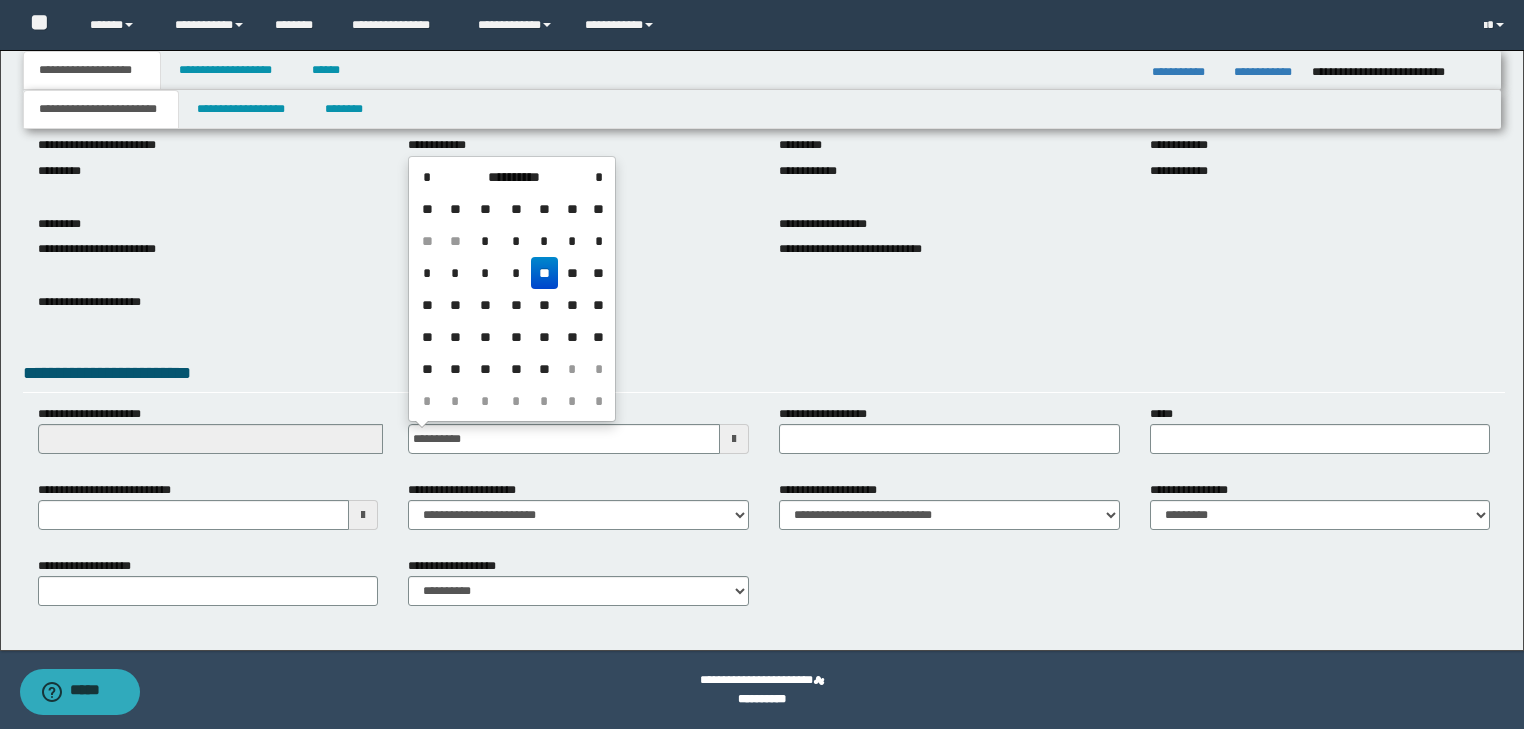 click on "**********" at bounding box center [764, 313] 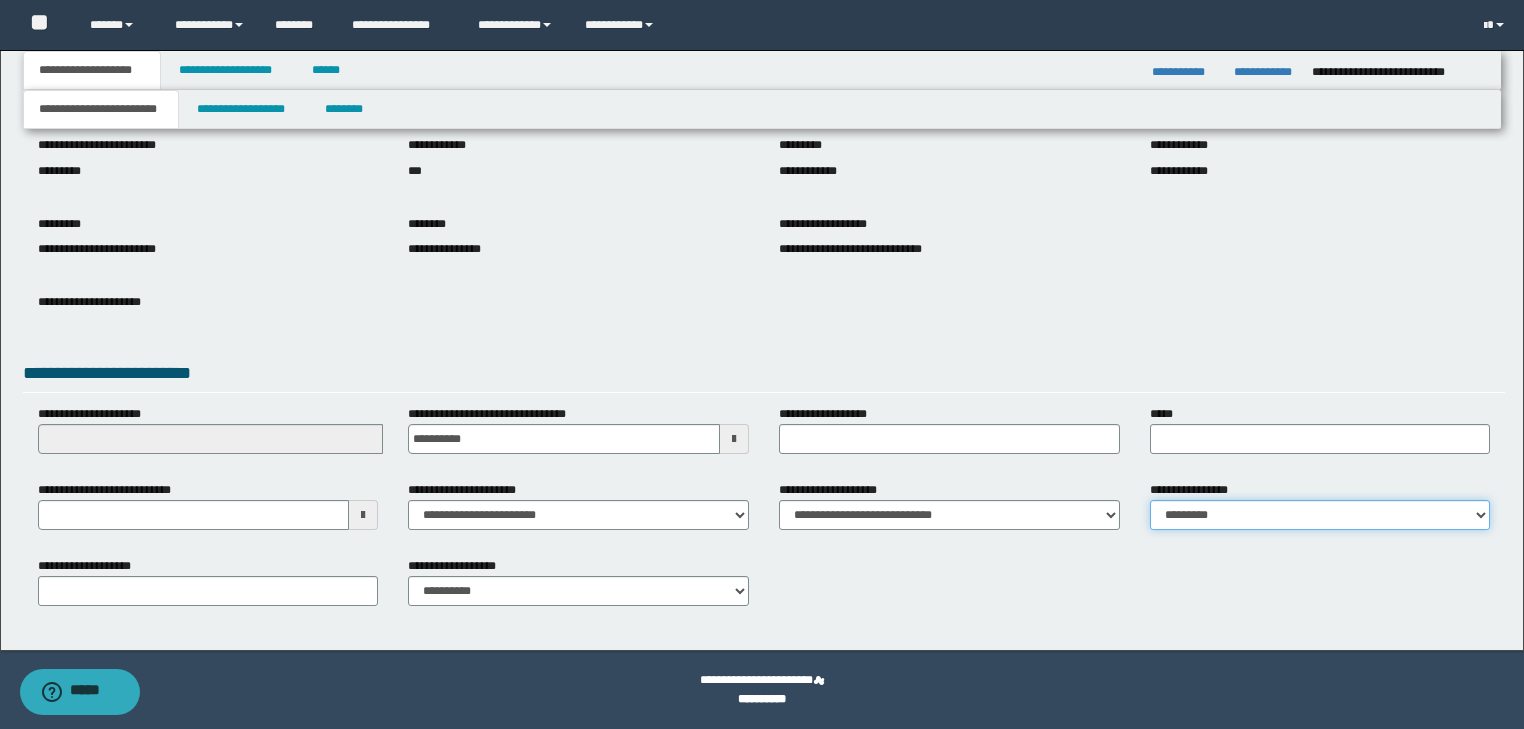 drag, startPoint x: 1211, startPoint y: 518, endPoint x: 1210, endPoint y: 528, distance: 10.049875 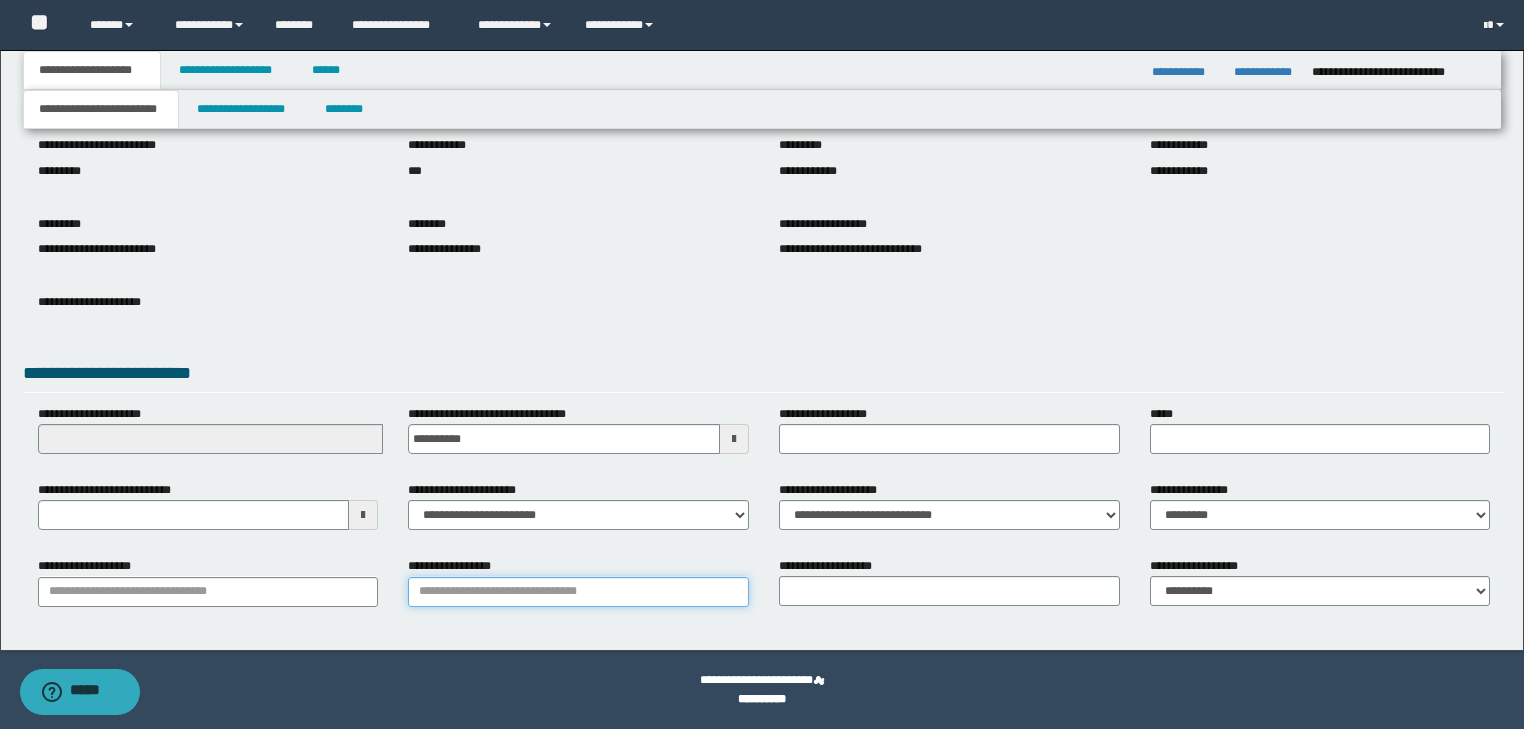 click on "**********" at bounding box center (578, 592) 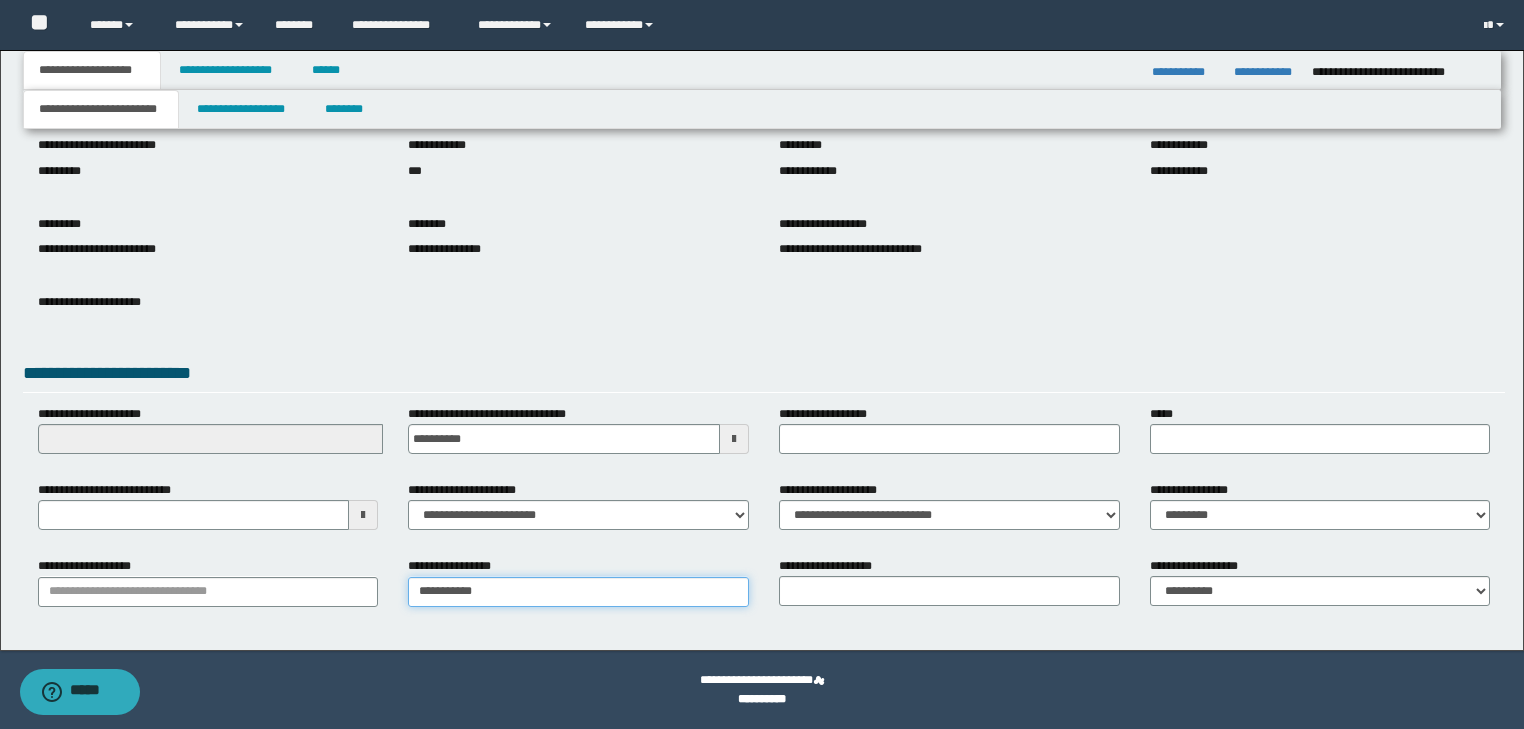 type on "**********" 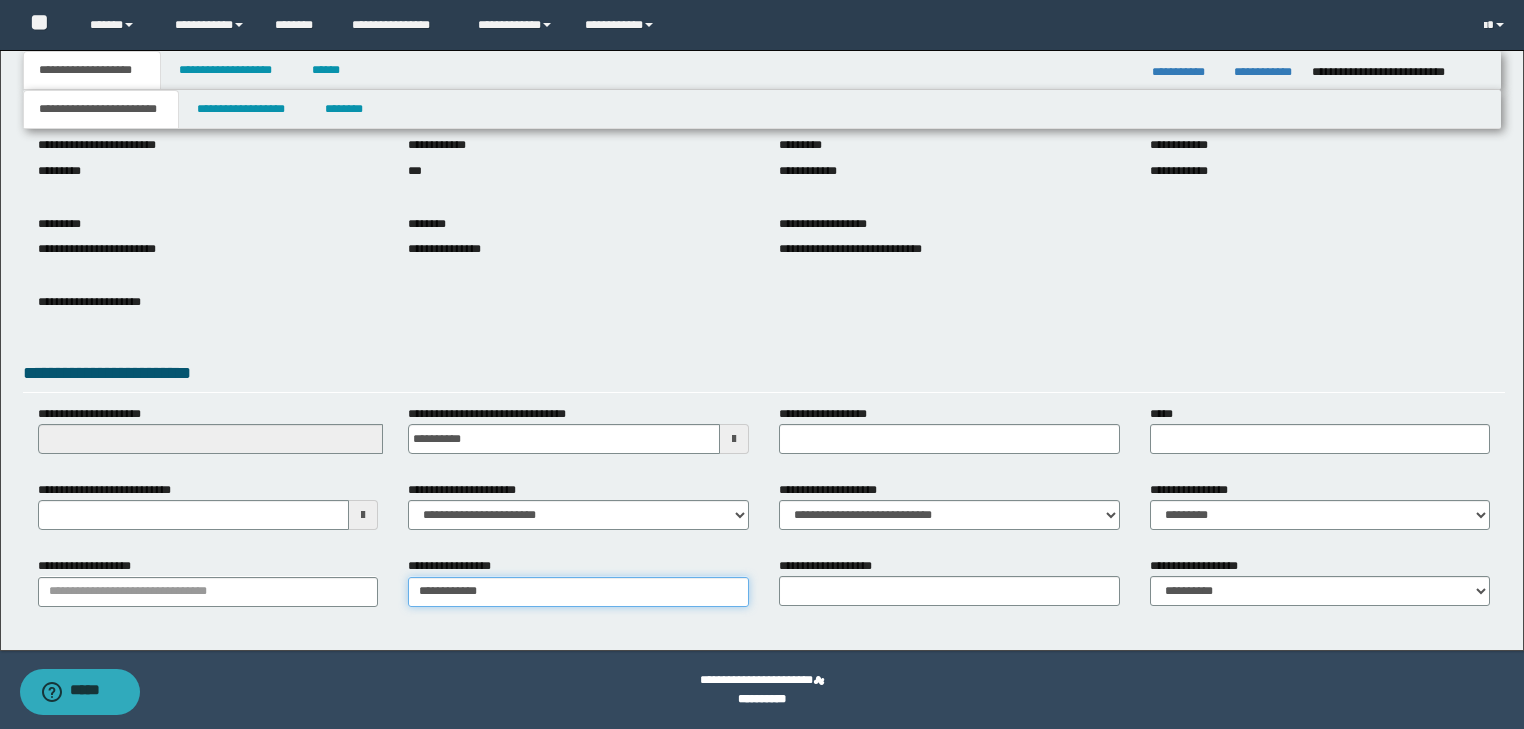 type on "**********" 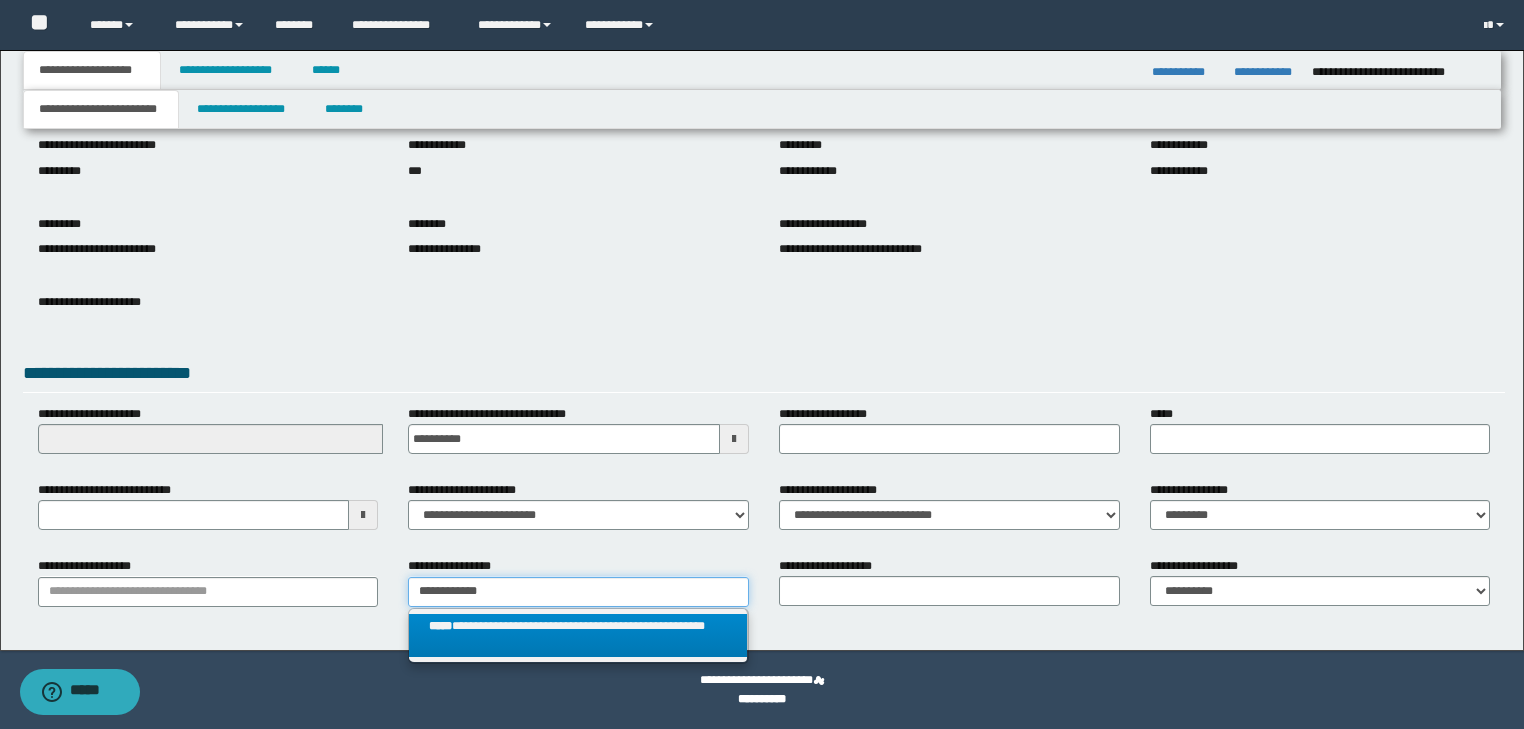 type on "**********" 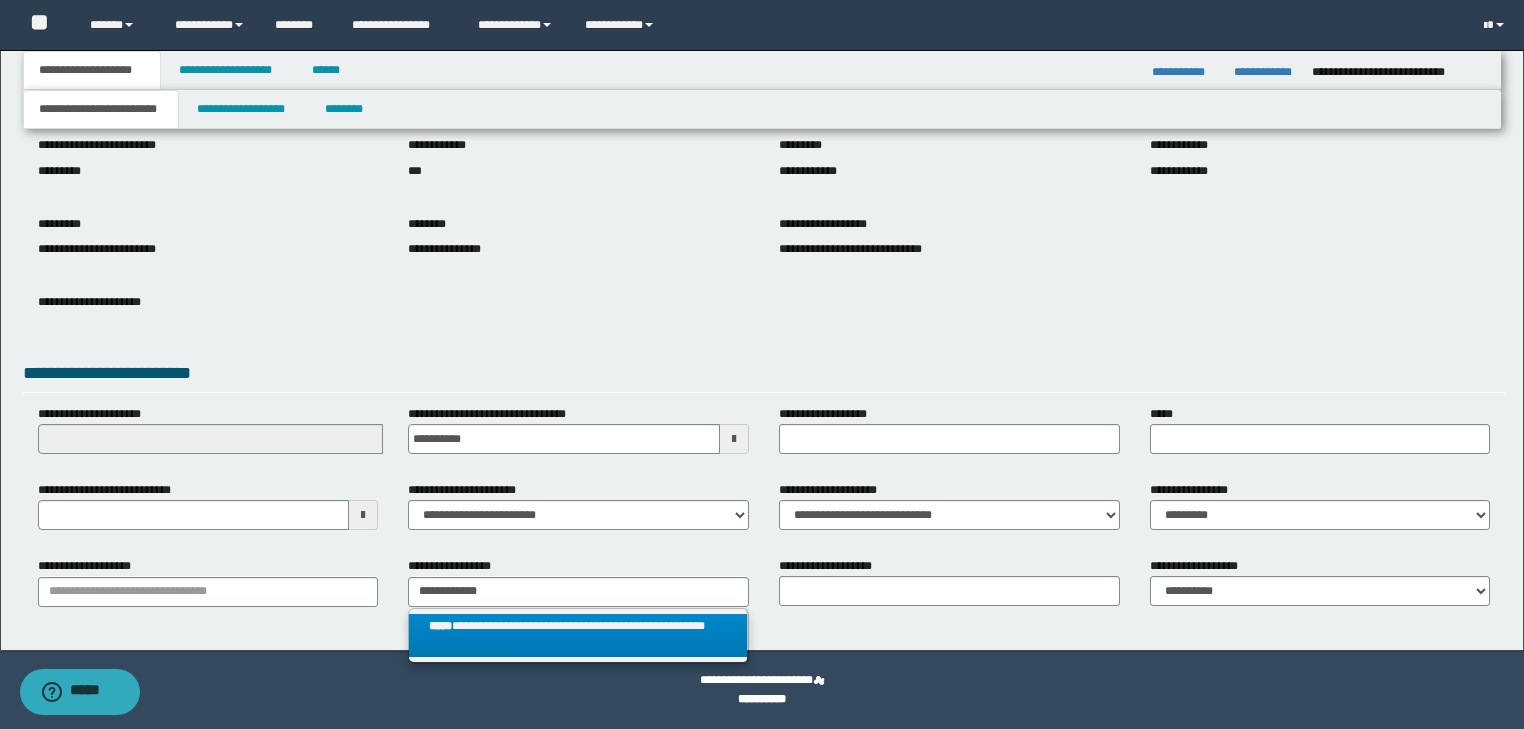 click on "**********" at bounding box center (578, 636) 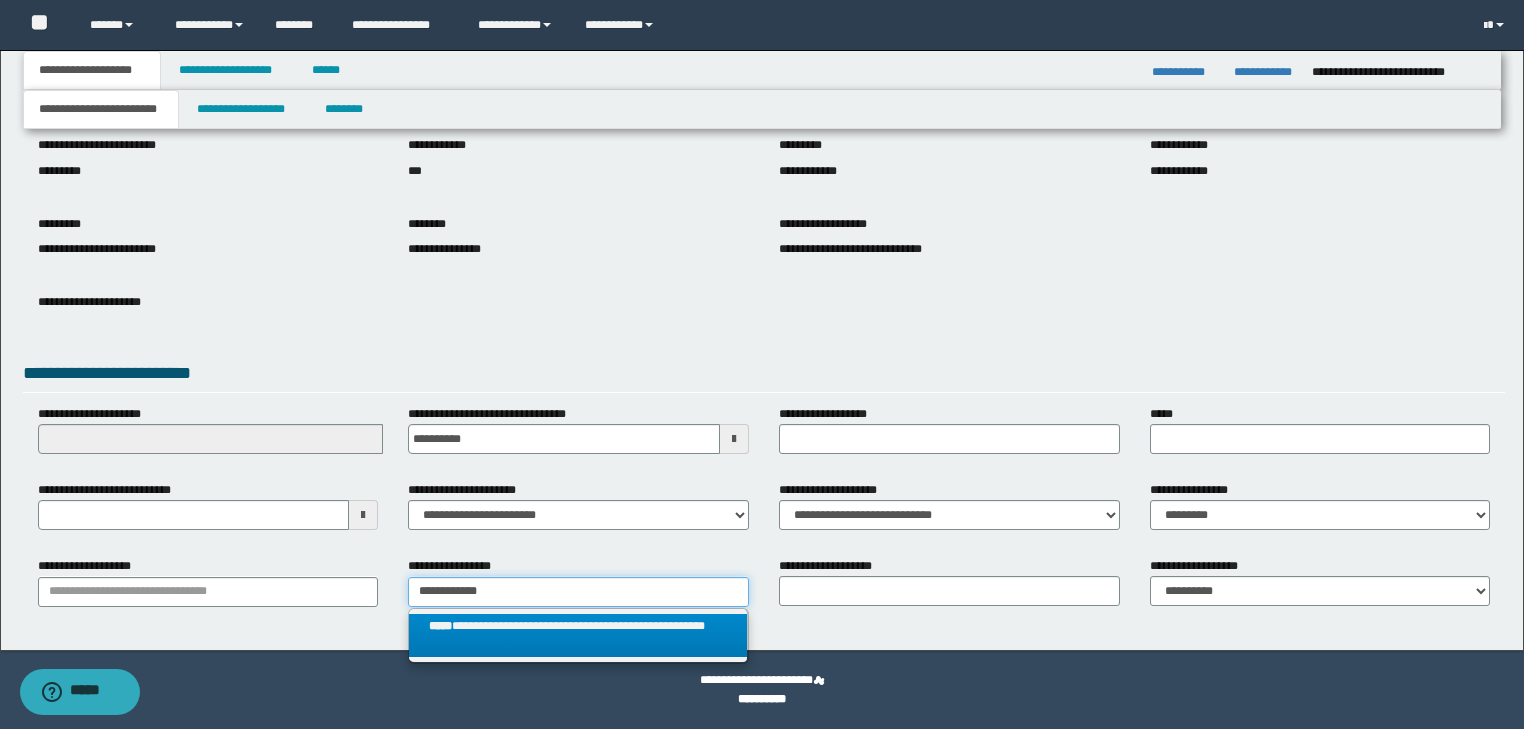 type 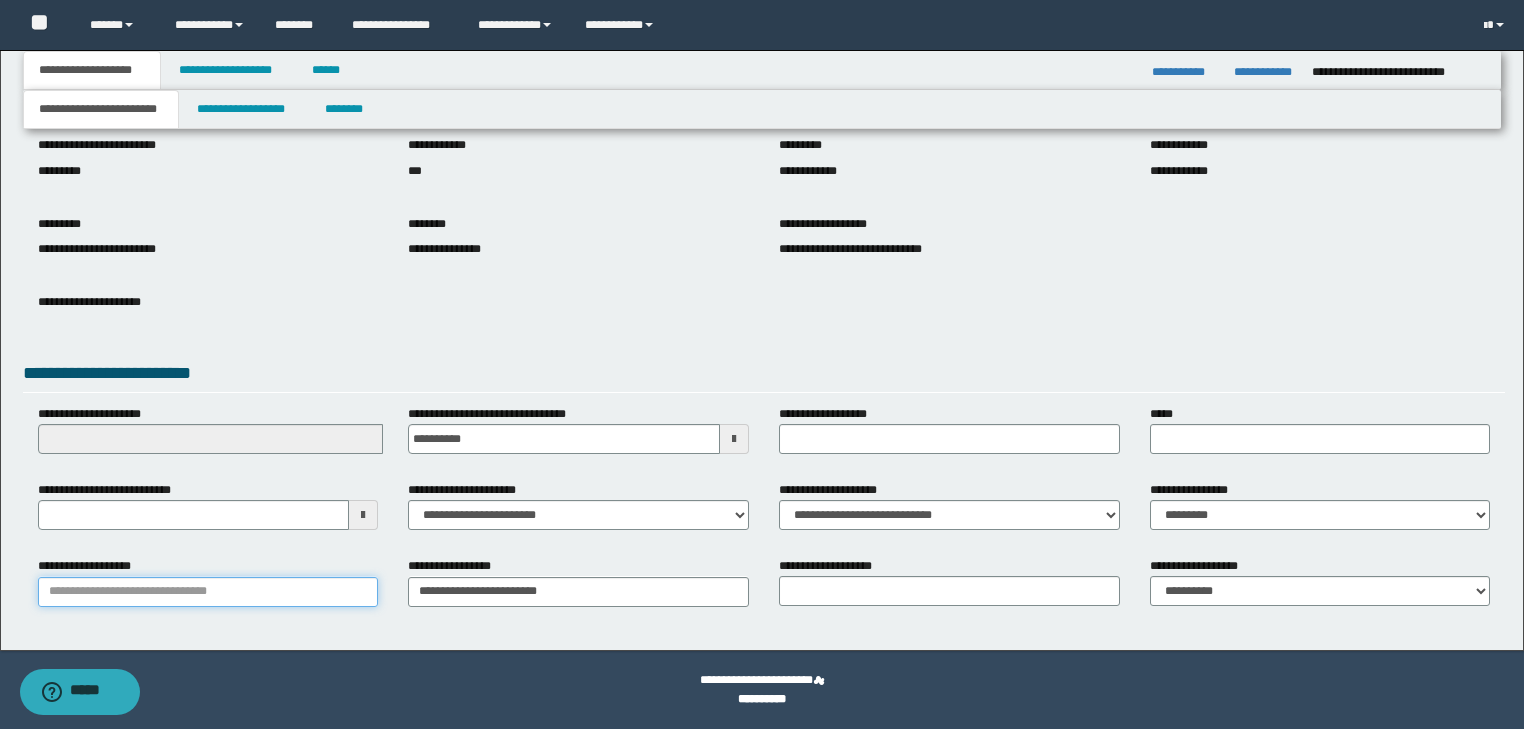 click on "**********" at bounding box center [208, 592] 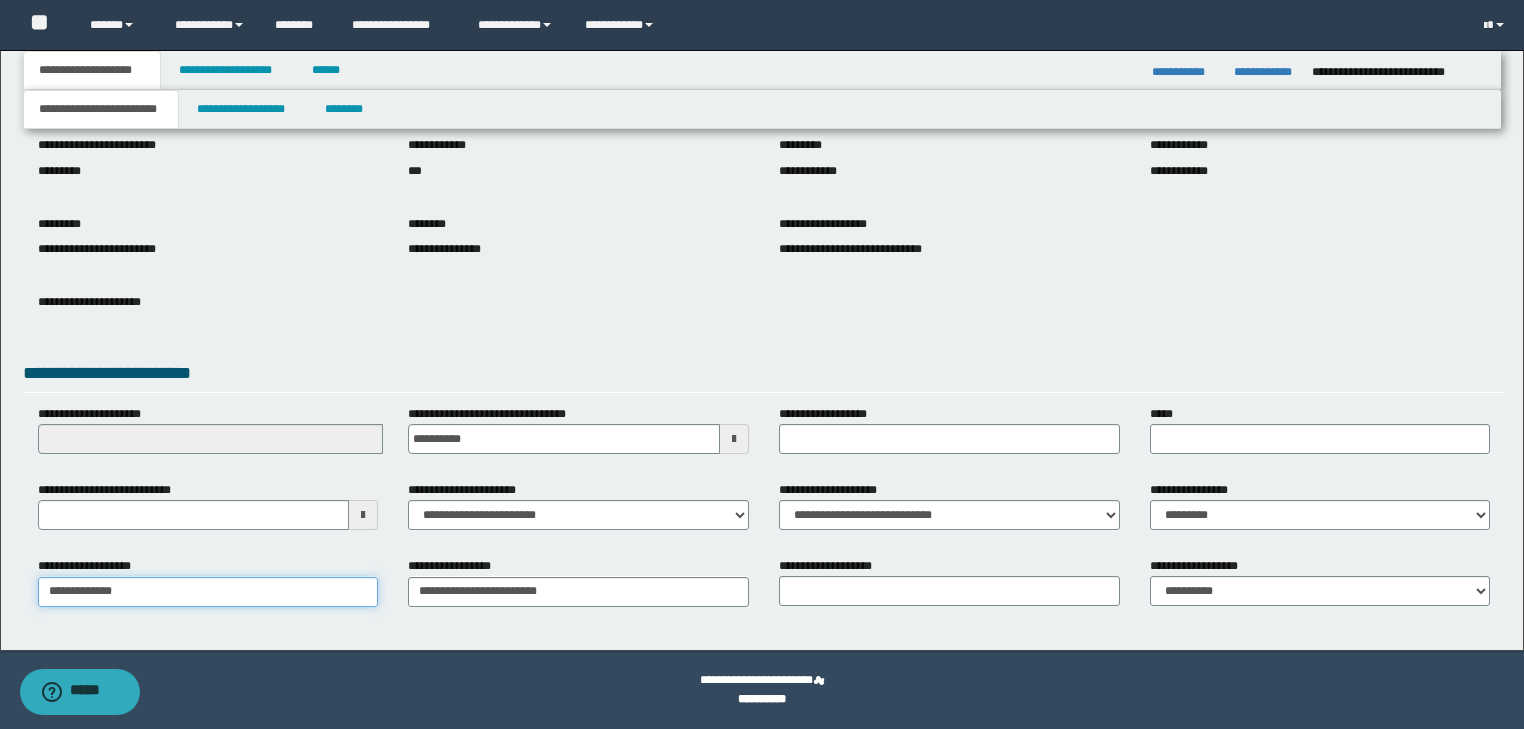 type on "**********" 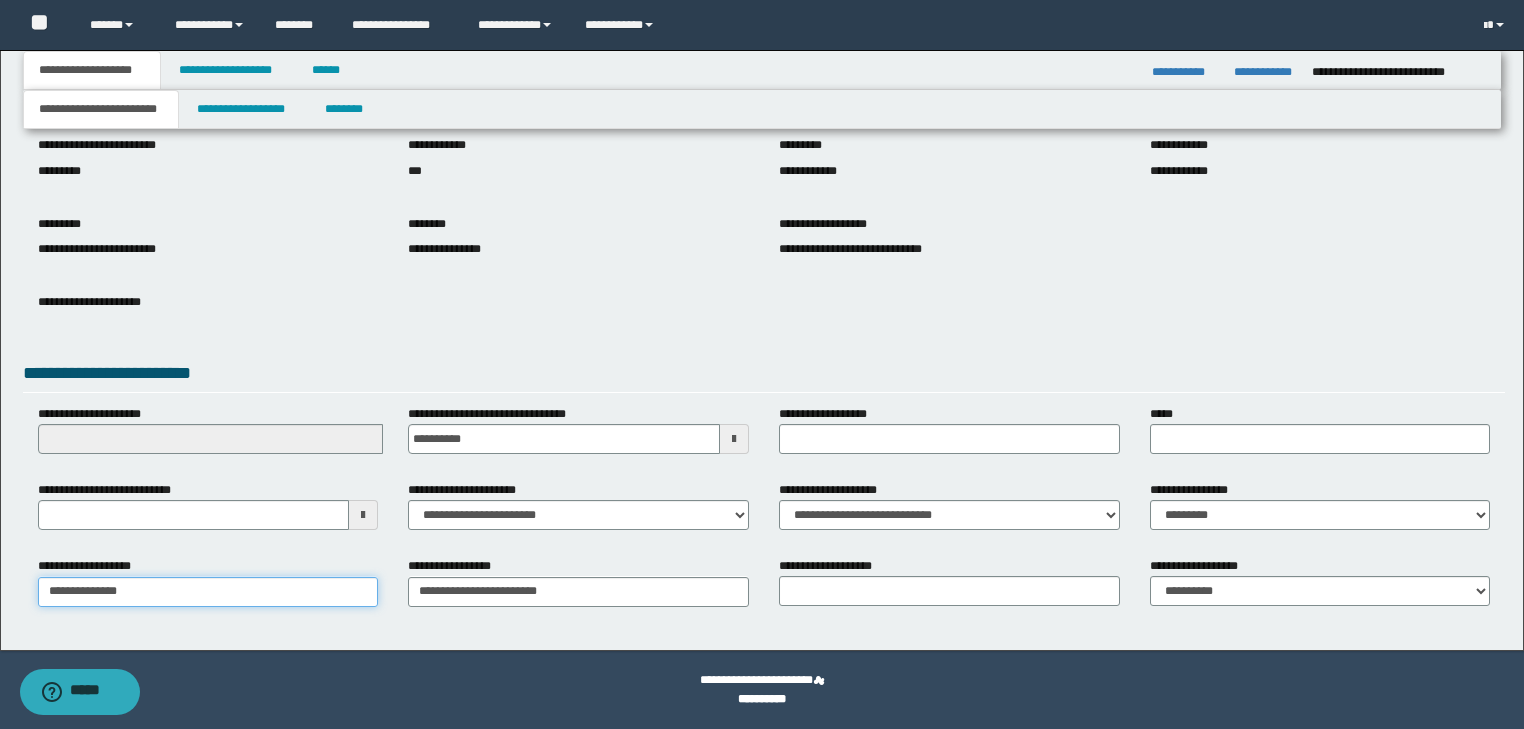 type on "**********" 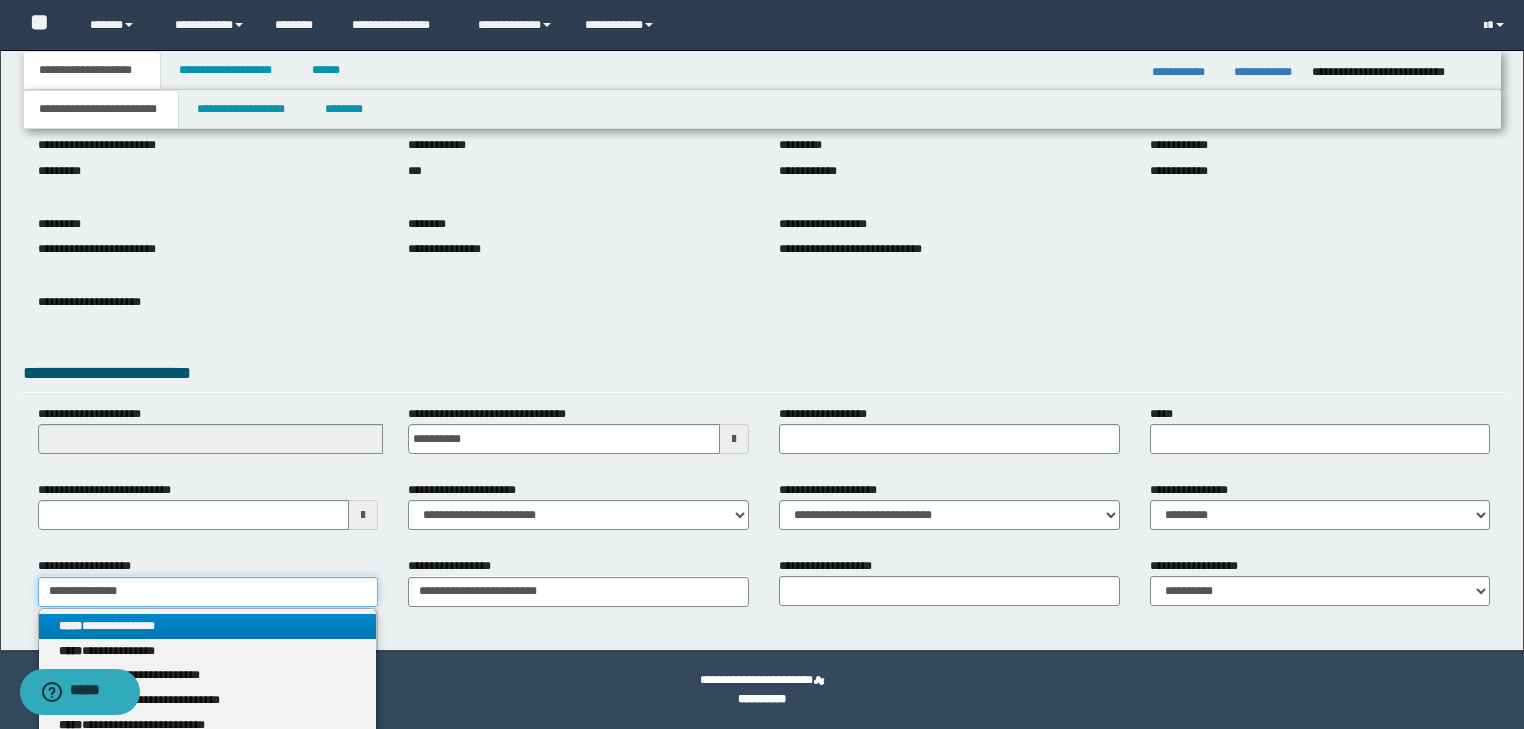 type on "**********" 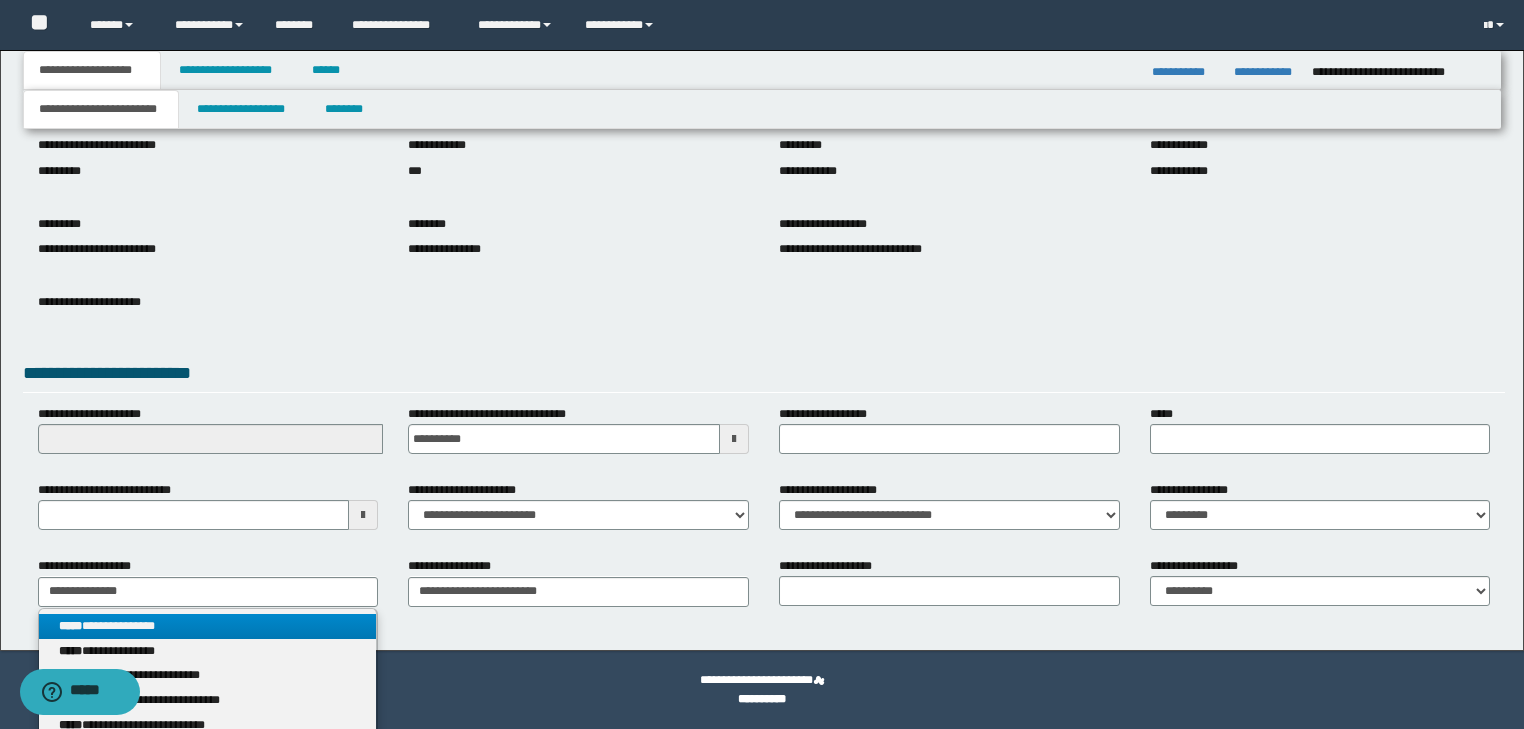 click on "**********" at bounding box center [208, 626] 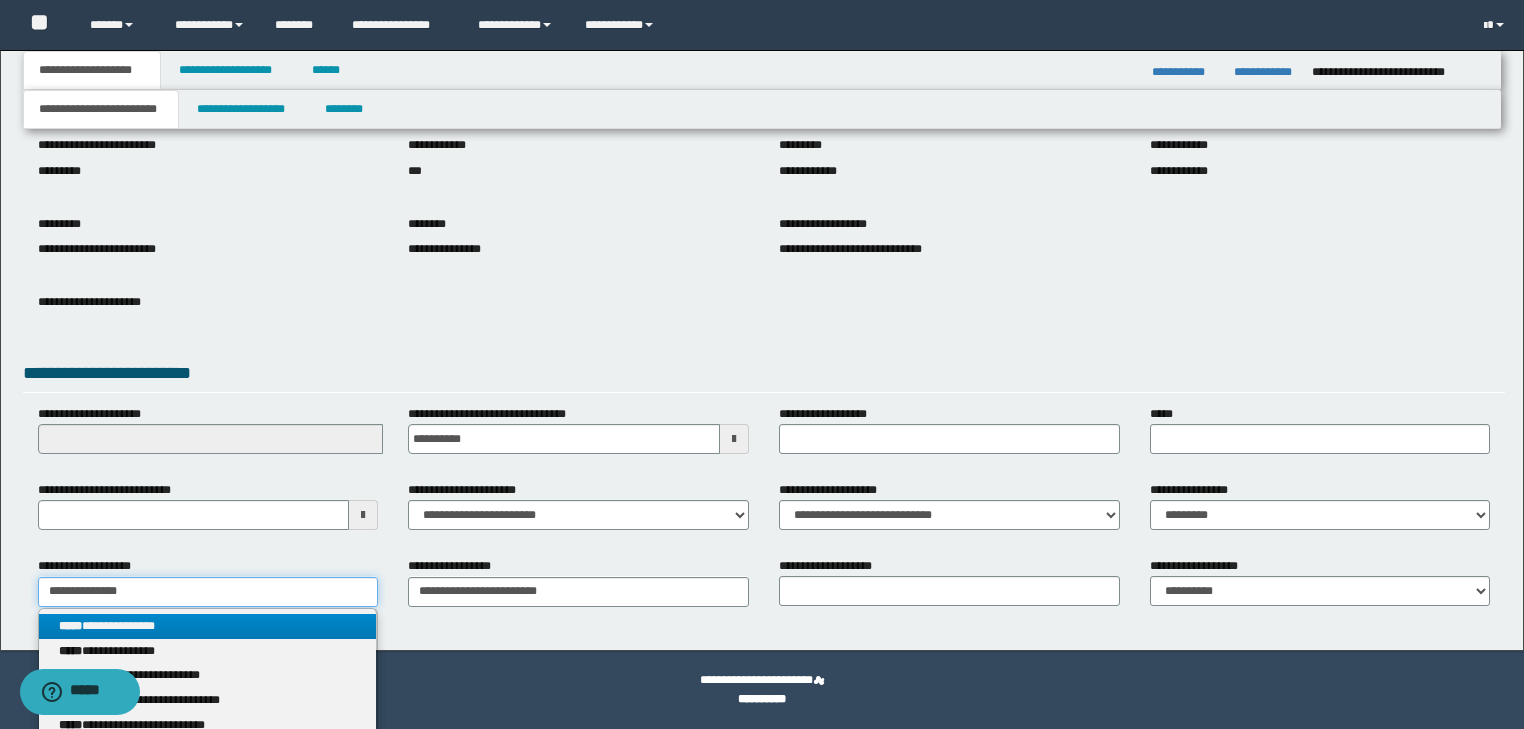 type 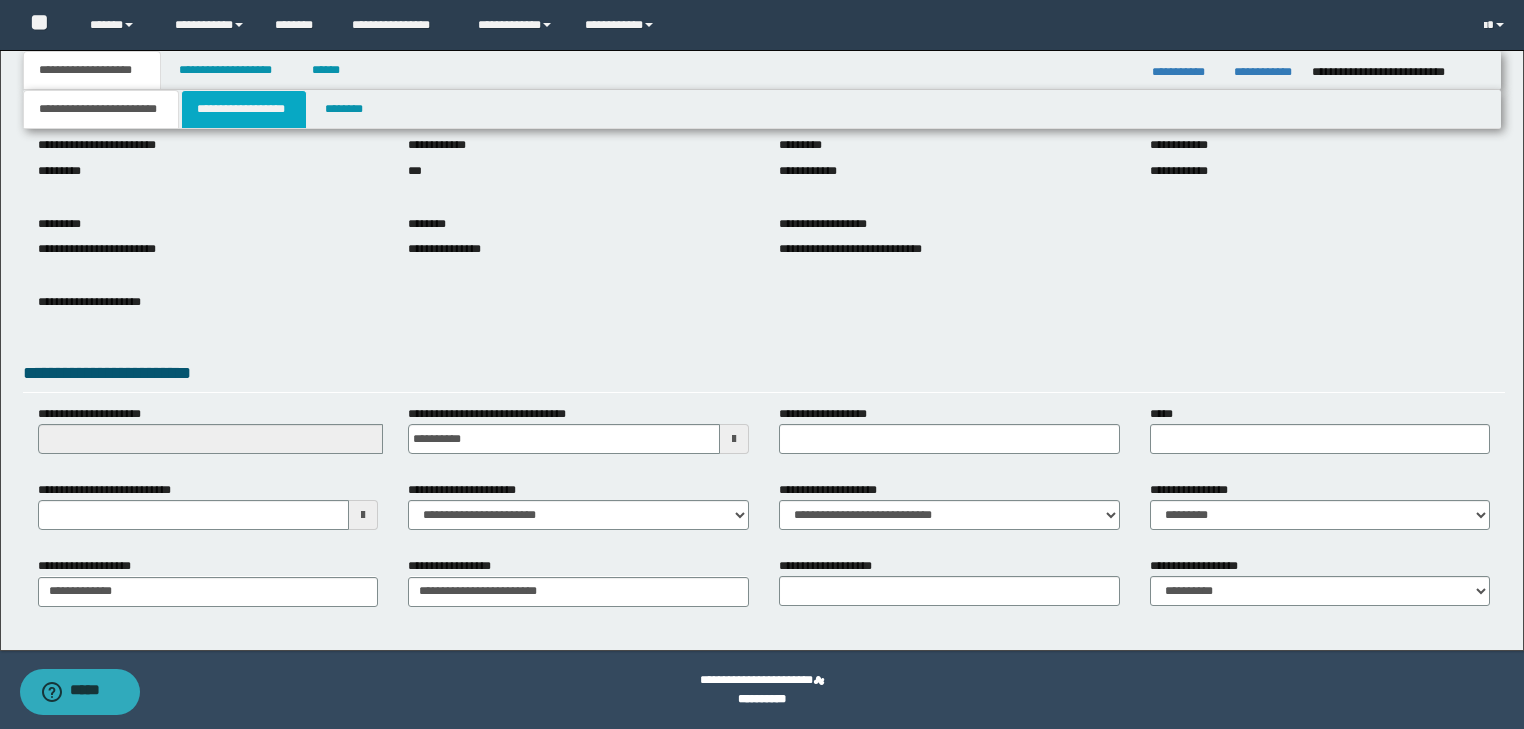 click on "**********" at bounding box center (244, 109) 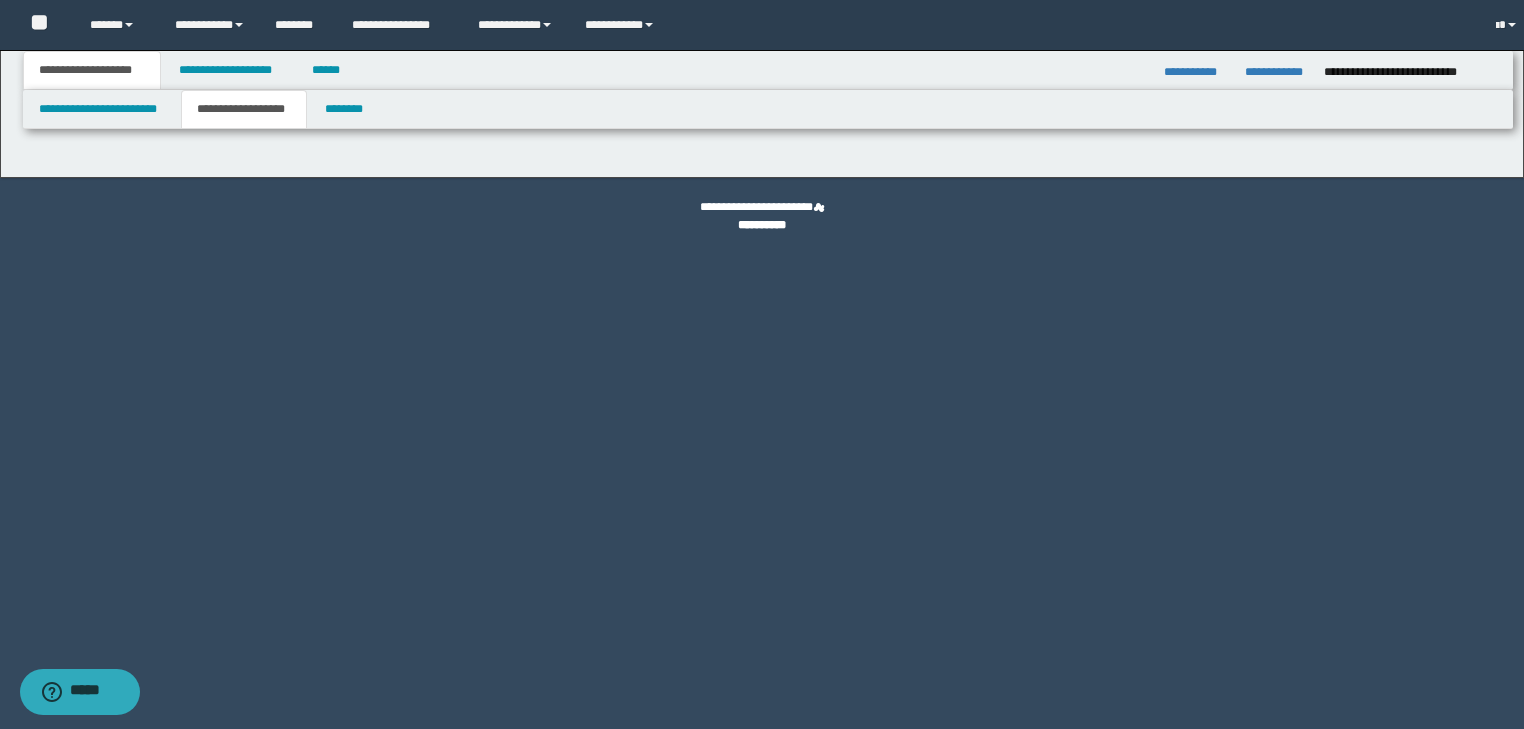 scroll, scrollTop: 0, scrollLeft: 0, axis: both 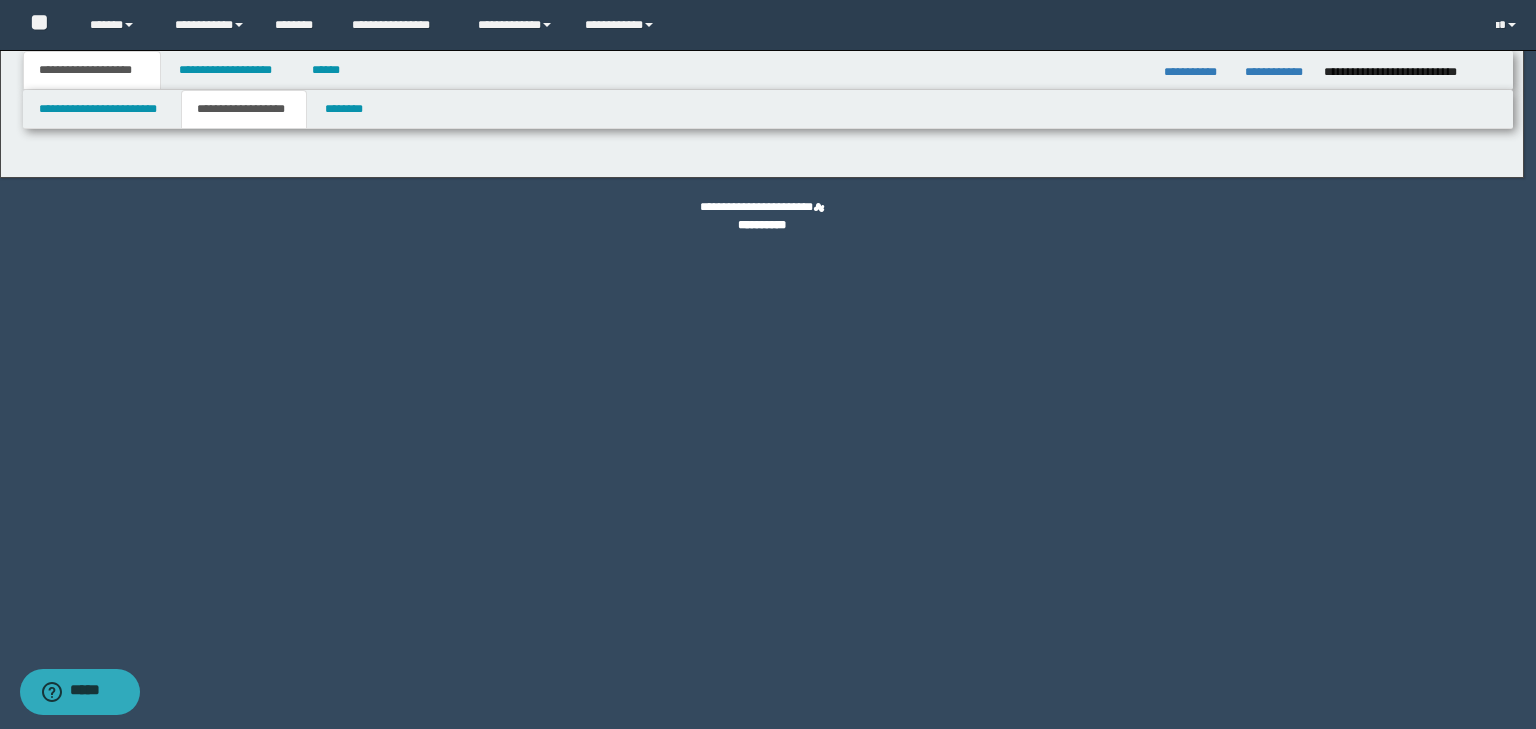 type on "*******" 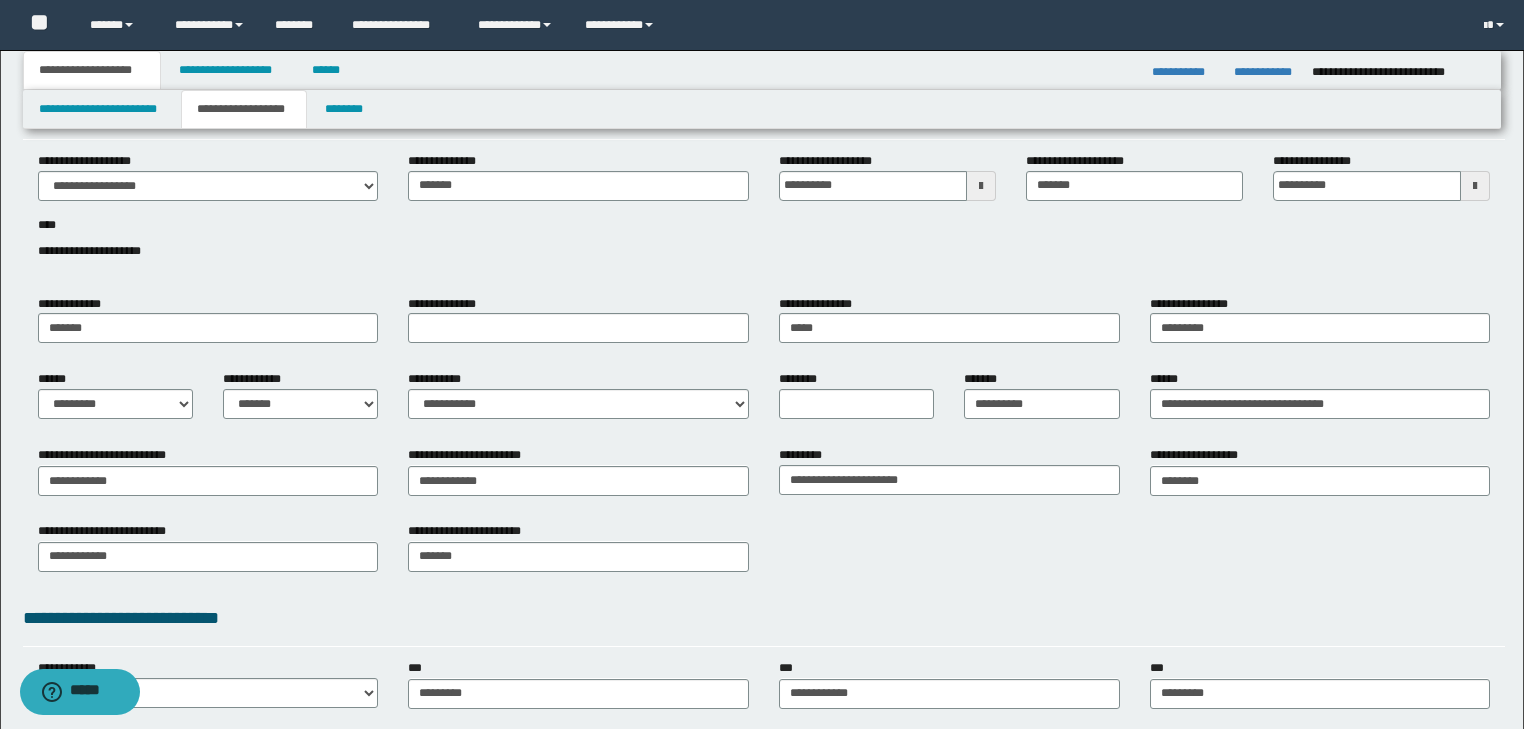 scroll, scrollTop: 57, scrollLeft: 0, axis: vertical 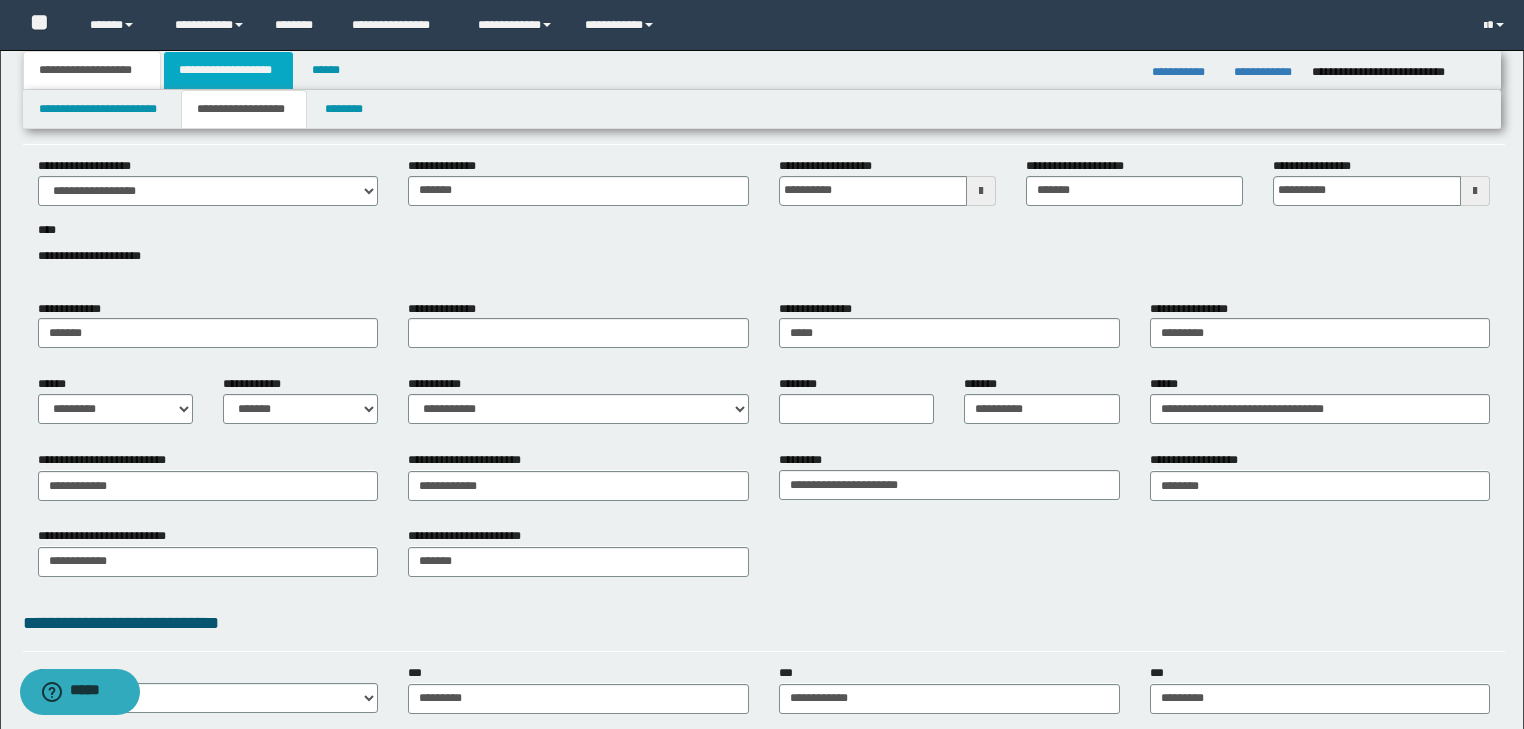 click on "**********" at bounding box center (228, 70) 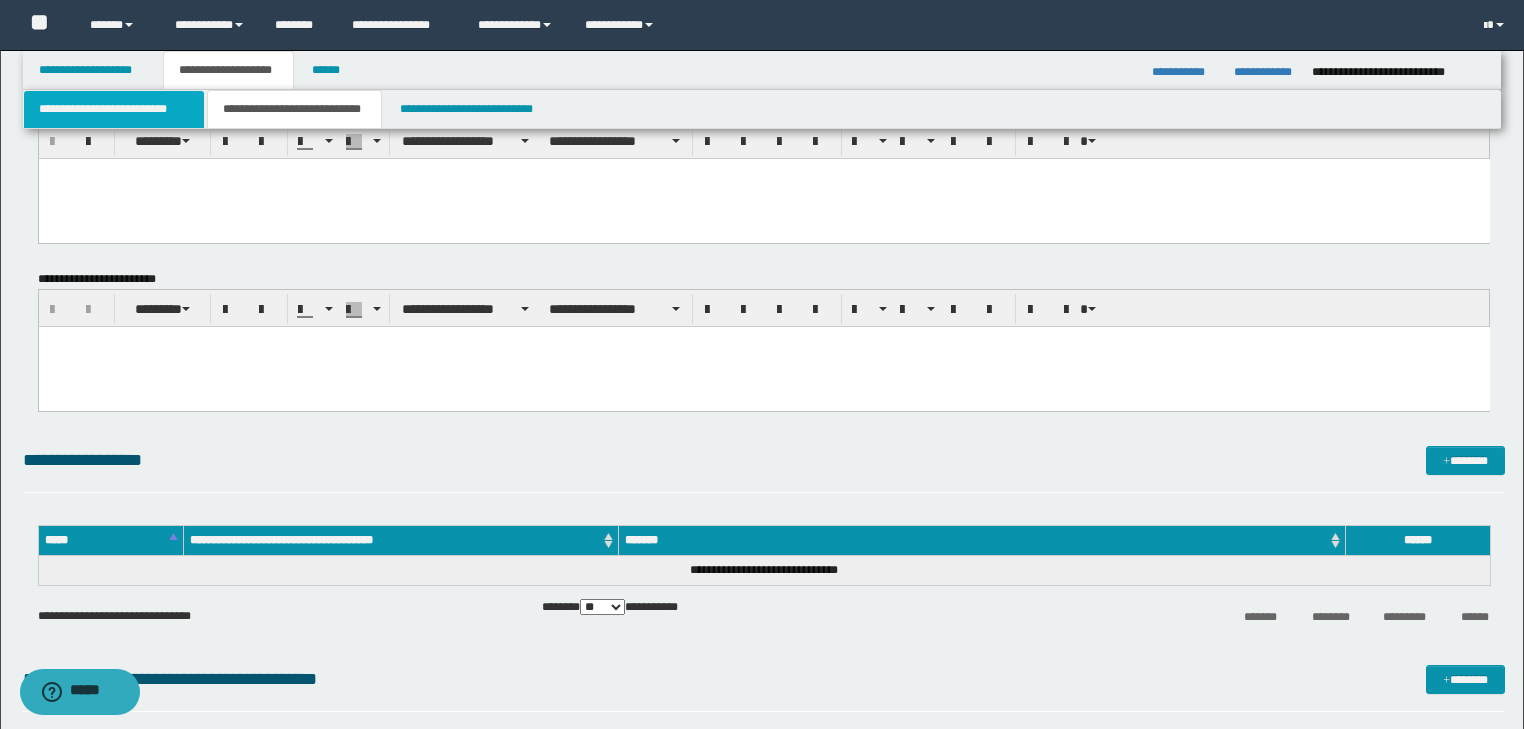 click on "**********" at bounding box center (114, 109) 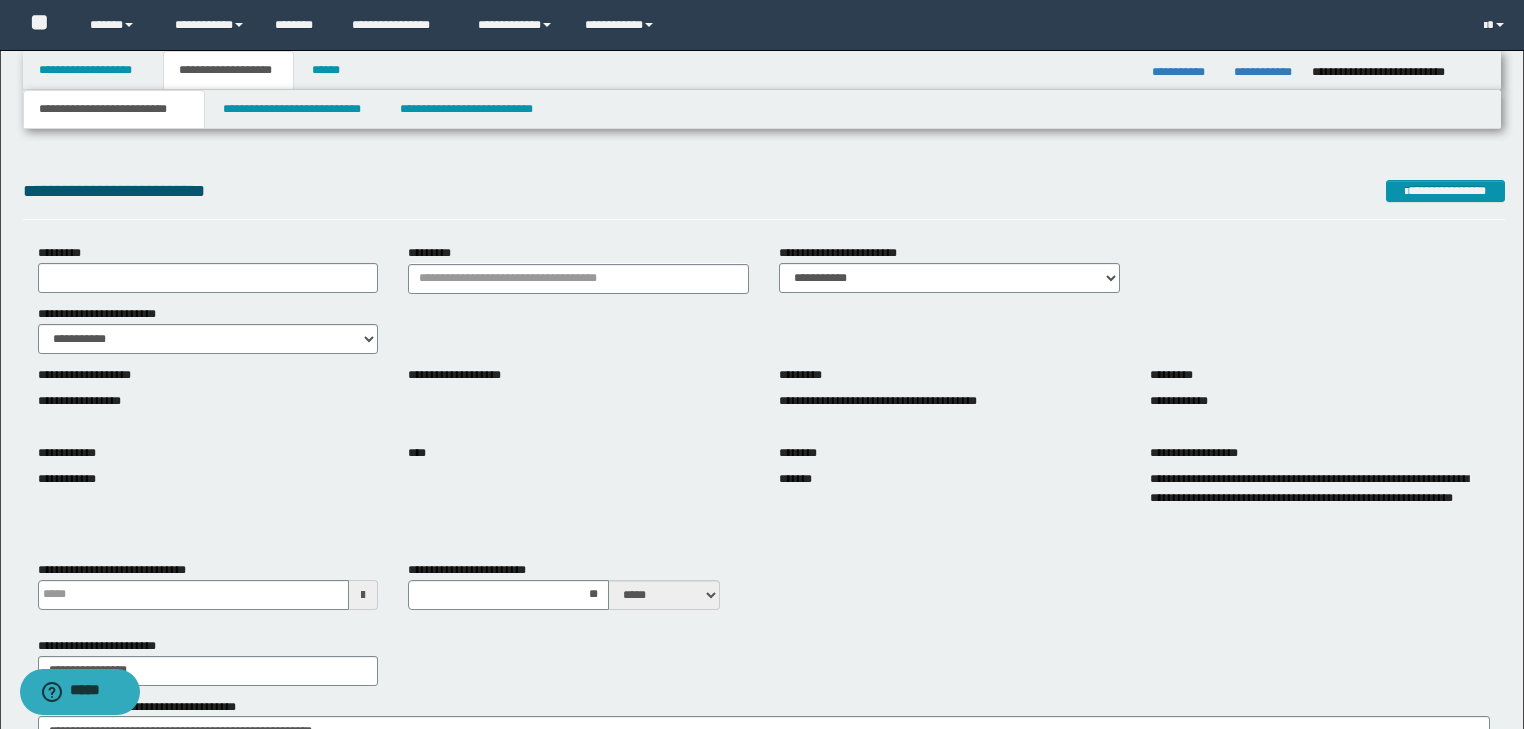 scroll, scrollTop: 80, scrollLeft: 0, axis: vertical 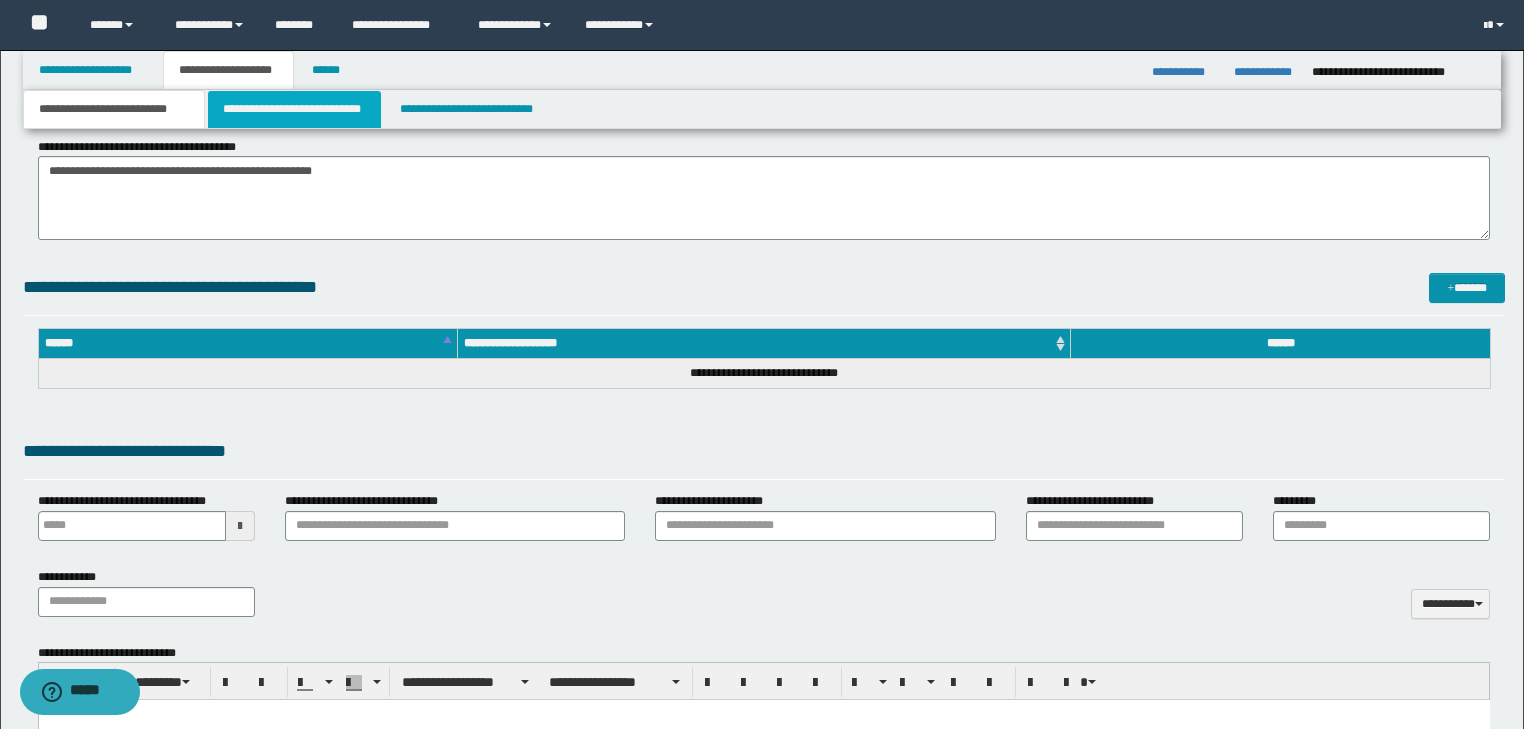 click on "**********" at bounding box center [294, 109] 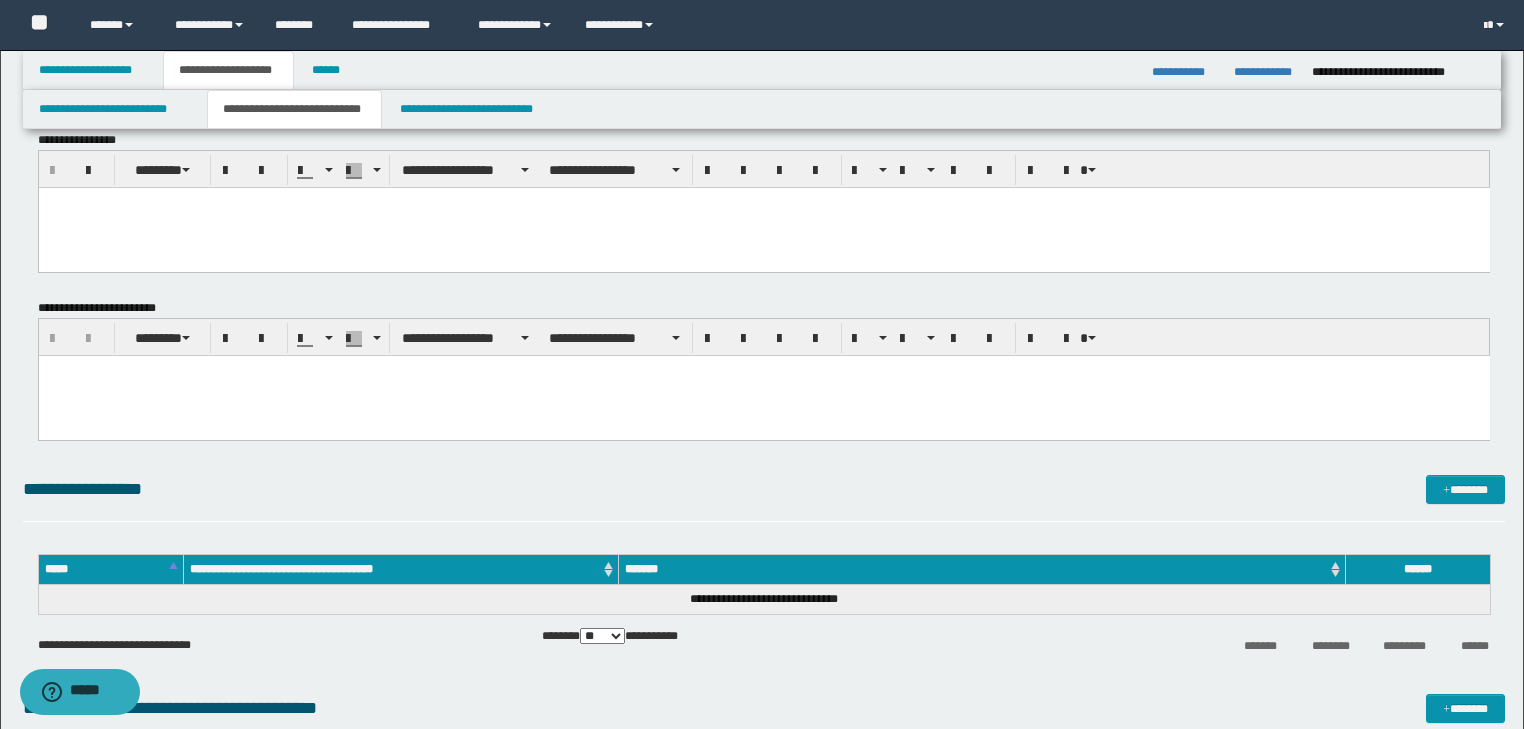 scroll, scrollTop: 0, scrollLeft: 0, axis: both 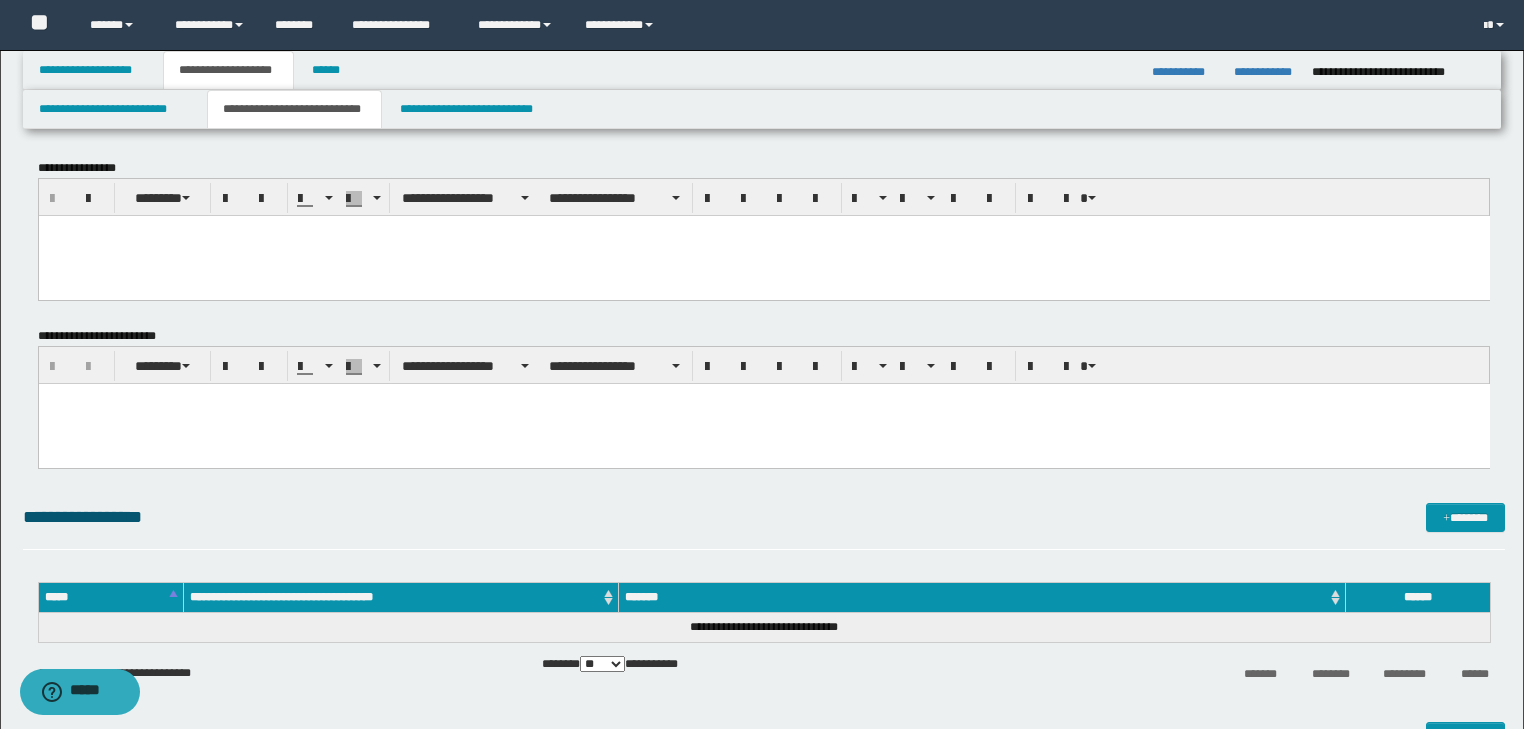 click at bounding box center [763, 230] 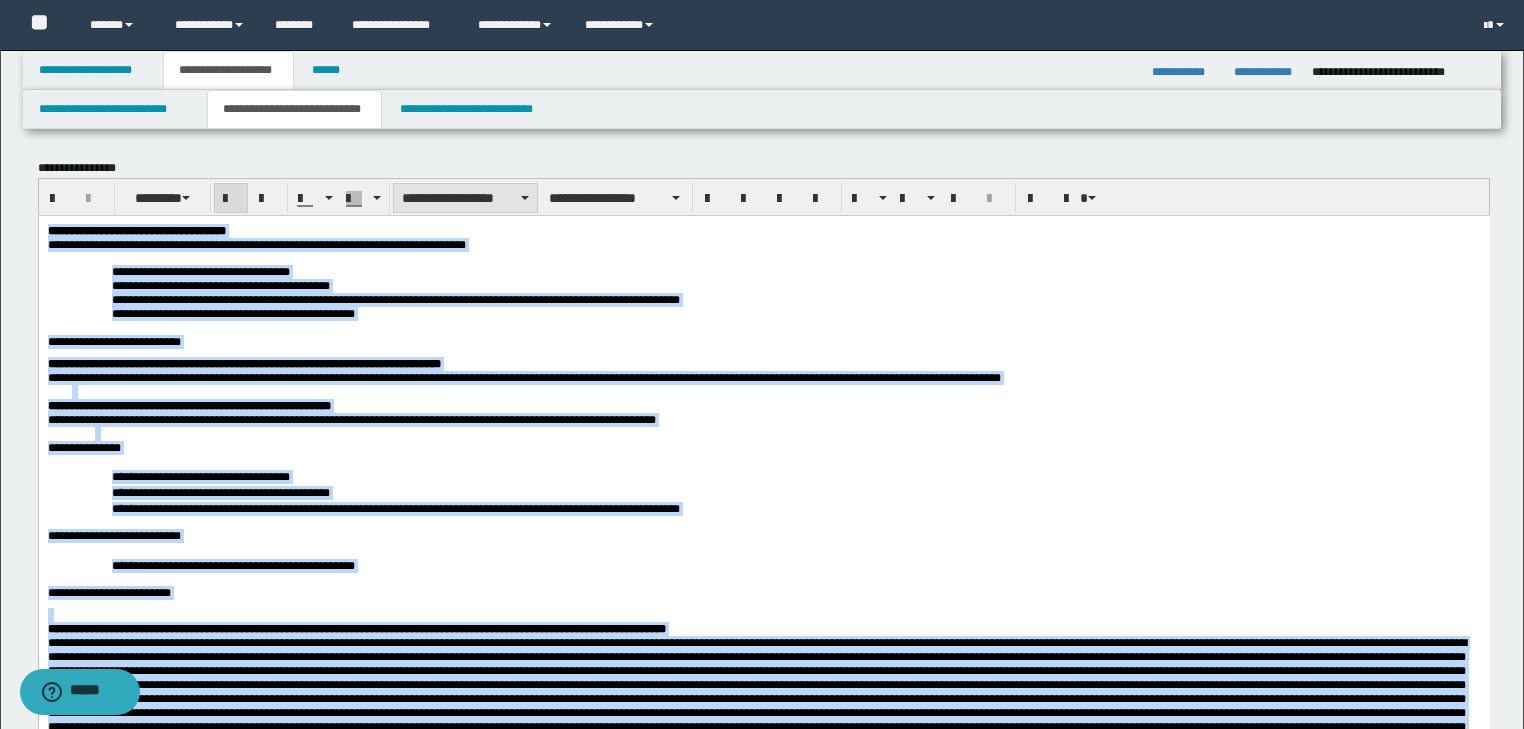 click on "**********" at bounding box center (465, 198) 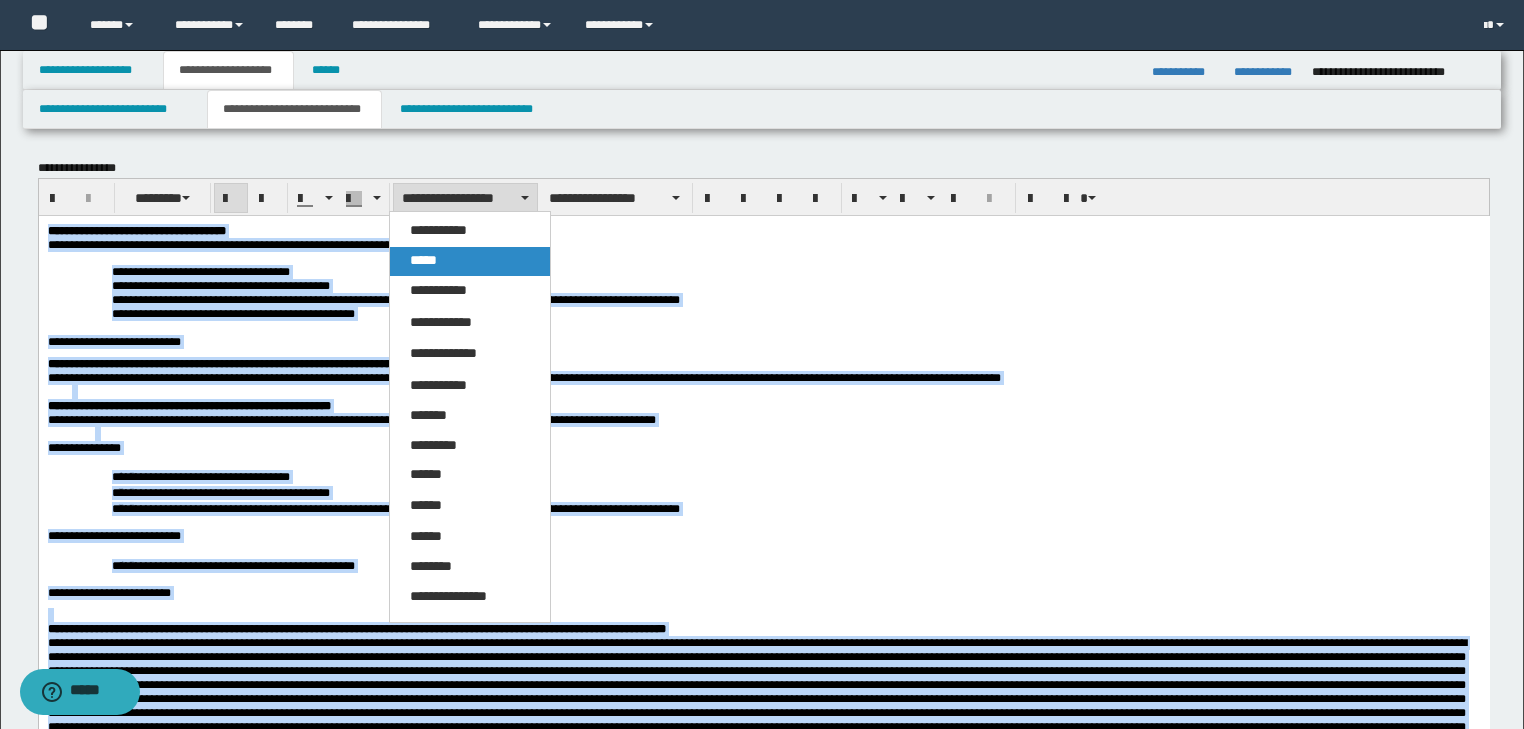 click on "*****" at bounding box center [423, 260] 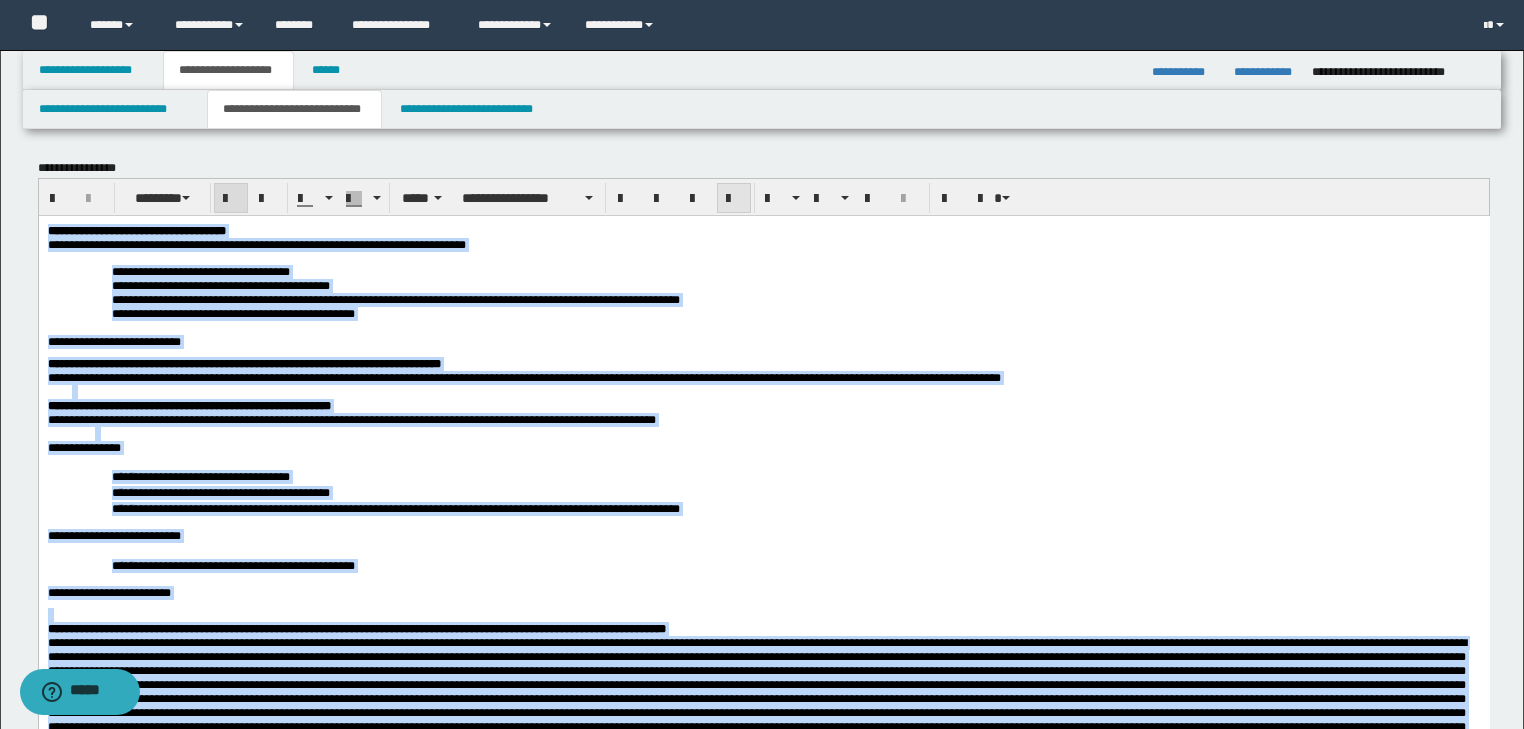 click at bounding box center [734, 199] 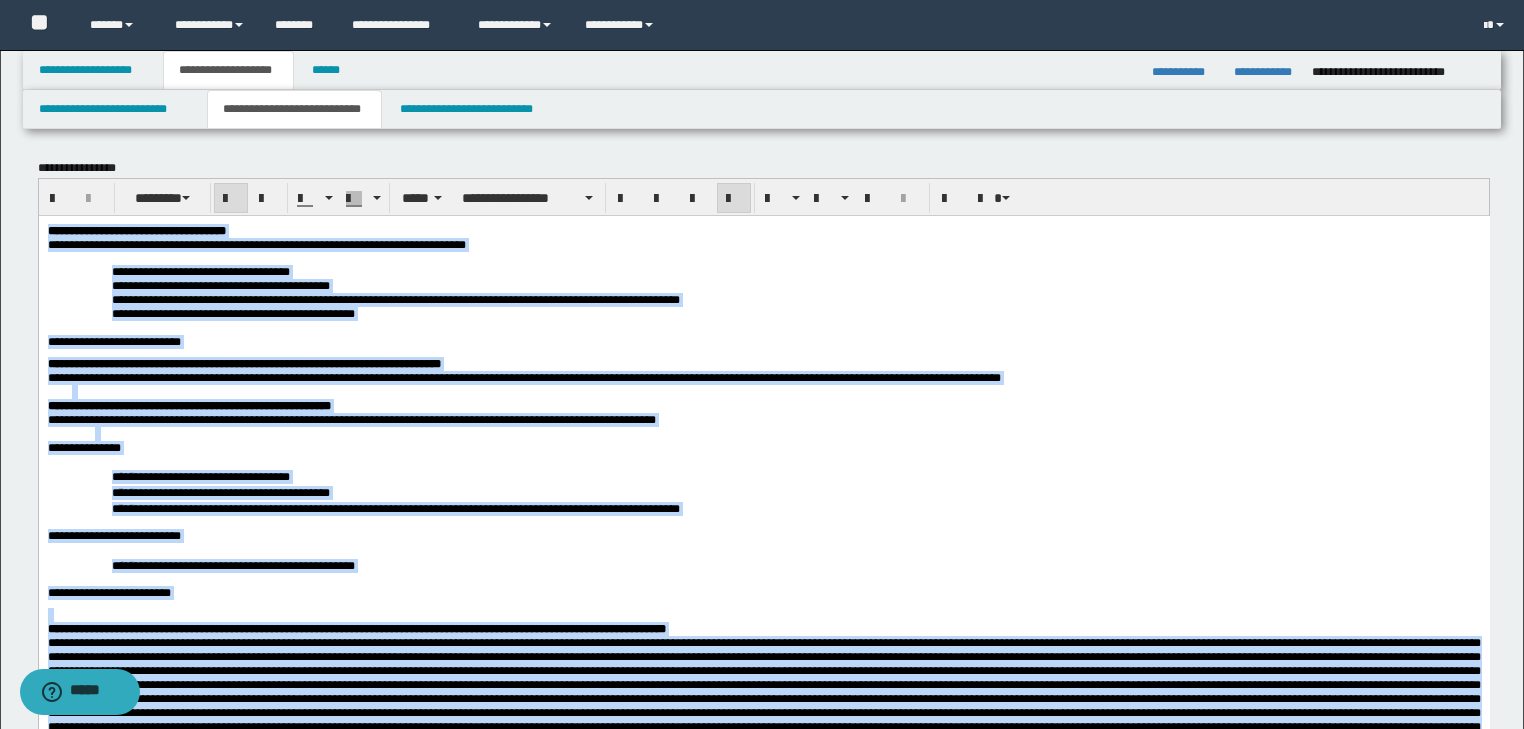 click on "**********" at bounding box center (763, 341) 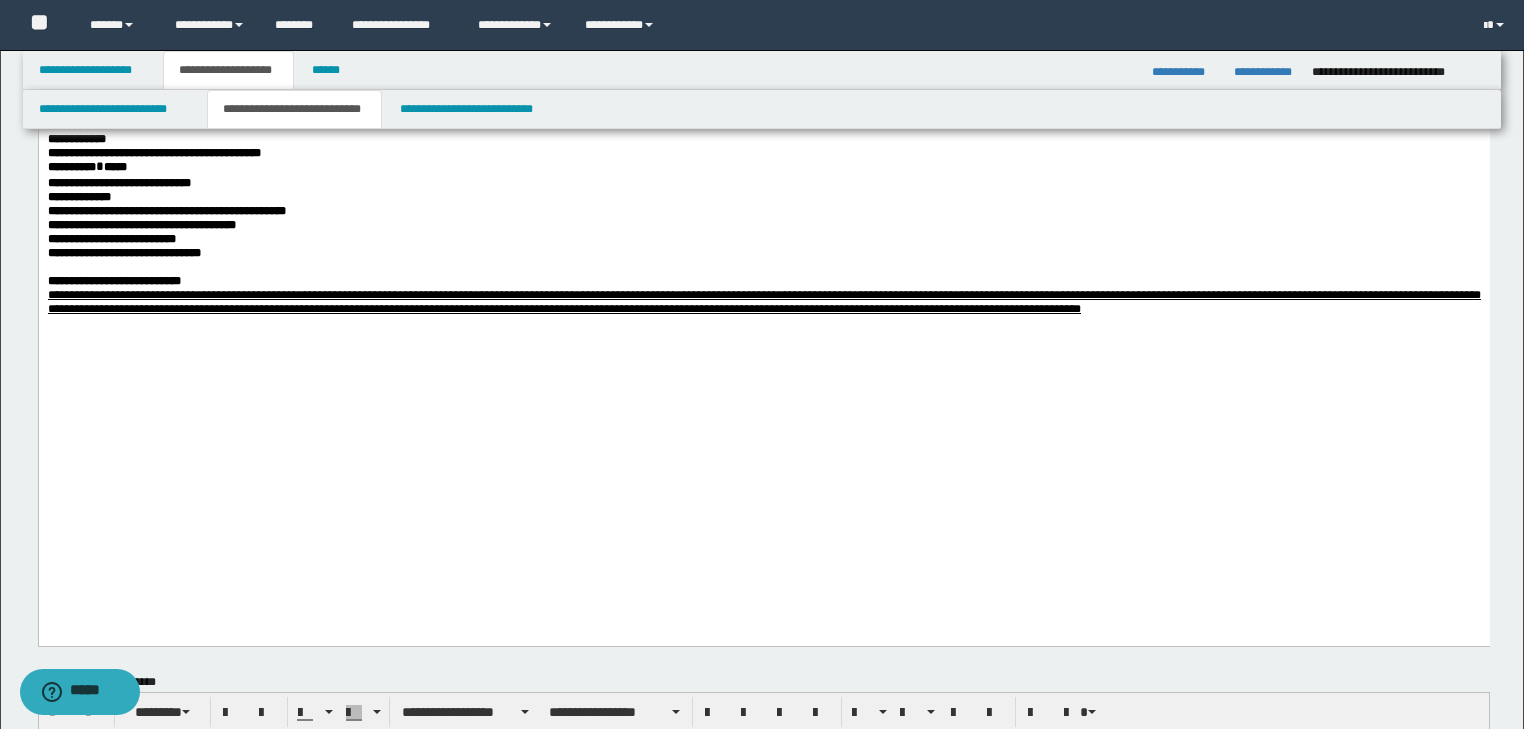 scroll, scrollTop: 1120, scrollLeft: 0, axis: vertical 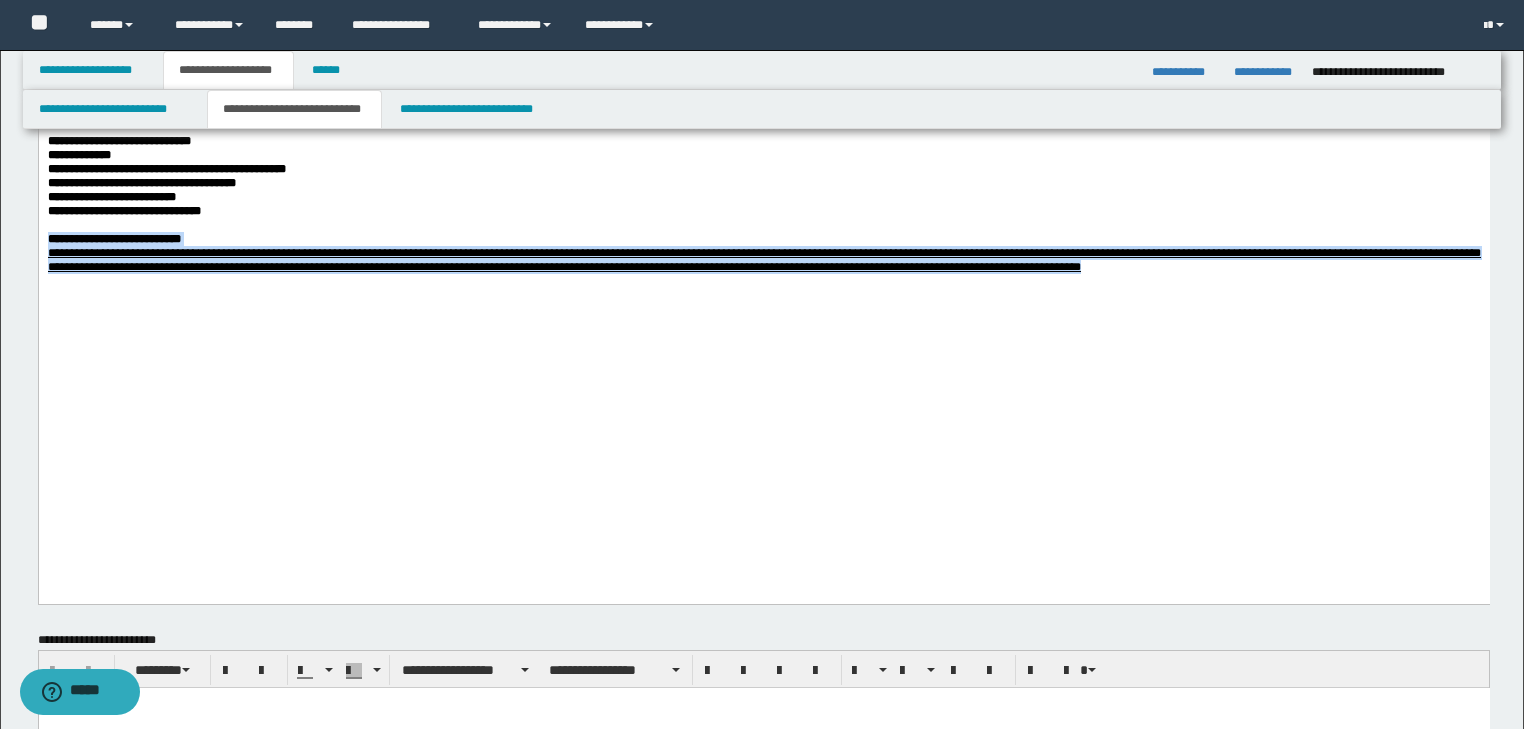 drag, startPoint x: 1297, startPoint y: 474, endPoint x: 3, endPoint y: 441, distance: 1294.4208 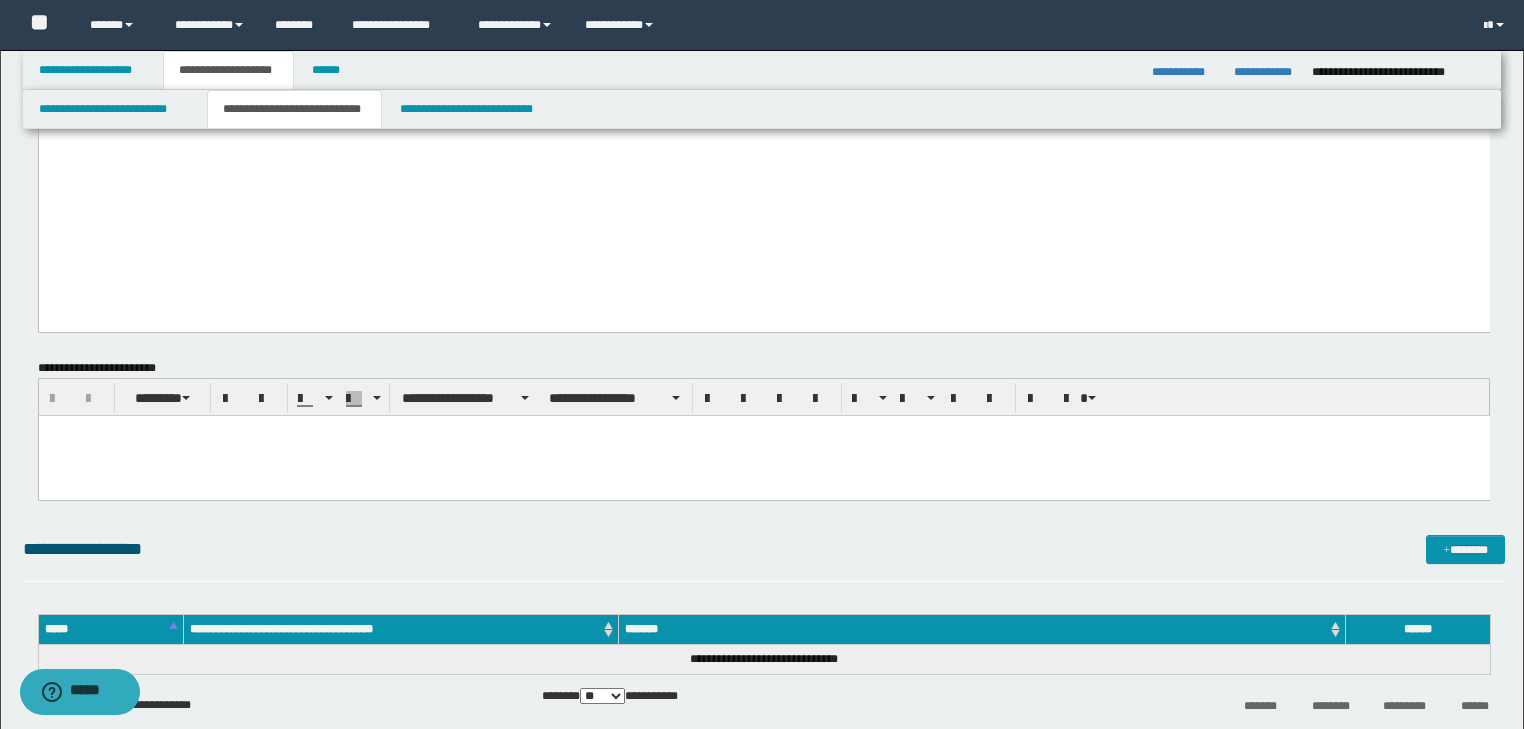 scroll, scrollTop: 1360, scrollLeft: 0, axis: vertical 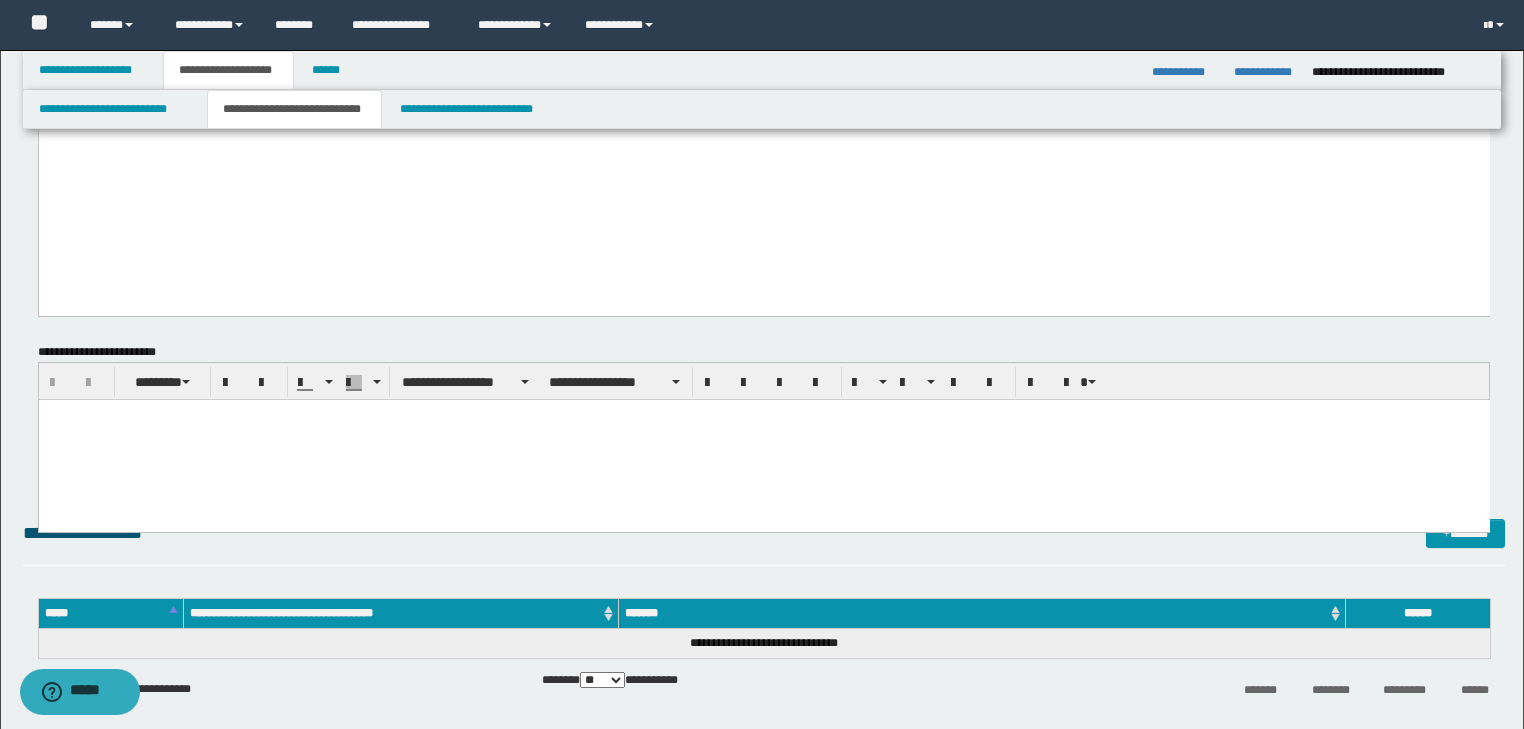click at bounding box center [763, 439] 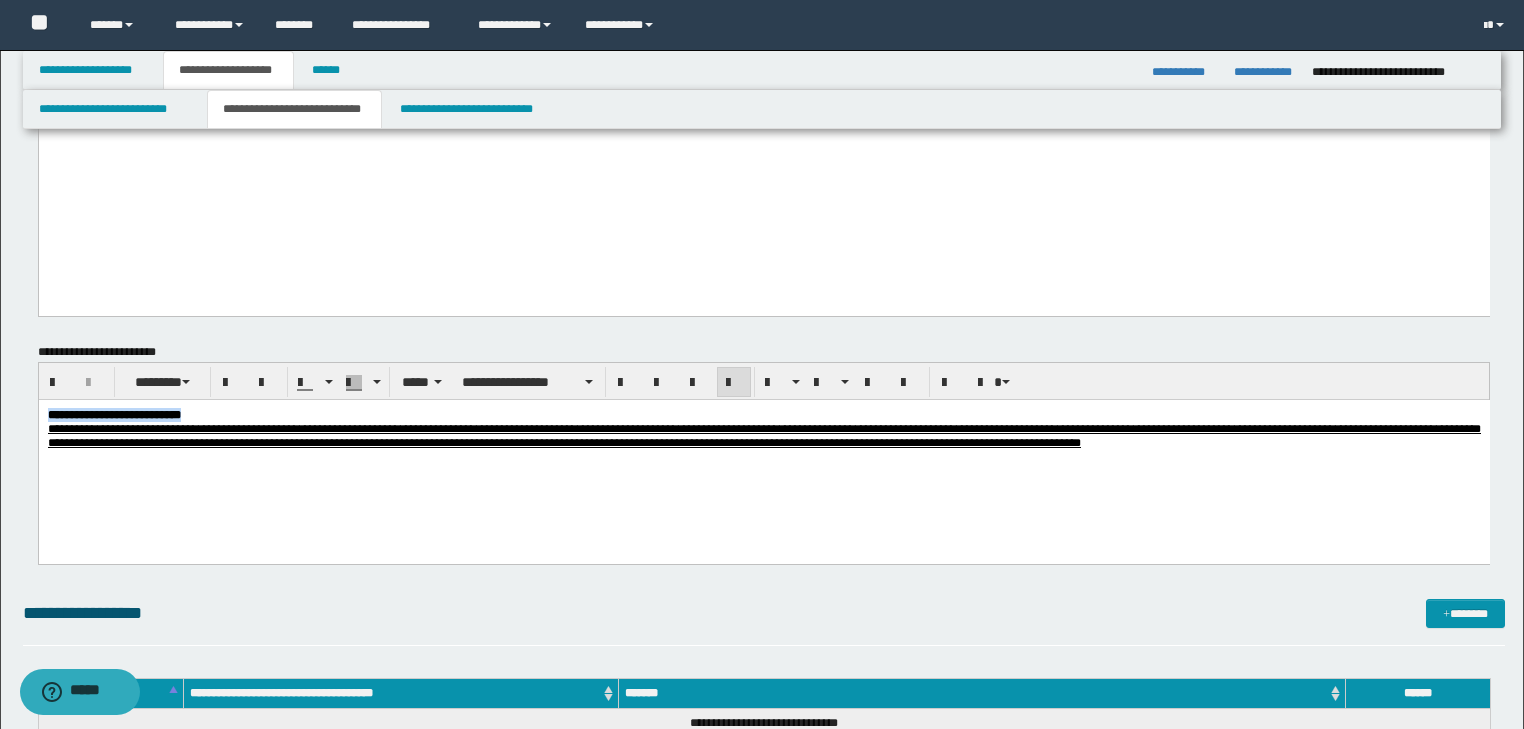 drag, startPoint x: 229, startPoint y: 411, endPoint x: -1, endPoint y: 408, distance: 230.01956 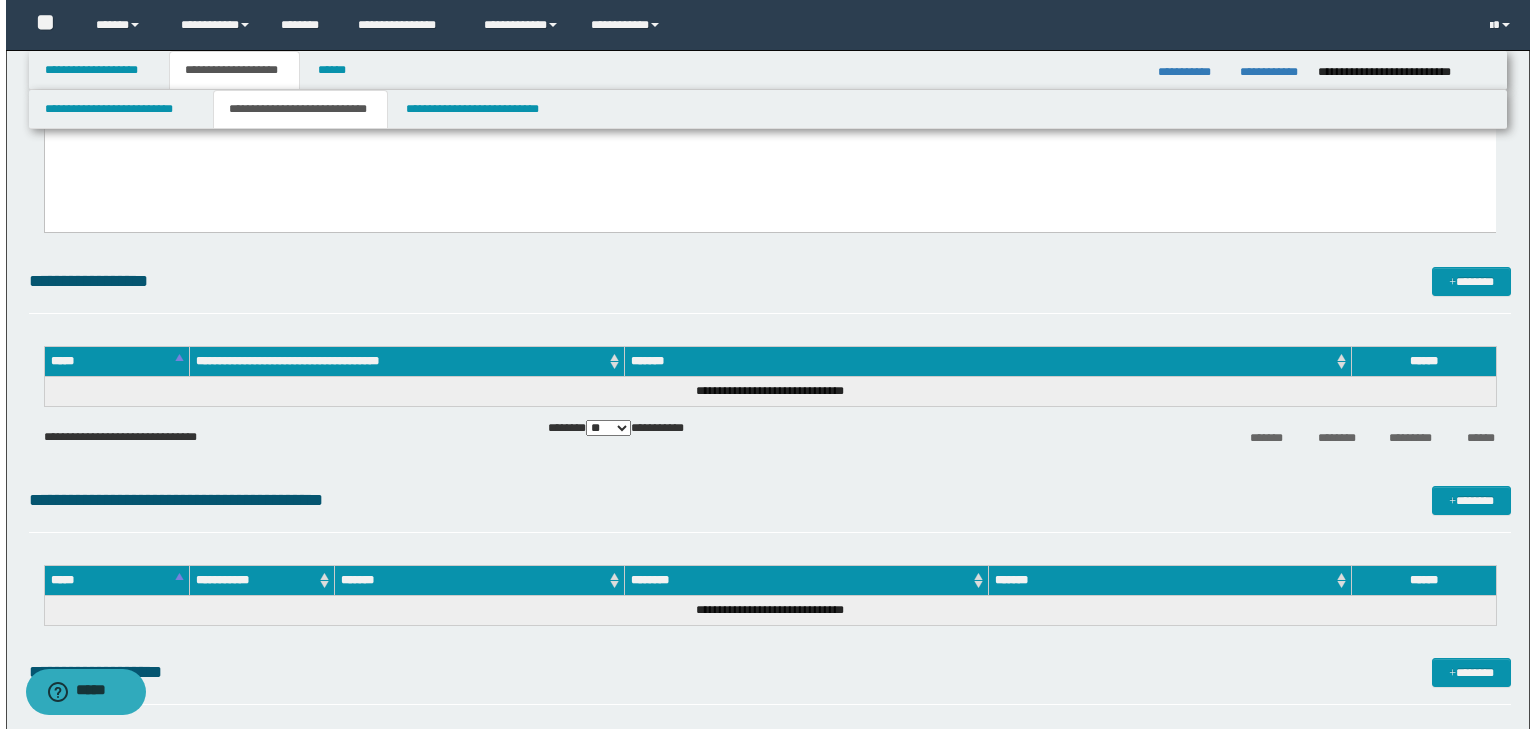 scroll, scrollTop: 1680, scrollLeft: 0, axis: vertical 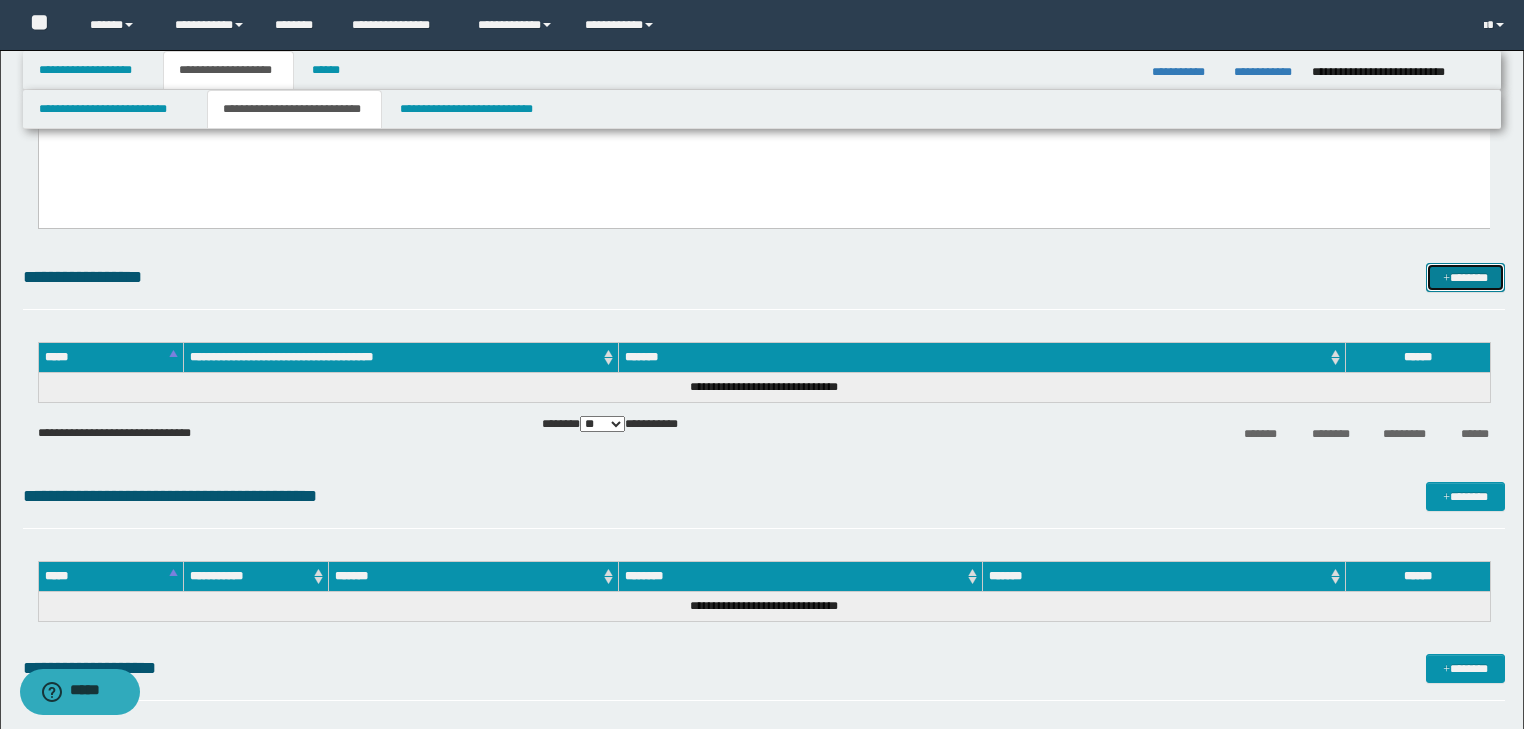 click at bounding box center [1446, 279] 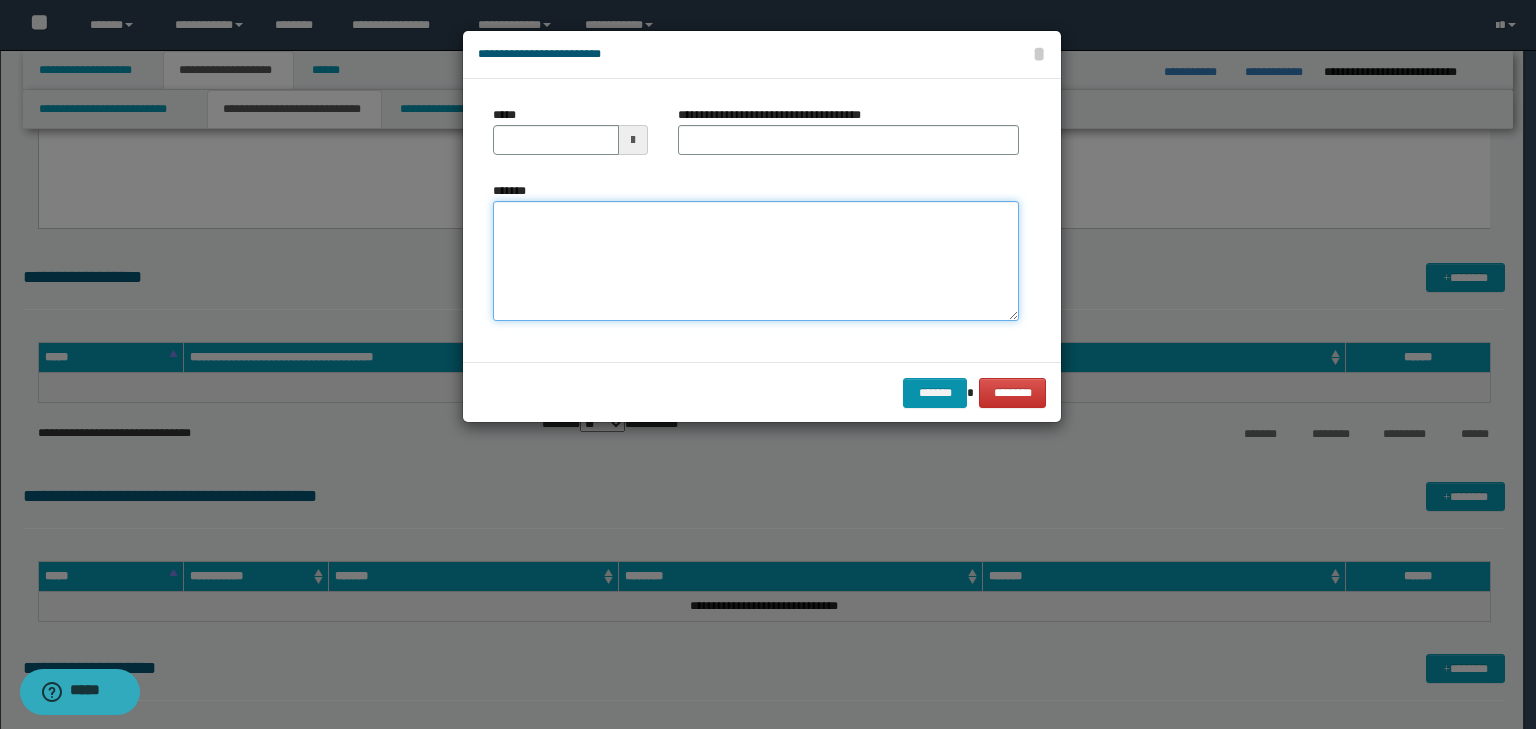 click on "*******" at bounding box center (756, 261) 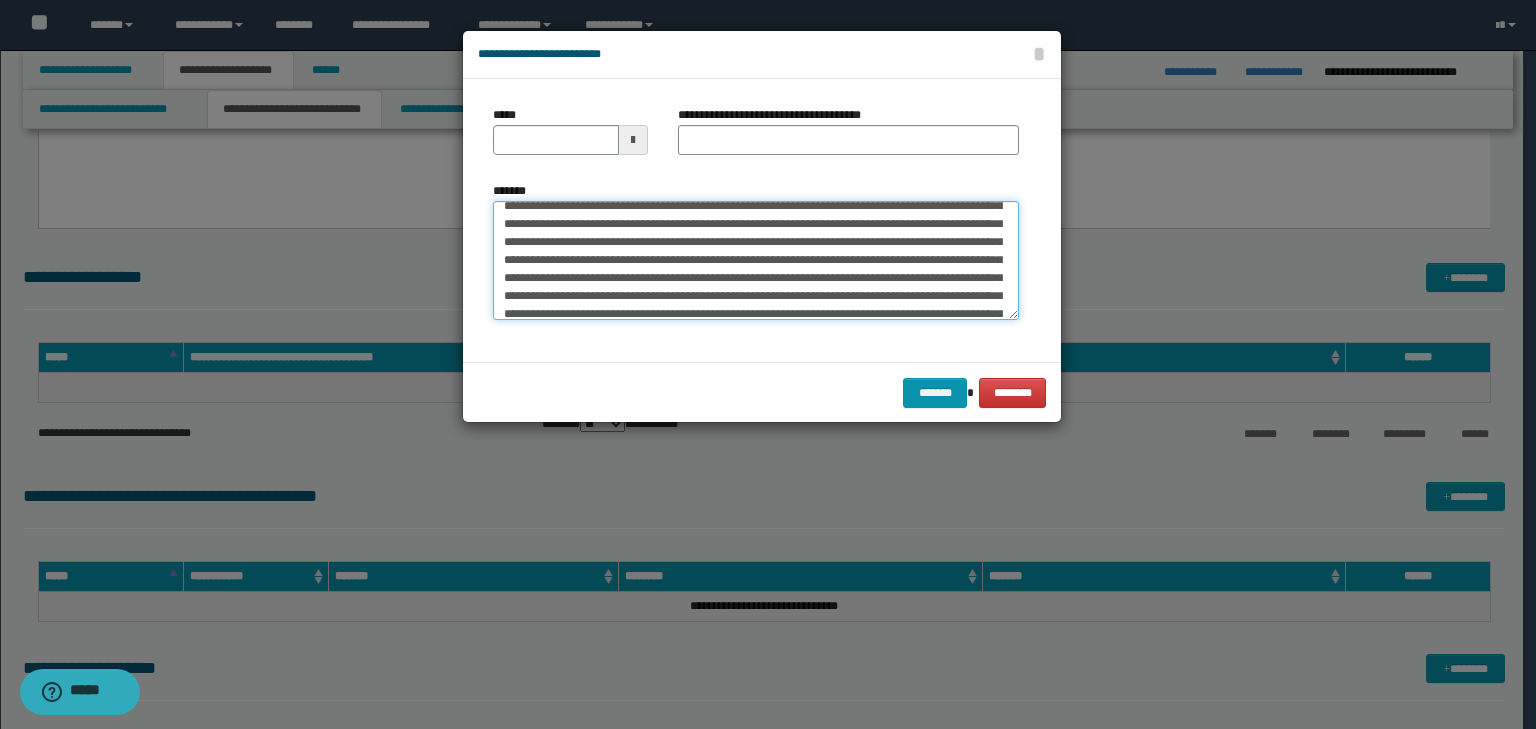 scroll, scrollTop: 0, scrollLeft: 0, axis: both 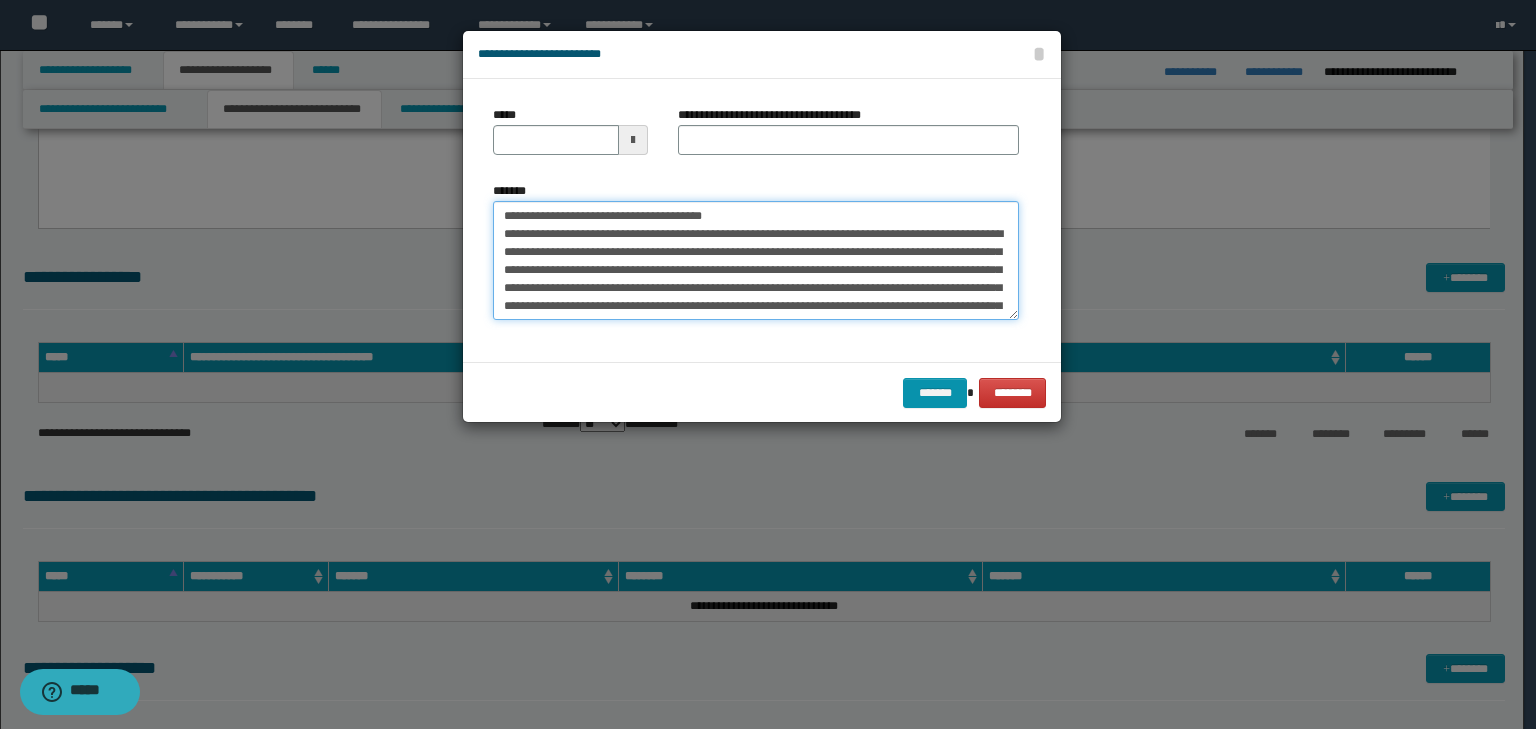 drag, startPoint x: 661, startPoint y: 206, endPoint x: 403, endPoint y: 180, distance: 259.30676 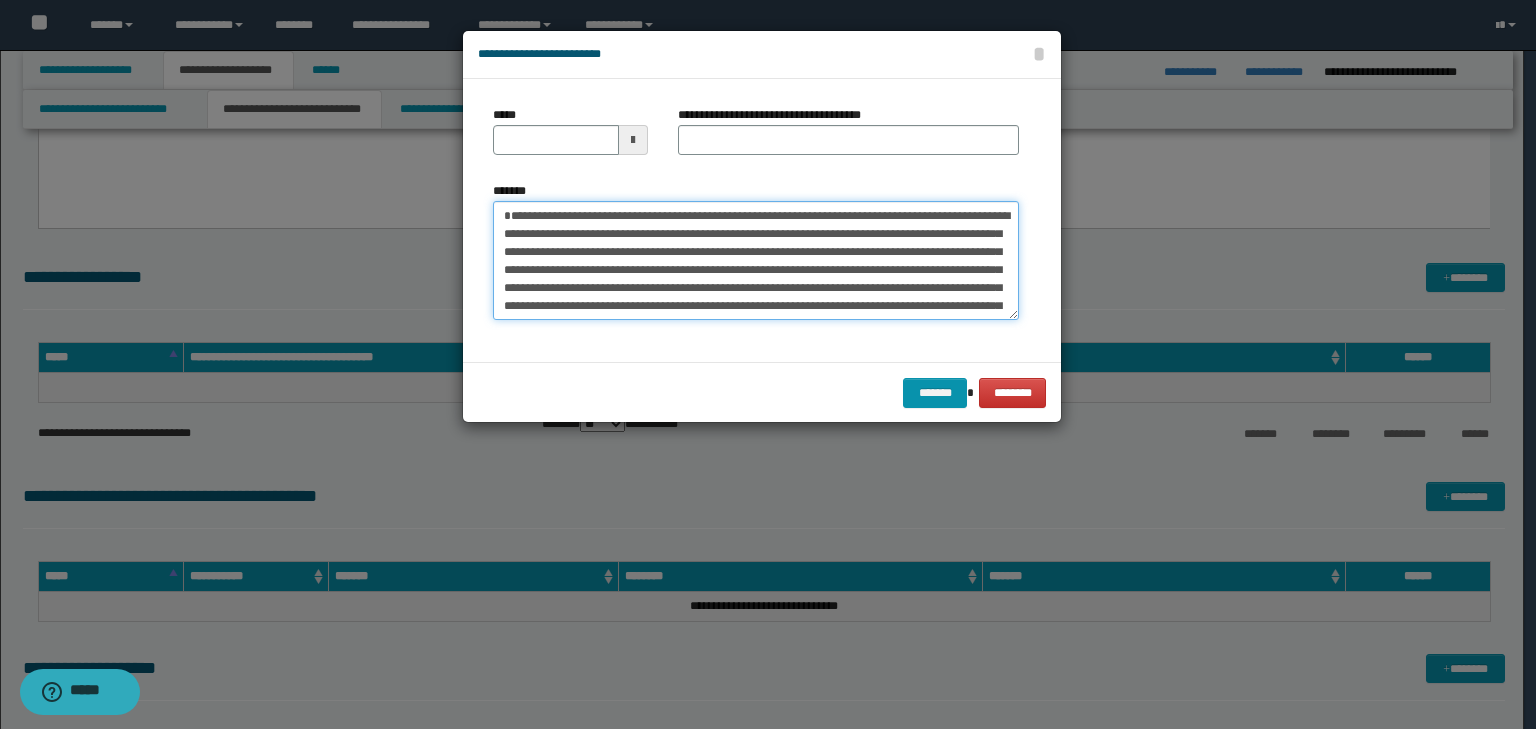type on "**********" 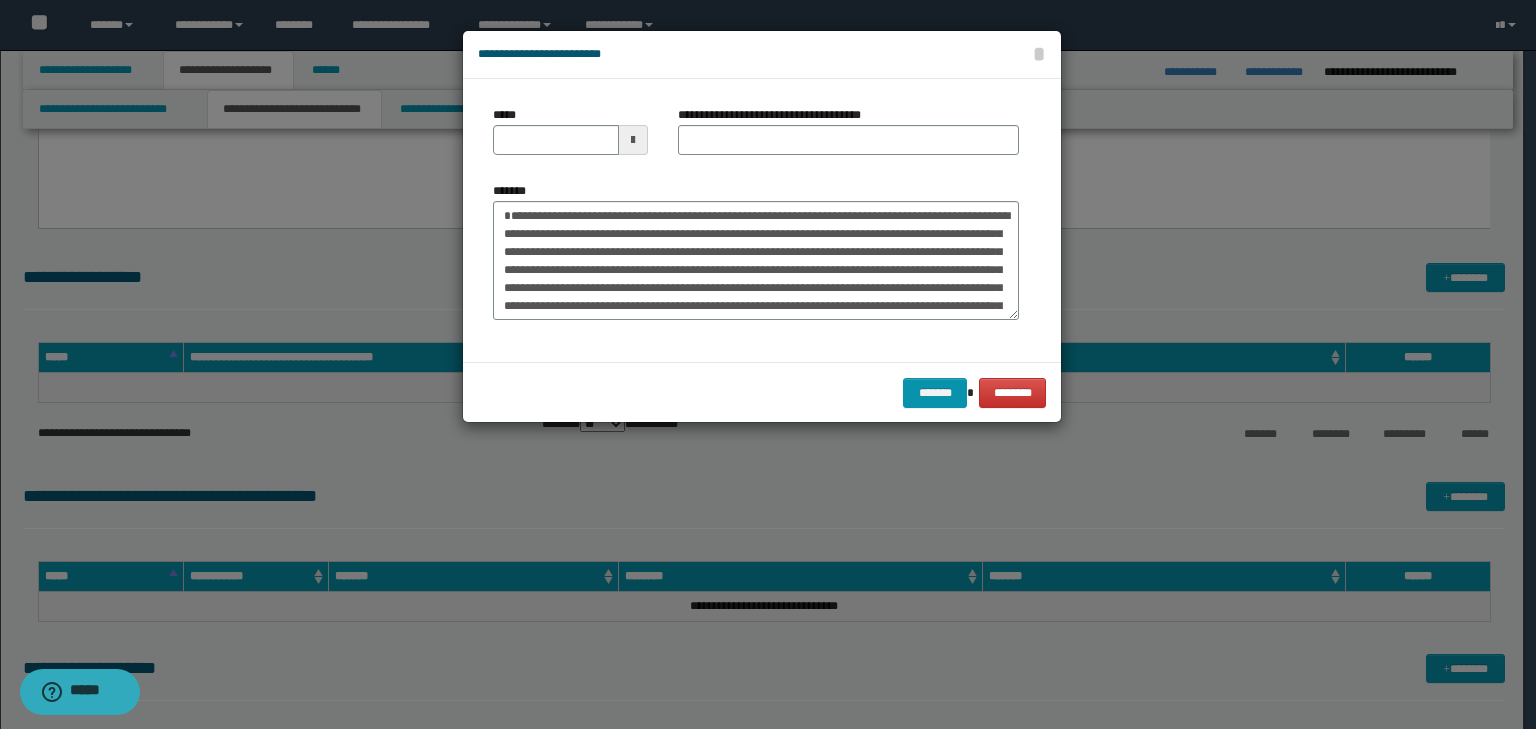 drag, startPoint x: 466, startPoint y: 146, endPoint x: 532, endPoint y: 144, distance: 66.0303 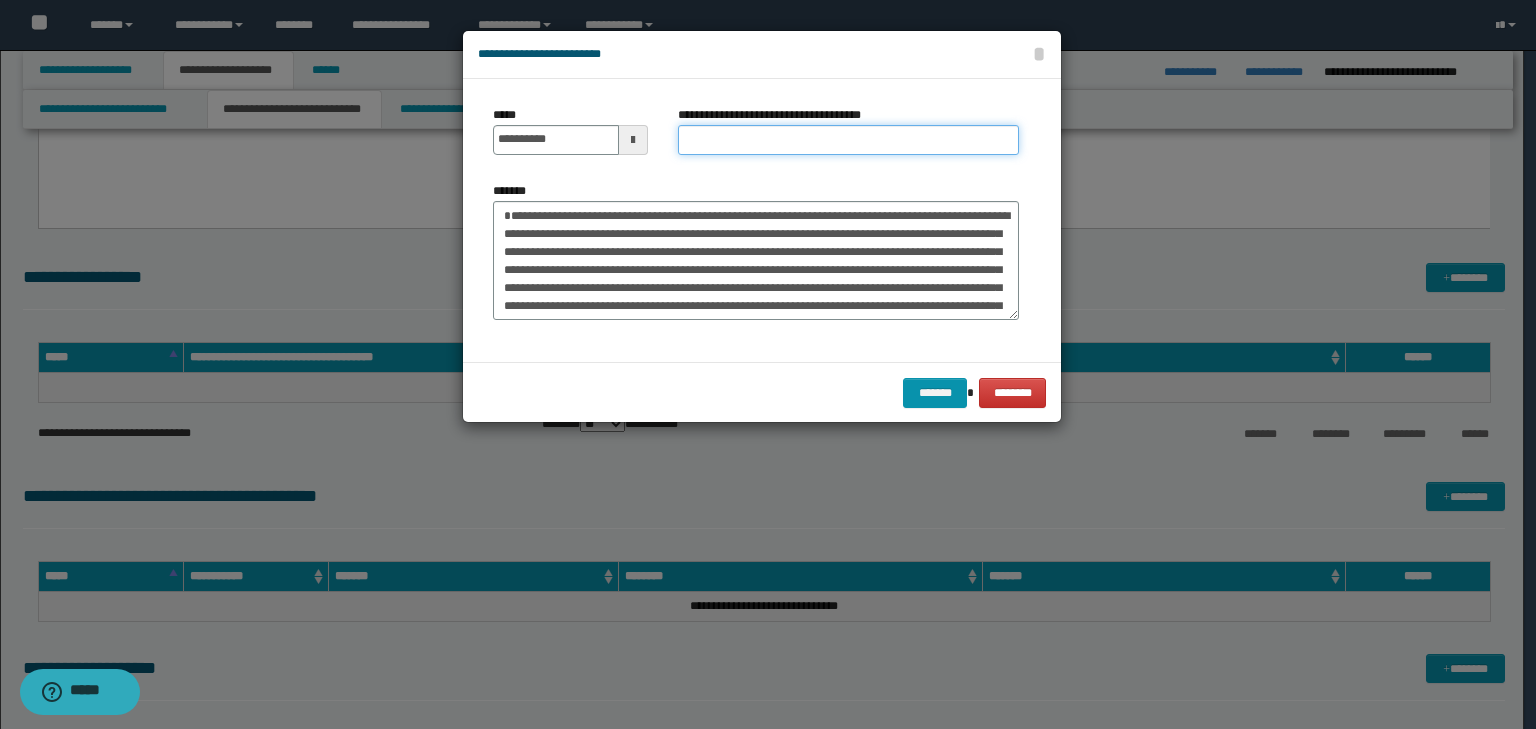 paste on "**********" 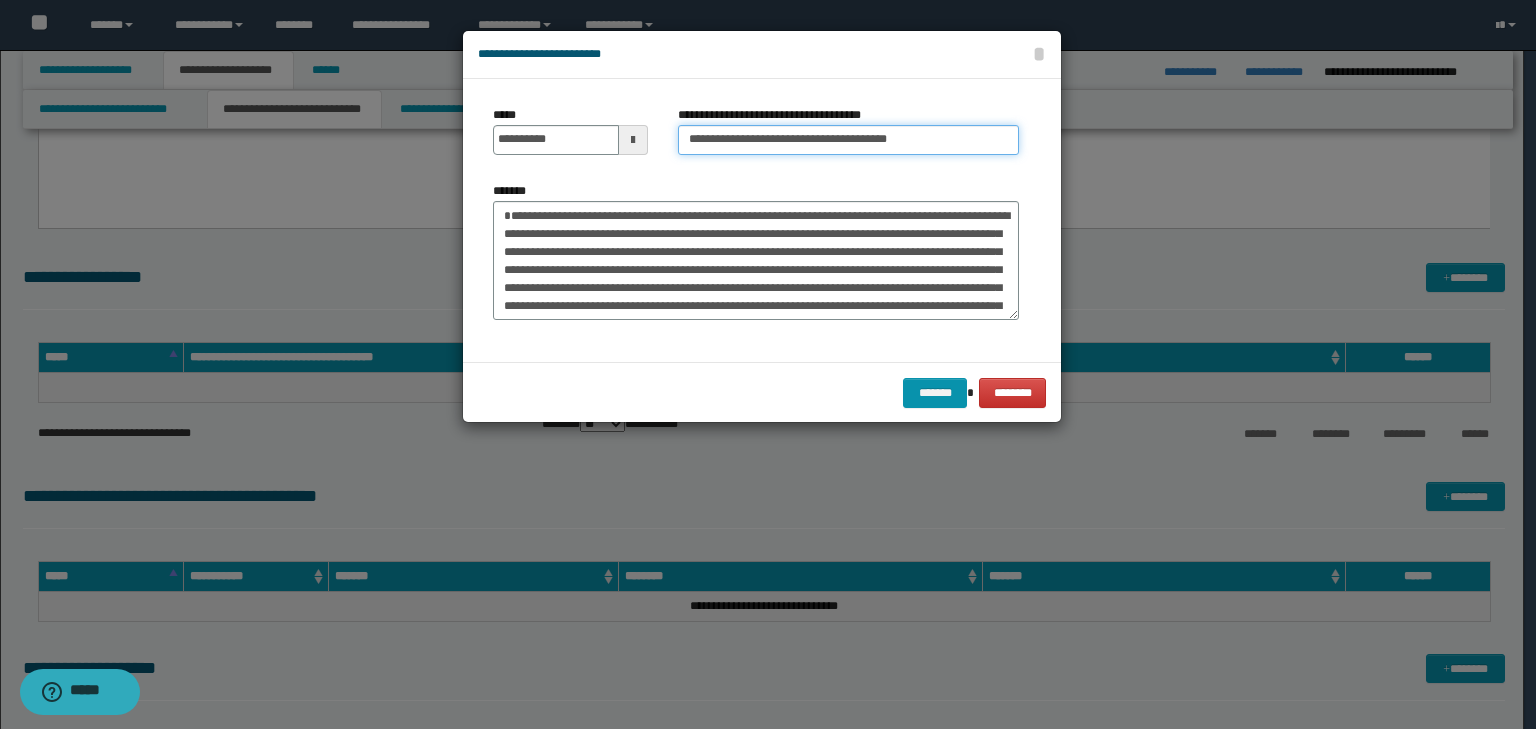 drag, startPoint x: 701, startPoint y: 137, endPoint x: 783, endPoint y: 138, distance: 82.006096 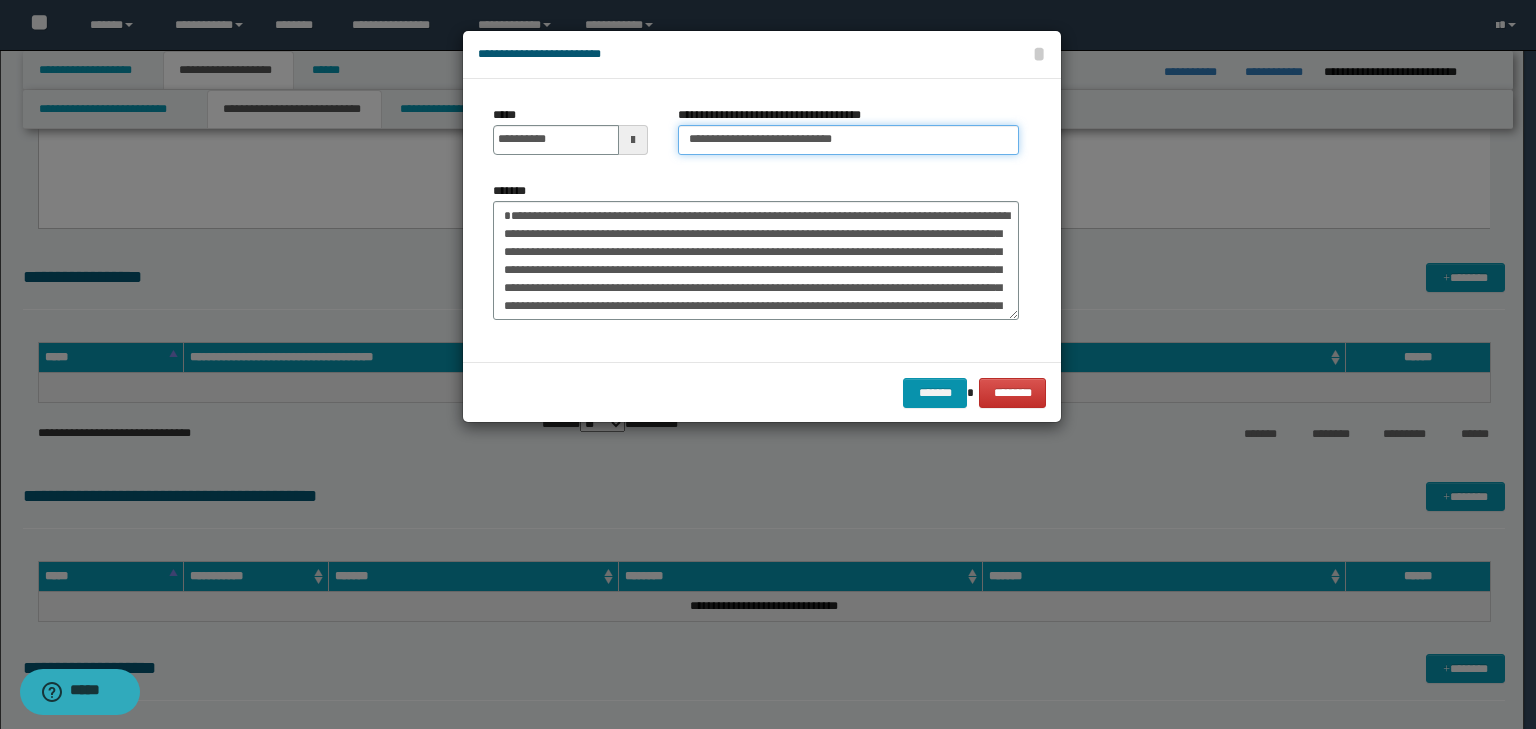 drag, startPoint x: 752, startPoint y: 138, endPoint x: 384, endPoint y: 103, distance: 369.66064 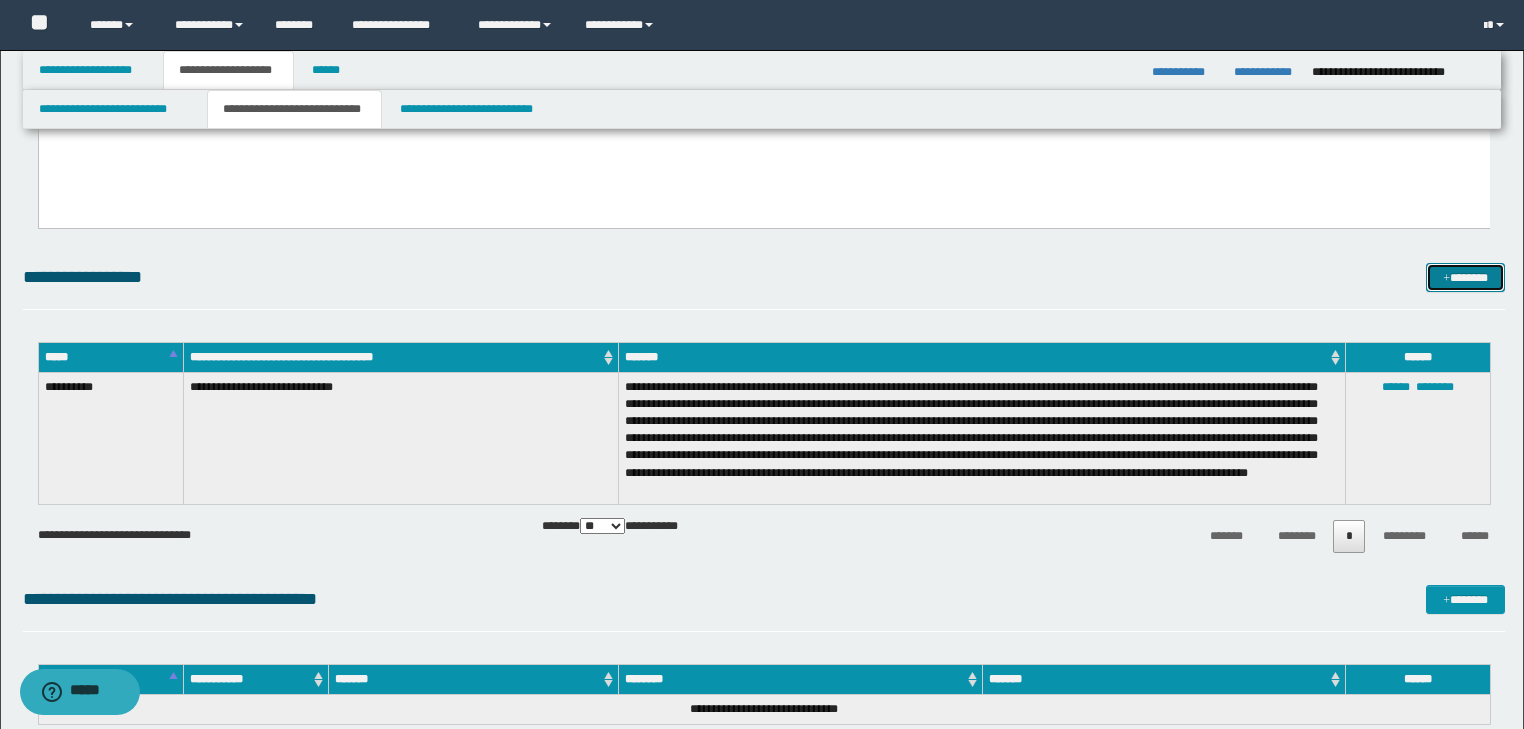 click at bounding box center (1446, 279) 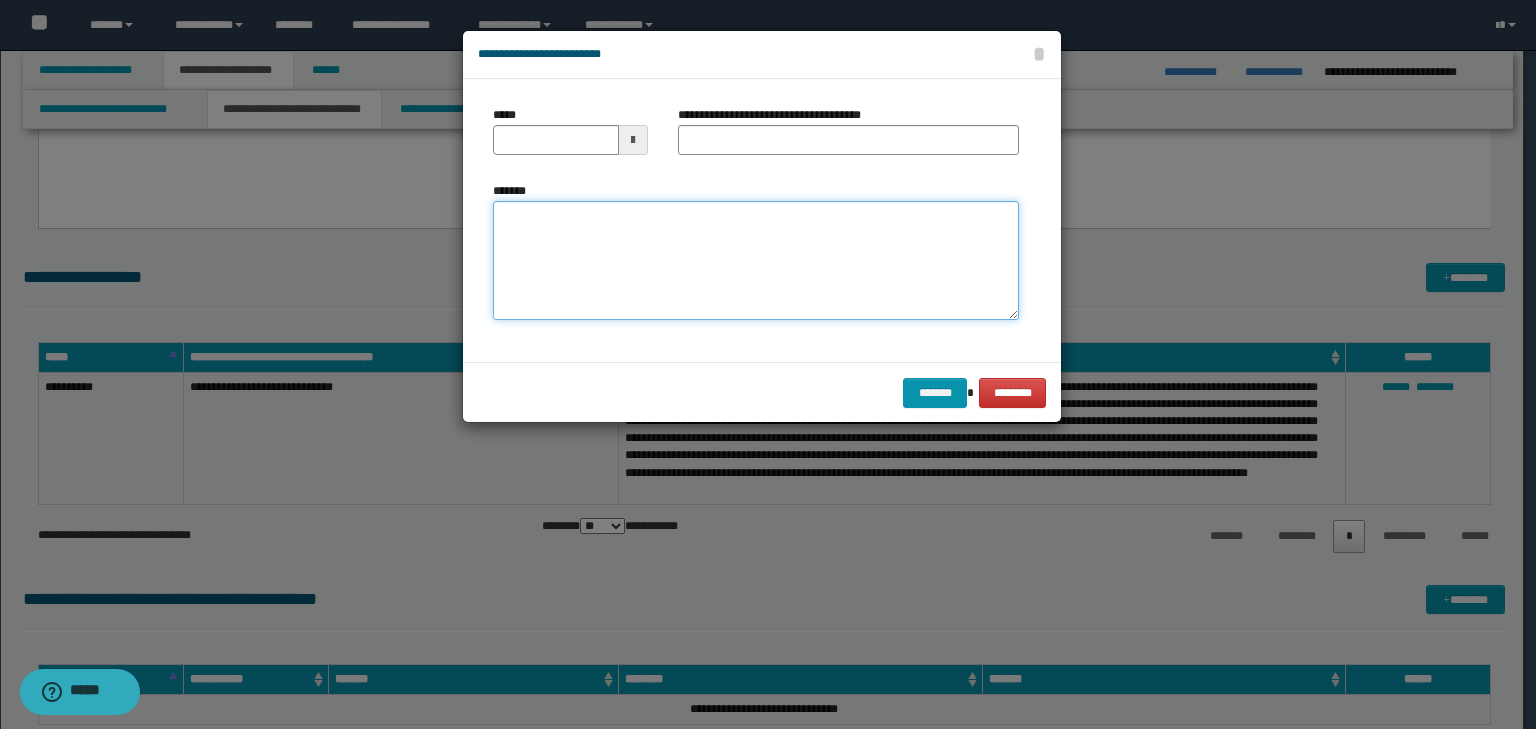 click on "*******" at bounding box center (756, 261) 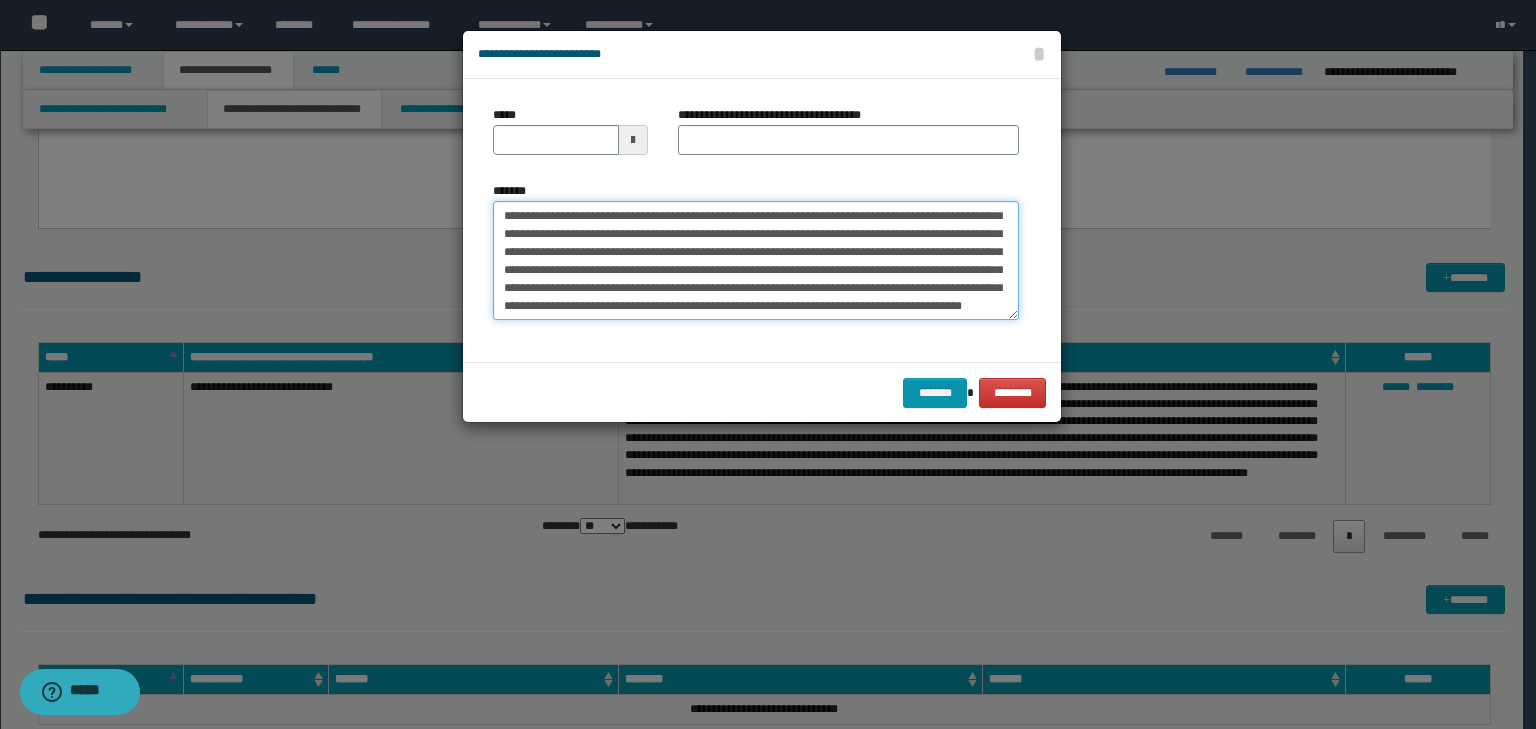 scroll, scrollTop: 0, scrollLeft: 0, axis: both 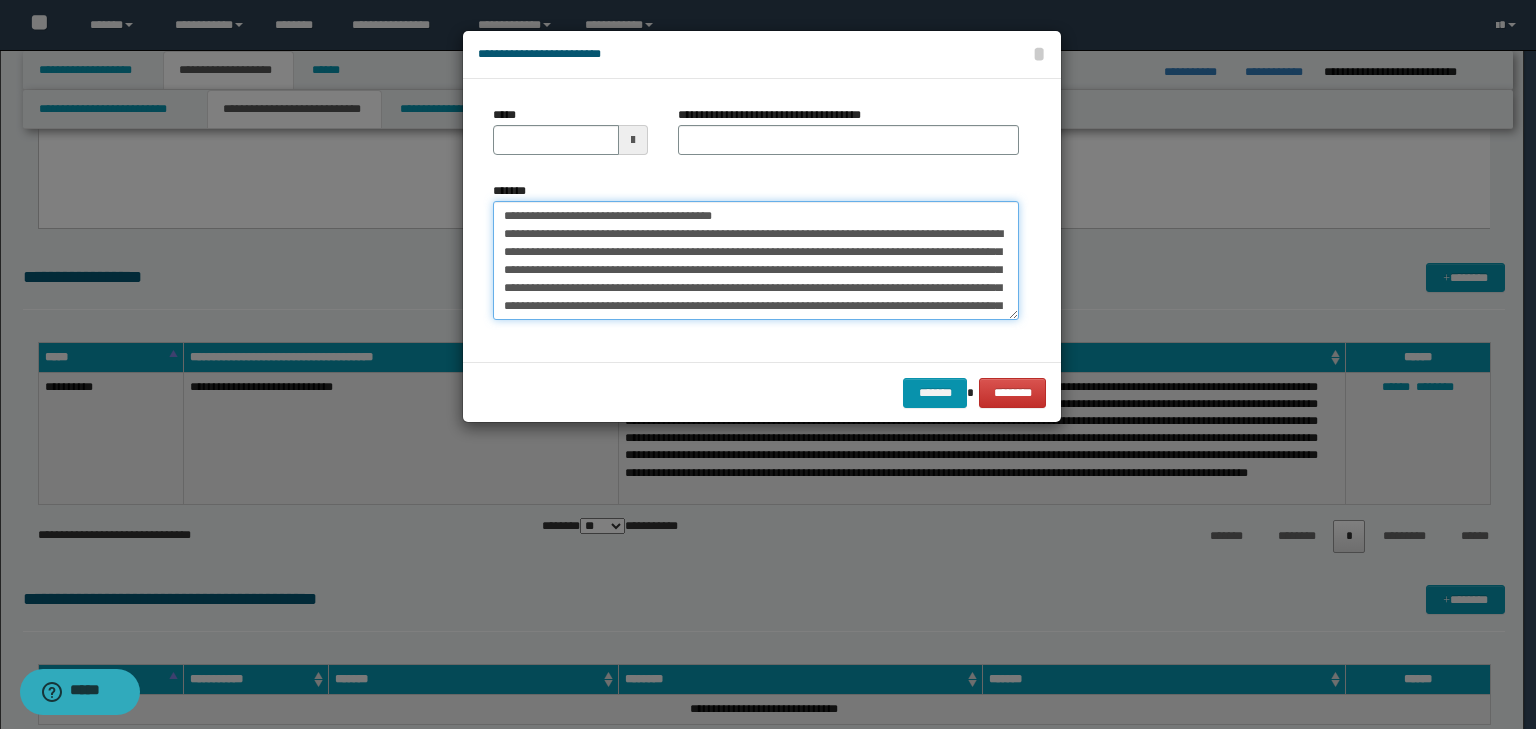 click on "**********" at bounding box center [768, 364] 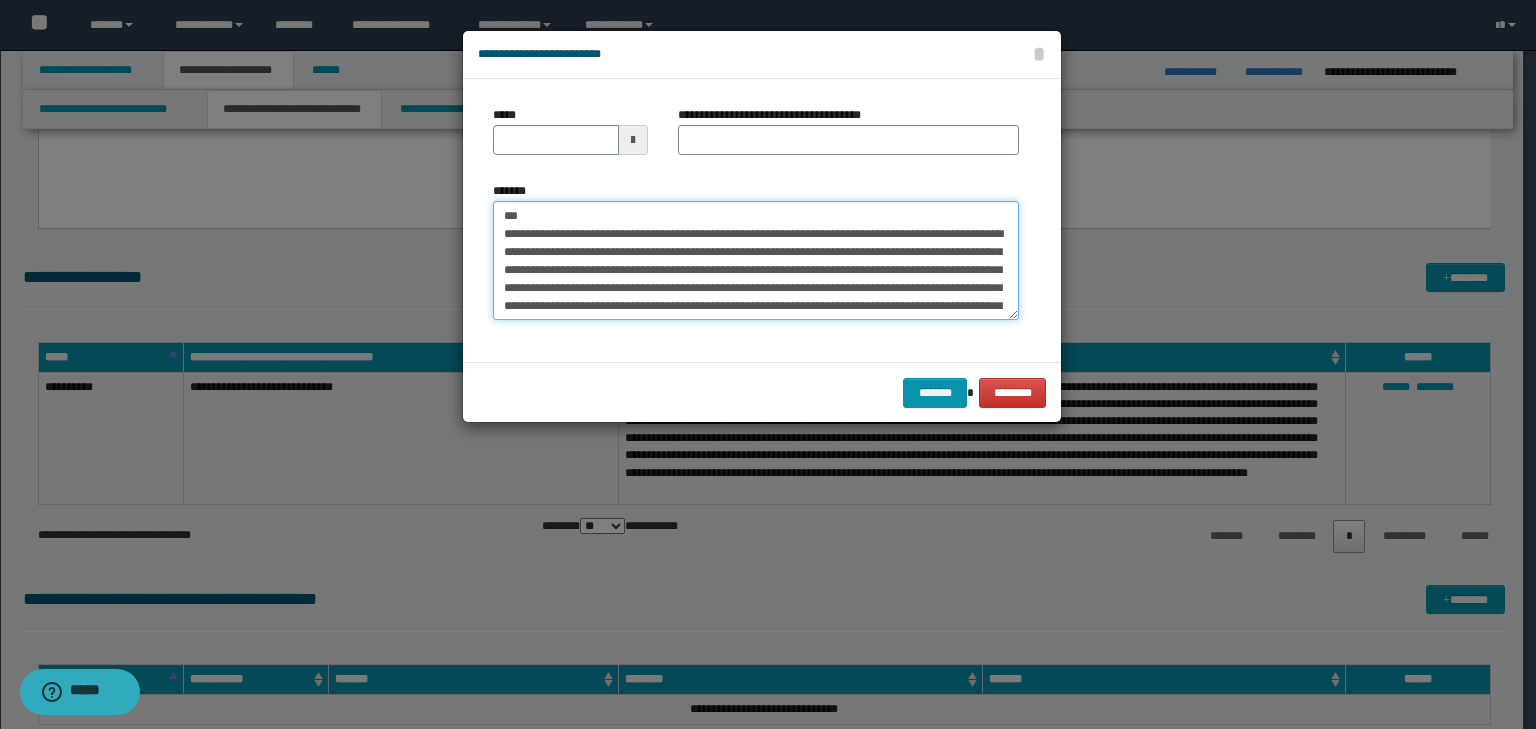 type 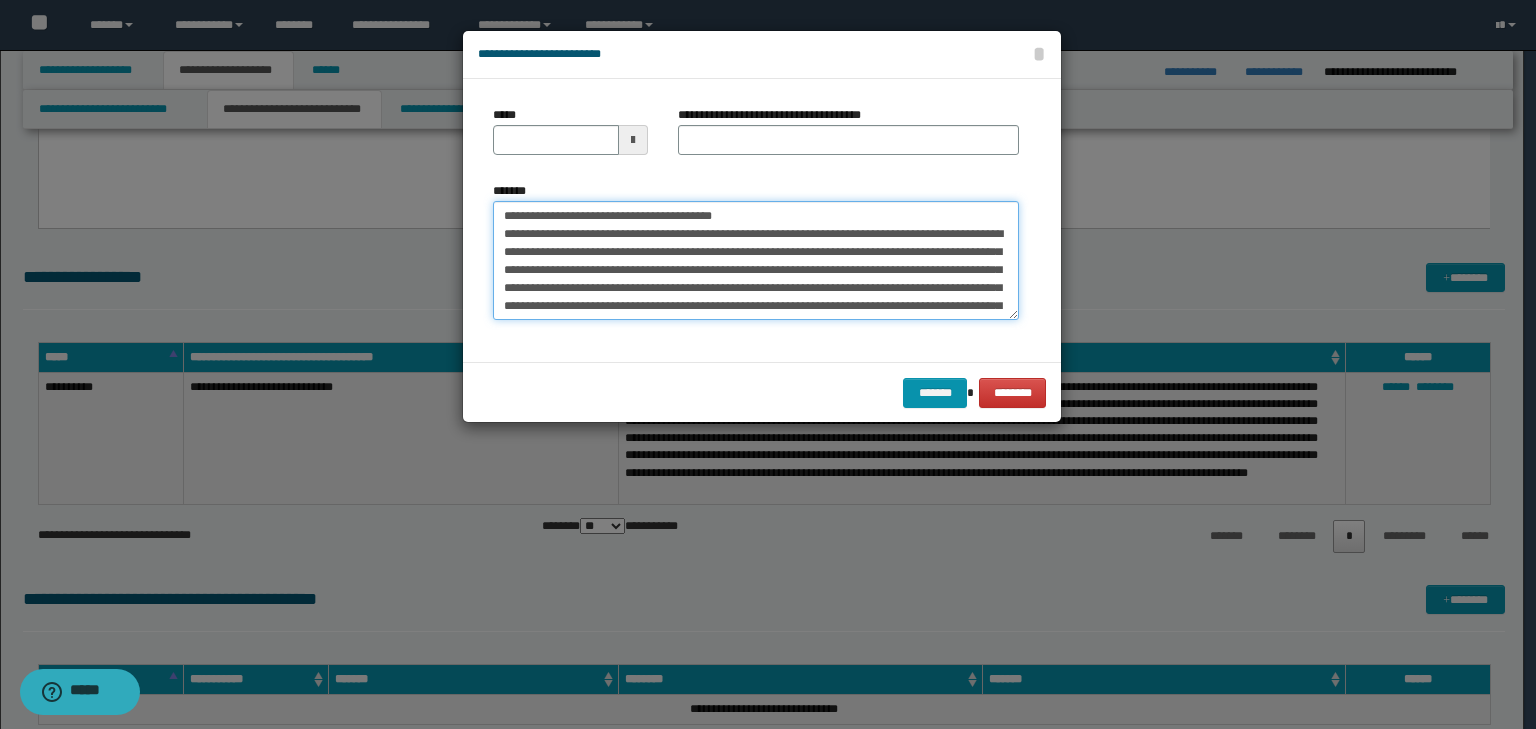 click on "*******" at bounding box center (756, 261) 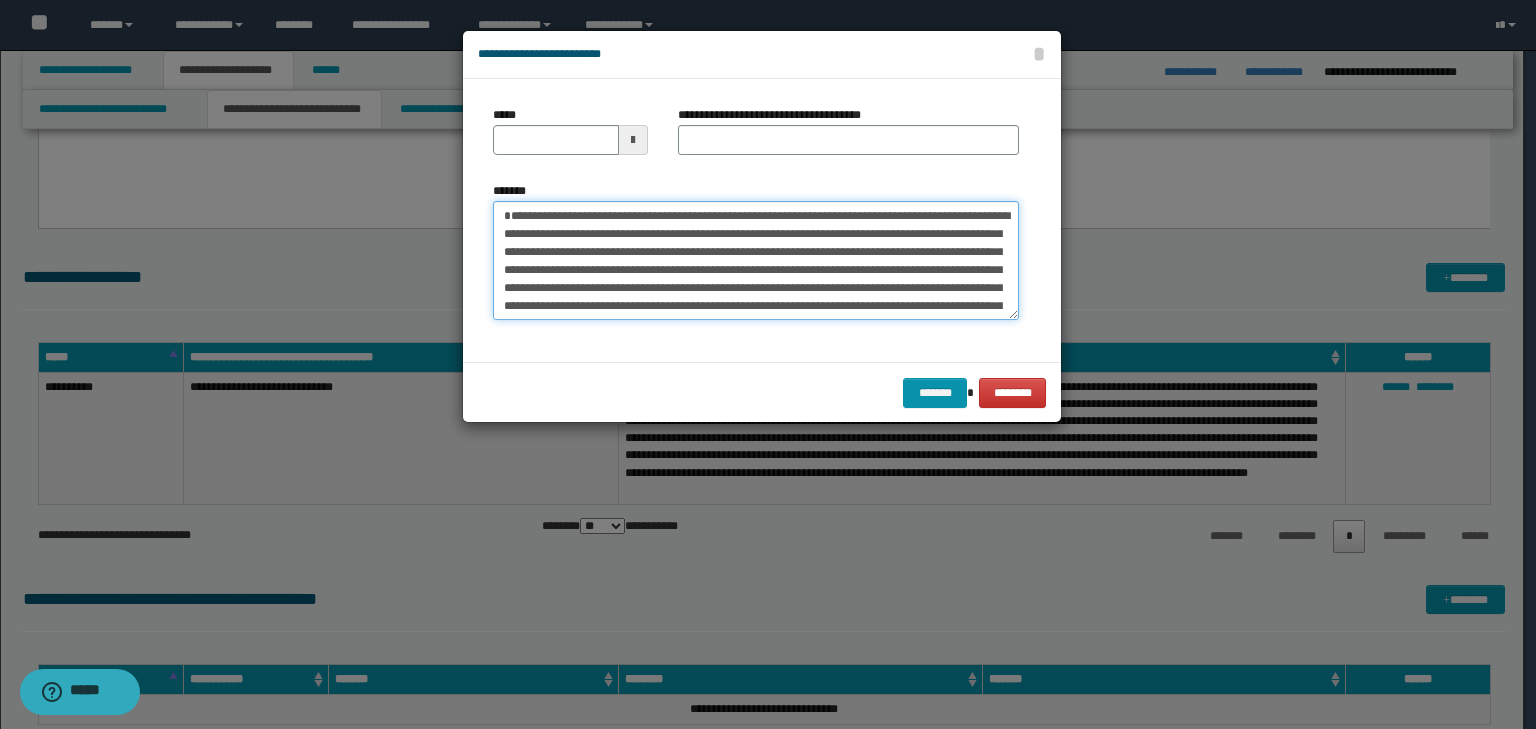 type 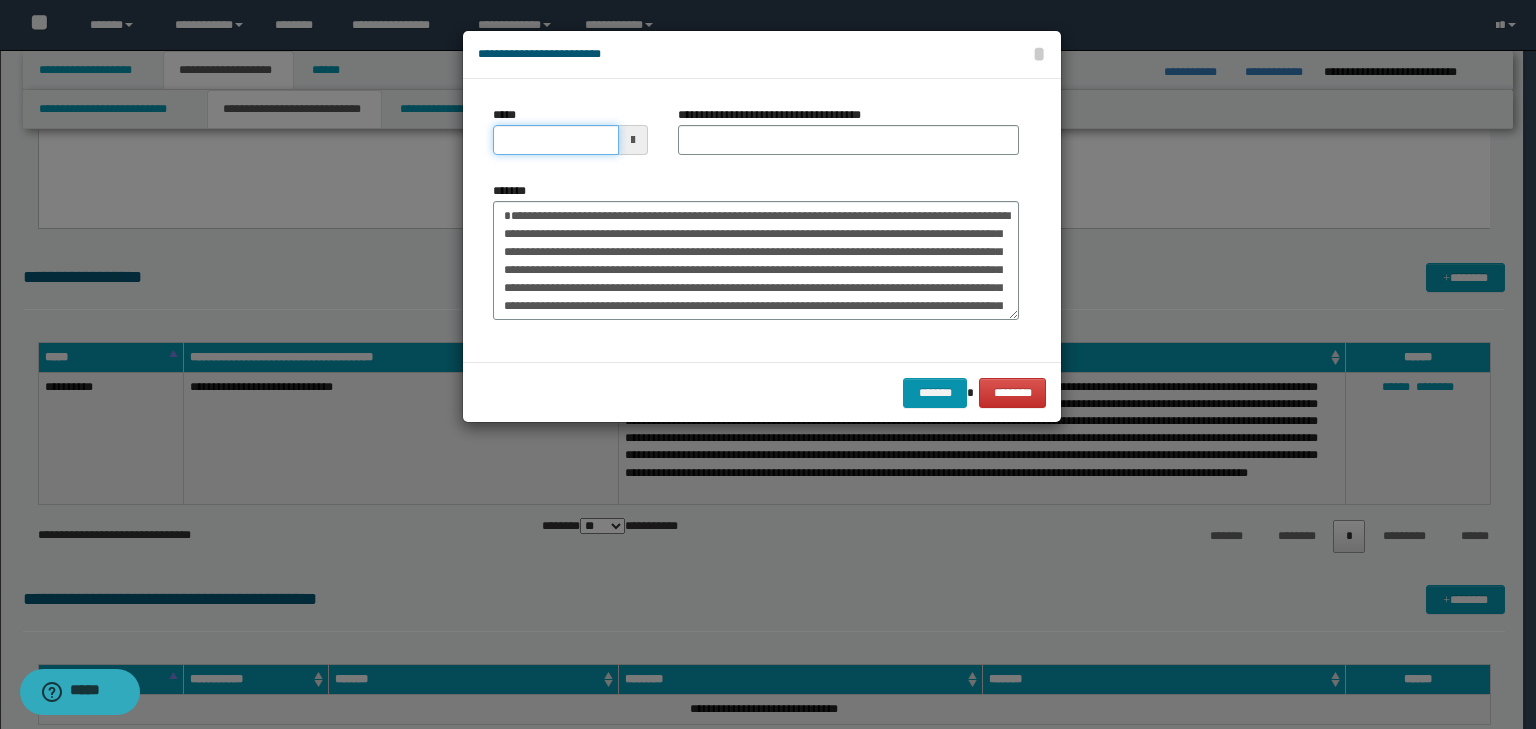 drag, startPoint x: 553, startPoint y: 131, endPoint x: 666, endPoint y: 143, distance: 113.63538 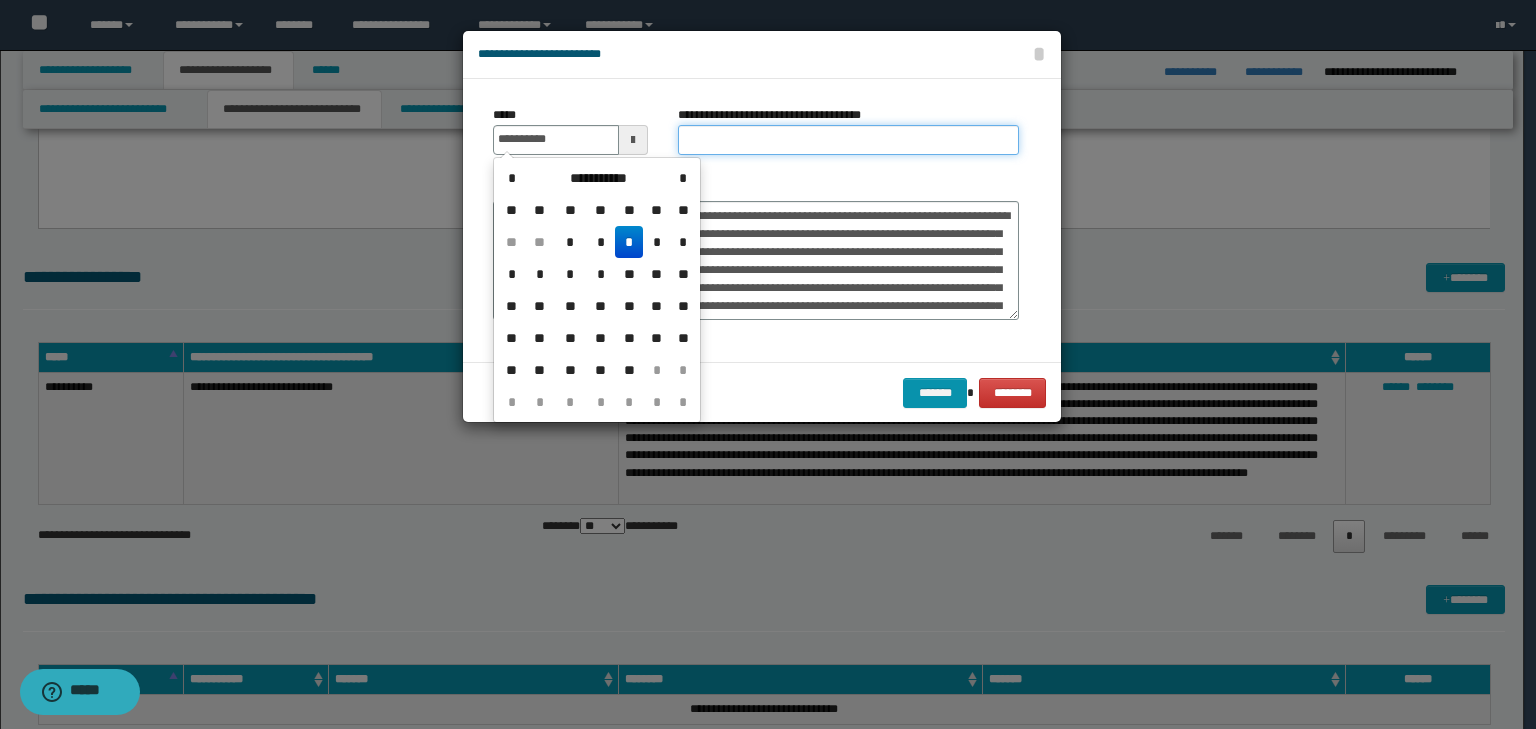type on "**********" 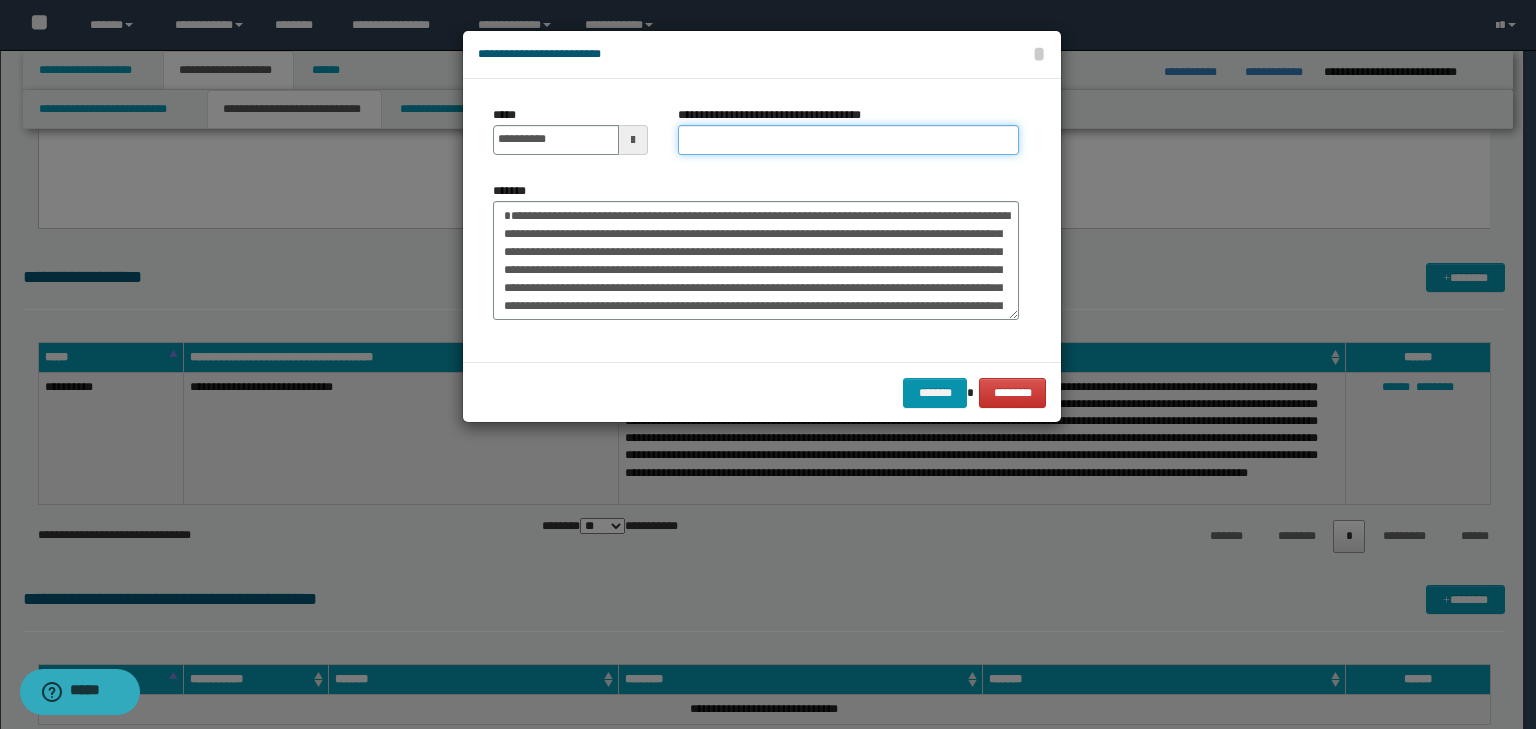 paste on "**********" 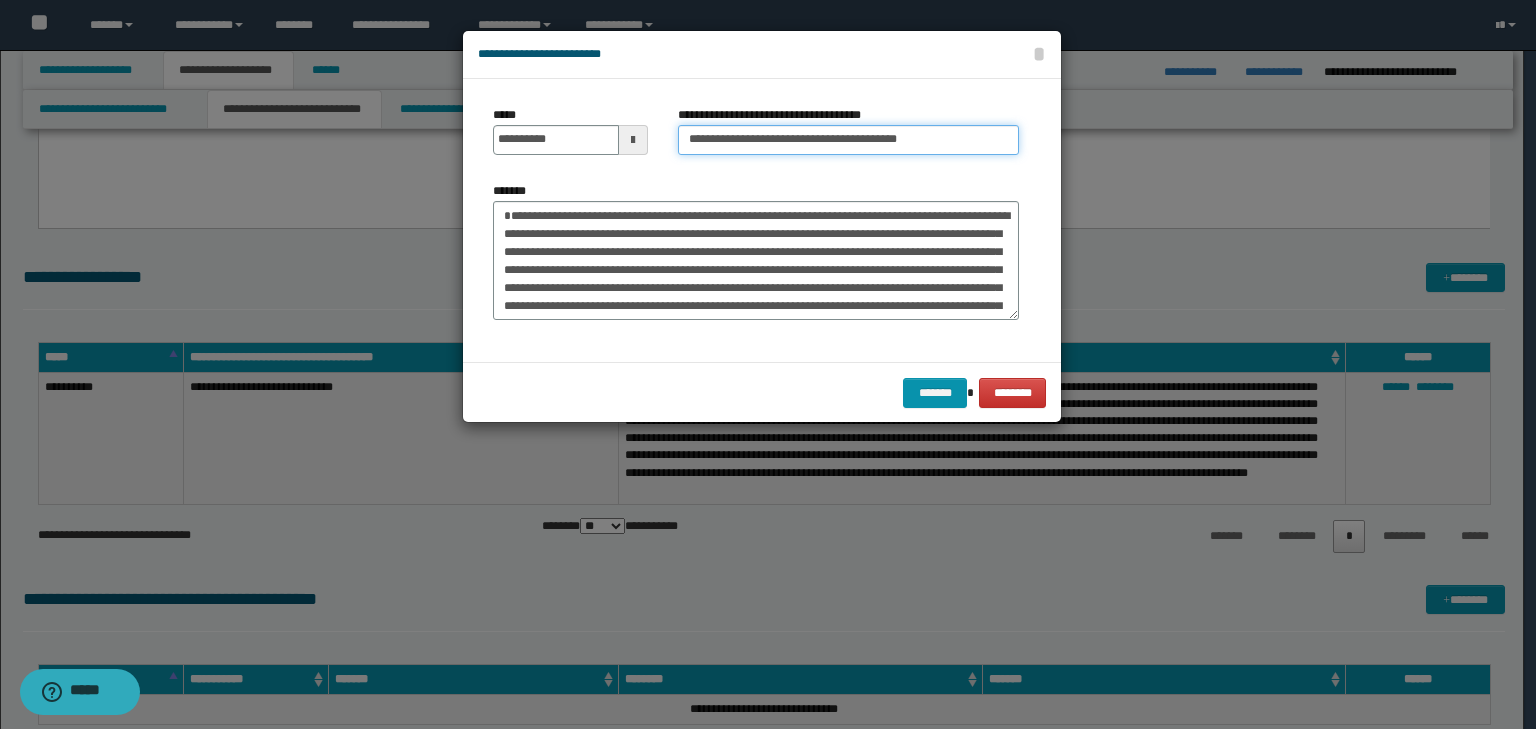 drag, startPoint x: 748, startPoint y: 137, endPoint x: 370, endPoint y: 117, distance: 378.52872 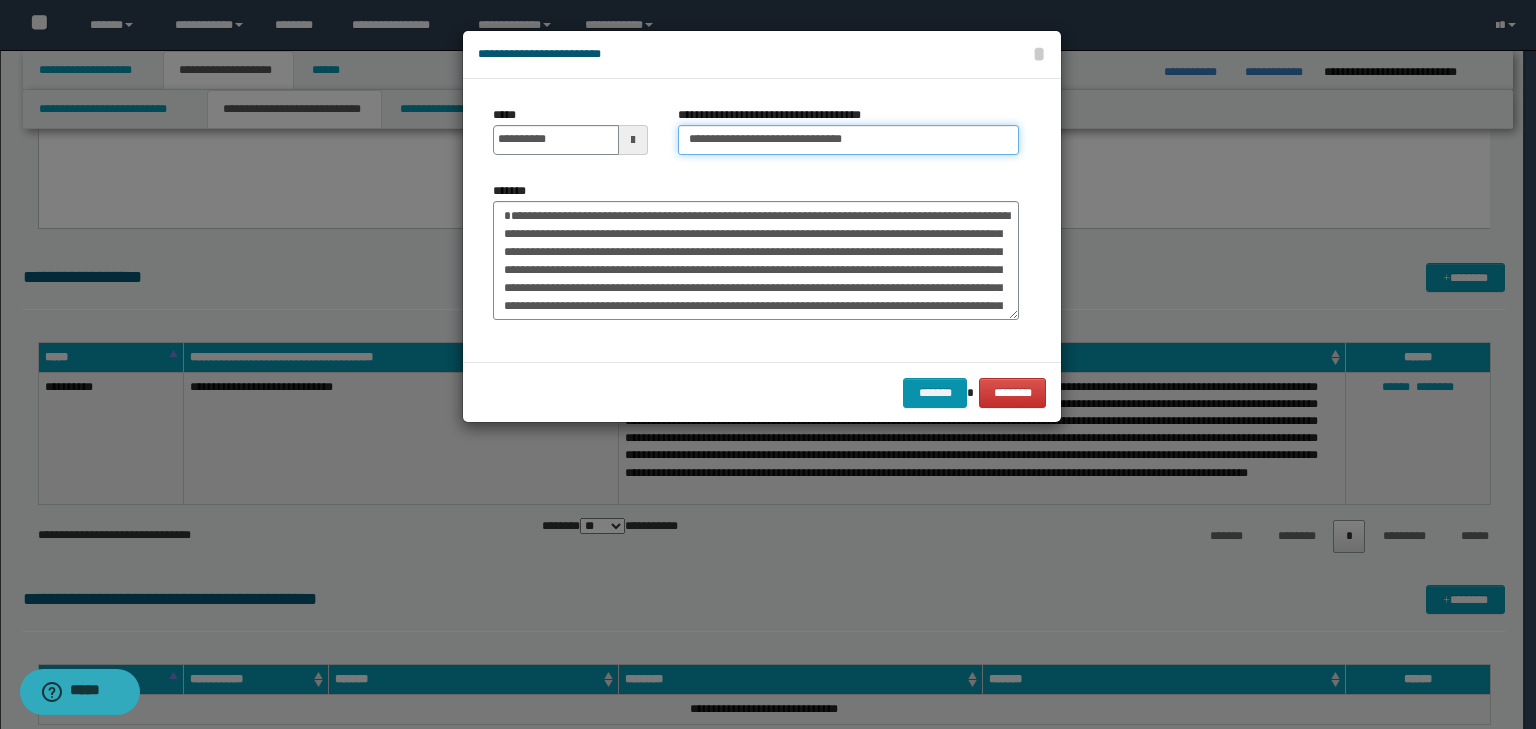 type on "**********" 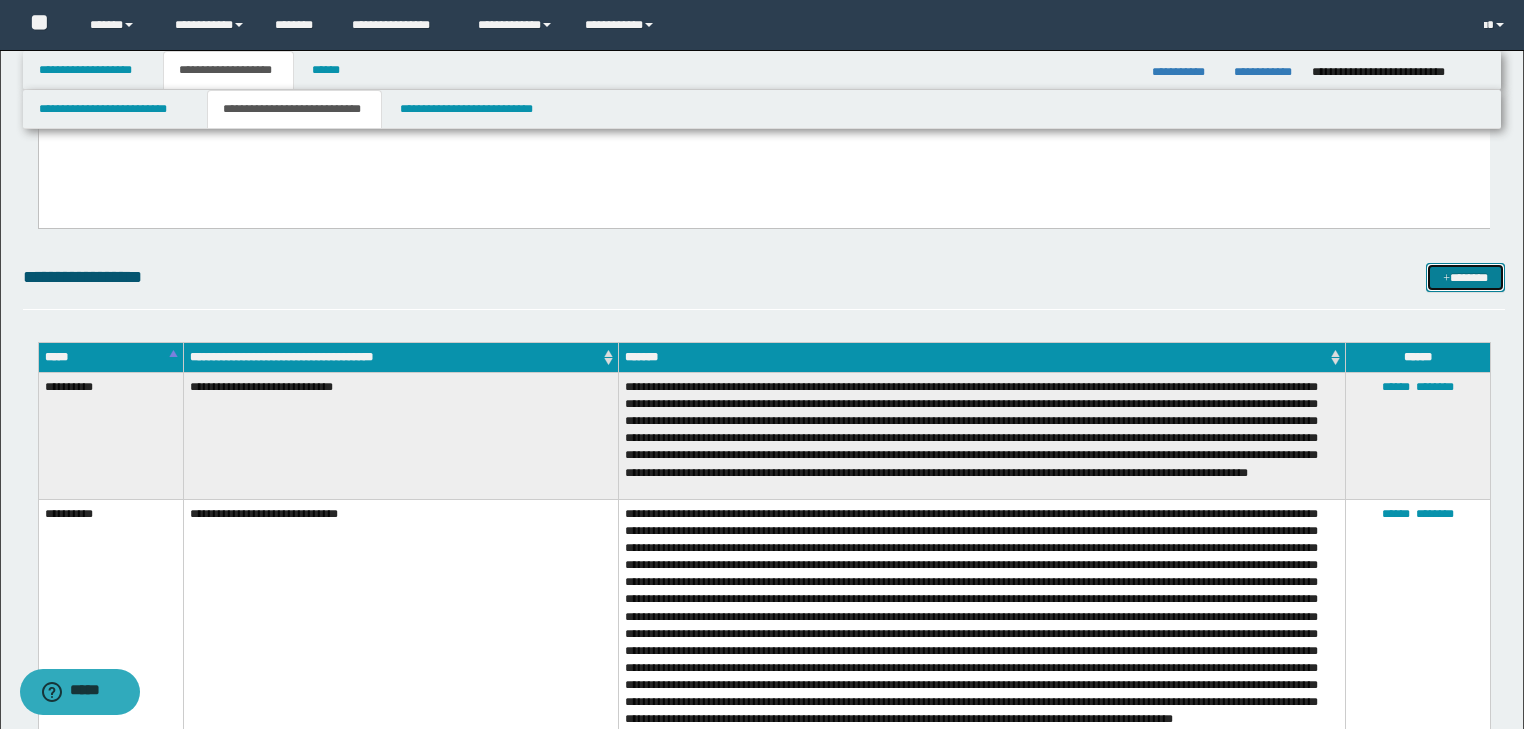 click at bounding box center [1446, 279] 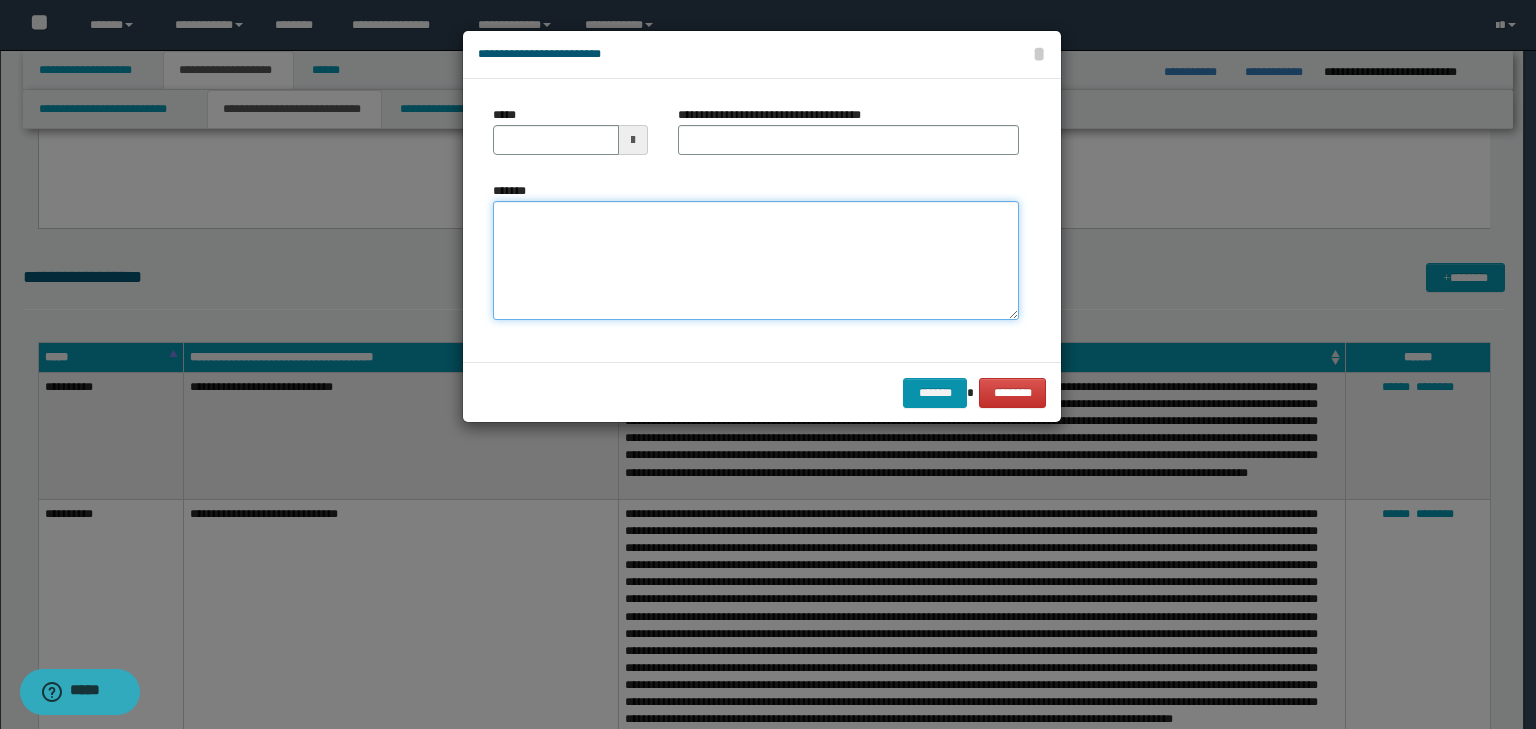 click on "*******" at bounding box center [756, 261] 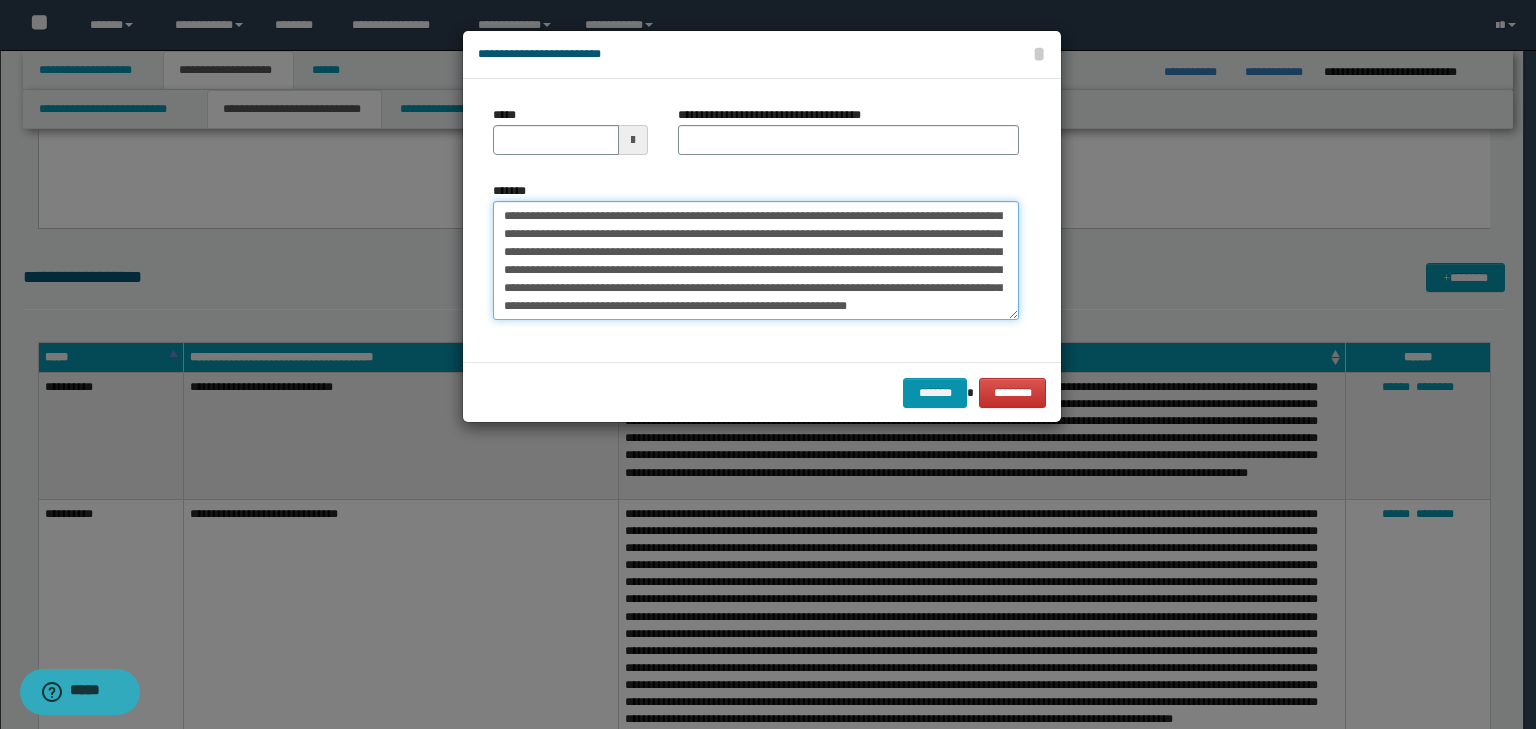 scroll, scrollTop: 0, scrollLeft: 0, axis: both 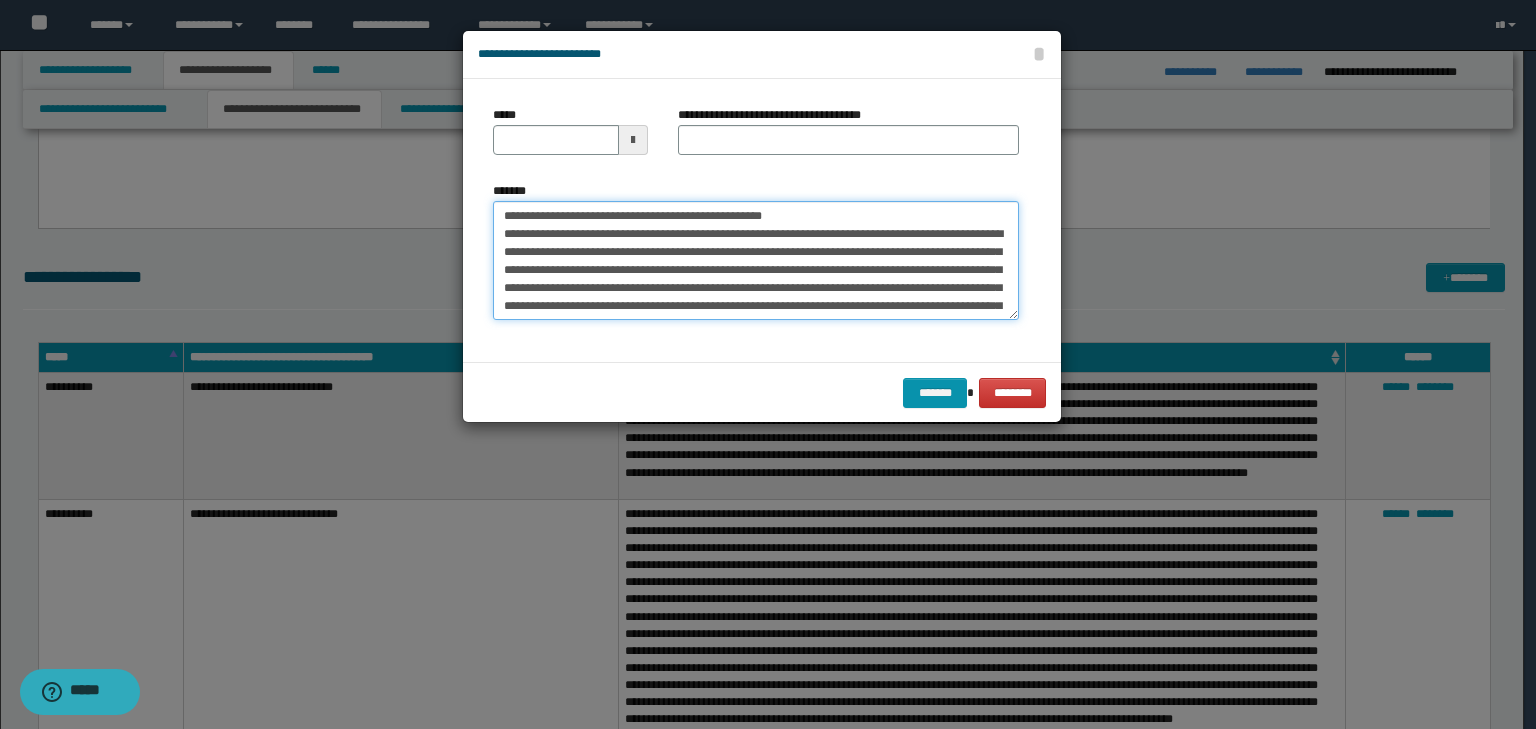 click on "**********" at bounding box center (768, 364) 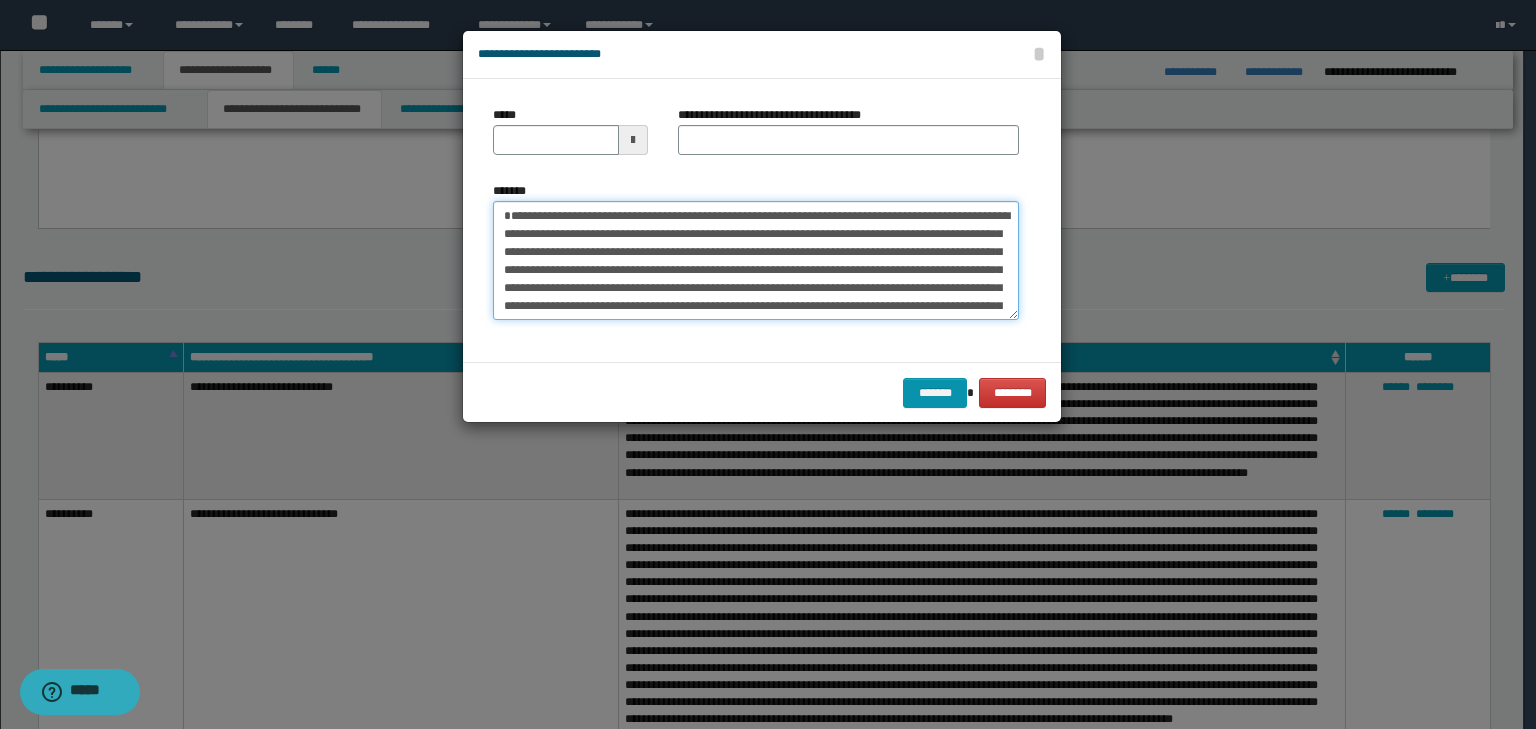 type 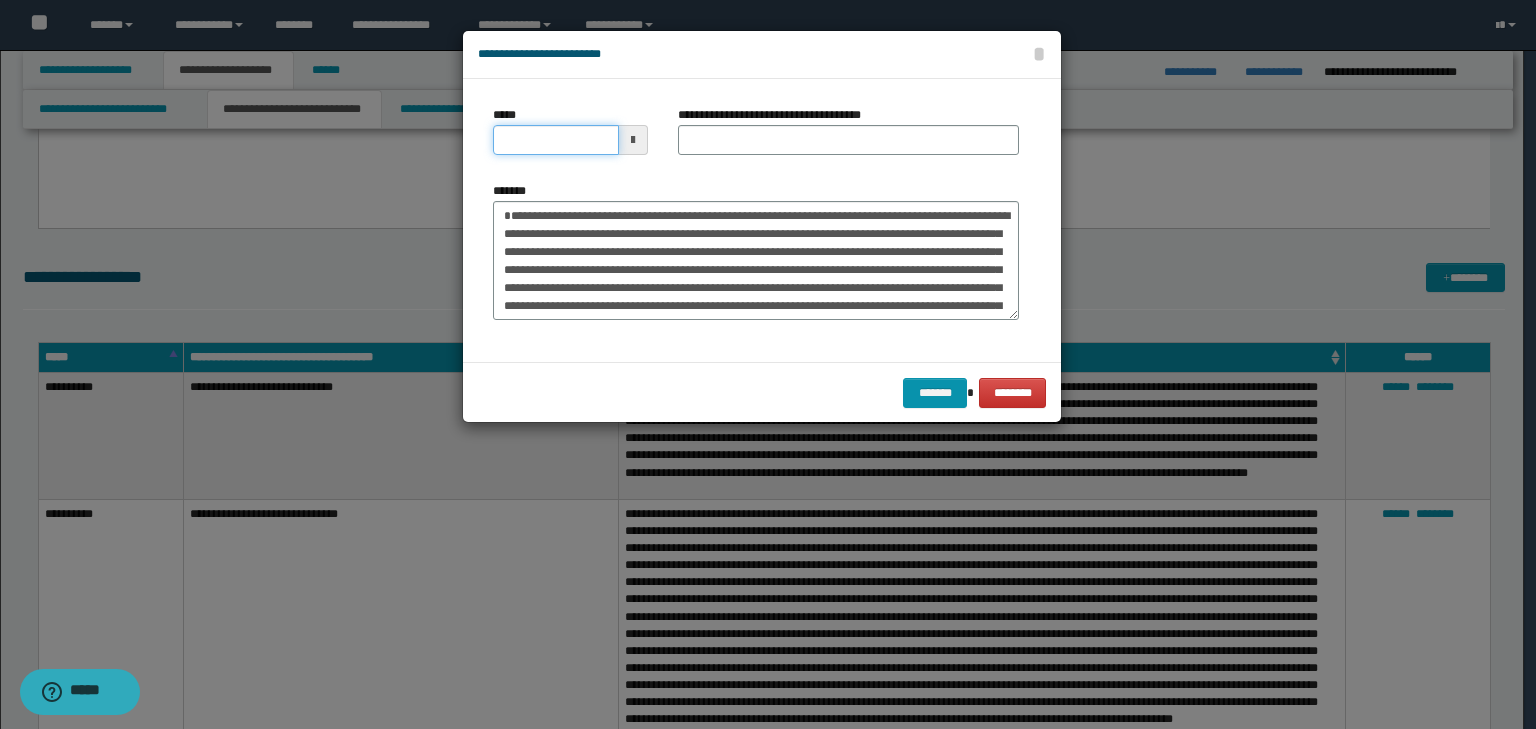 click on "*****" at bounding box center [556, 140] 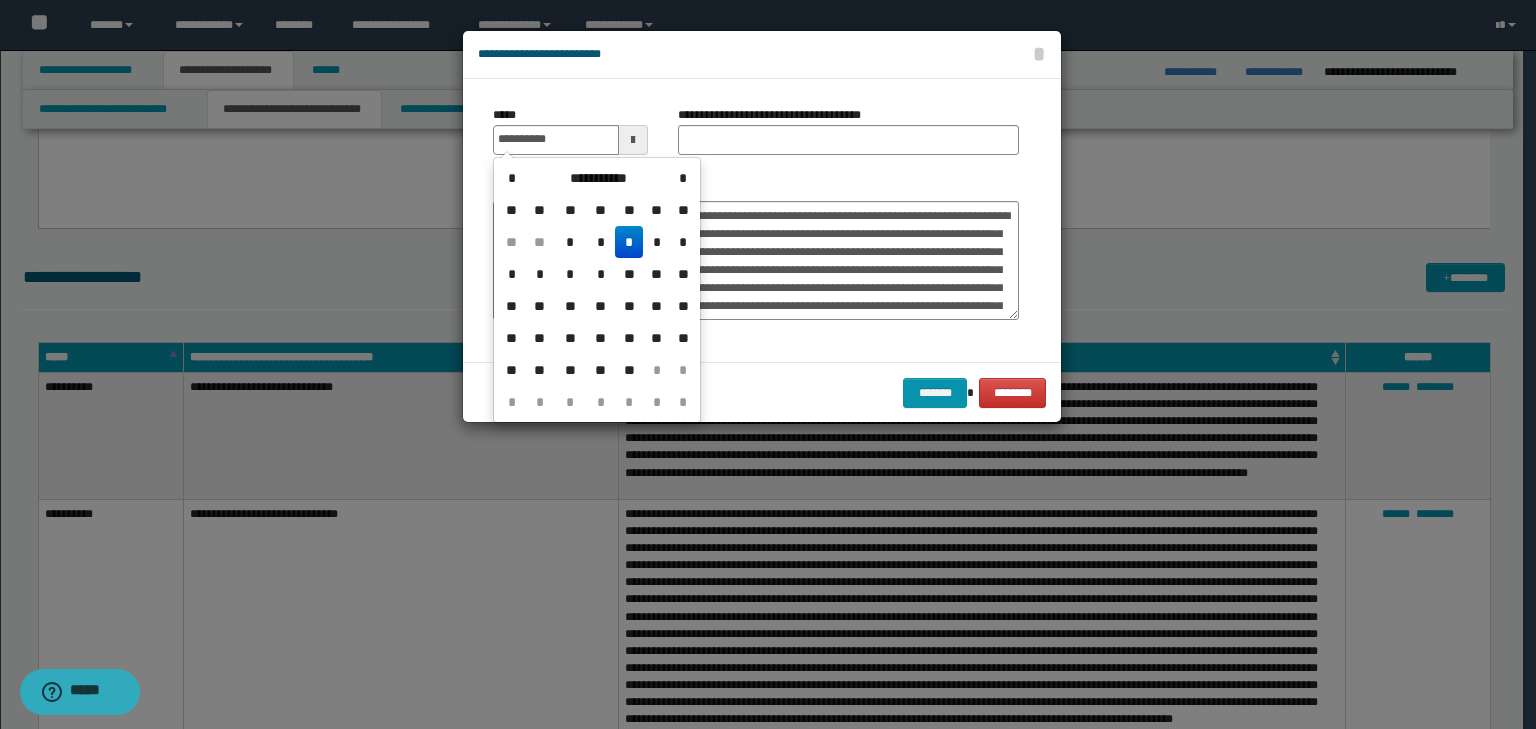 type on "**********" 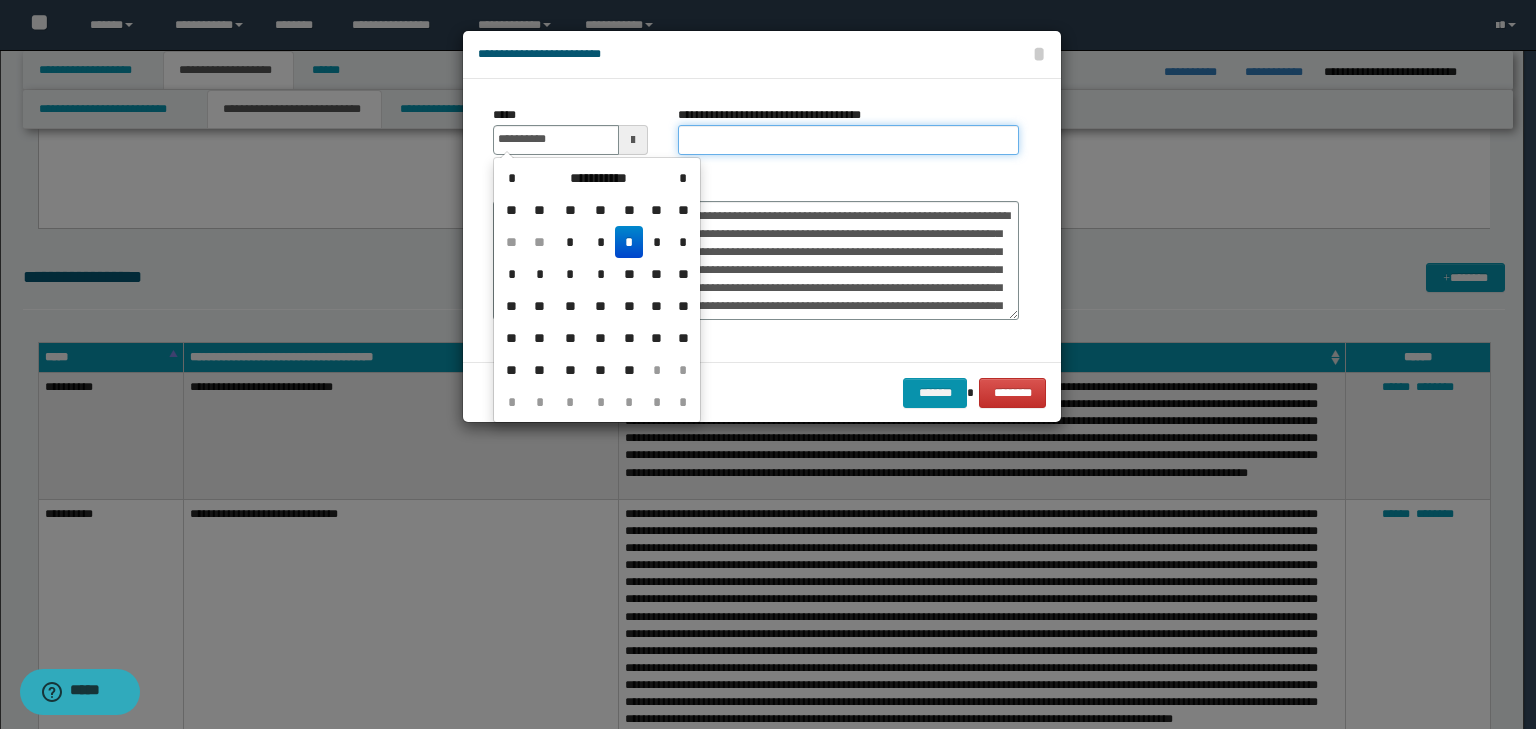 click on "**********" at bounding box center (848, 140) 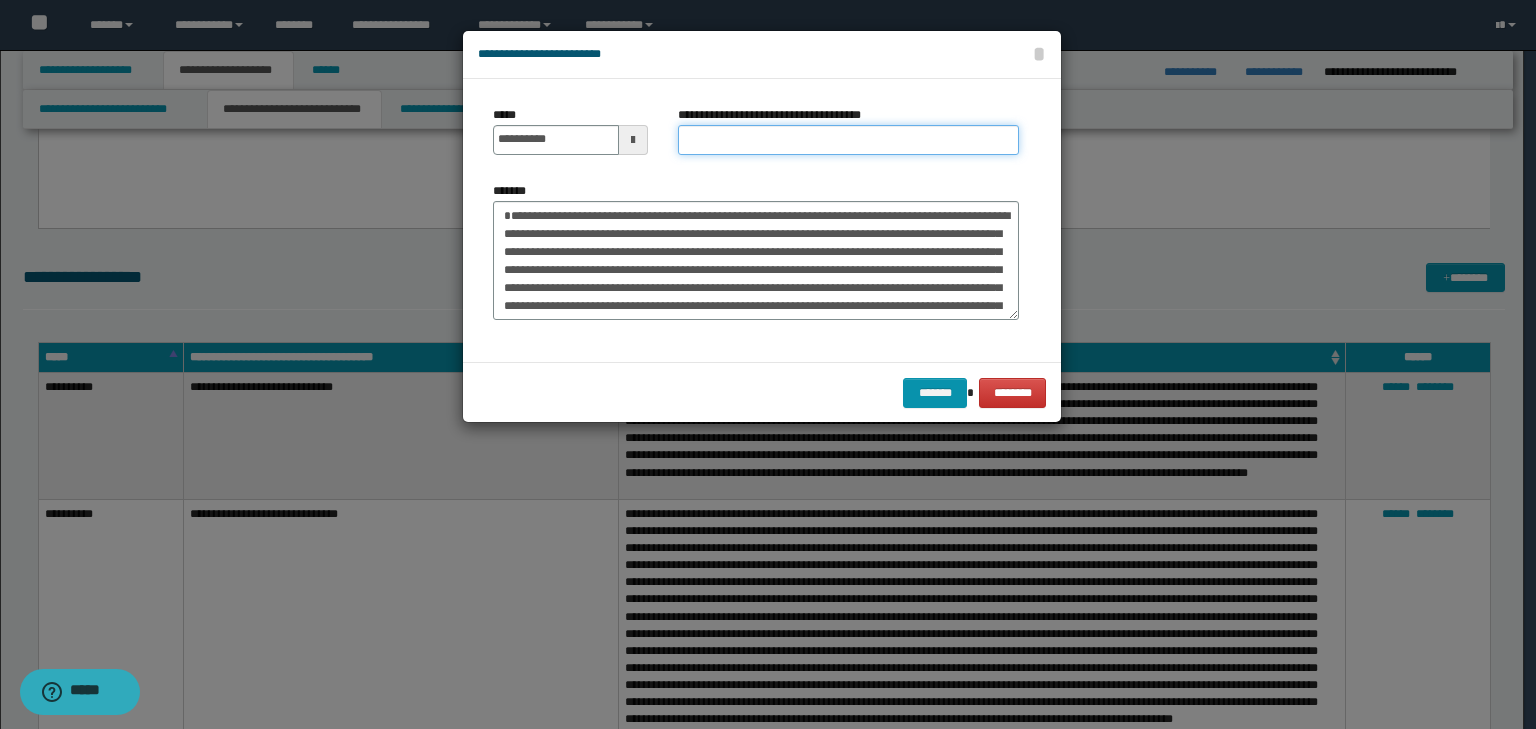 paste on "**********" 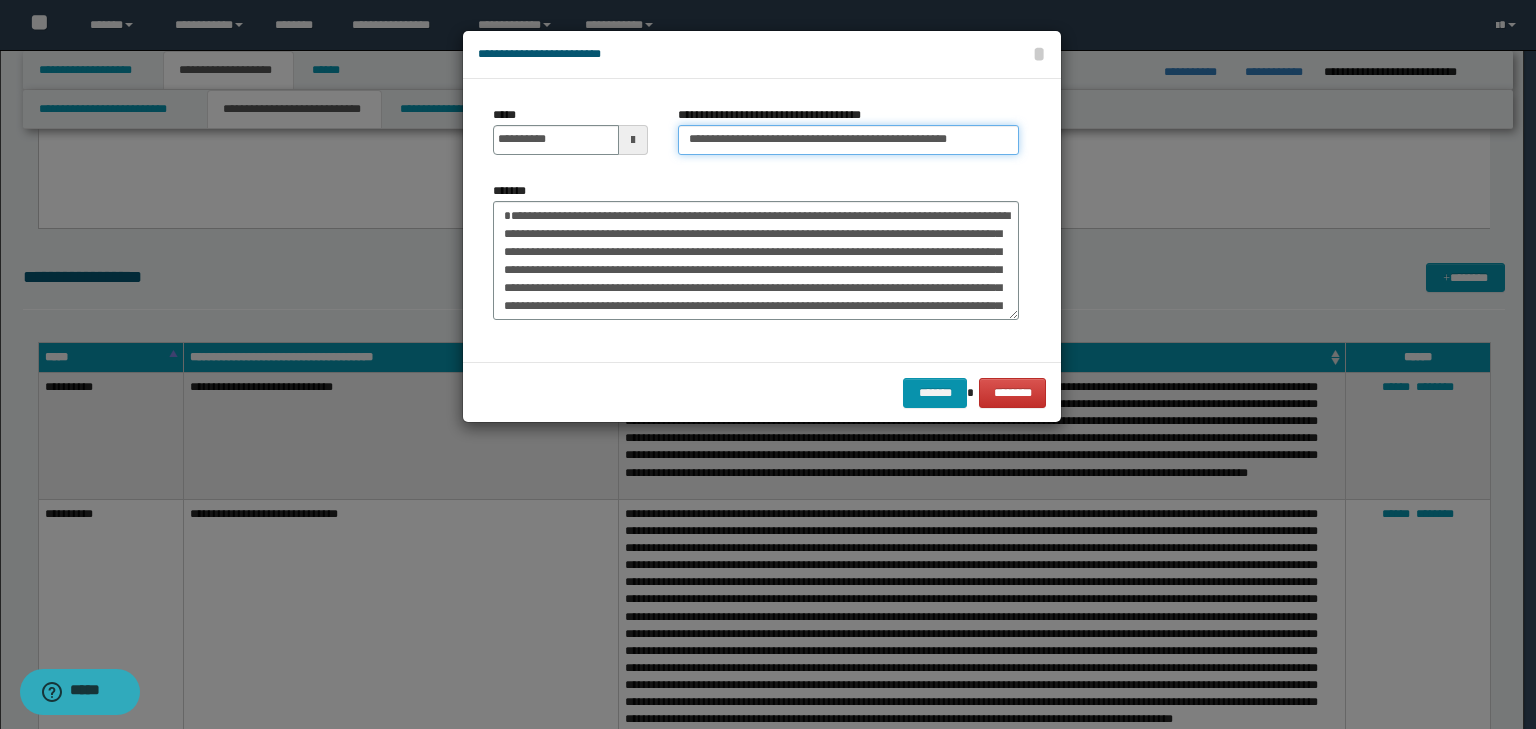 click on "**********" at bounding box center (848, 140) 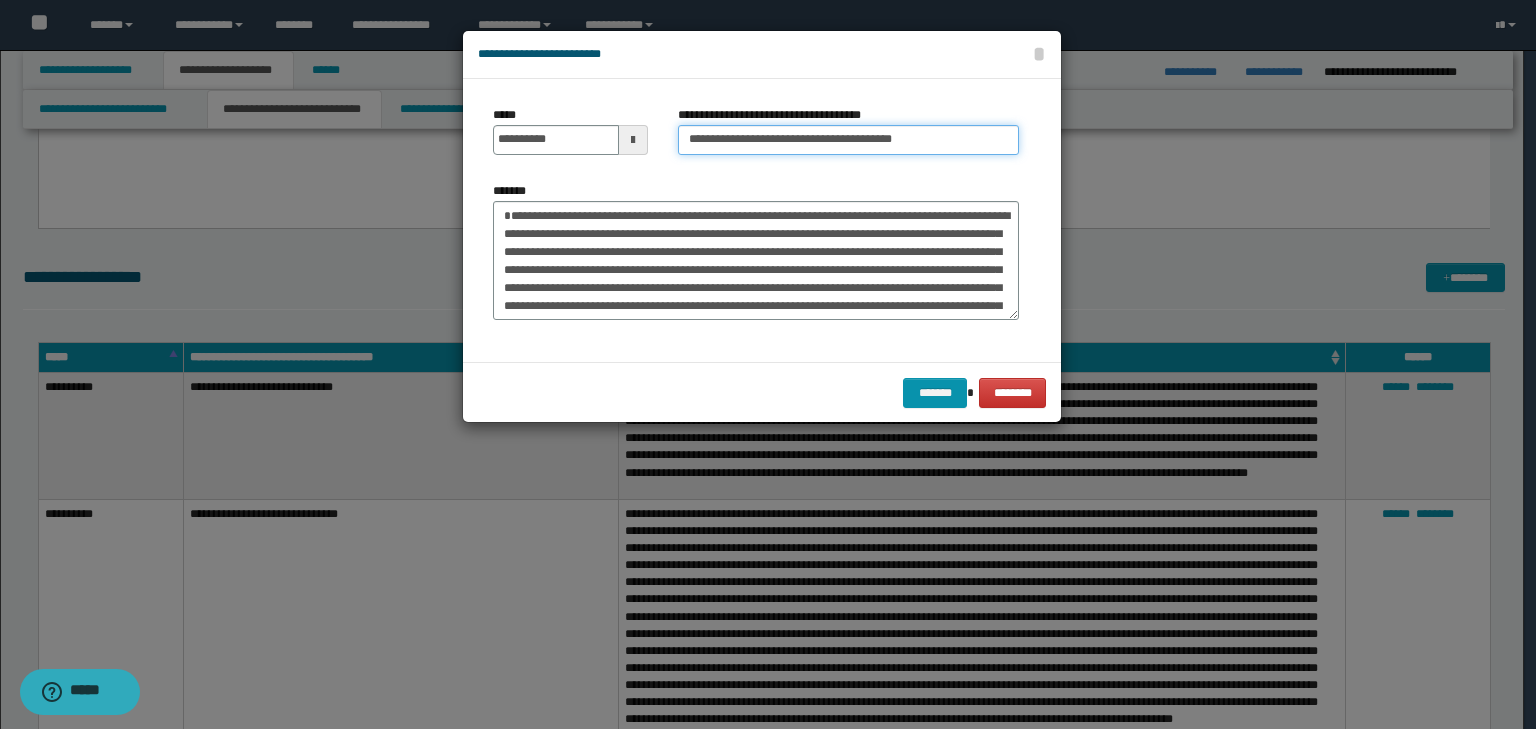 type on "**********" 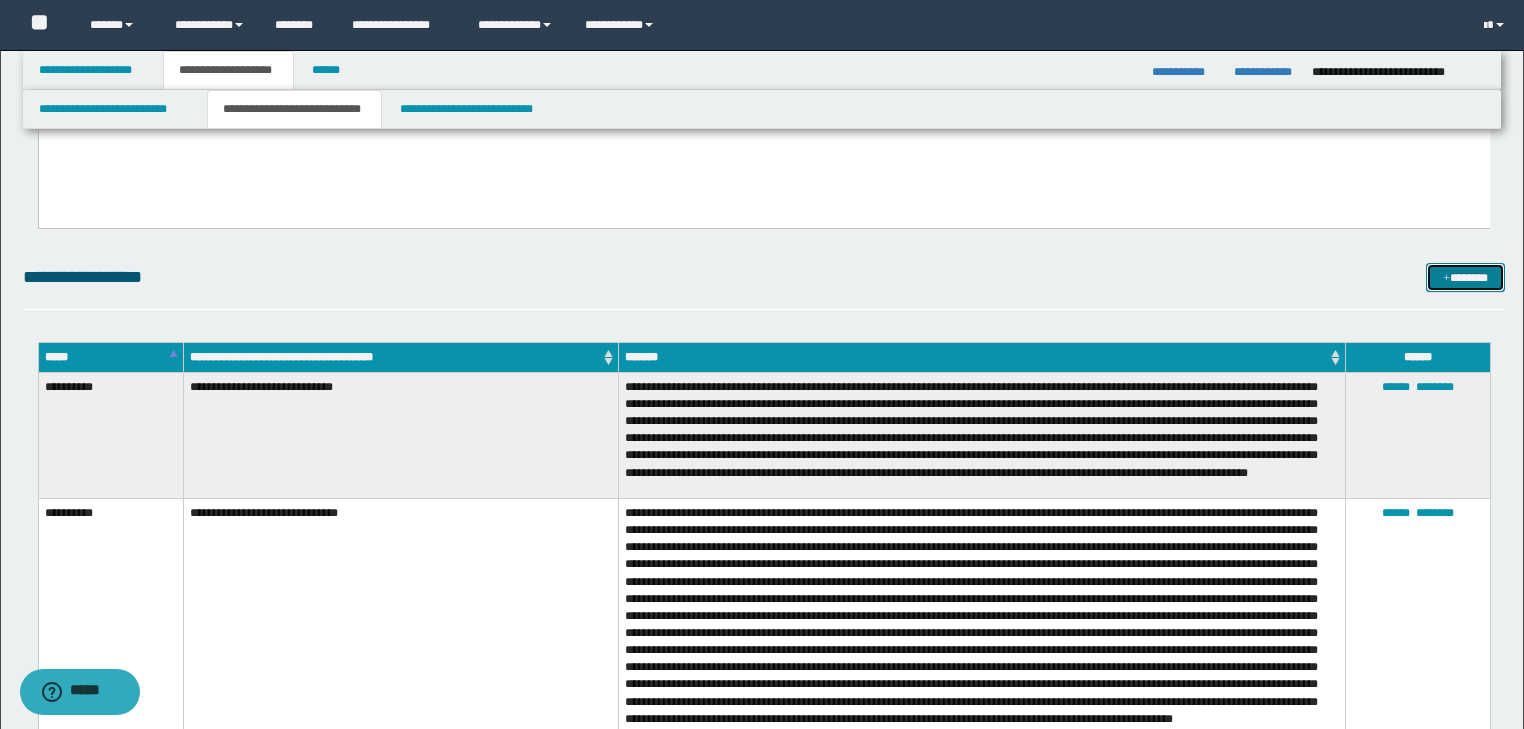 click on "*******" at bounding box center [1465, 278] 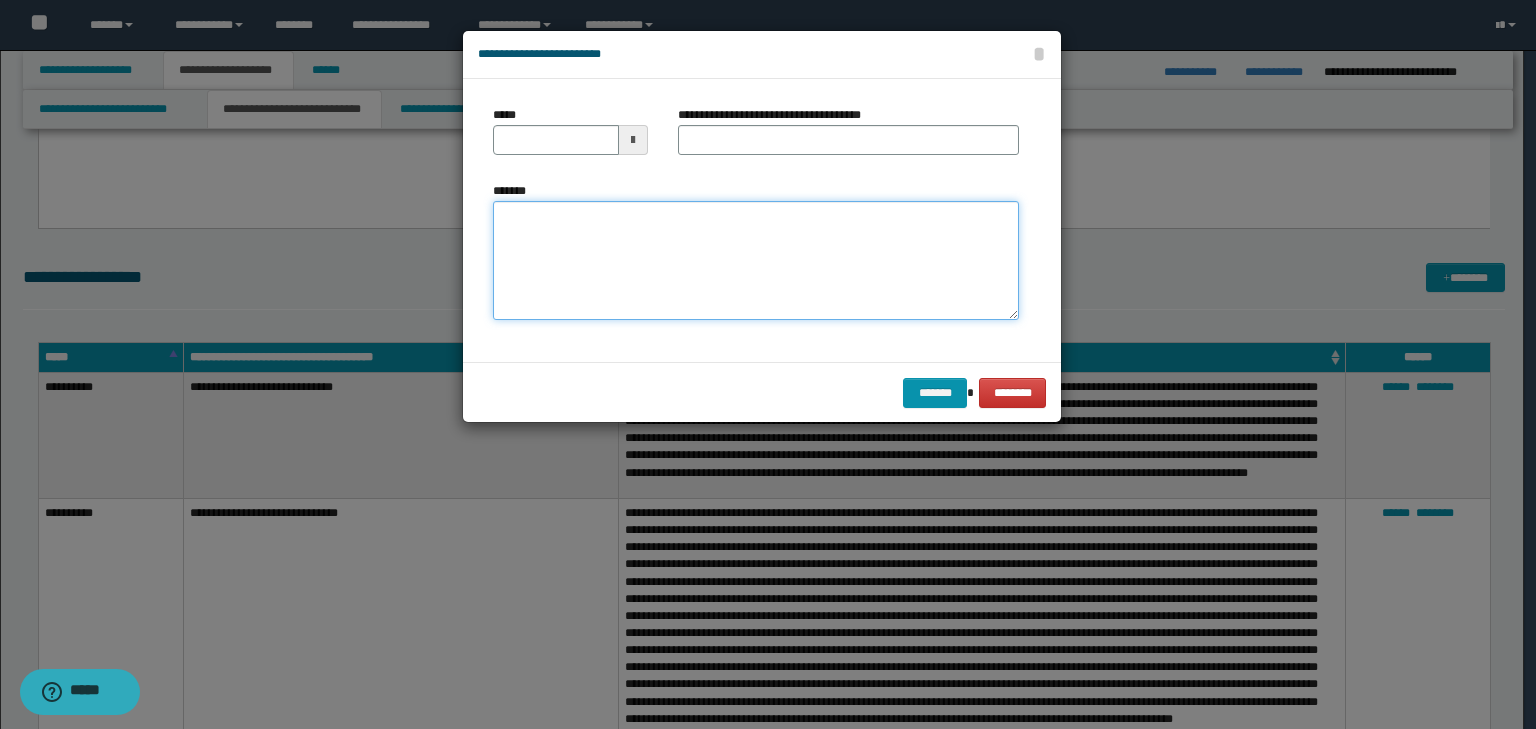 drag, startPoint x: 688, startPoint y: 251, endPoint x: 674, endPoint y: 230, distance: 25.23886 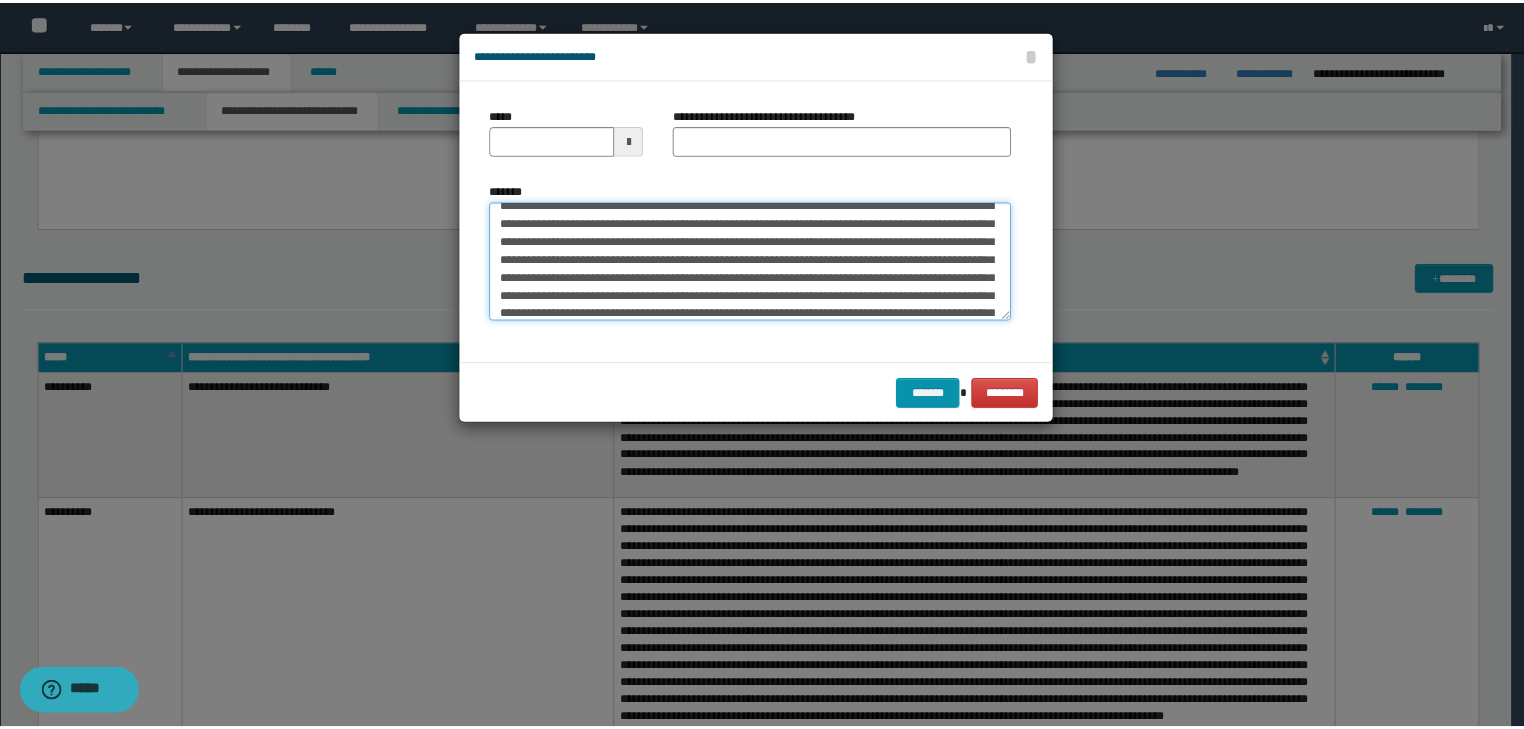 scroll, scrollTop: 0, scrollLeft: 0, axis: both 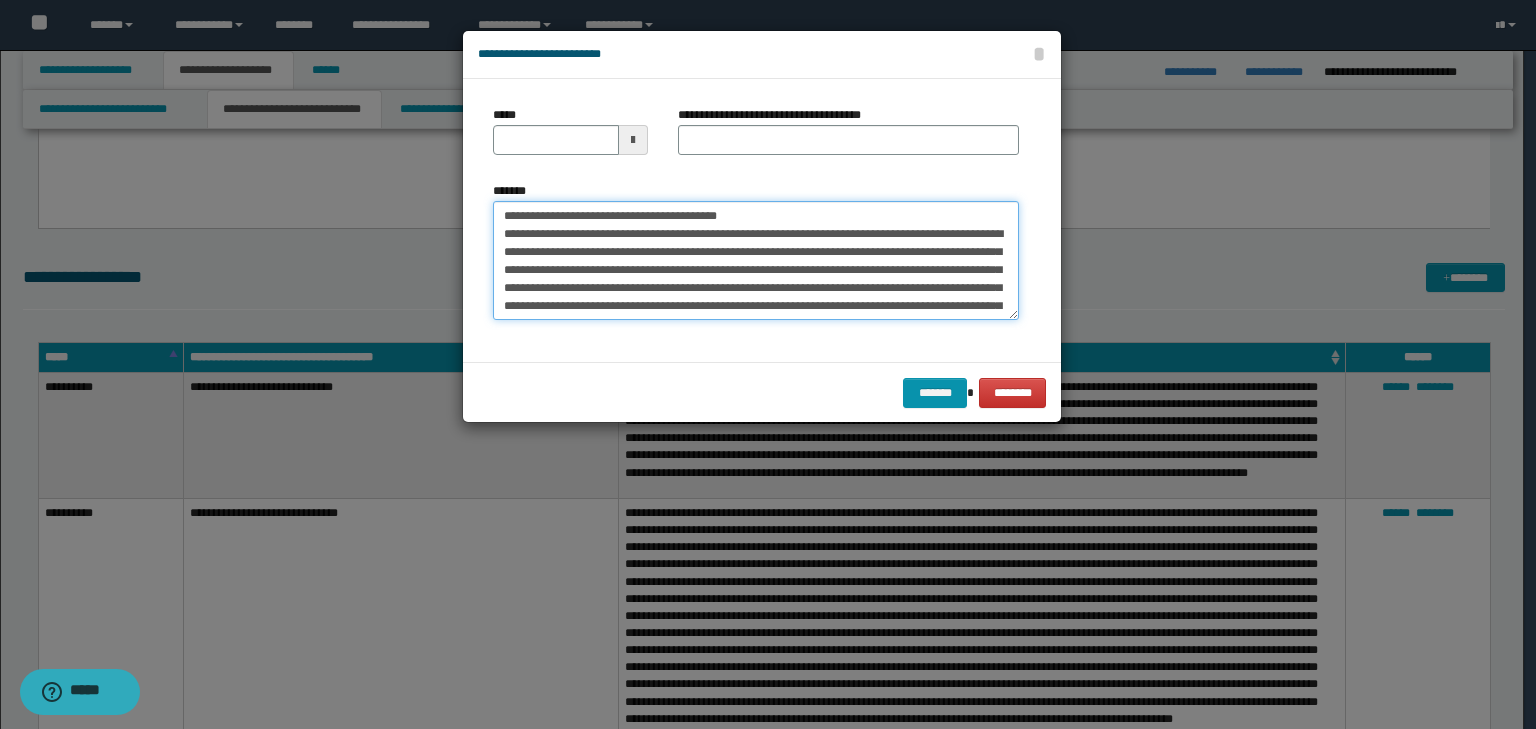 drag, startPoint x: 566, startPoint y: 208, endPoint x: 385, endPoint y: 188, distance: 182.10162 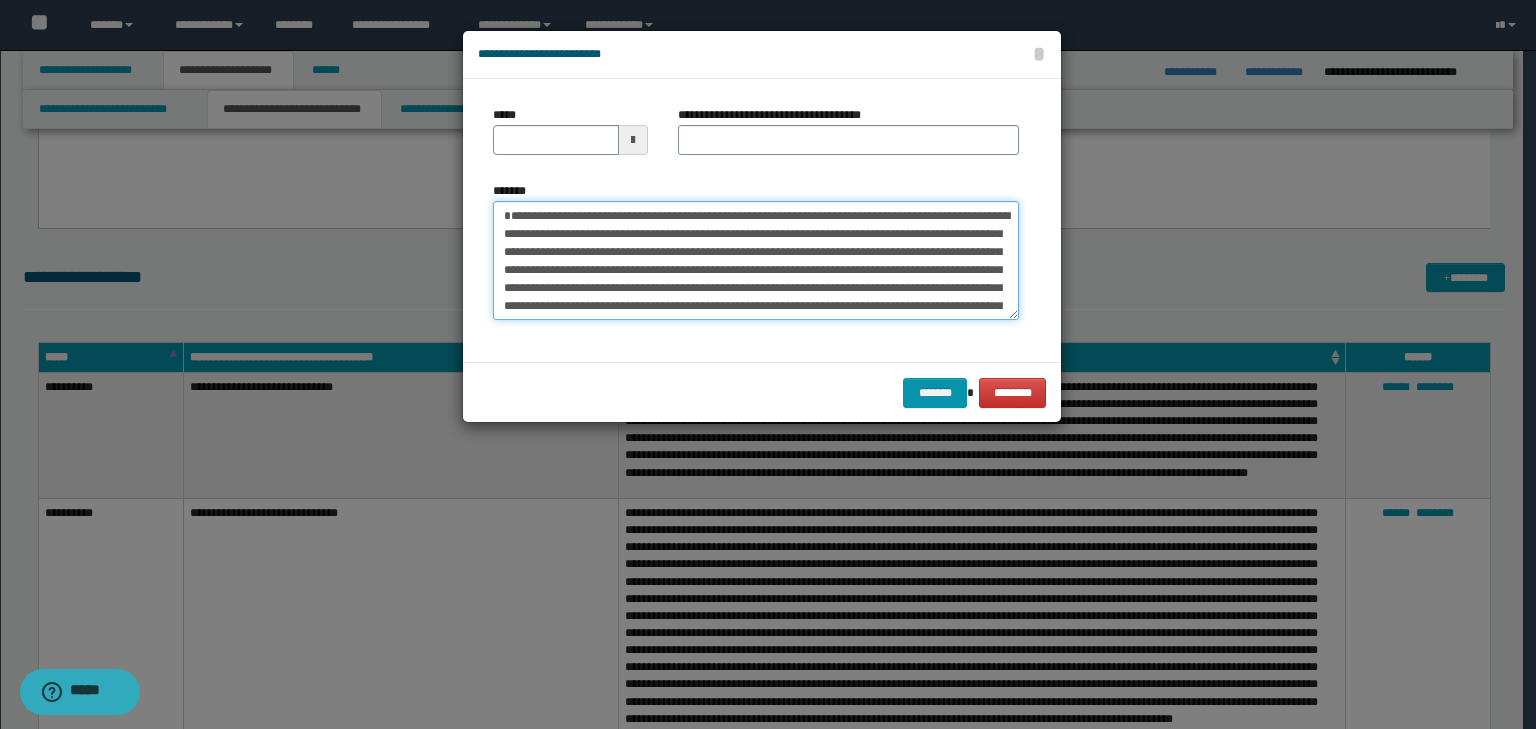 type 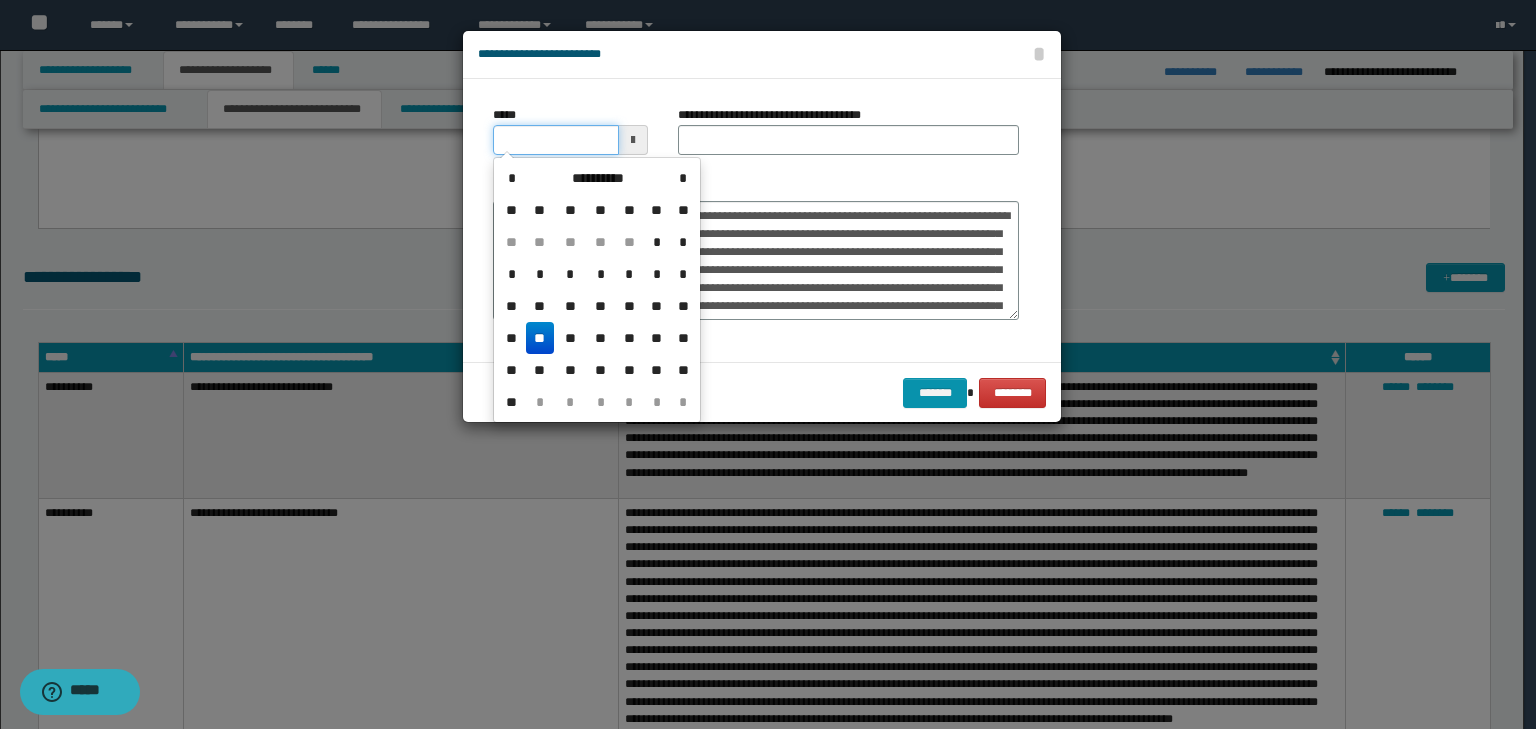 drag, startPoint x: 547, startPoint y: 145, endPoint x: 716, endPoint y: 140, distance: 169.07394 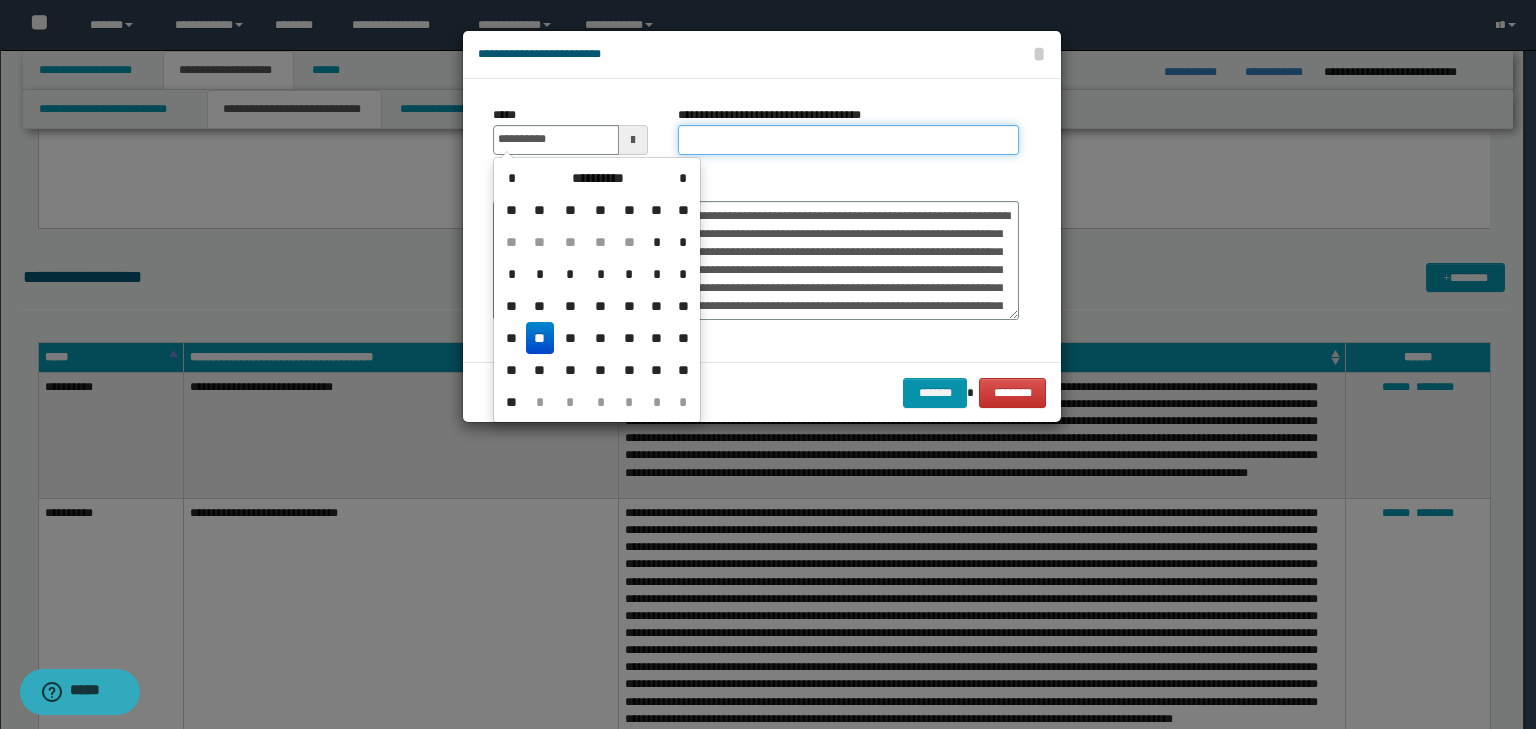 type on "**********" 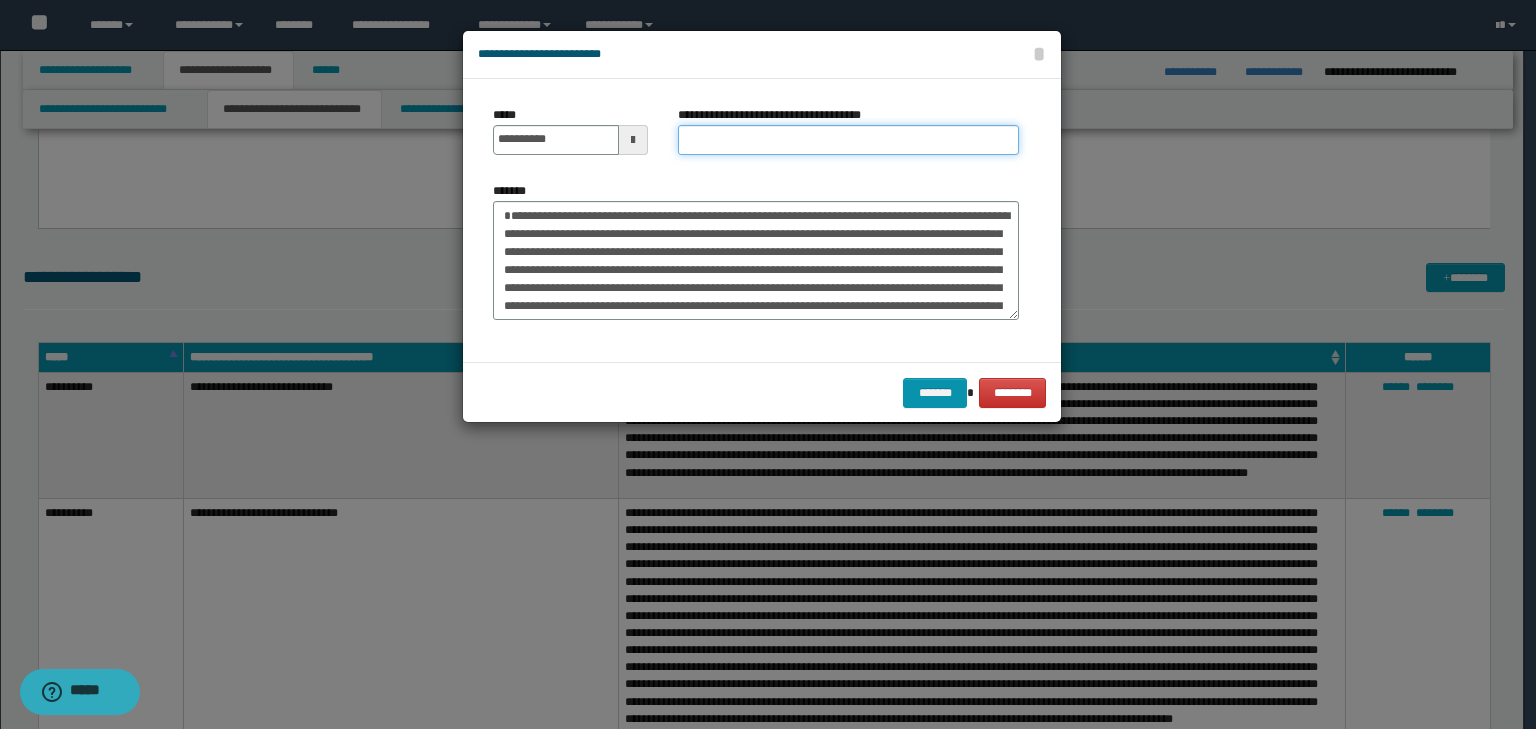 paste on "**********" 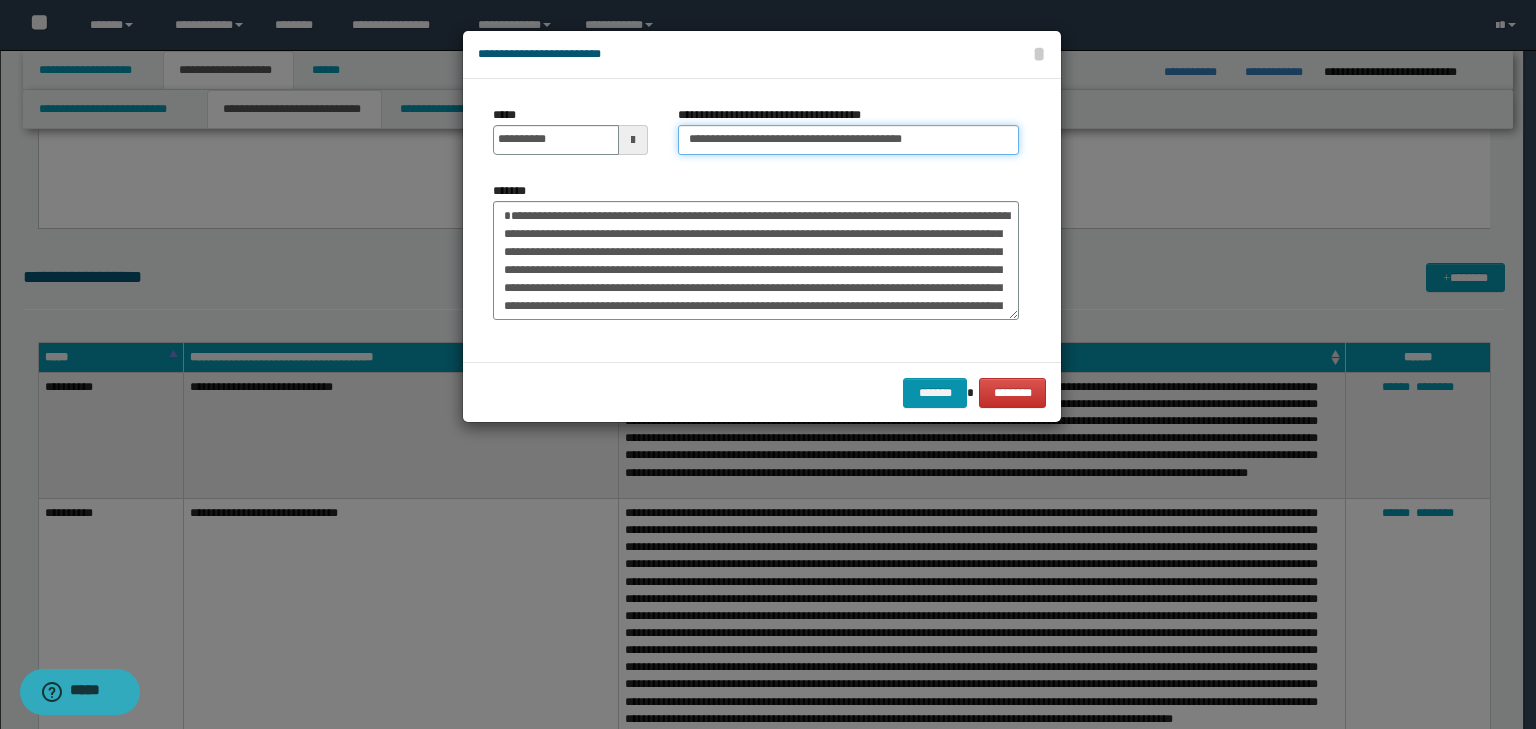 click on "**********" at bounding box center [848, 140] 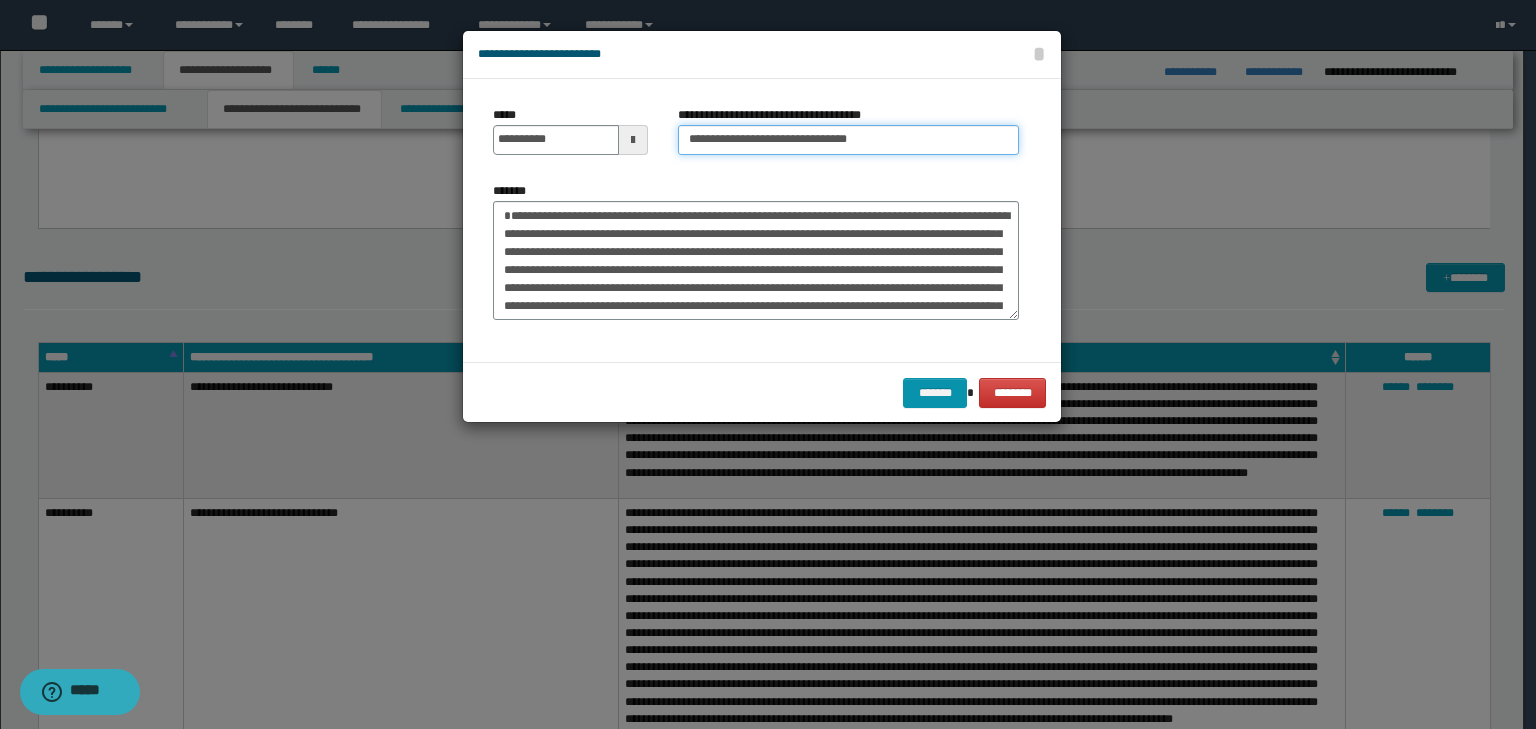 type on "**********" 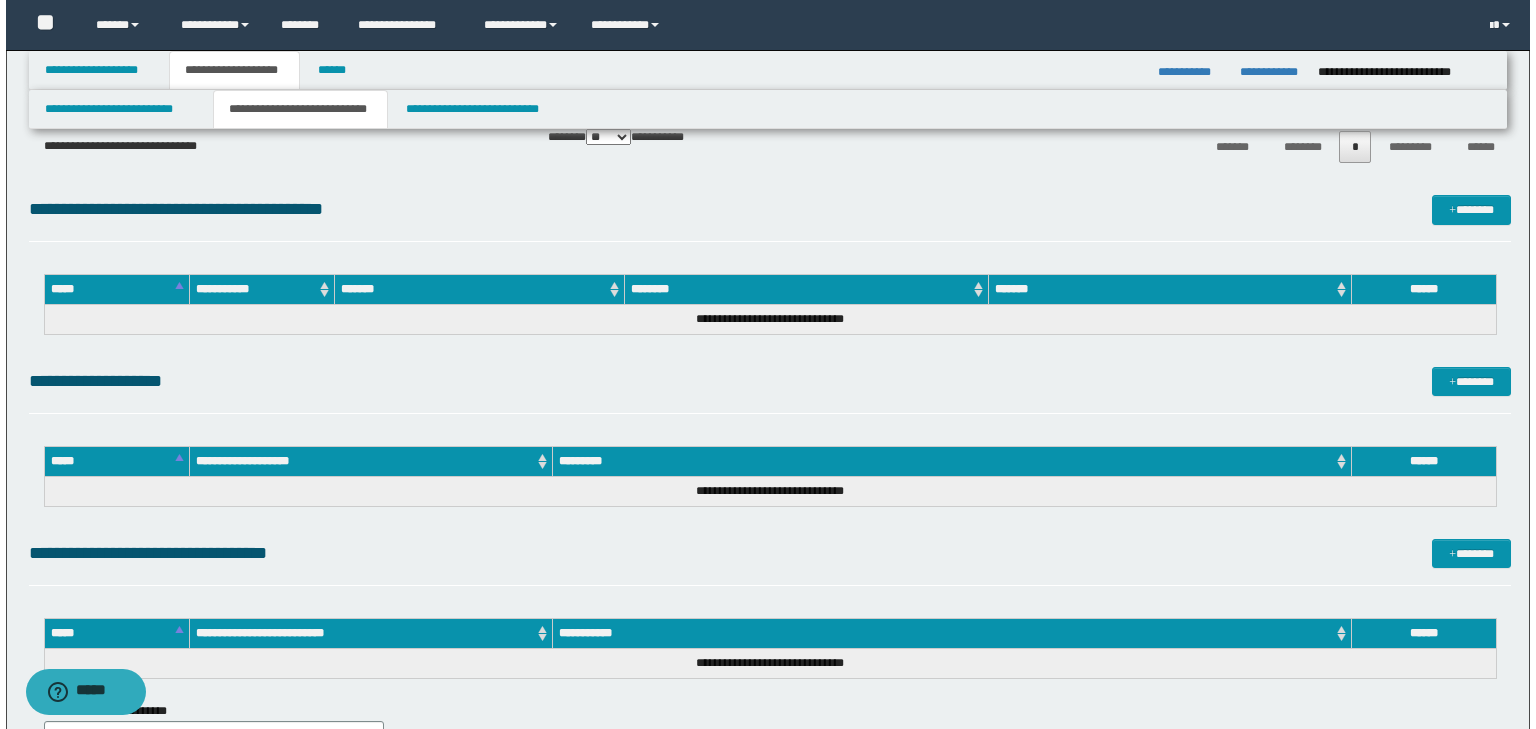 scroll, scrollTop: 2880, scrollLeft: 0, axis: vertical 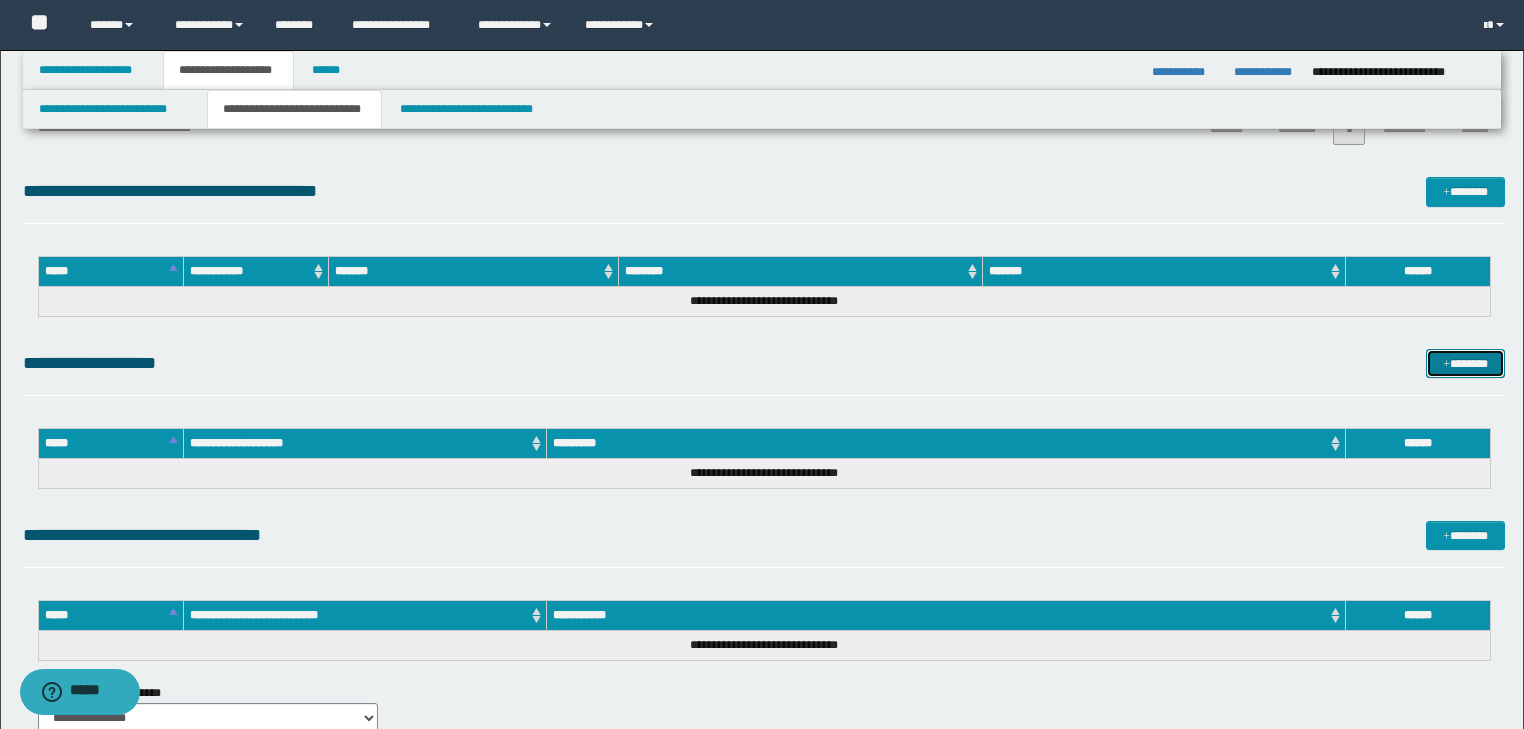 click at bounding box center [1446, 365] 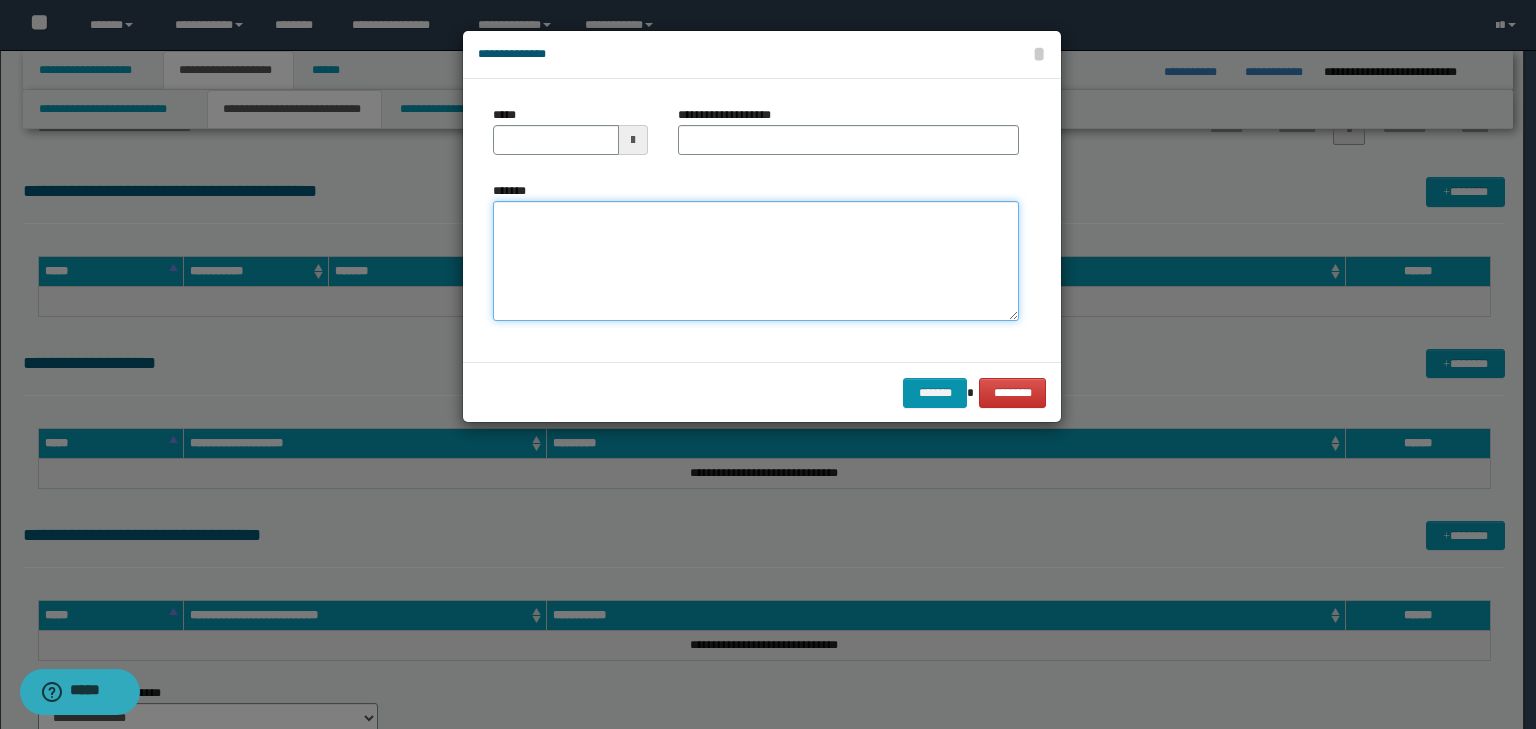 click on "*******" at bounding box center (756, 261) 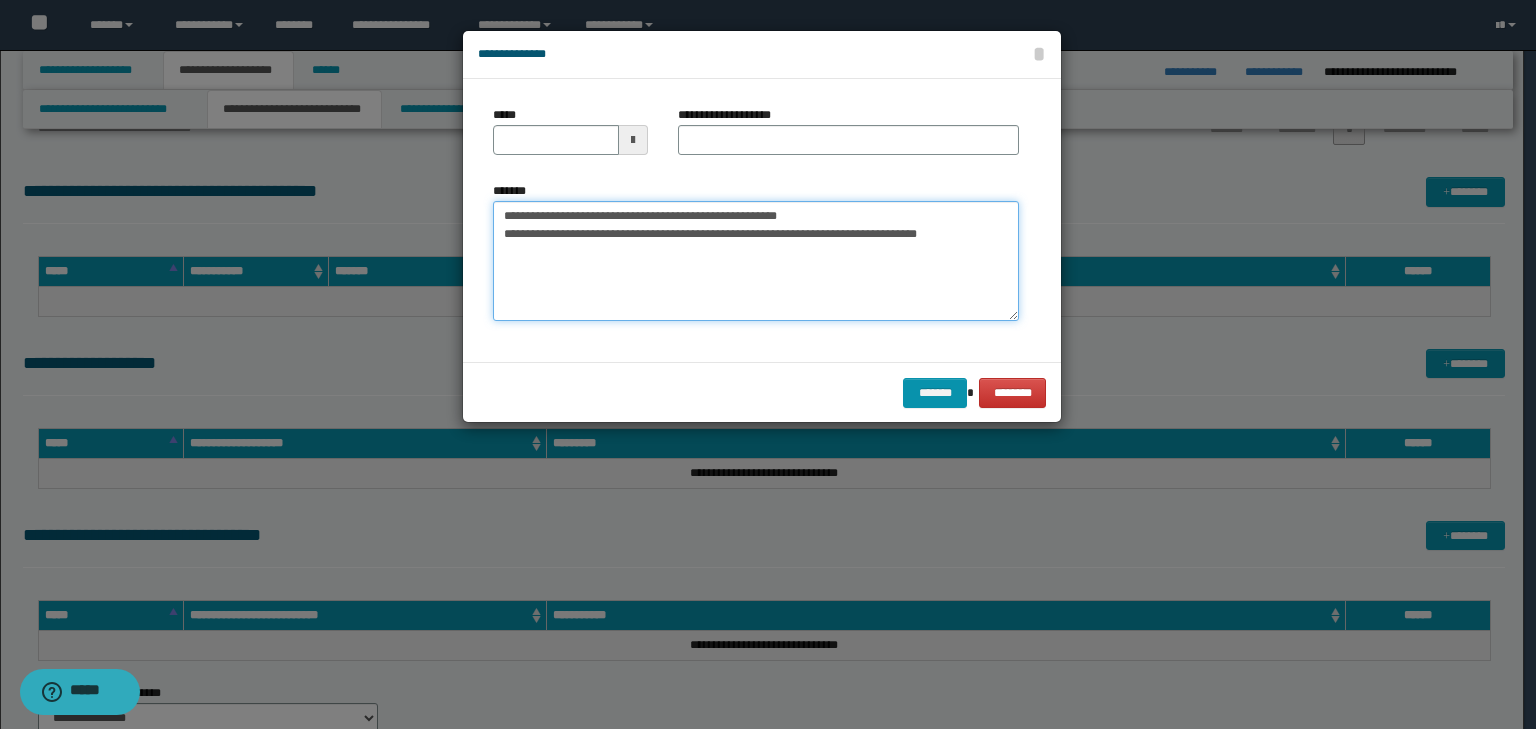 drag, startPoint x: 842, startPoint y: 215, endPoint x: 276, endPoint y: 164, distance: 568.293 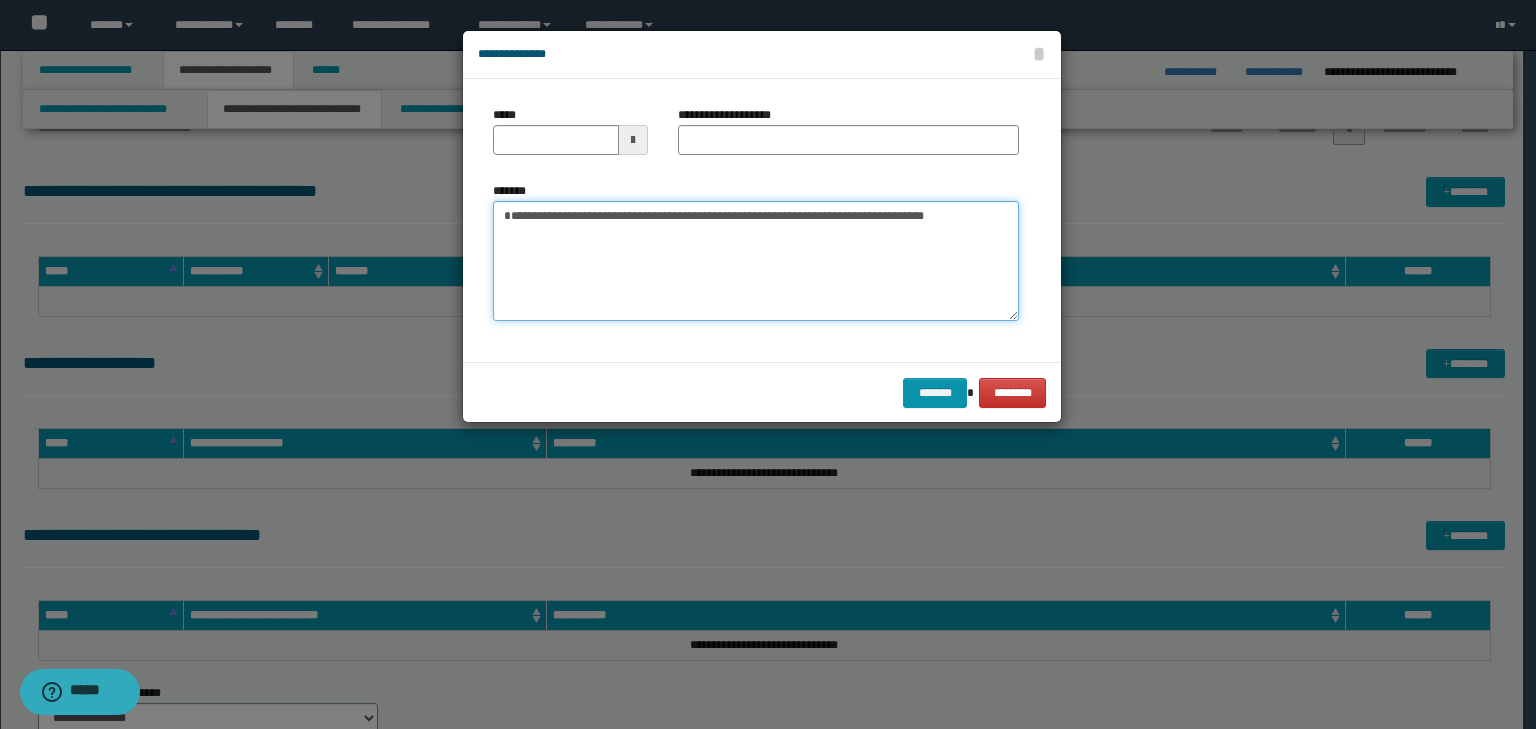 type on "**********" 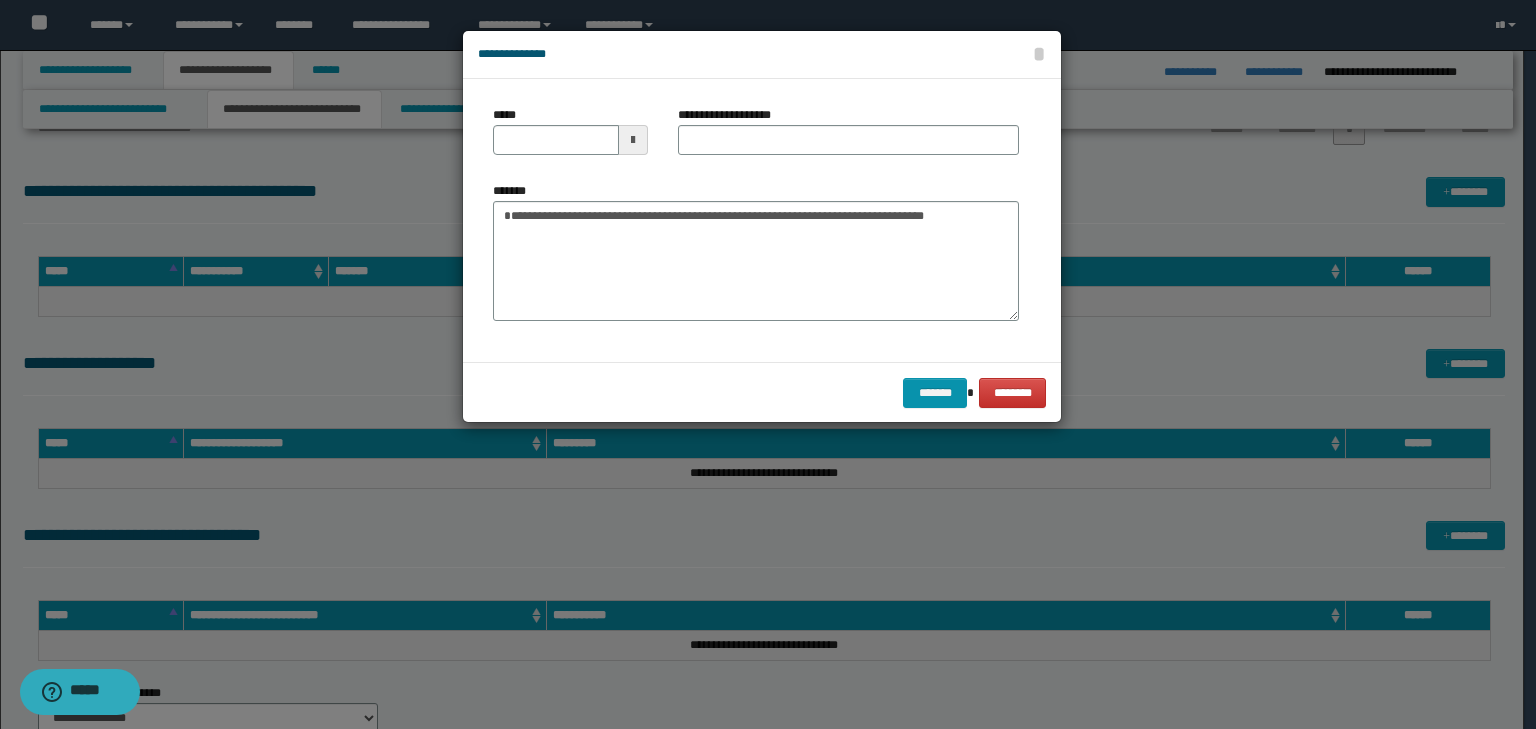 type on "**********" 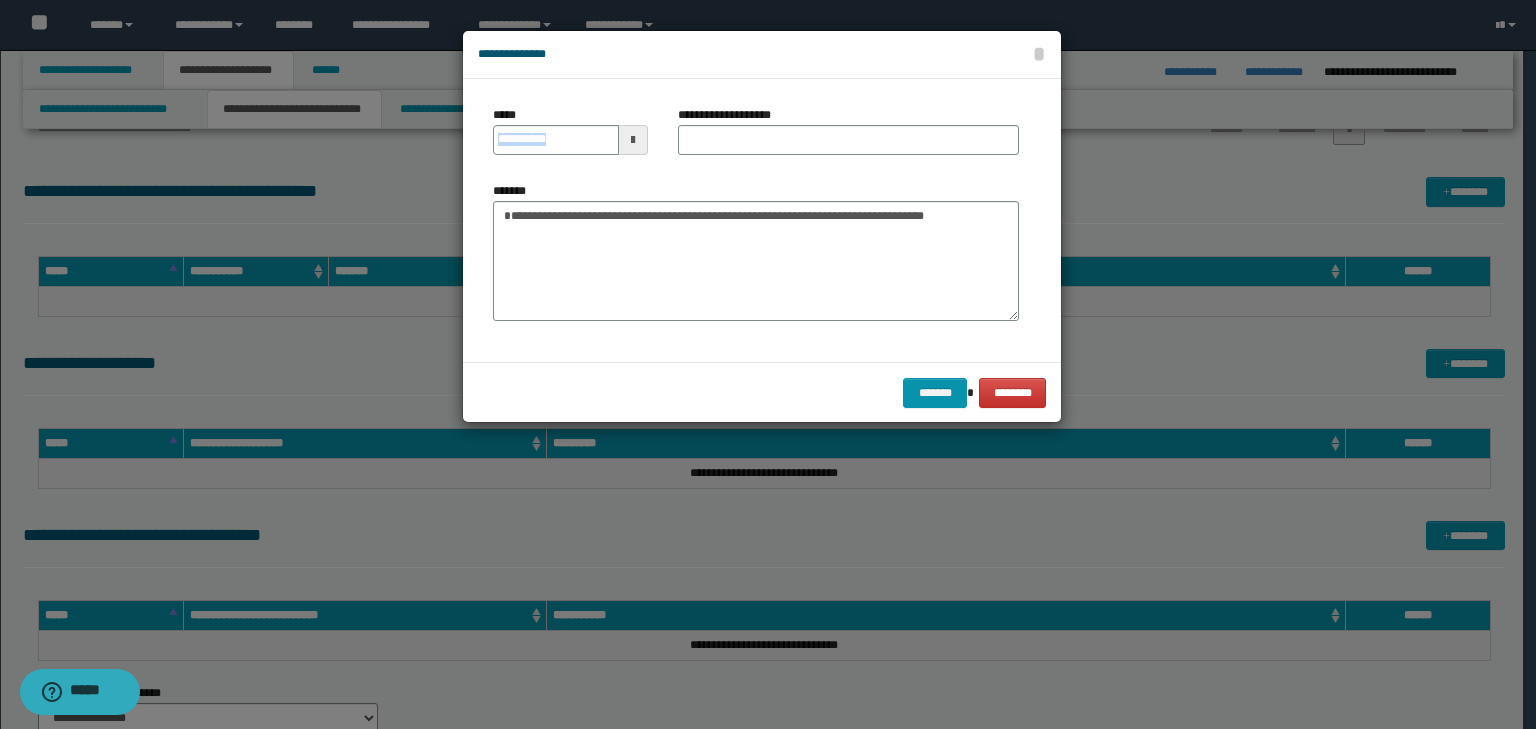 drag, startPoint x: 570, startPoint y: 138, endPoint x: 652, endPoint y: 134, distance: 82.0975 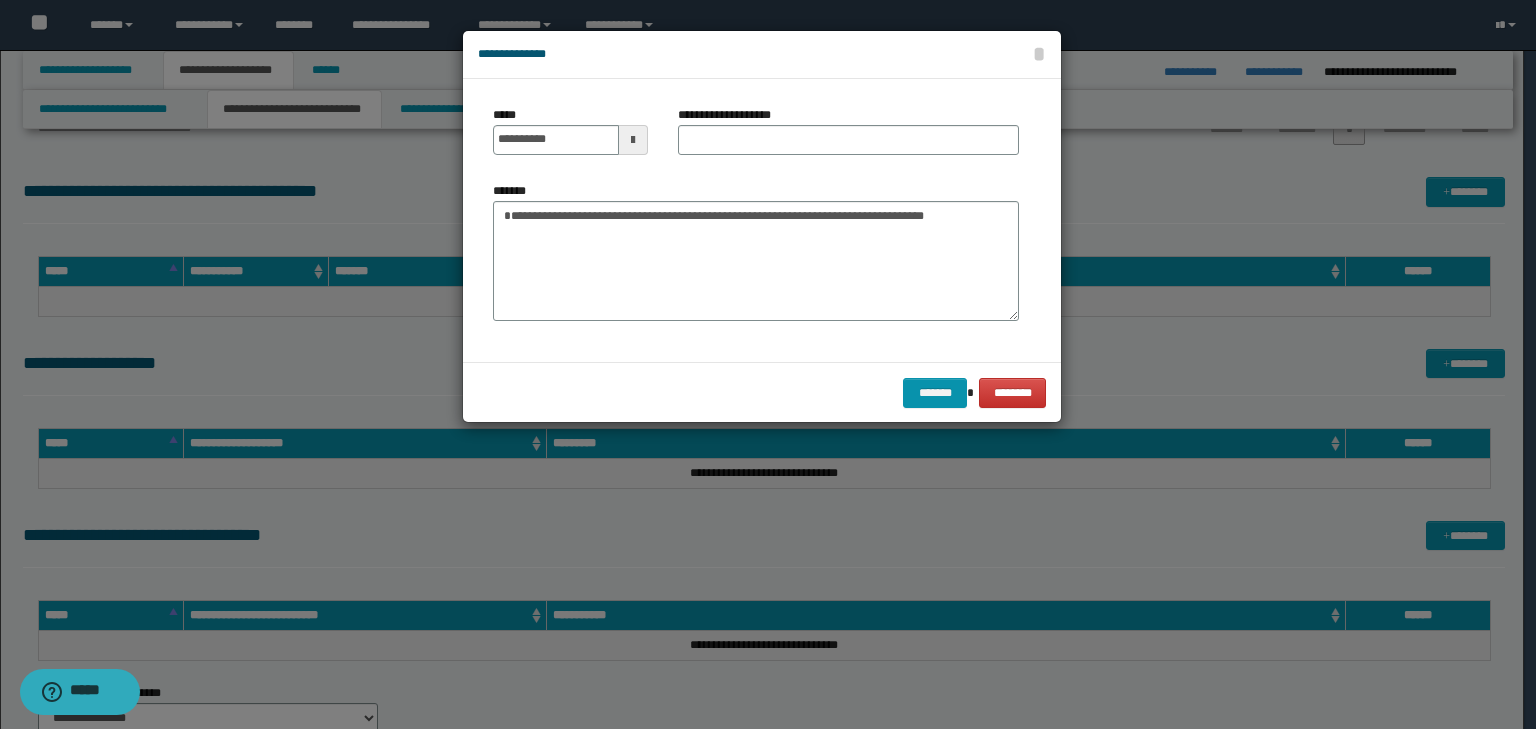 click on "**********" at bounding box center (570, 138) 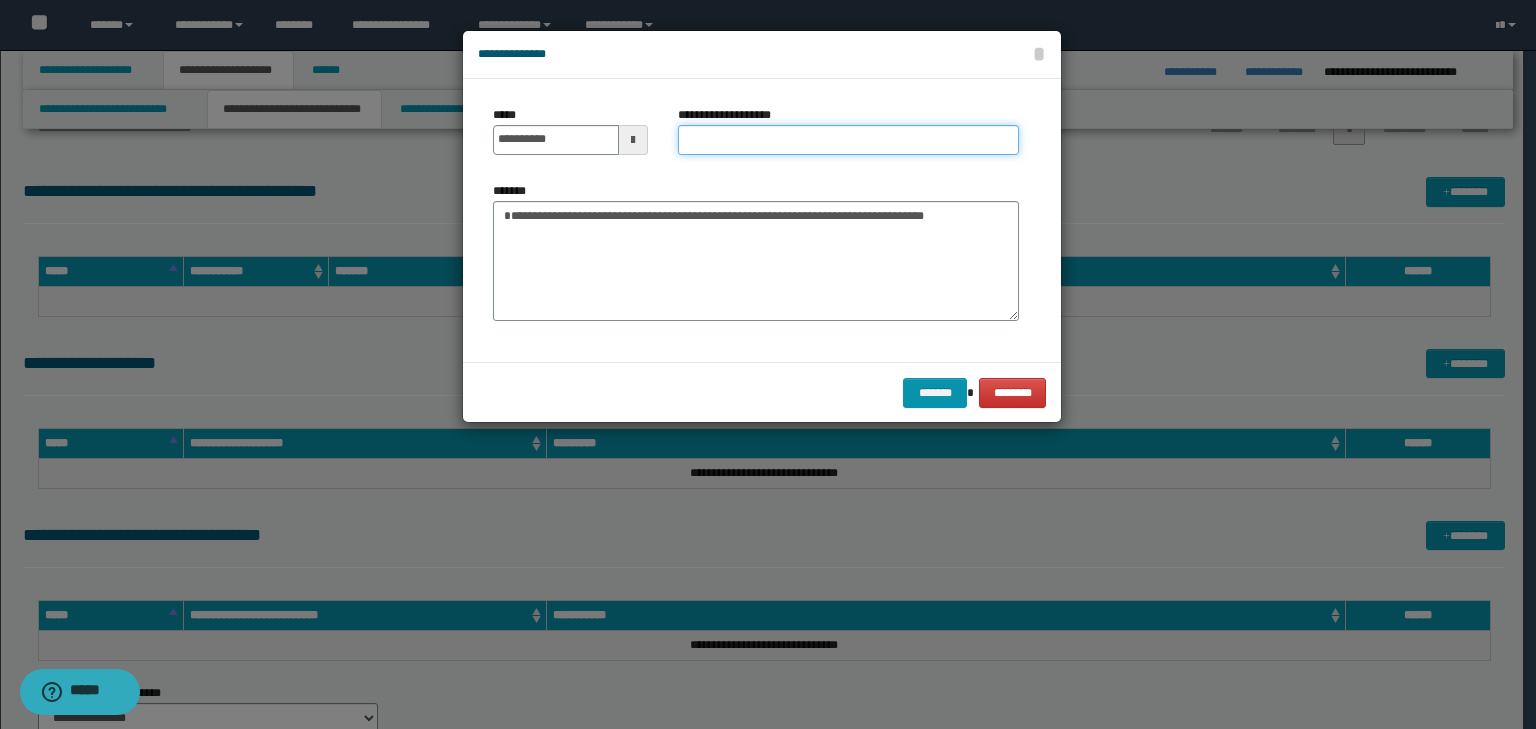 paste on "**********" 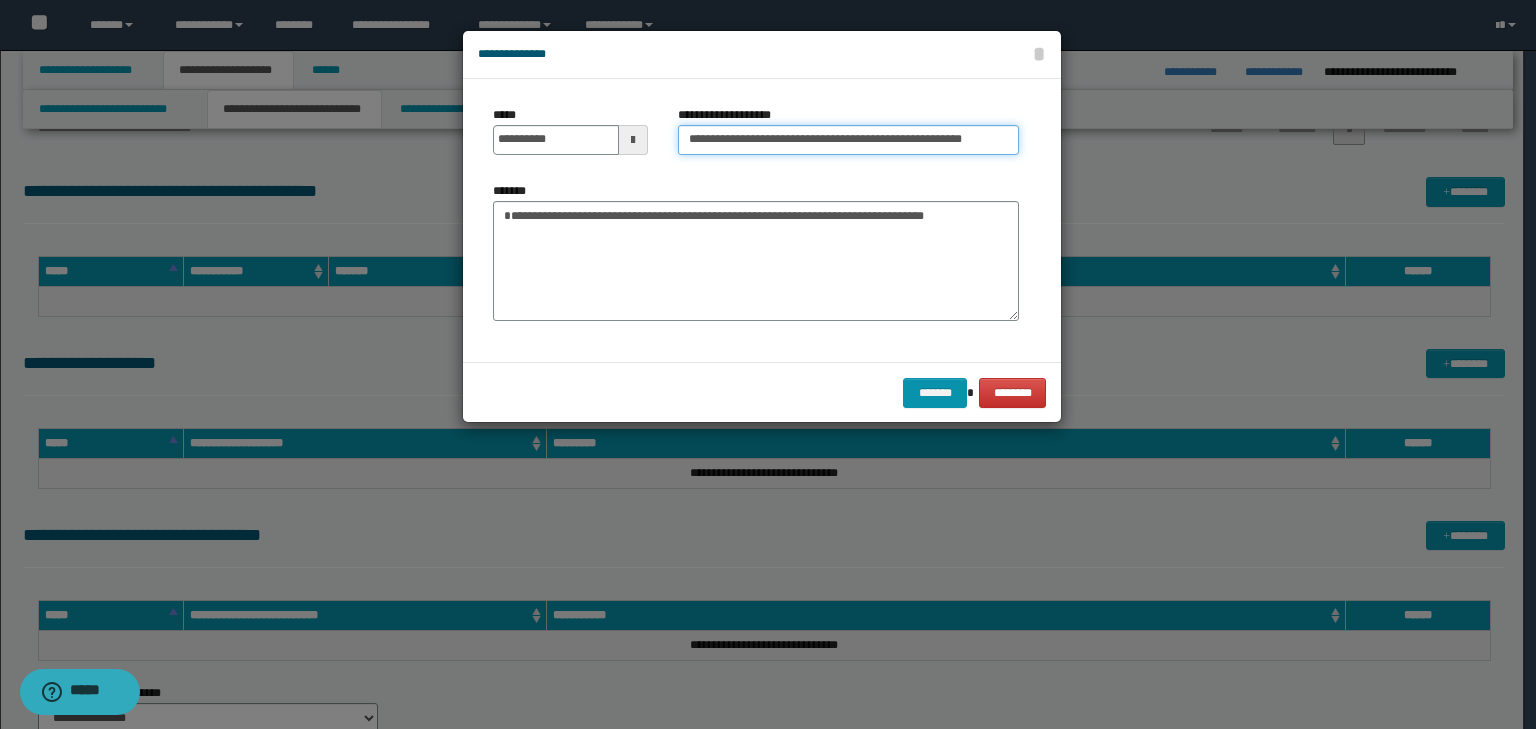 drag, startPoint x: 755, startPoint y: 140, endPoint x: 336, endPoint y: 95, distance: 421.40955 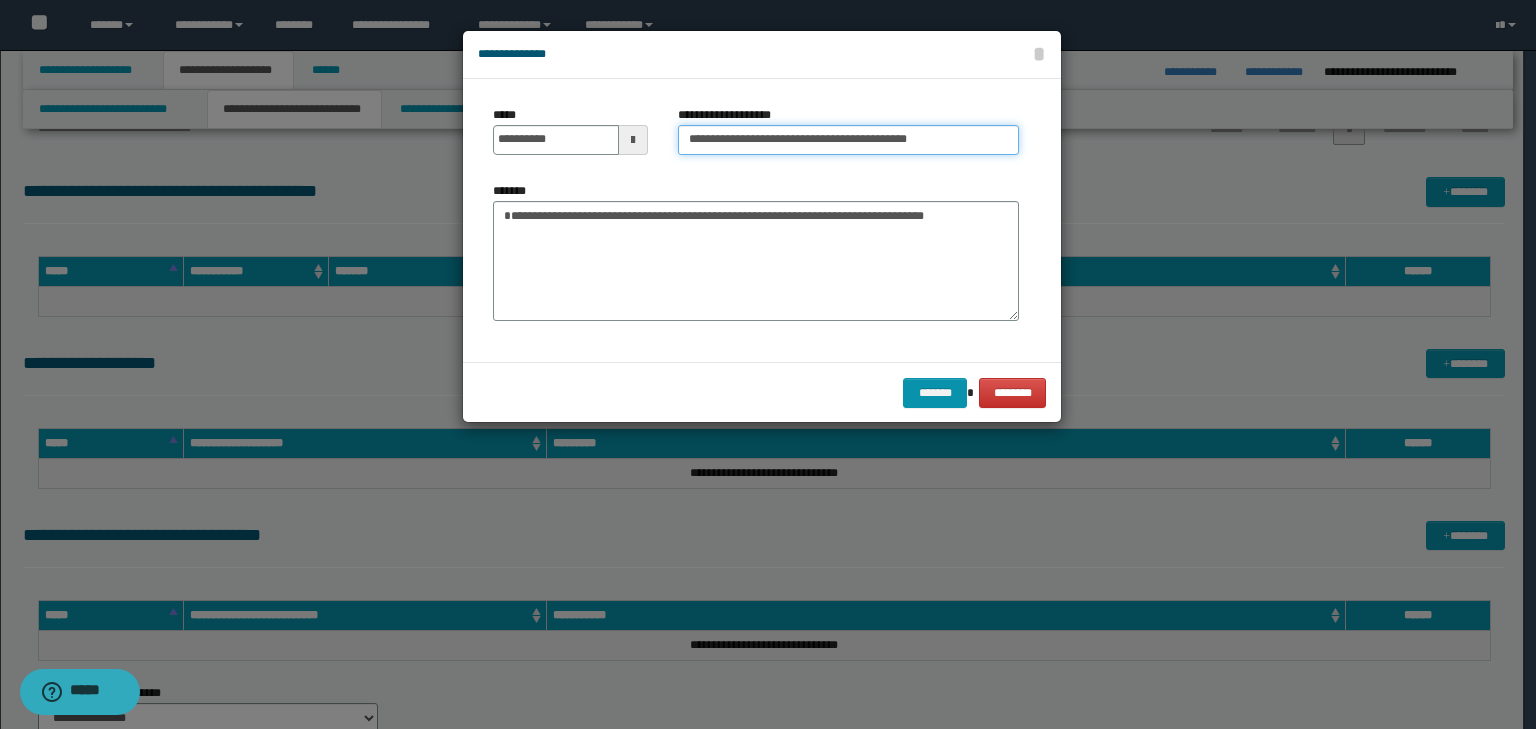 type on "**********" 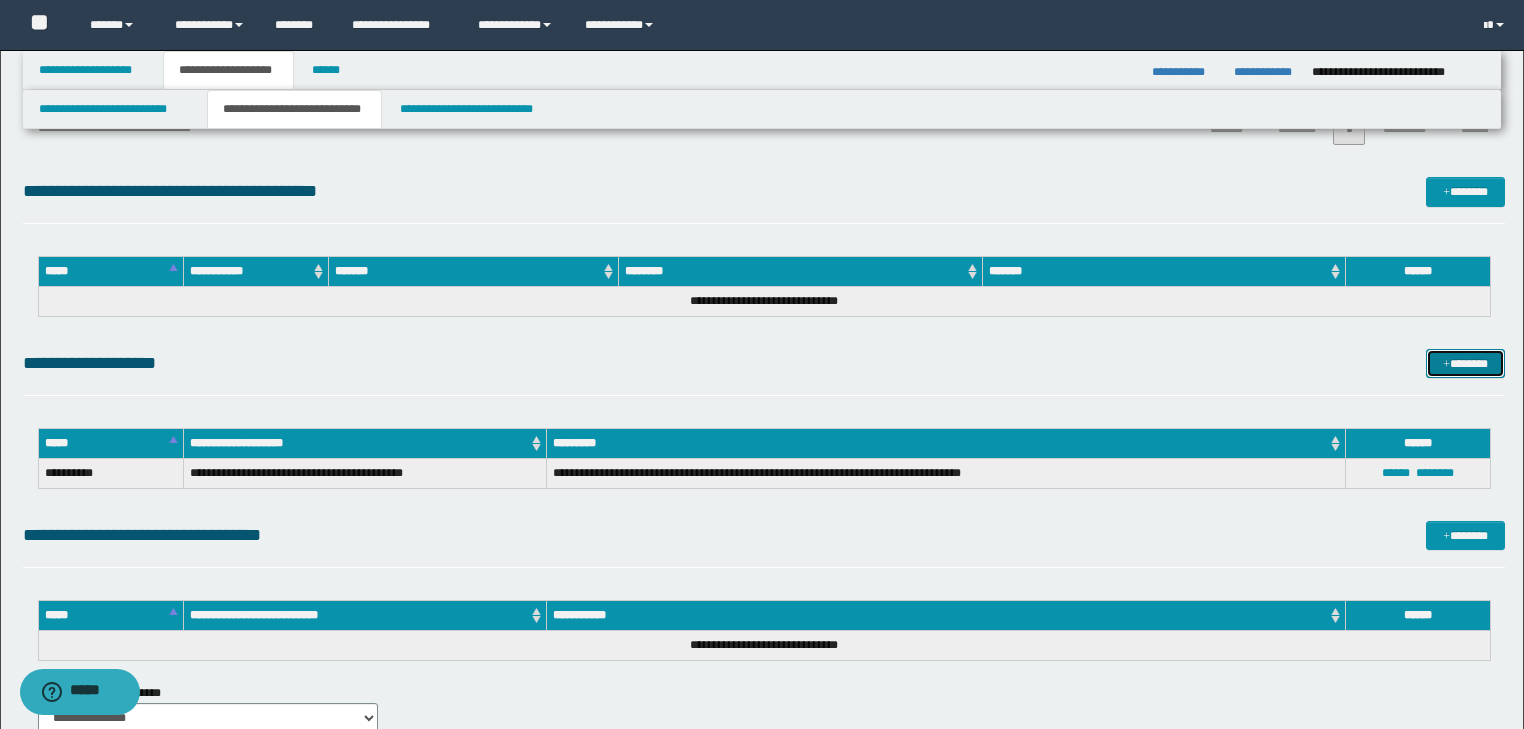 click on "*******" at bounding box center [1465, 364] 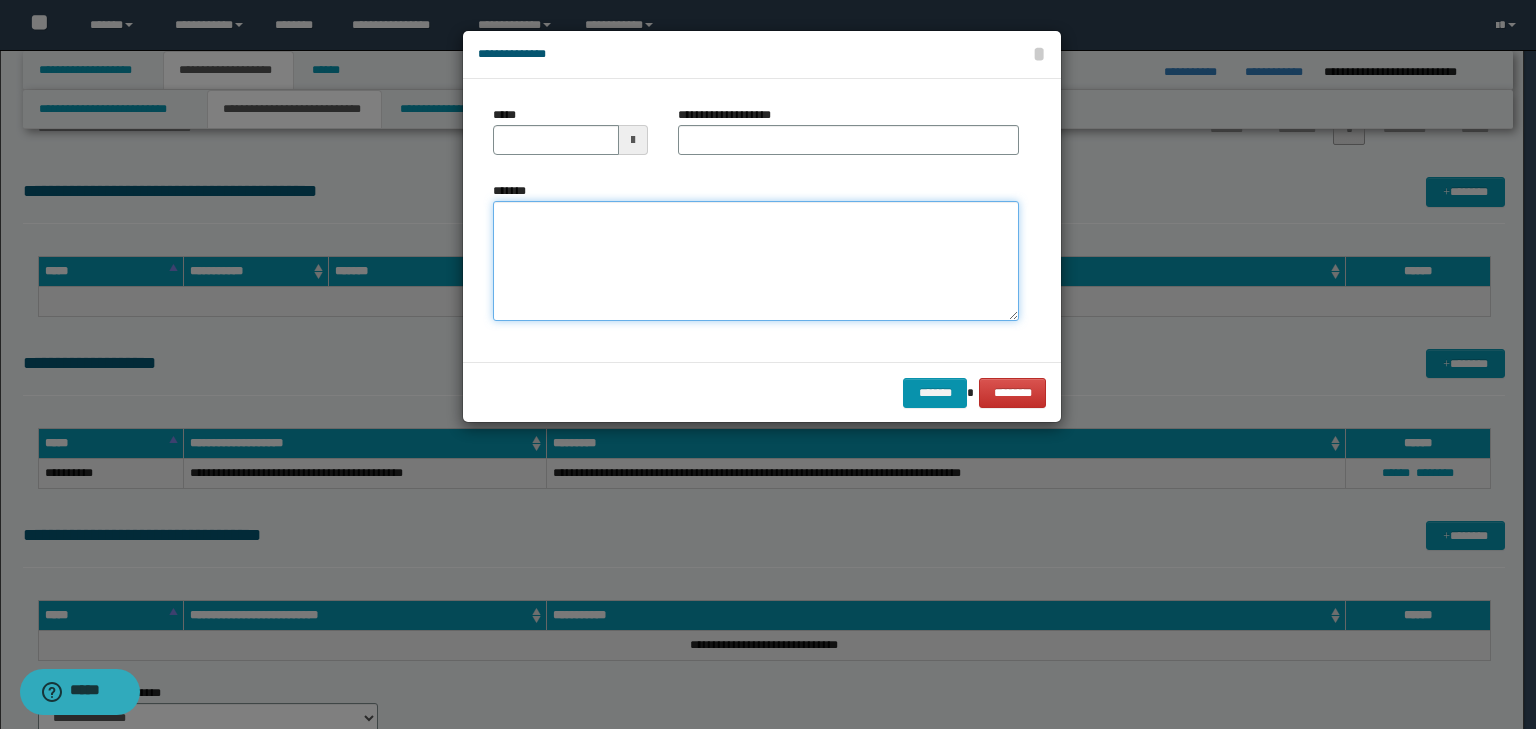 click on "*******" at bounding box center [756, 261] 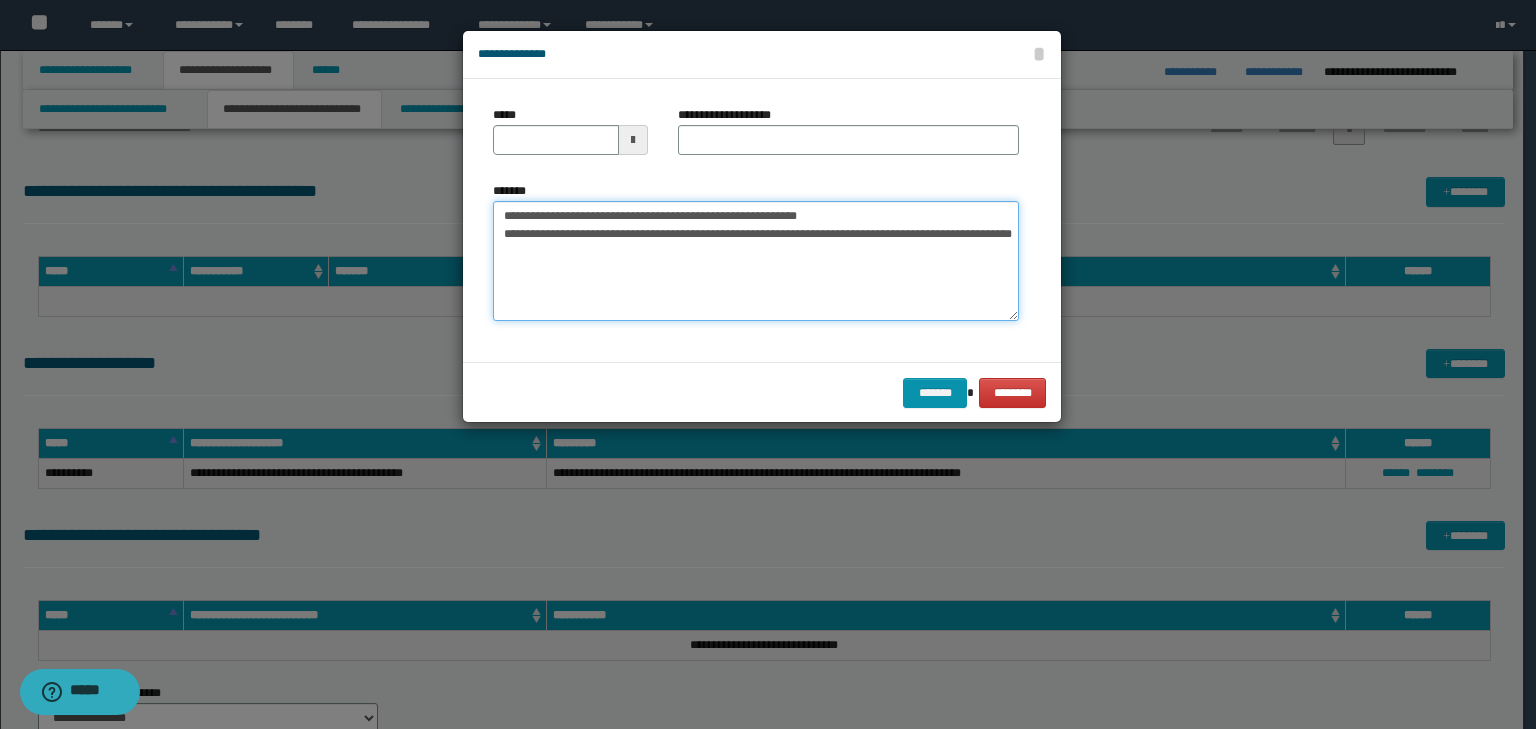 drag, startPoint x: 568, startPoint y: 201, endPoint x: 356, endPoint y: 168, distance: 214.55302 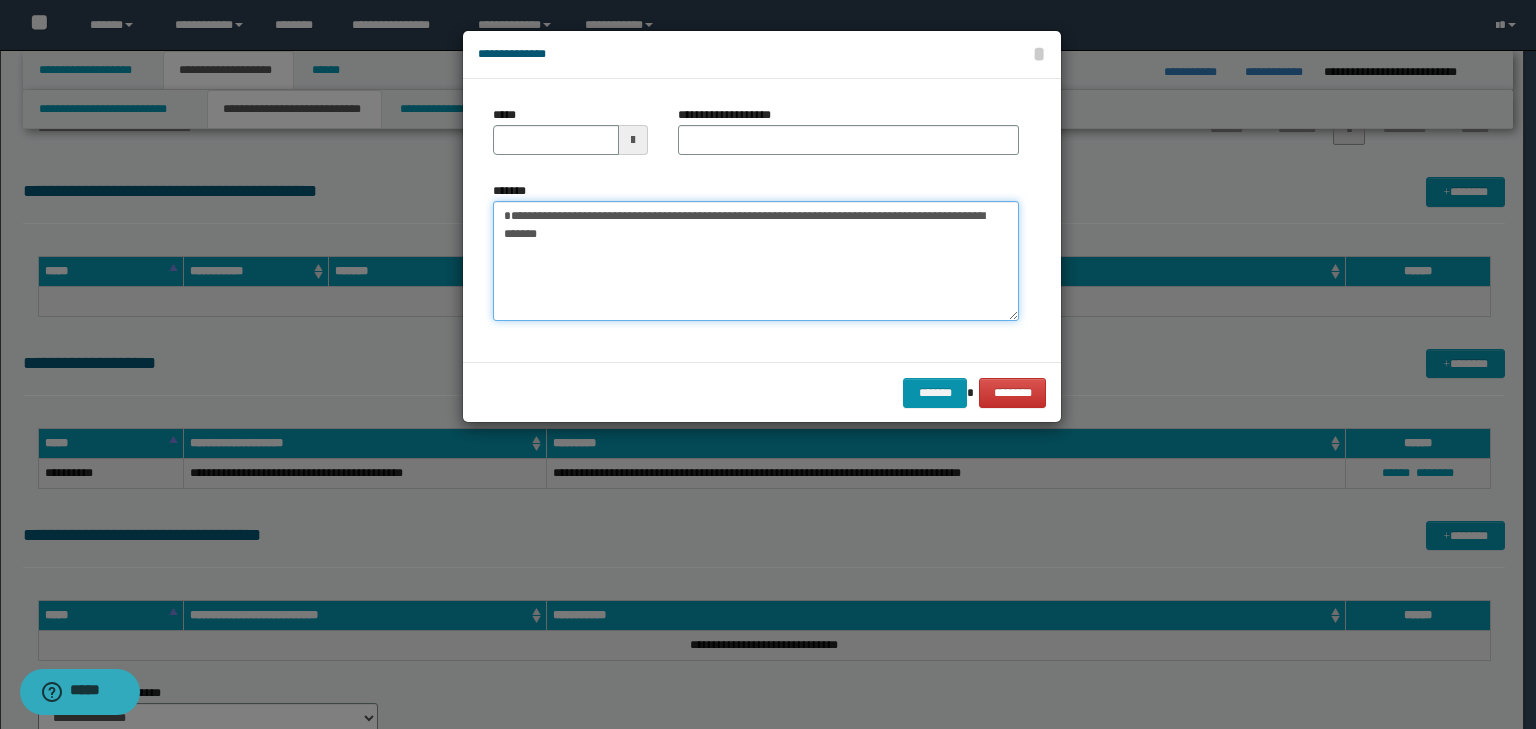 type on "**********" 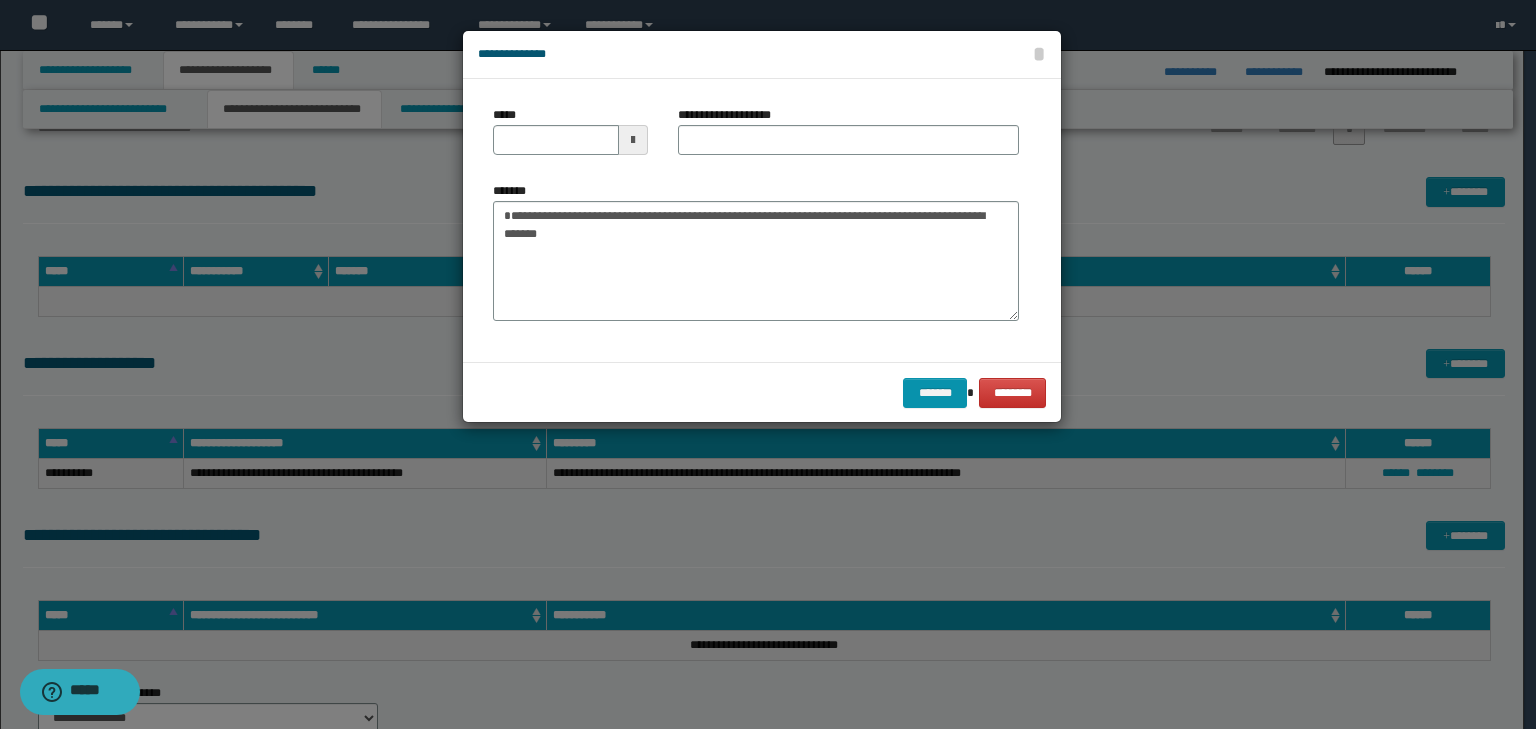 drag, startPoint x: 504, startPoint y: 136, endPoint x: 596, endPoint y: 132, distance: 92.086914 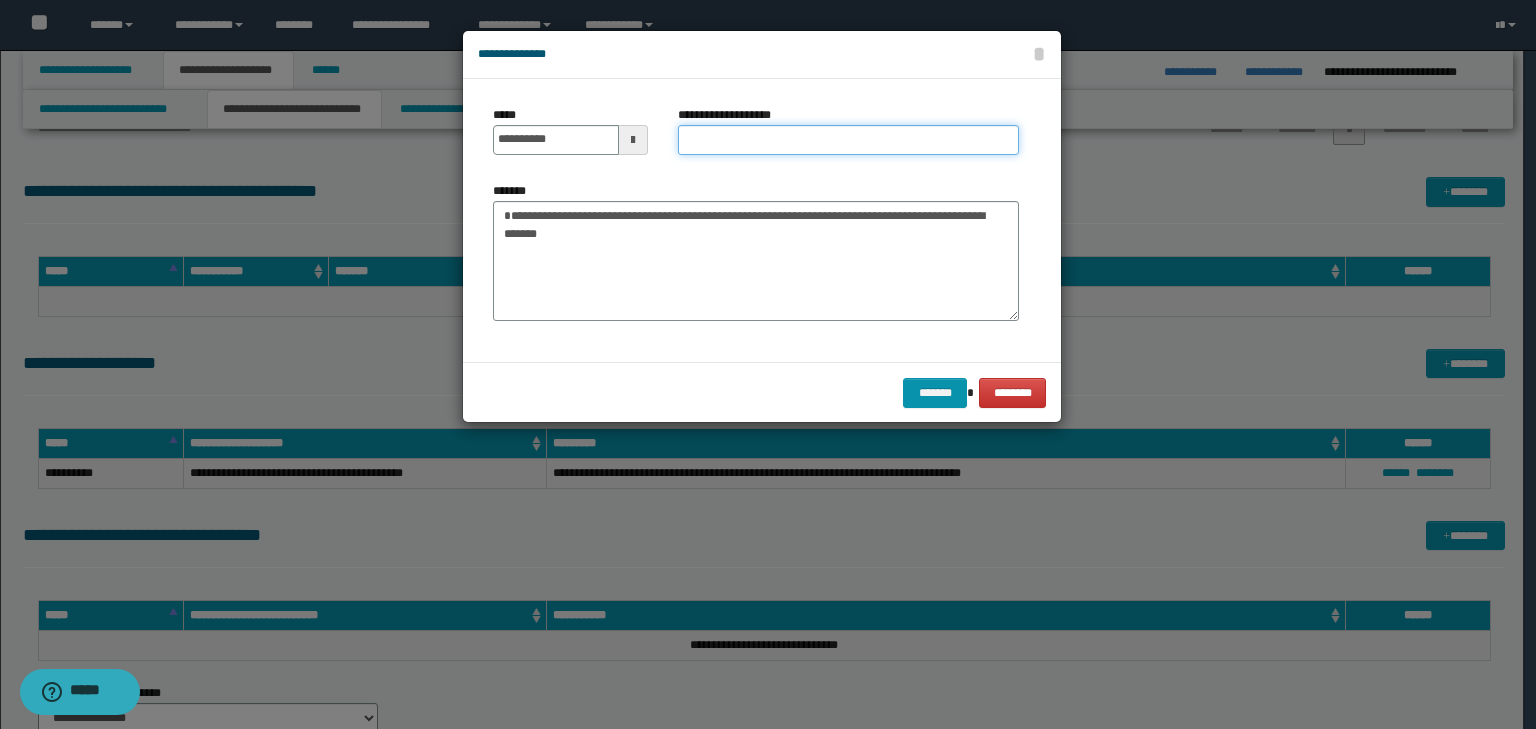 paste on "**********" 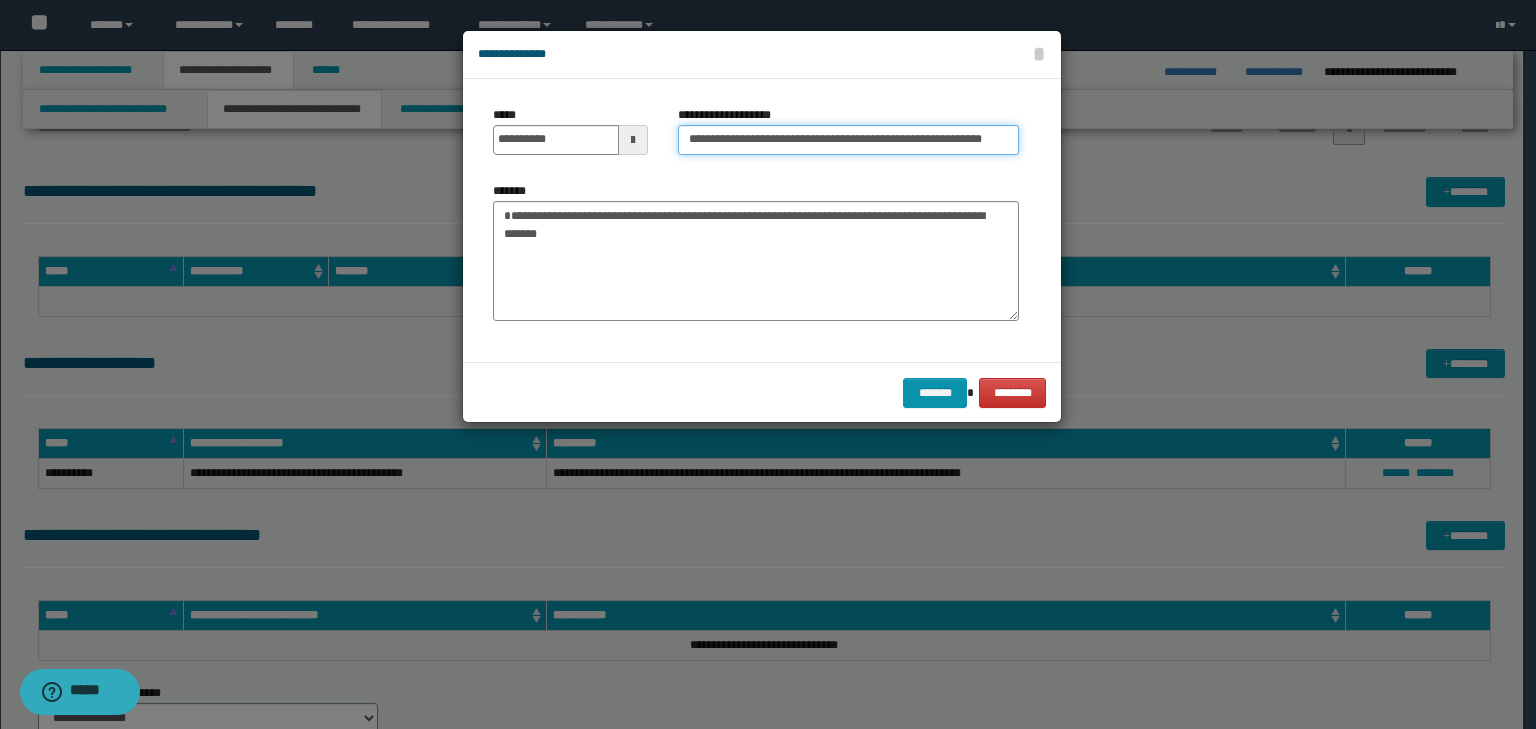 click on "**********" at bounding box center (848, 140) 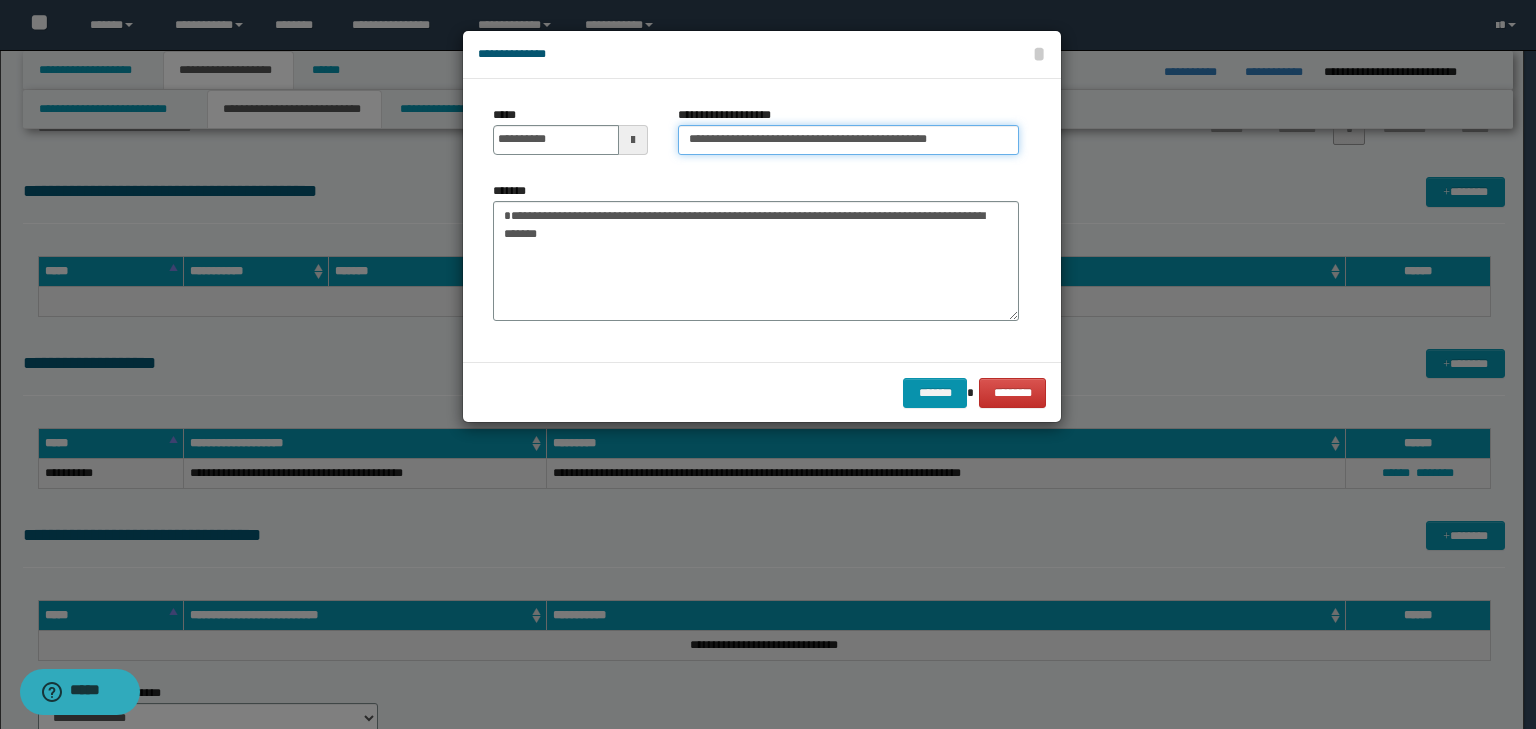 type on "**********" 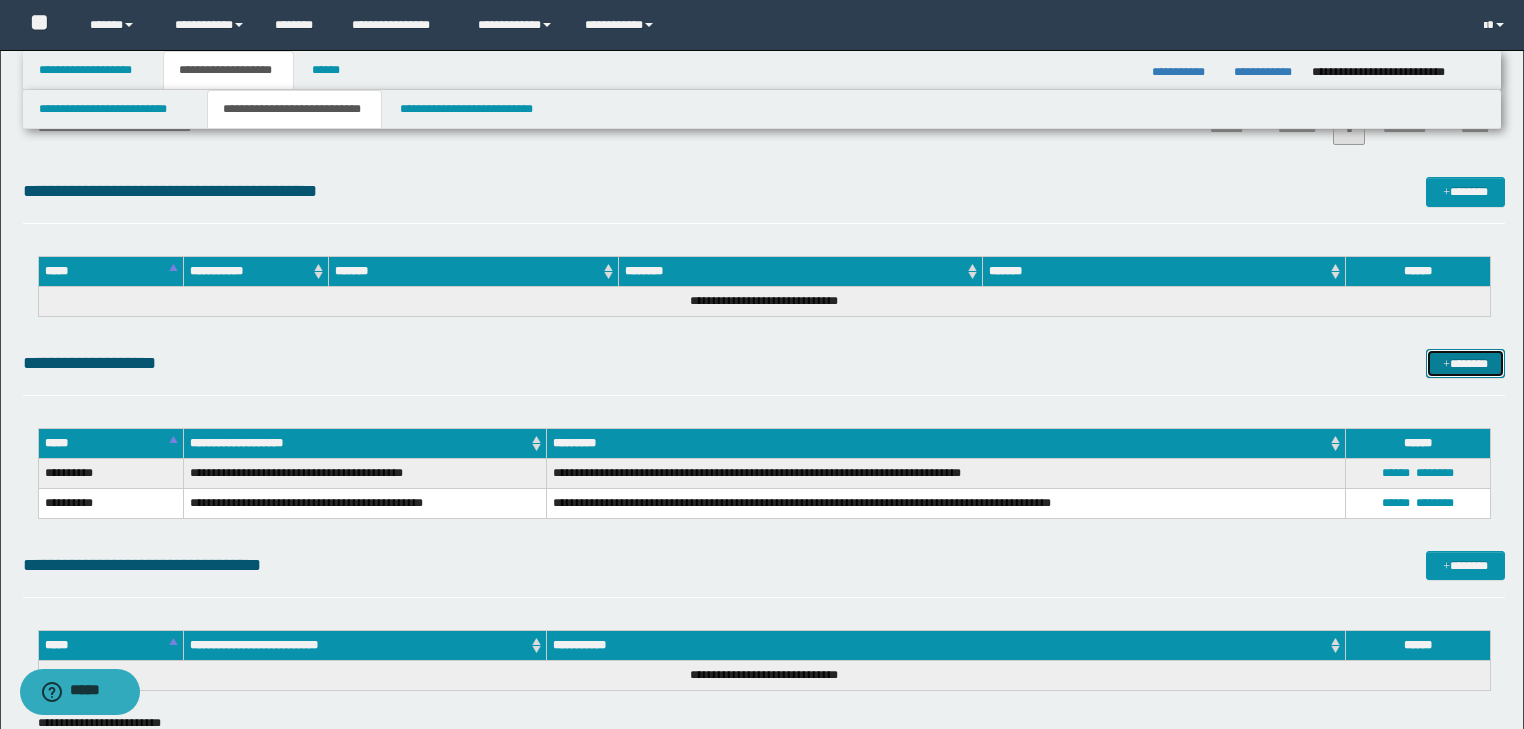 click on "*******" at bounding box center [1465, 364] 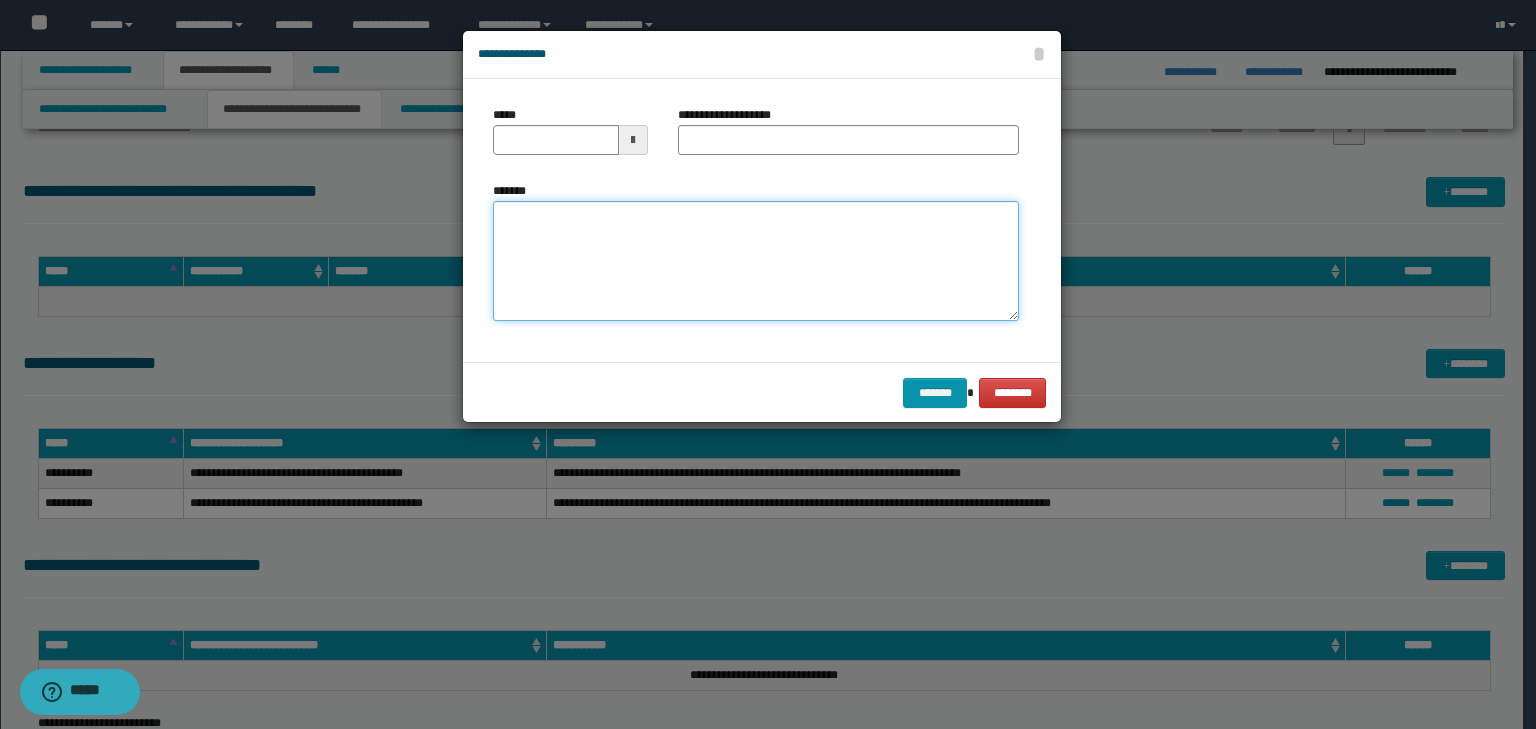 click on "*******" at bounding box center (756, 261) 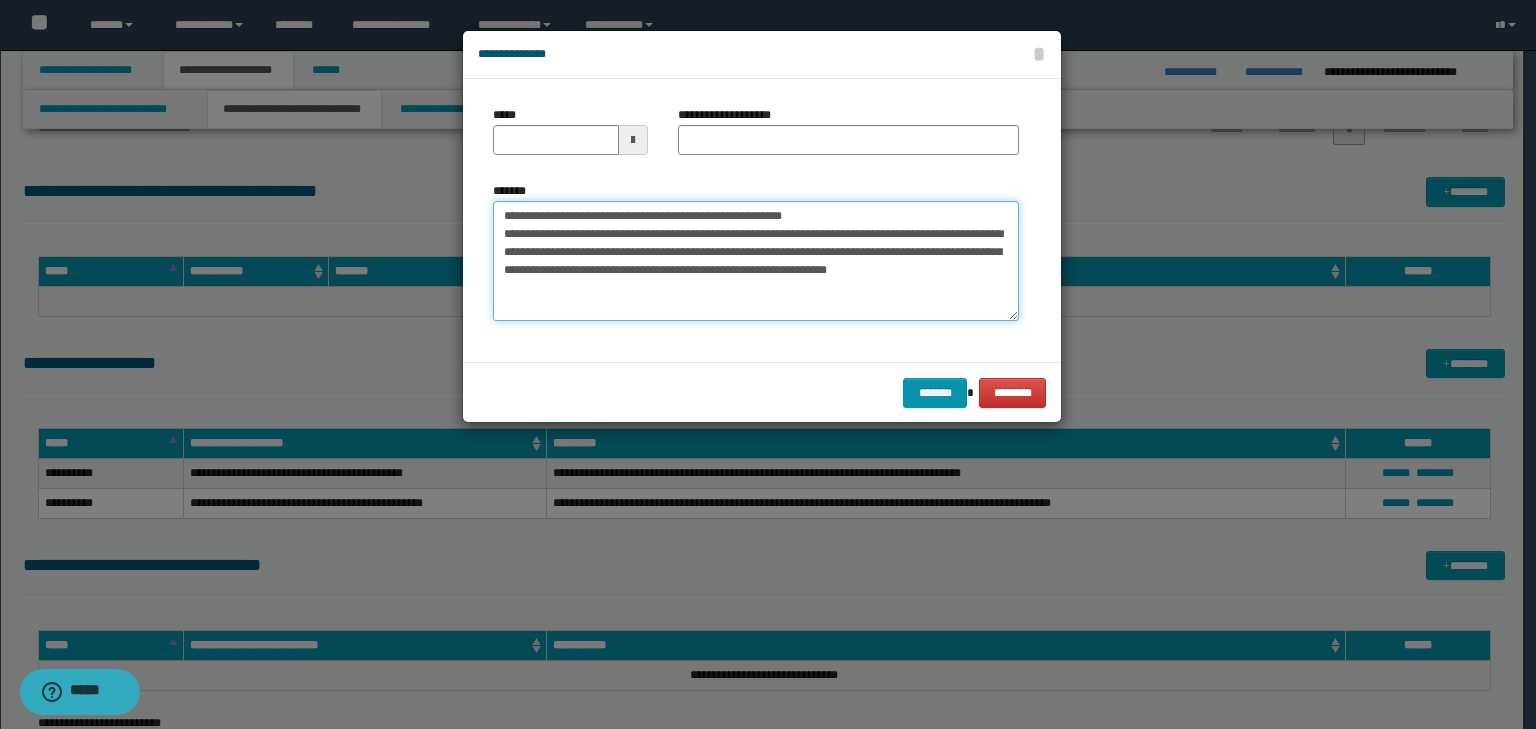 drag, startPoint x: 909, startPoint y: 202, endPoint x: 872, endPoint y: 212, distance: 38.327538 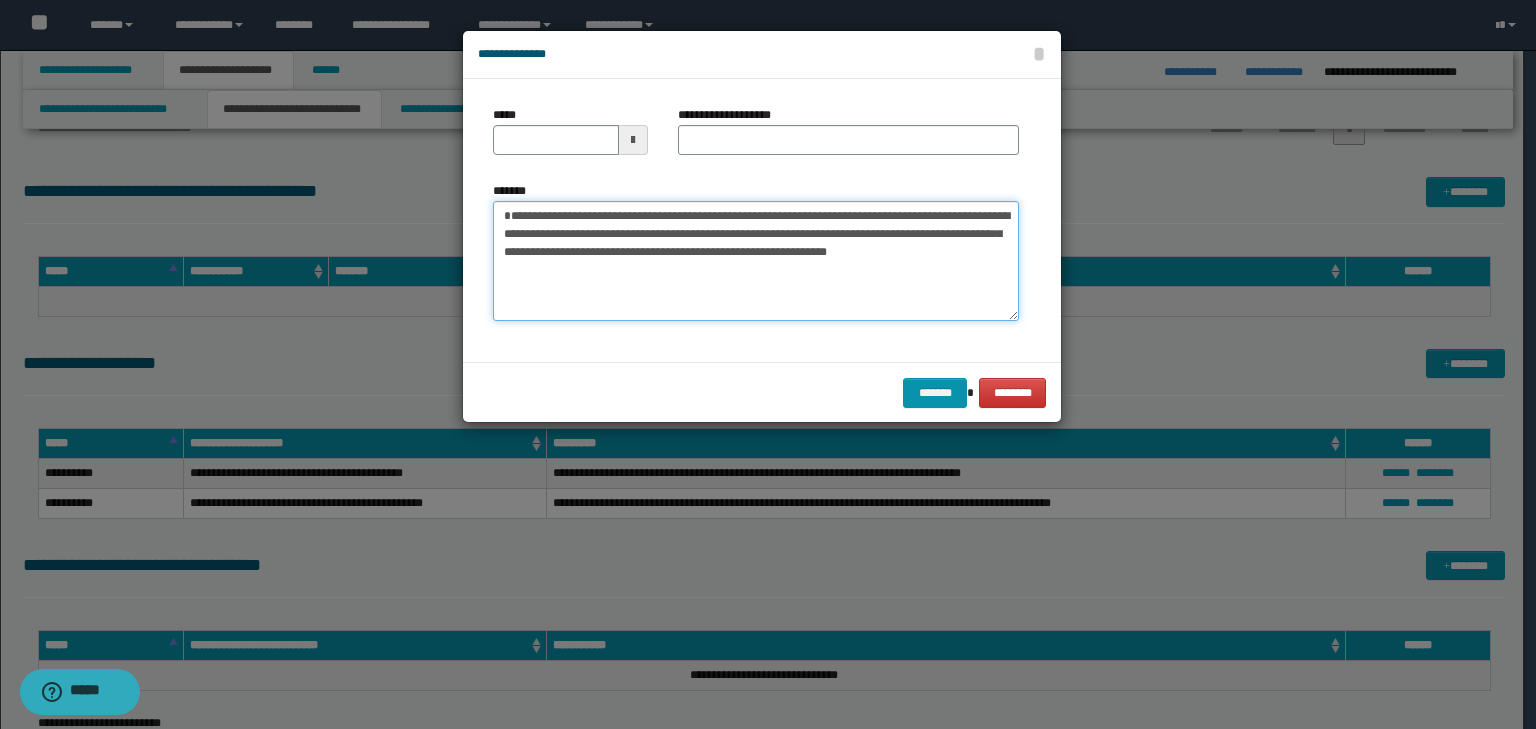 type 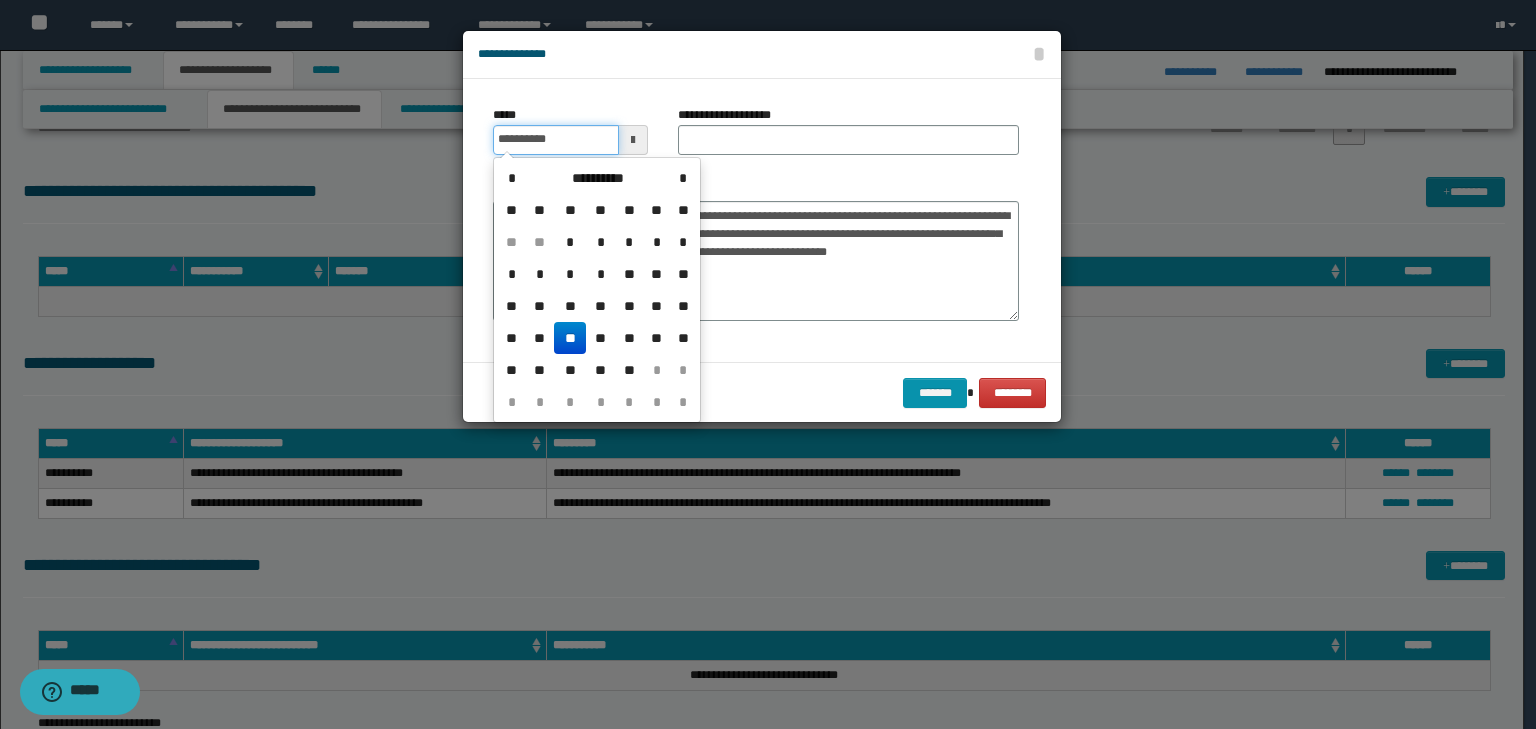 drag, startPoint x: 585, startPoint y: 143, endPoint x: 777, endPoint y: 140, distance: 192.02344 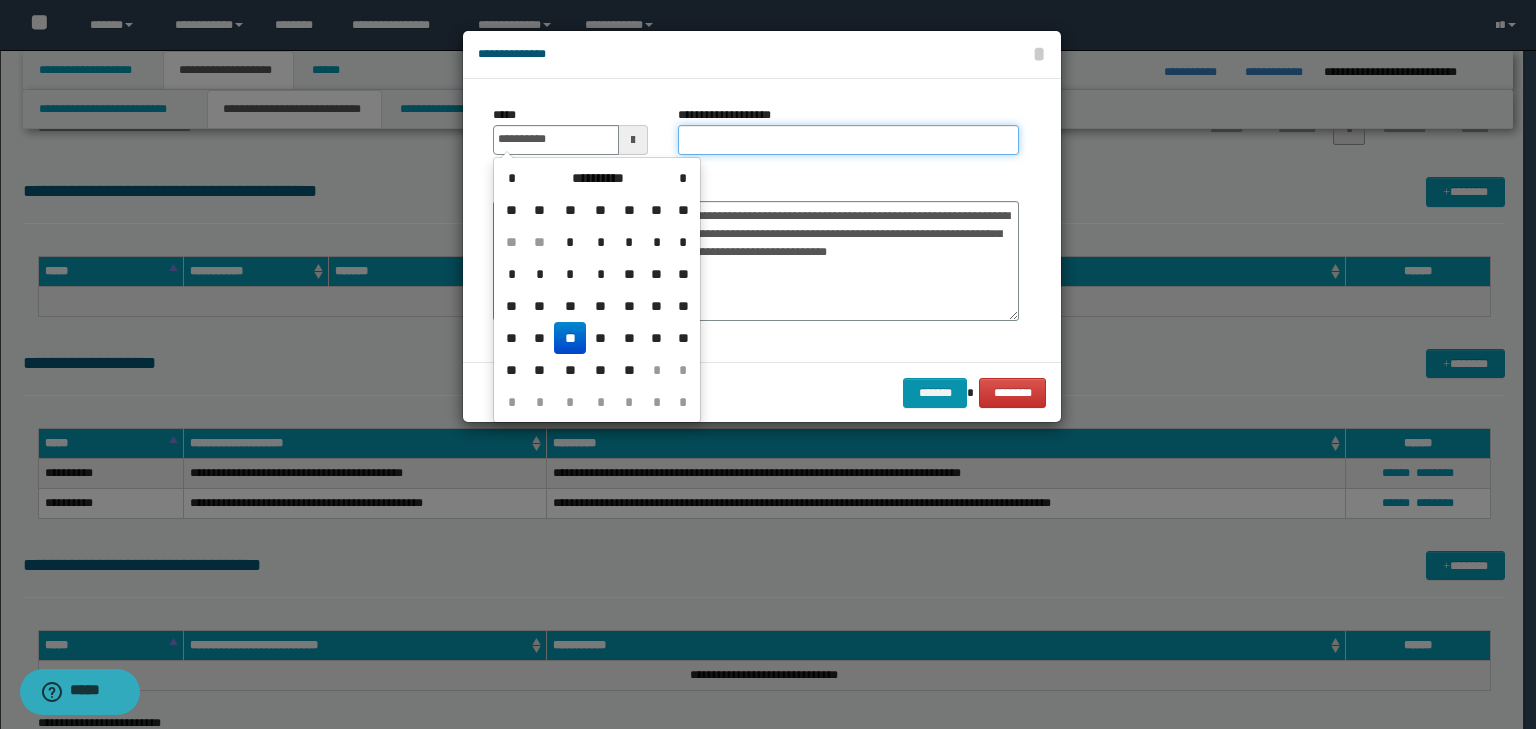 type on "**********" 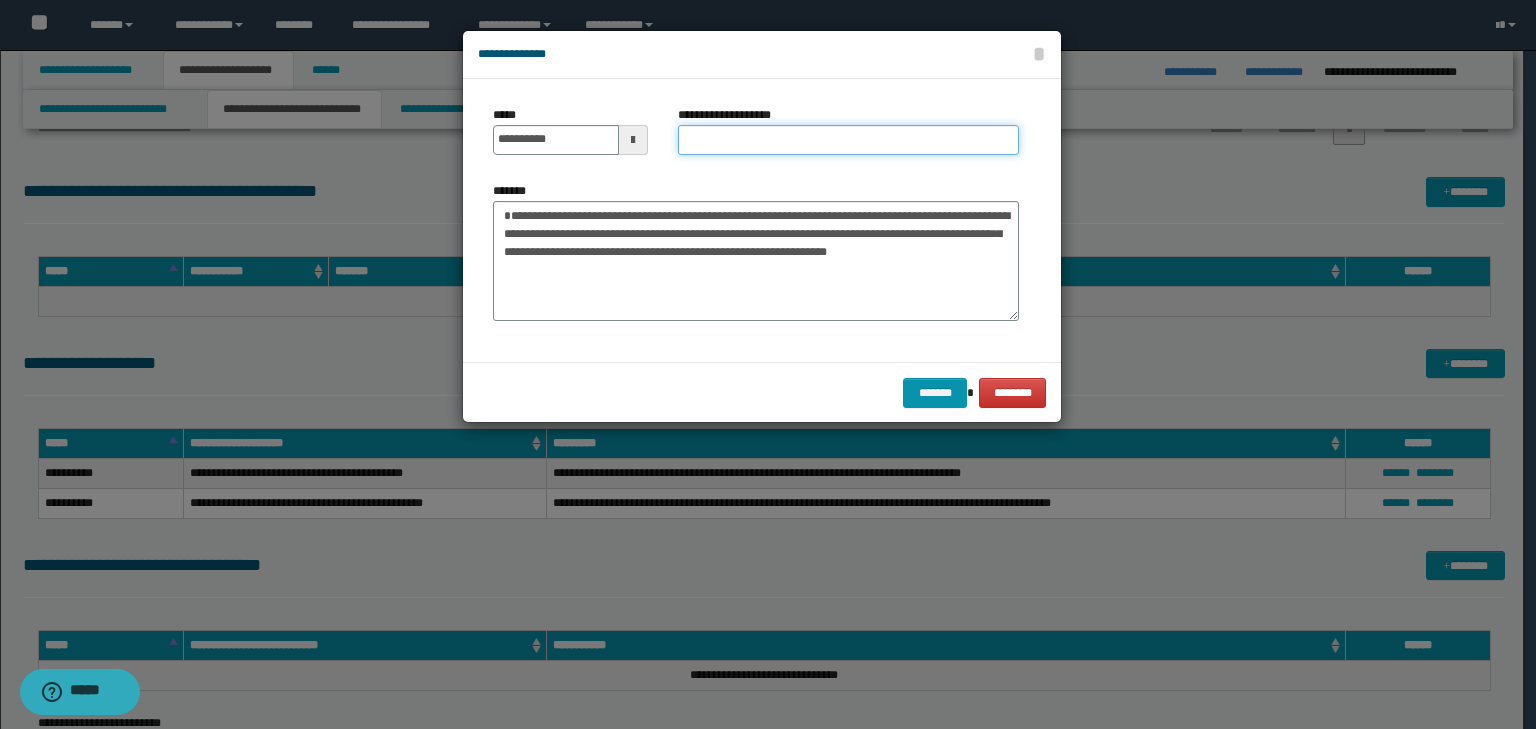 paste on "**********" 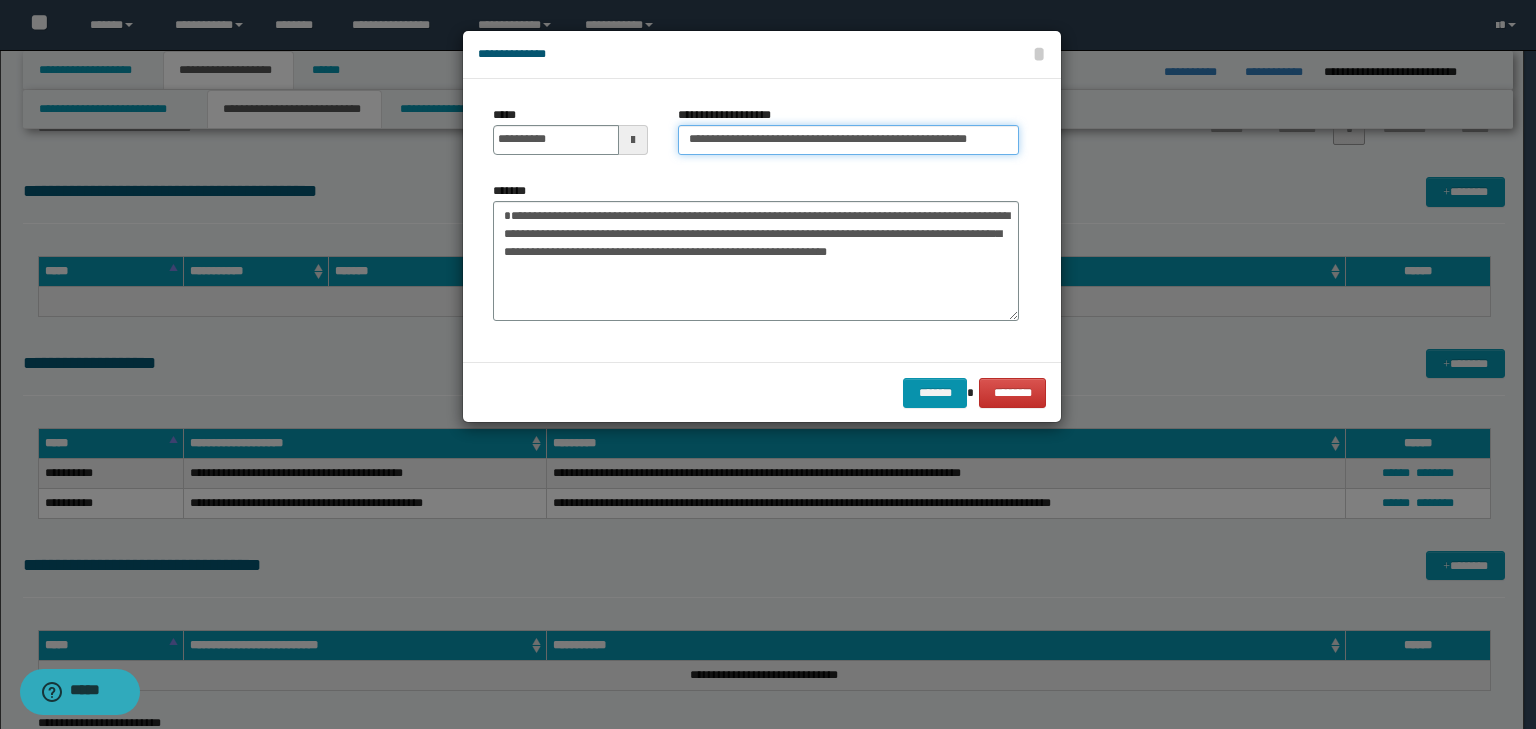drag, startPoint x: 777, startPoint y: 140, endPoint x: 787, endPoint y: 143, distance: 10.440307 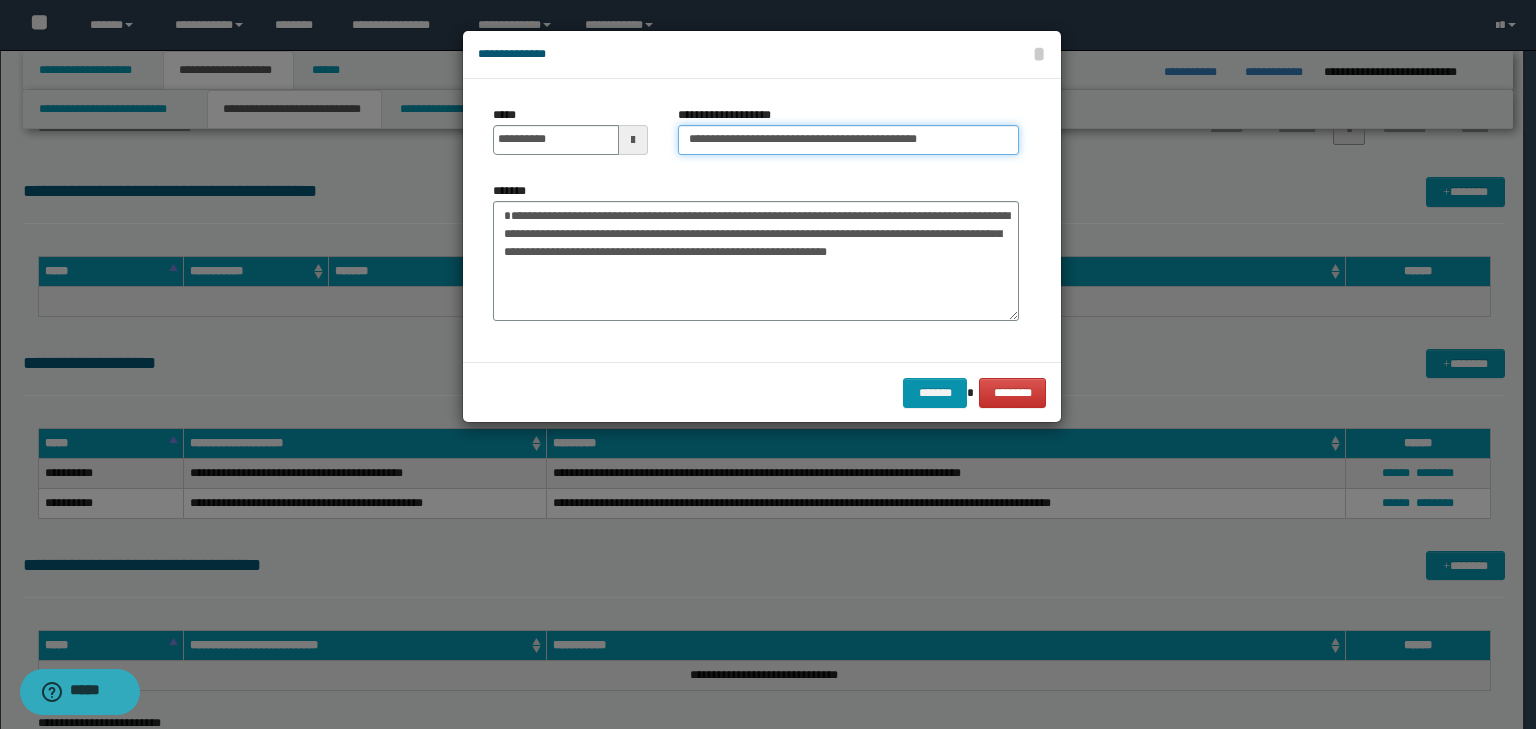 type on "**********" 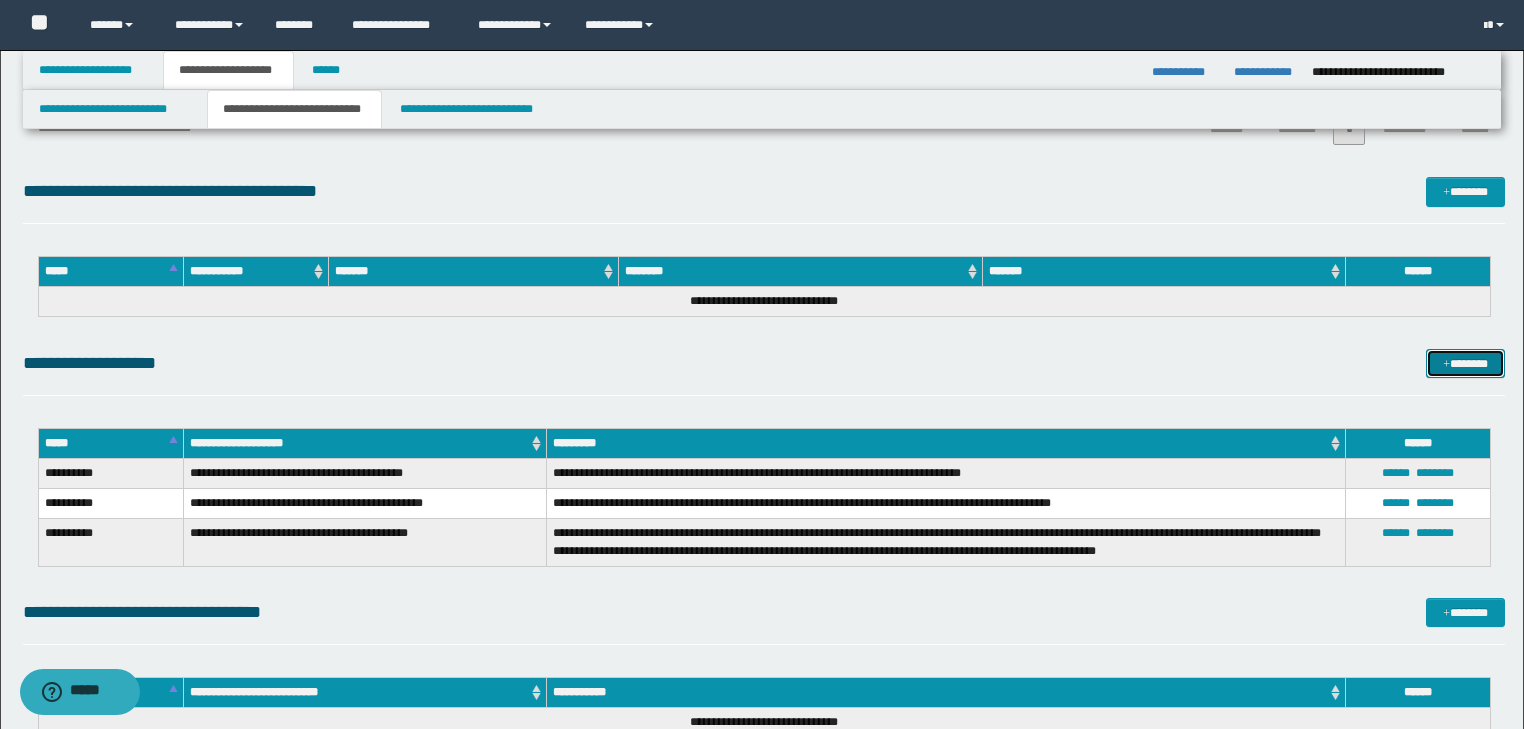 click on "*******" at bounding box center [1465, 364] 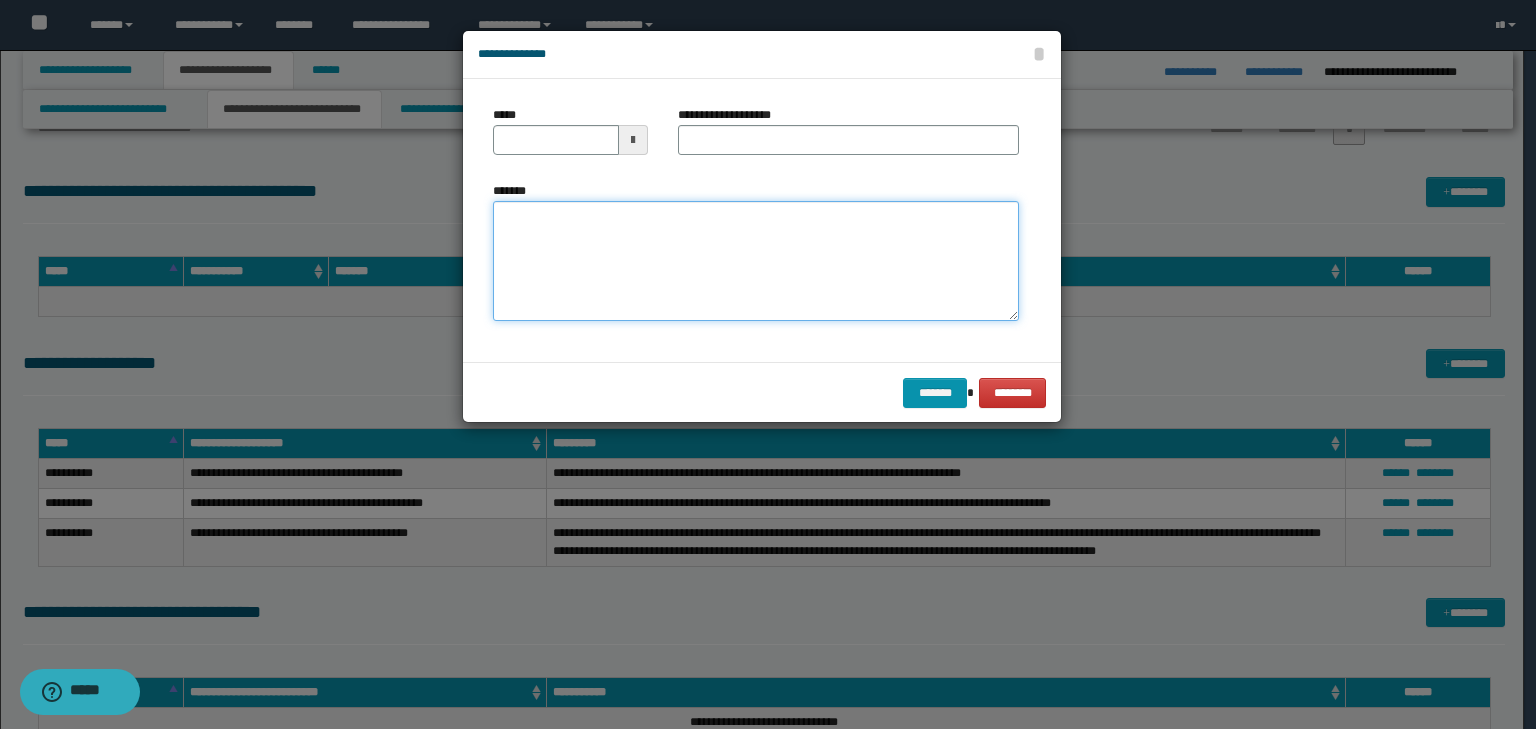 click on "*******" at bounding box center [756, 261] 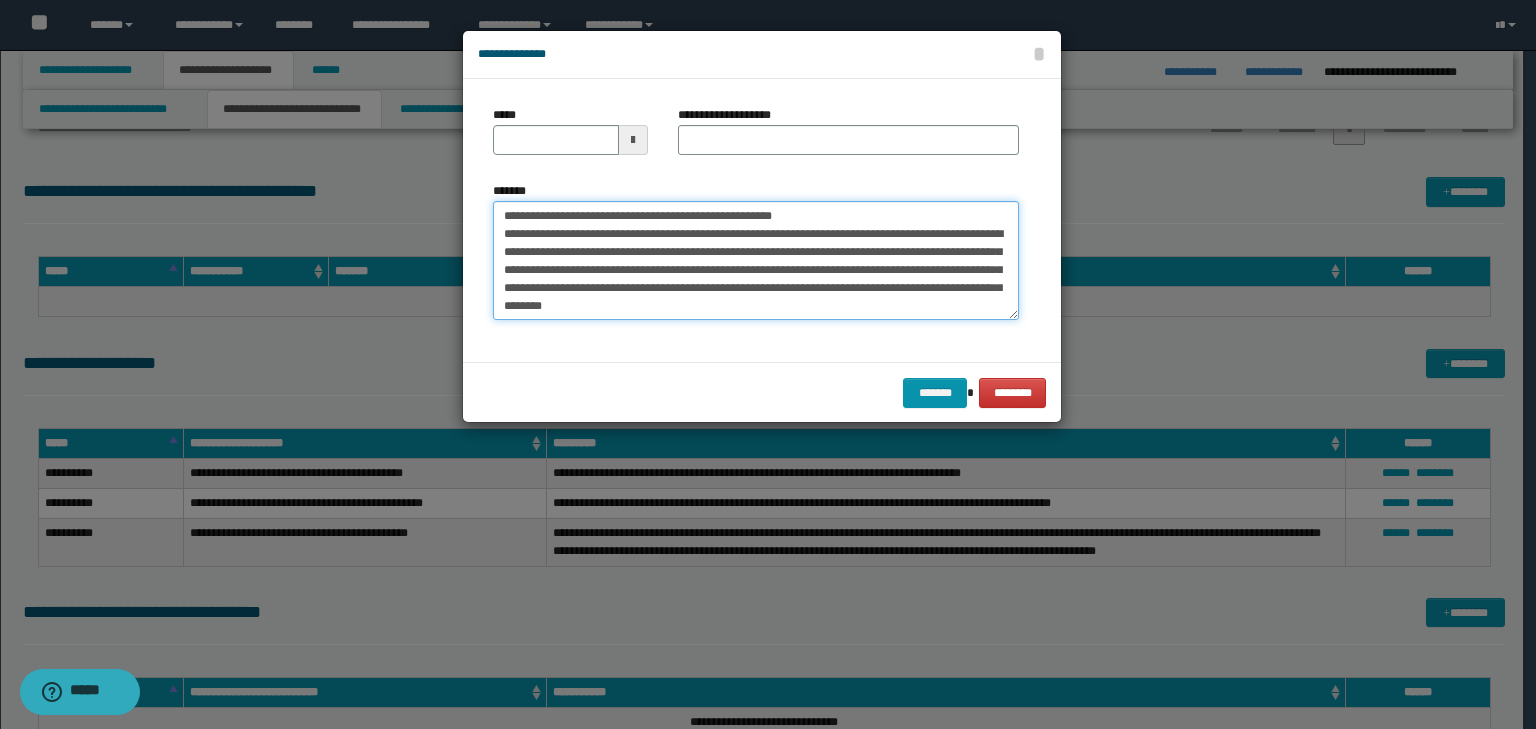 scroll, scrollTop: 0, scrollLeft: 0, axis: both 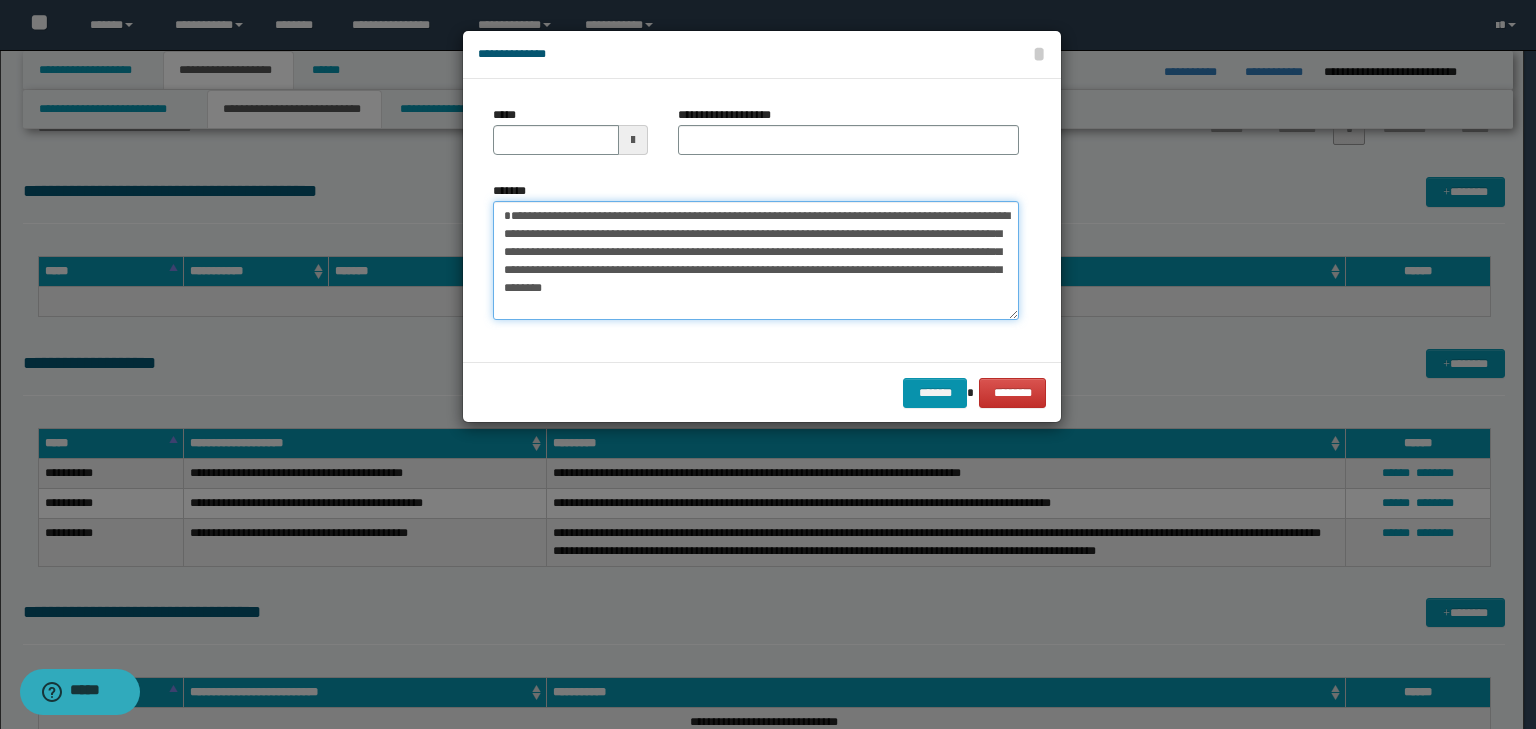 type 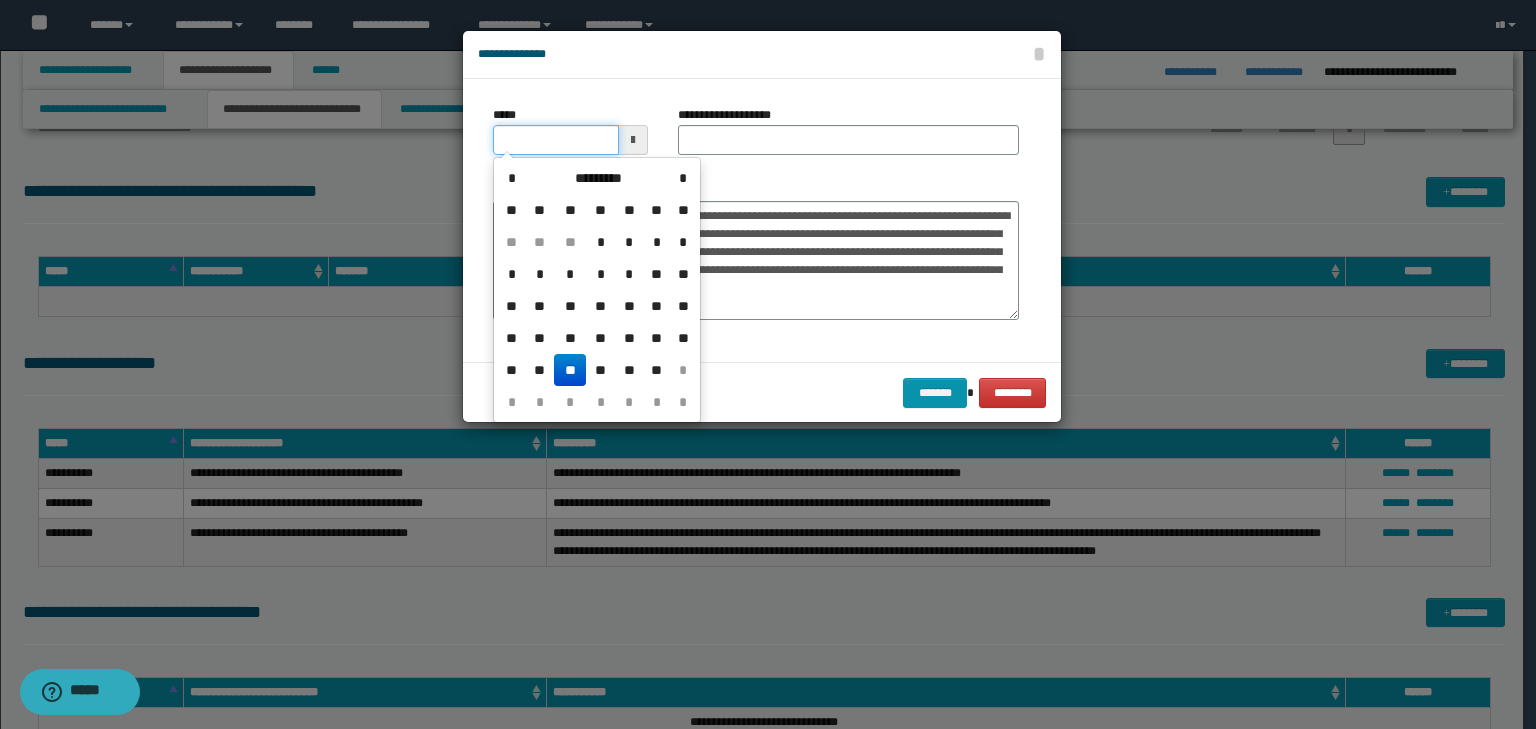drag, startPoint x: 523, startPoint y: 142, endPoint x: 608, endPoint y: 150, distance: 85.37564 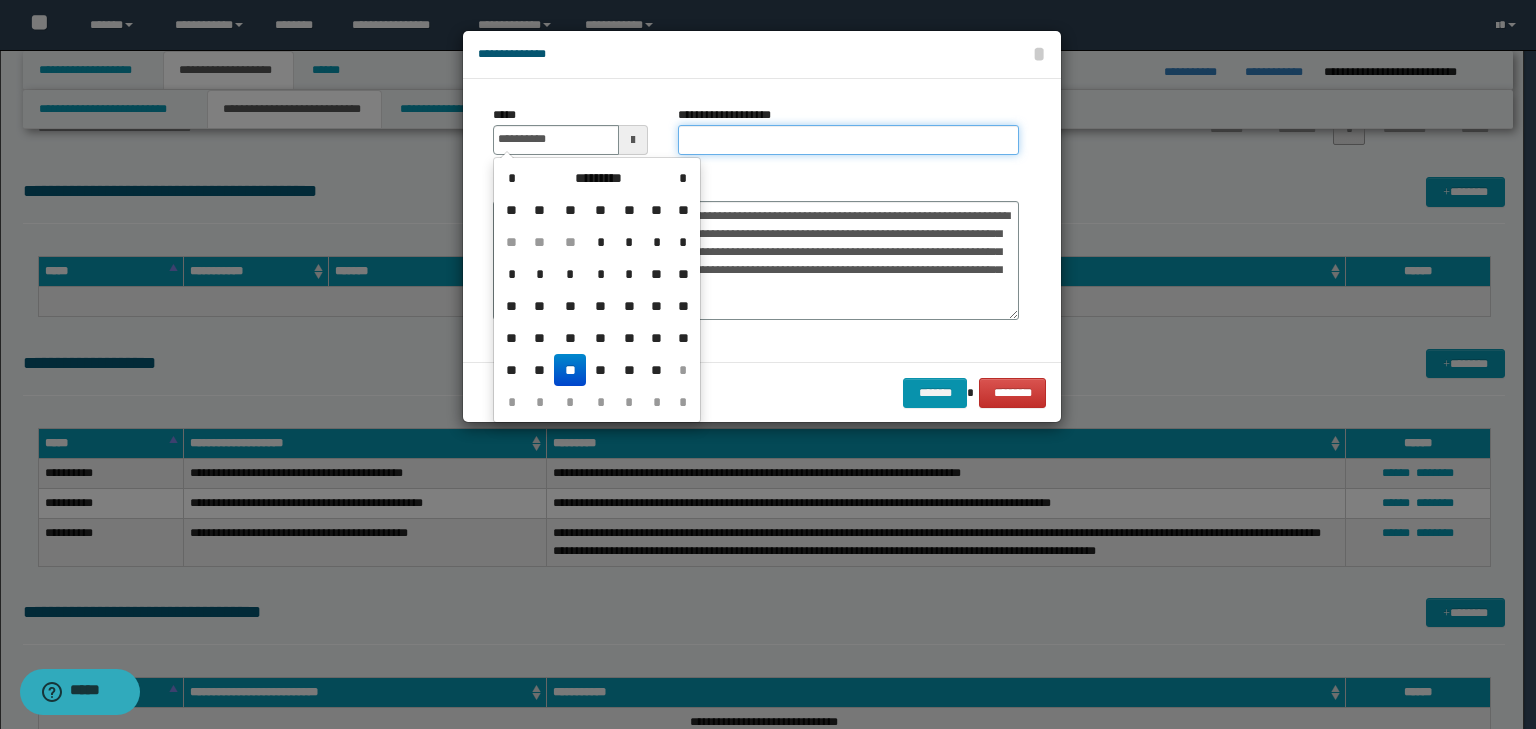 type on "**********" 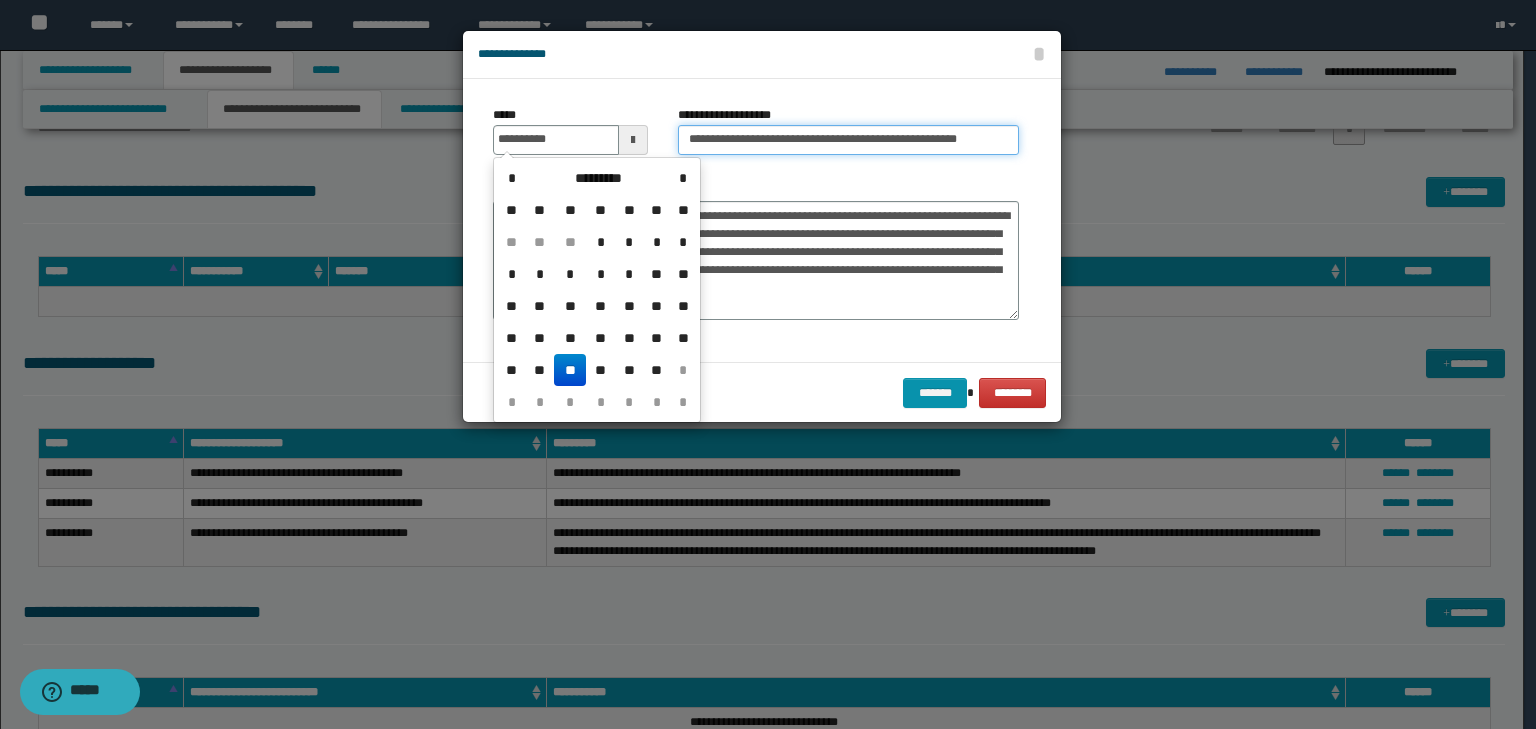 click on "**********" at bounding box center (848, 140) 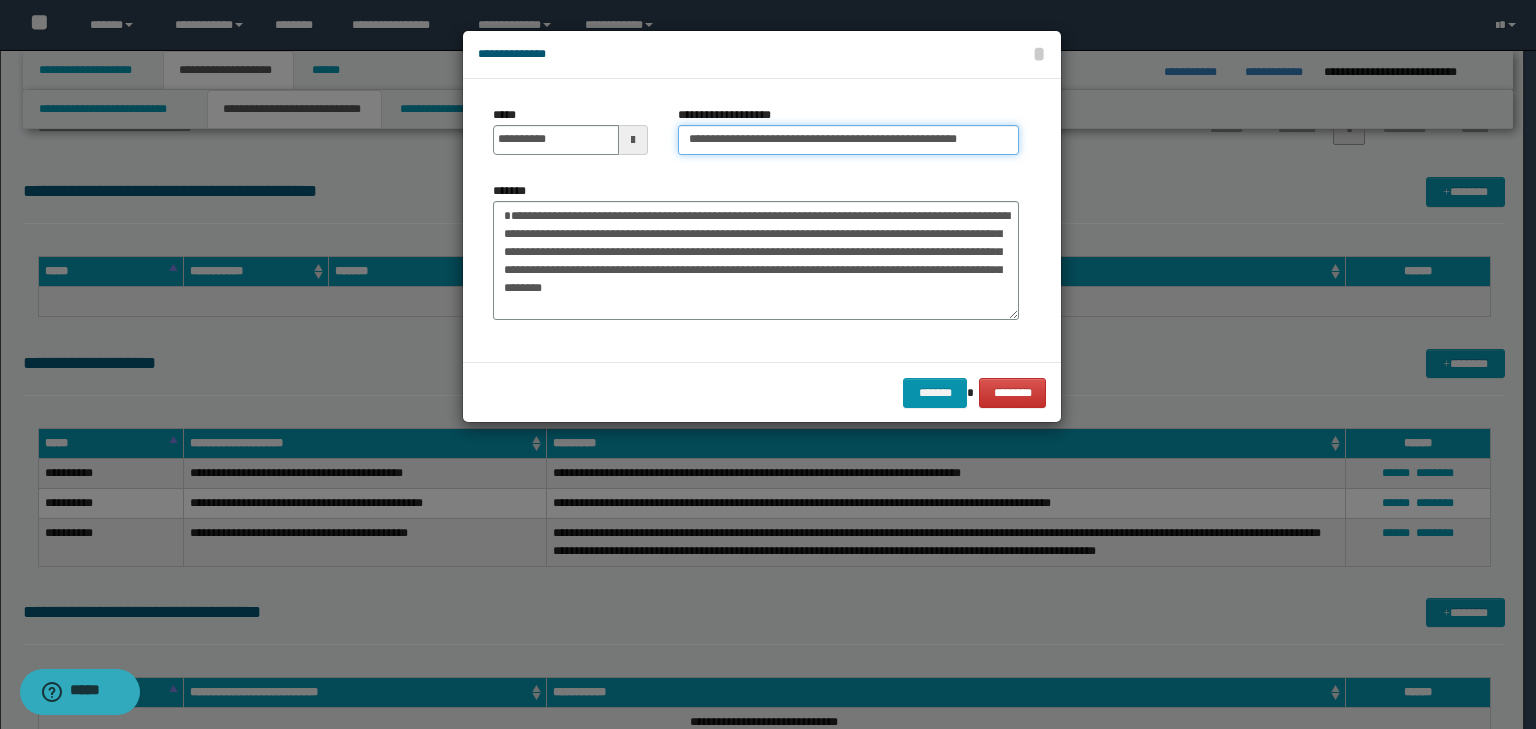 drag, startPoint x: 752, startPoint y: 139, endPoint x: 361, endPoint y: 113, distance: 391.8635 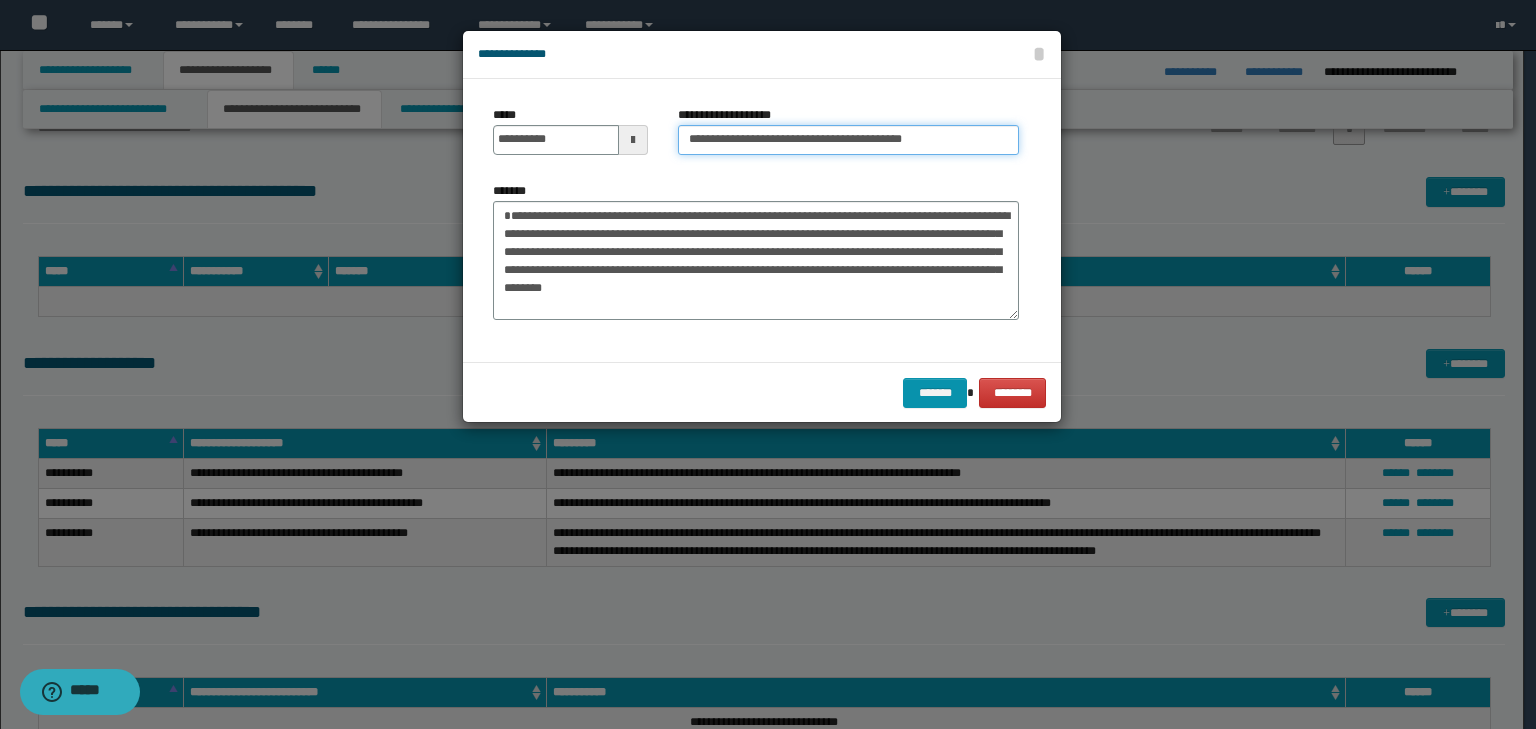 type on "**********" 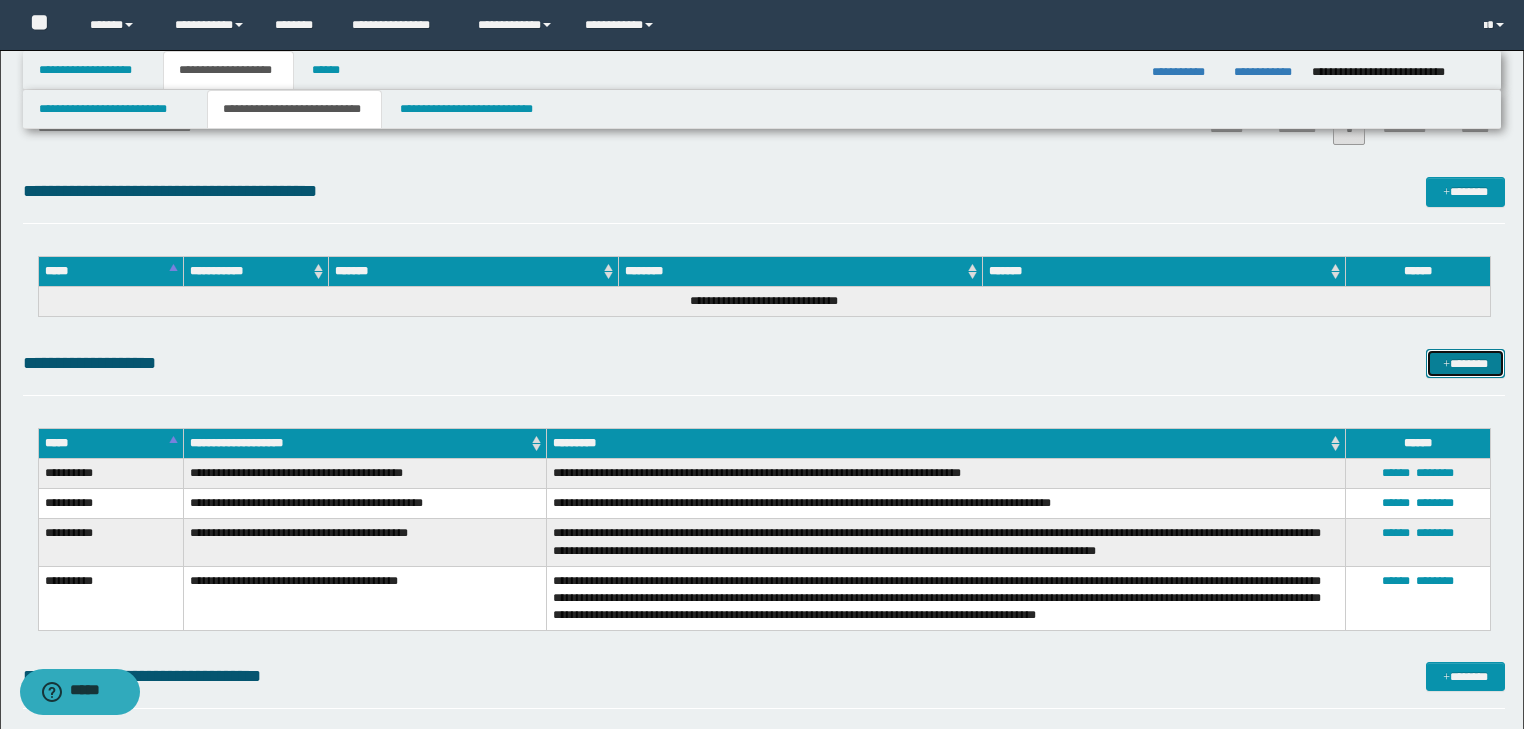 click on "*******" at bounding box center [1465, 364] 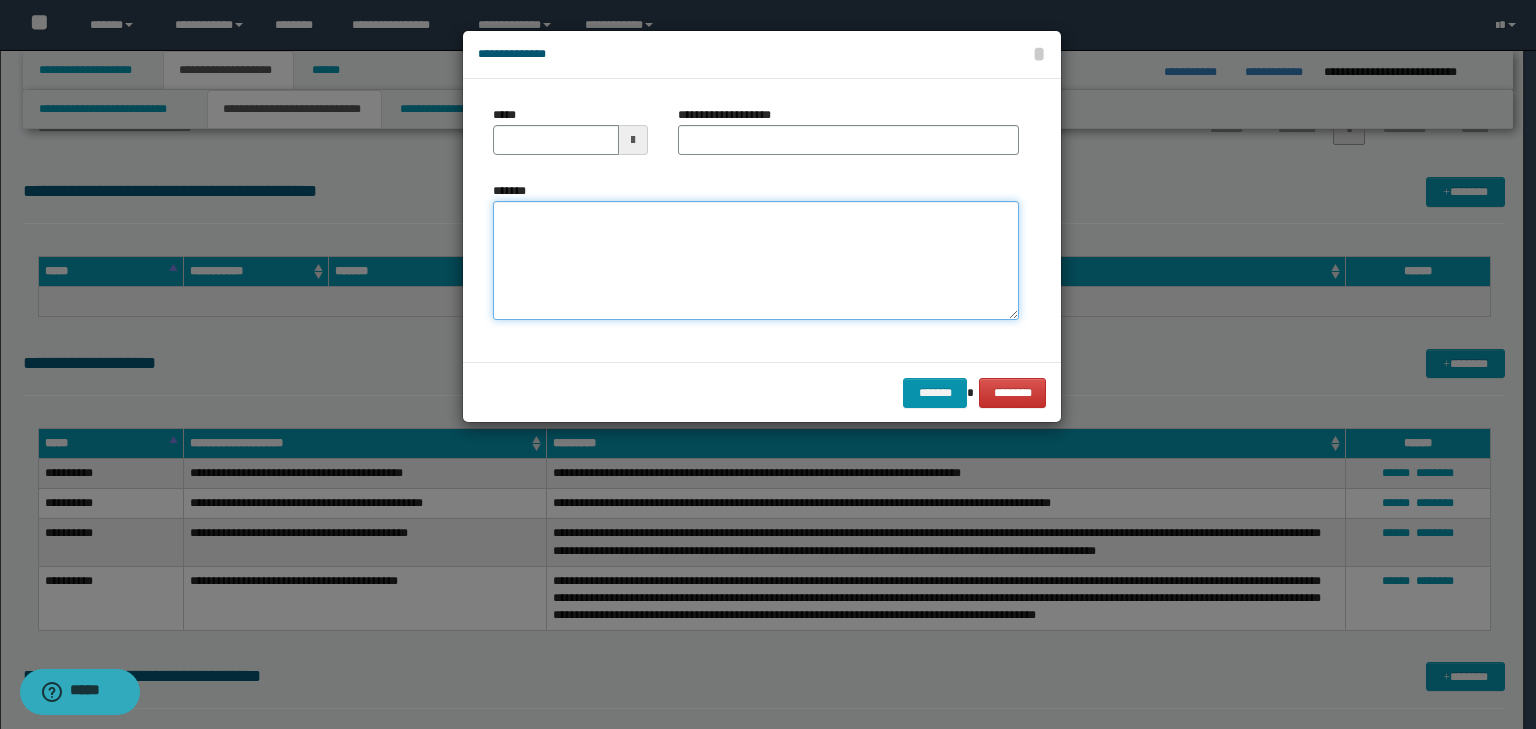 click on "*******" at bounding box center (756, 261) 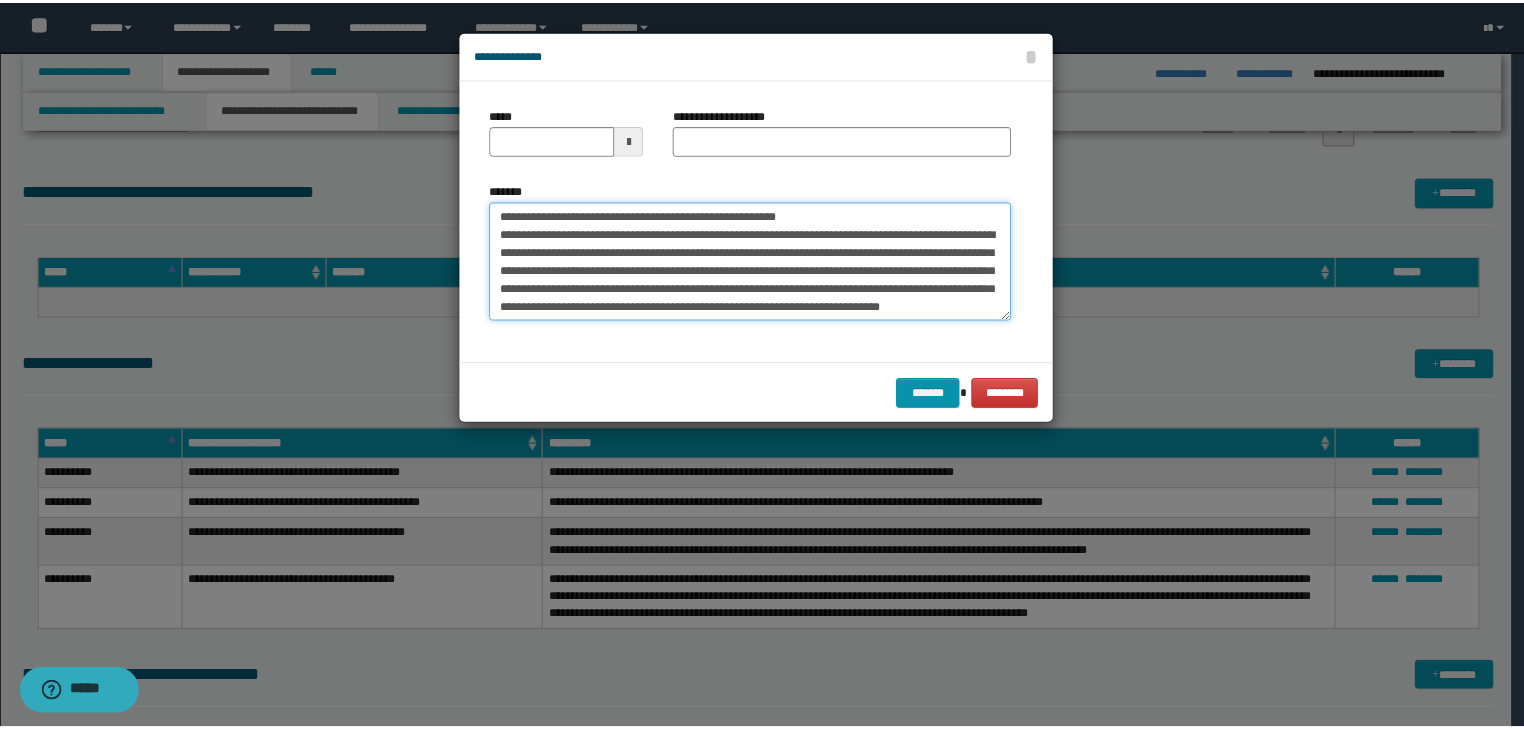 scroll, scrollTop: 0, scrollLeft: 0, axis: both 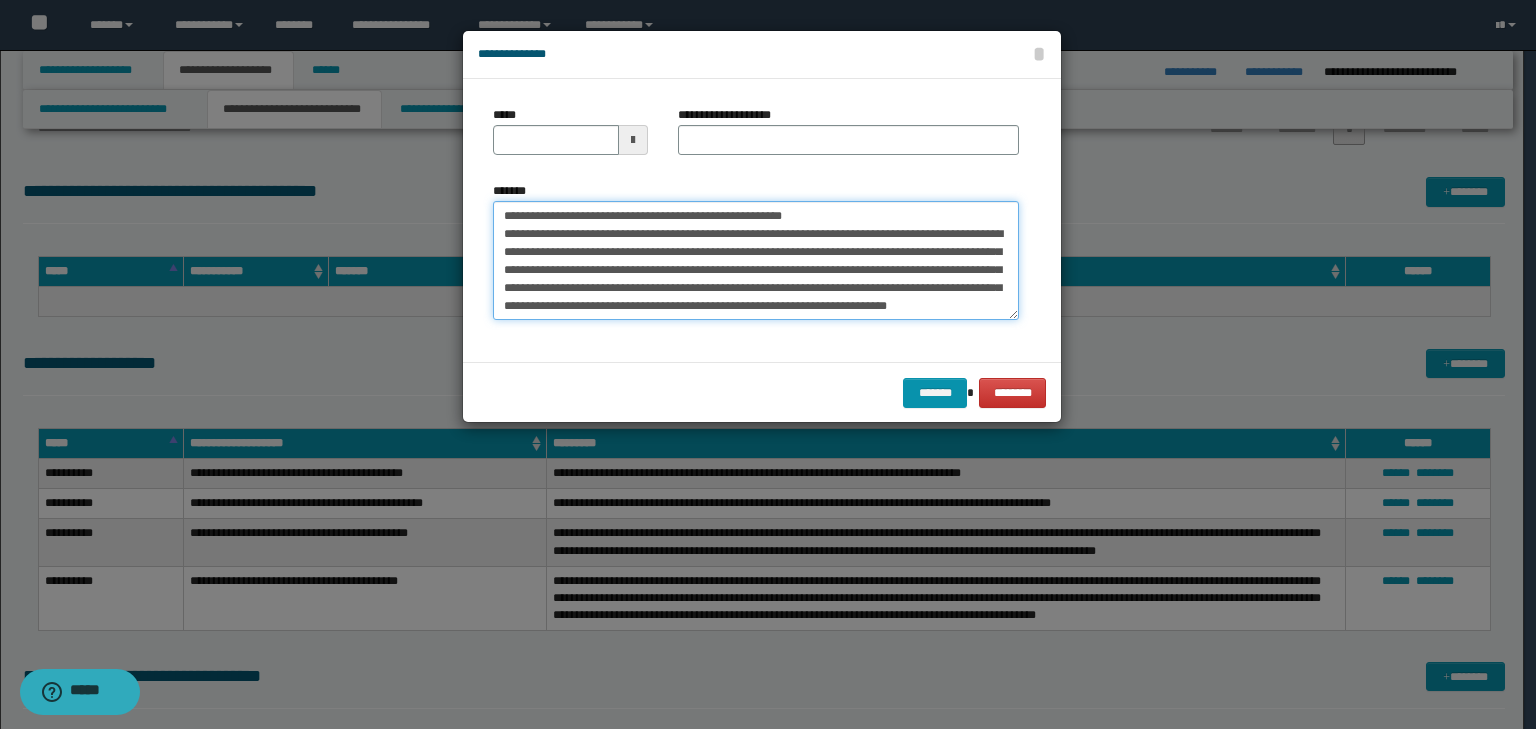 drag, startPoint x: 801, startPoint y: 216, endPoint x: 392, endPoint y: 150, distance: 414.29095 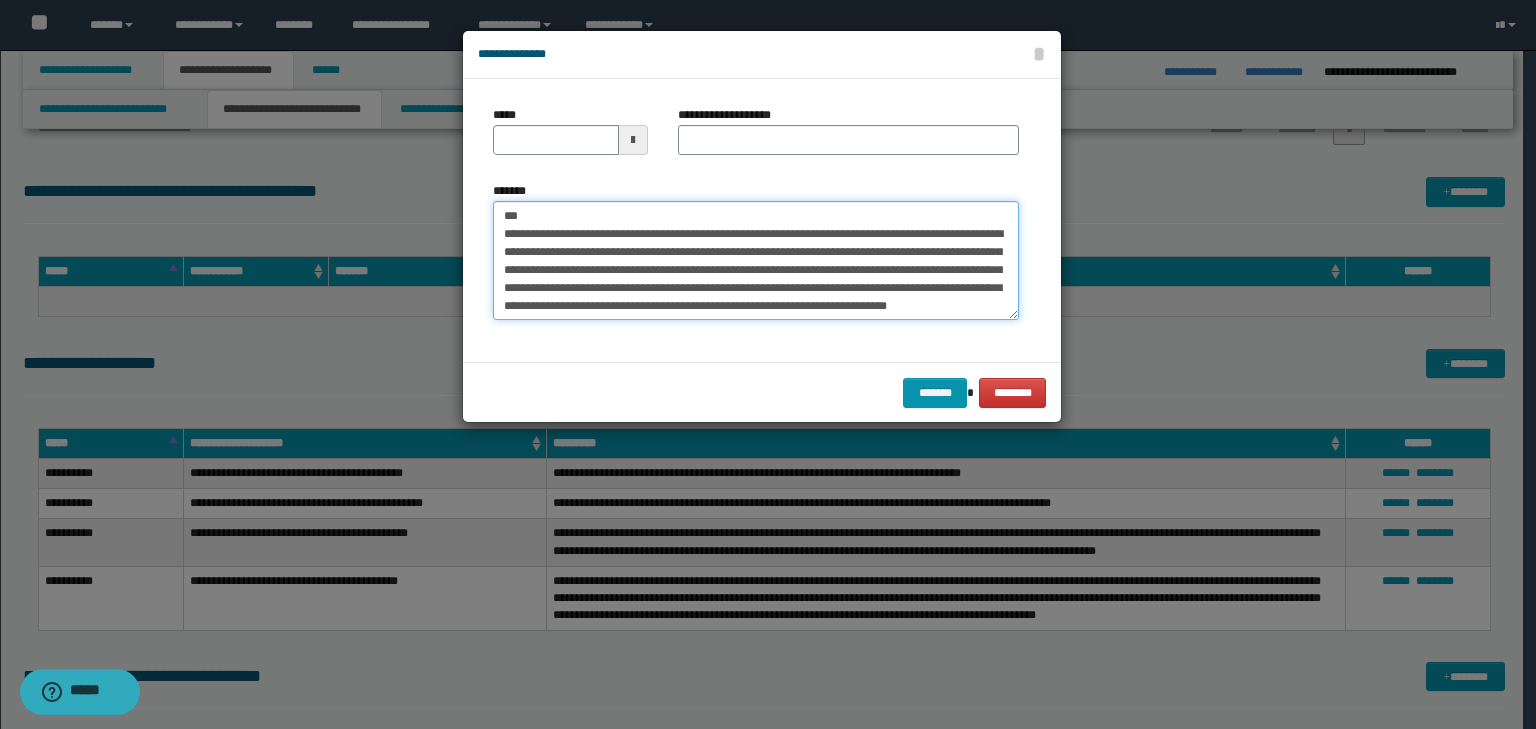 type 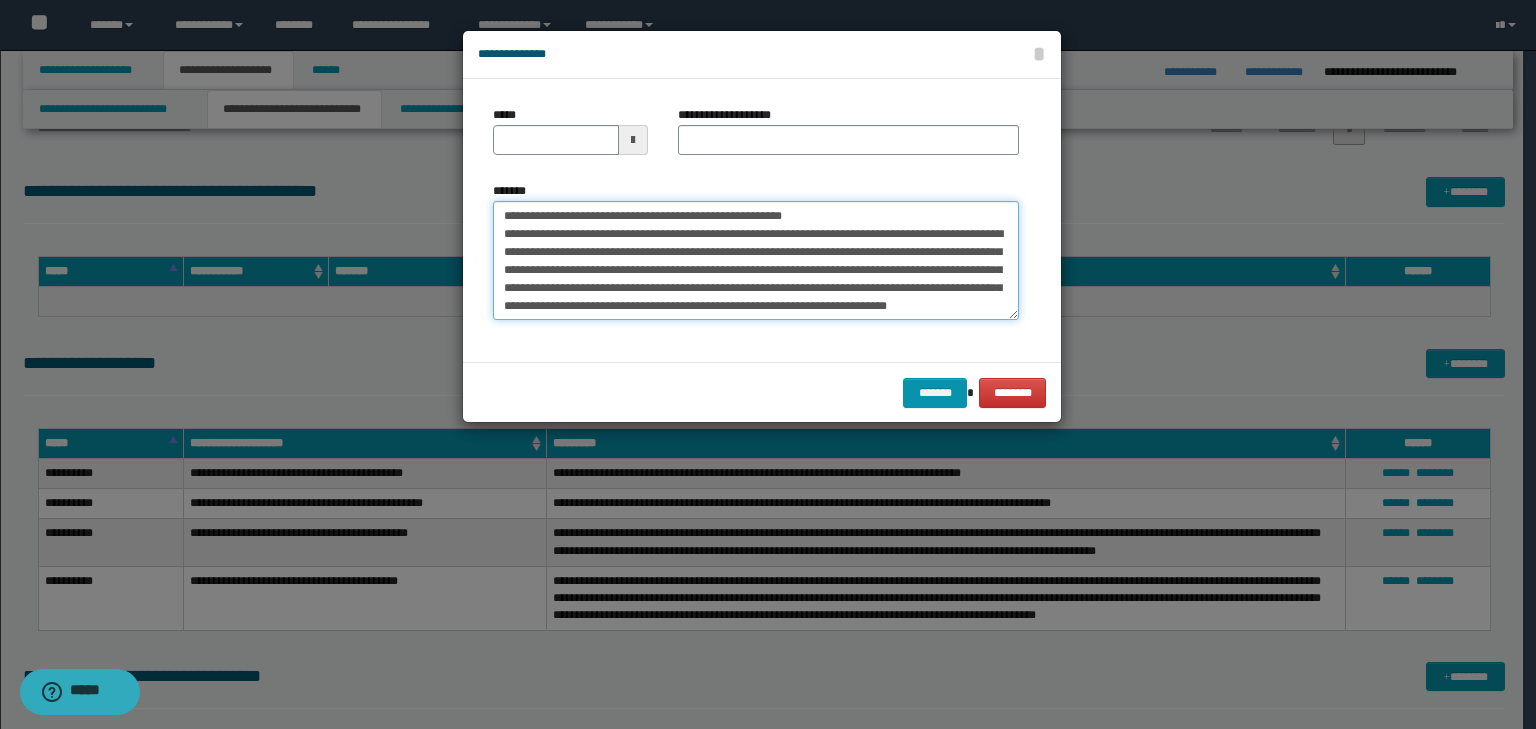 click on "**********" at bounding box center (756, 261) 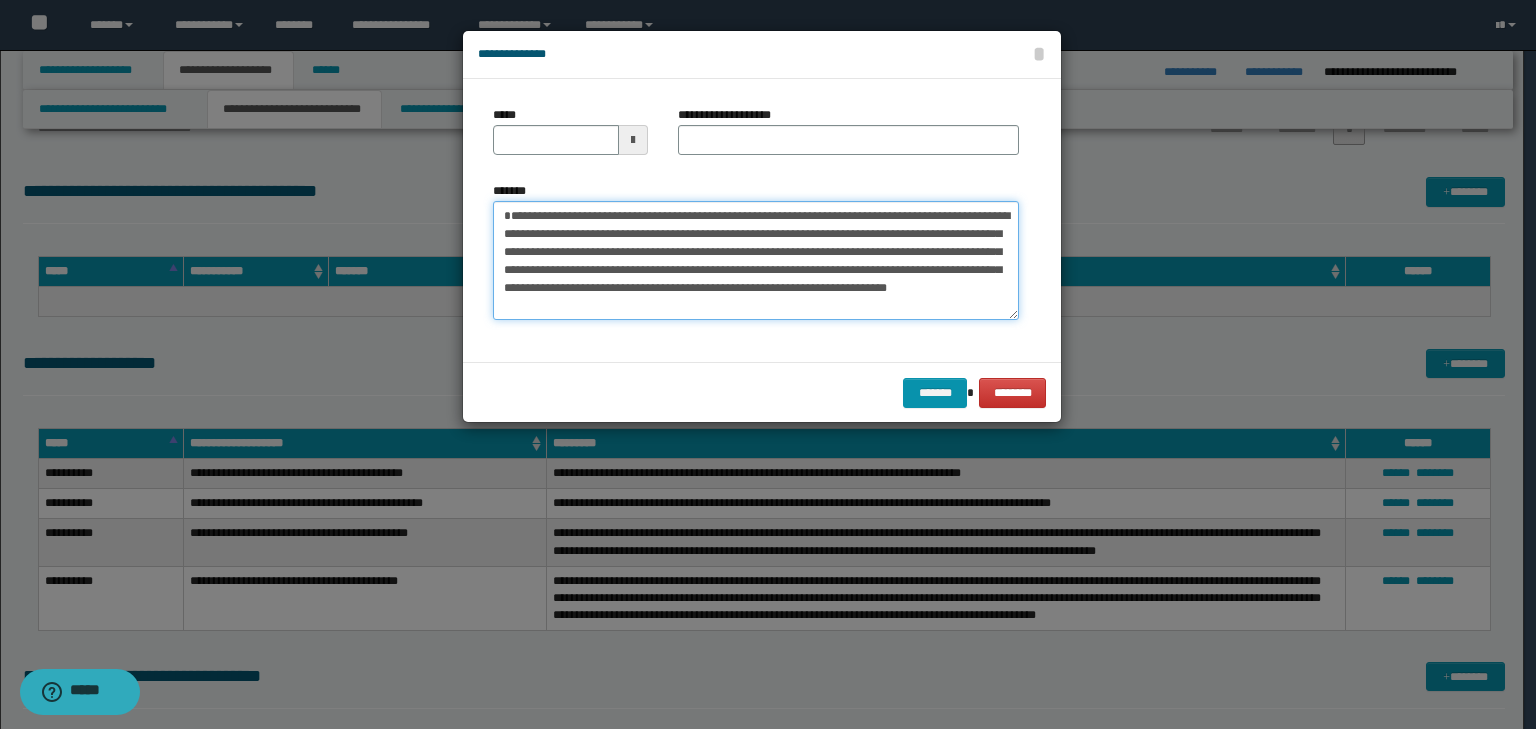 type 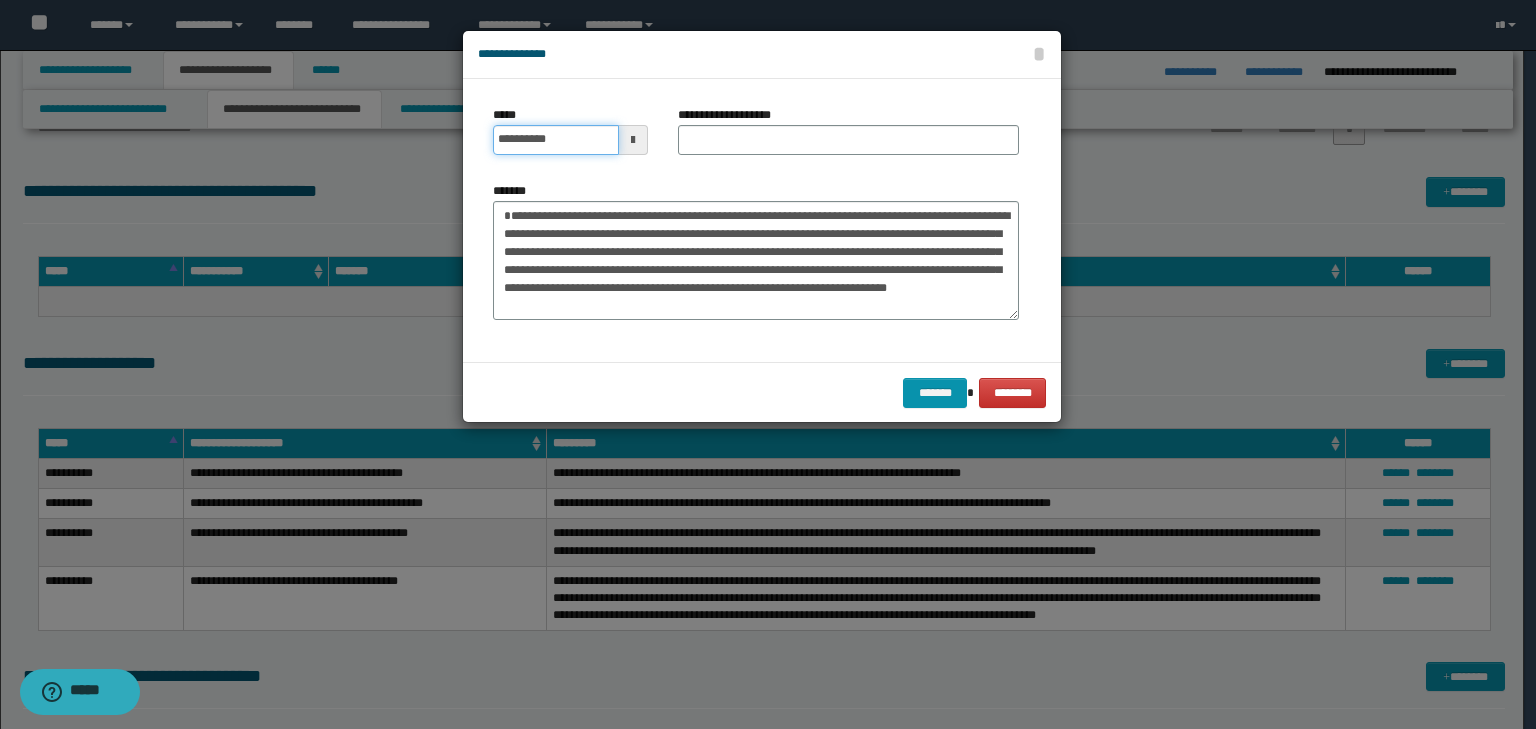 click on "**********" at bounding box center [556, 140] 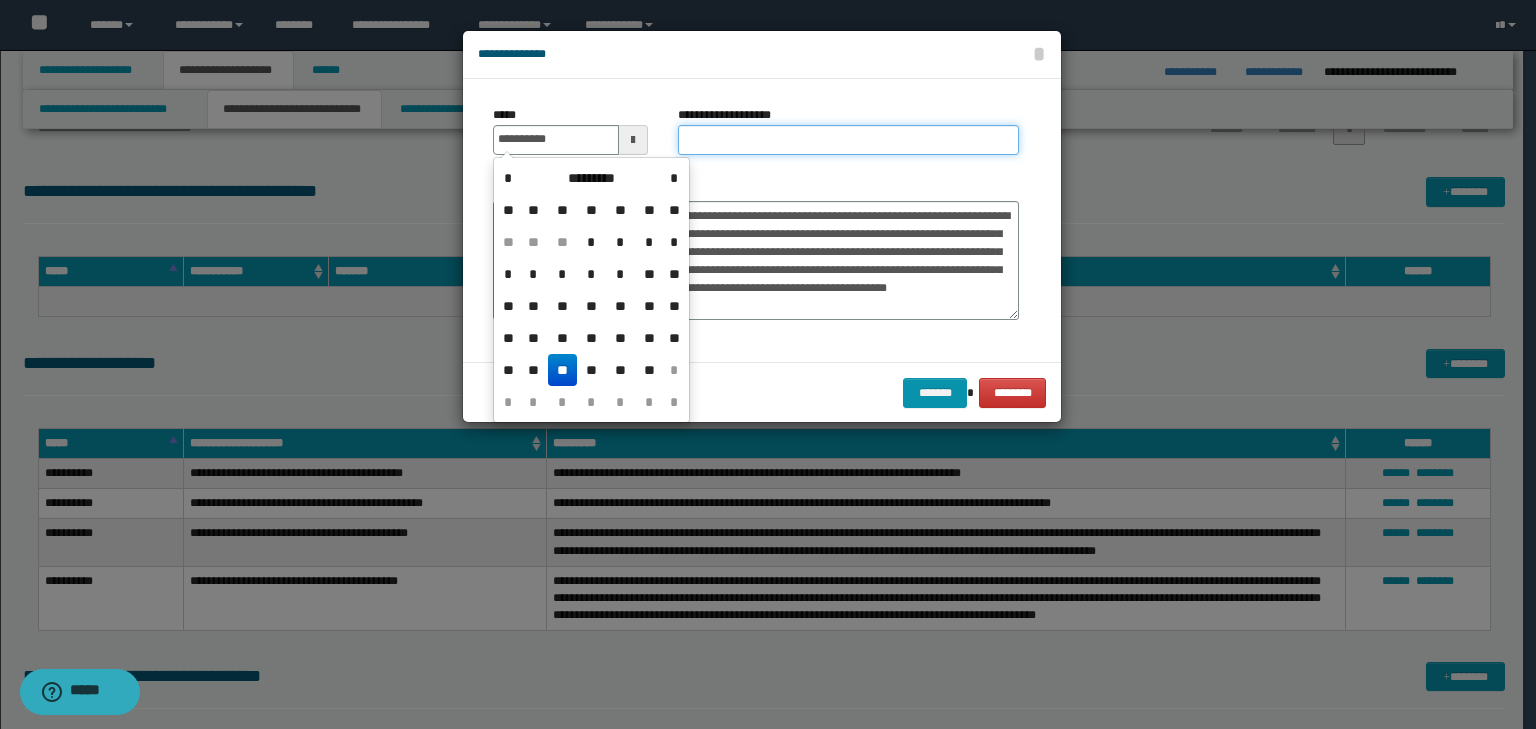 type on "**********" 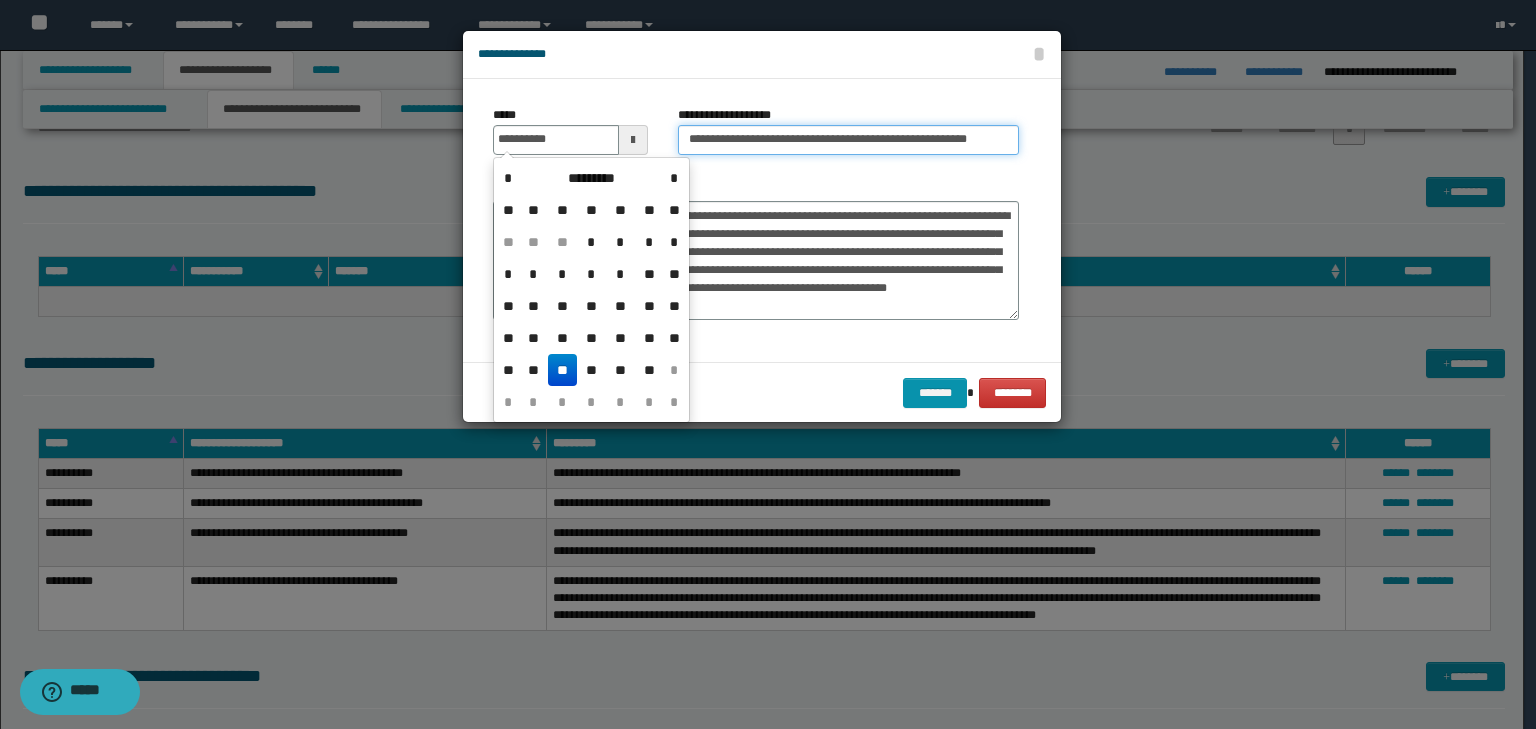 click on "**********" at bounding box center (848, 140) 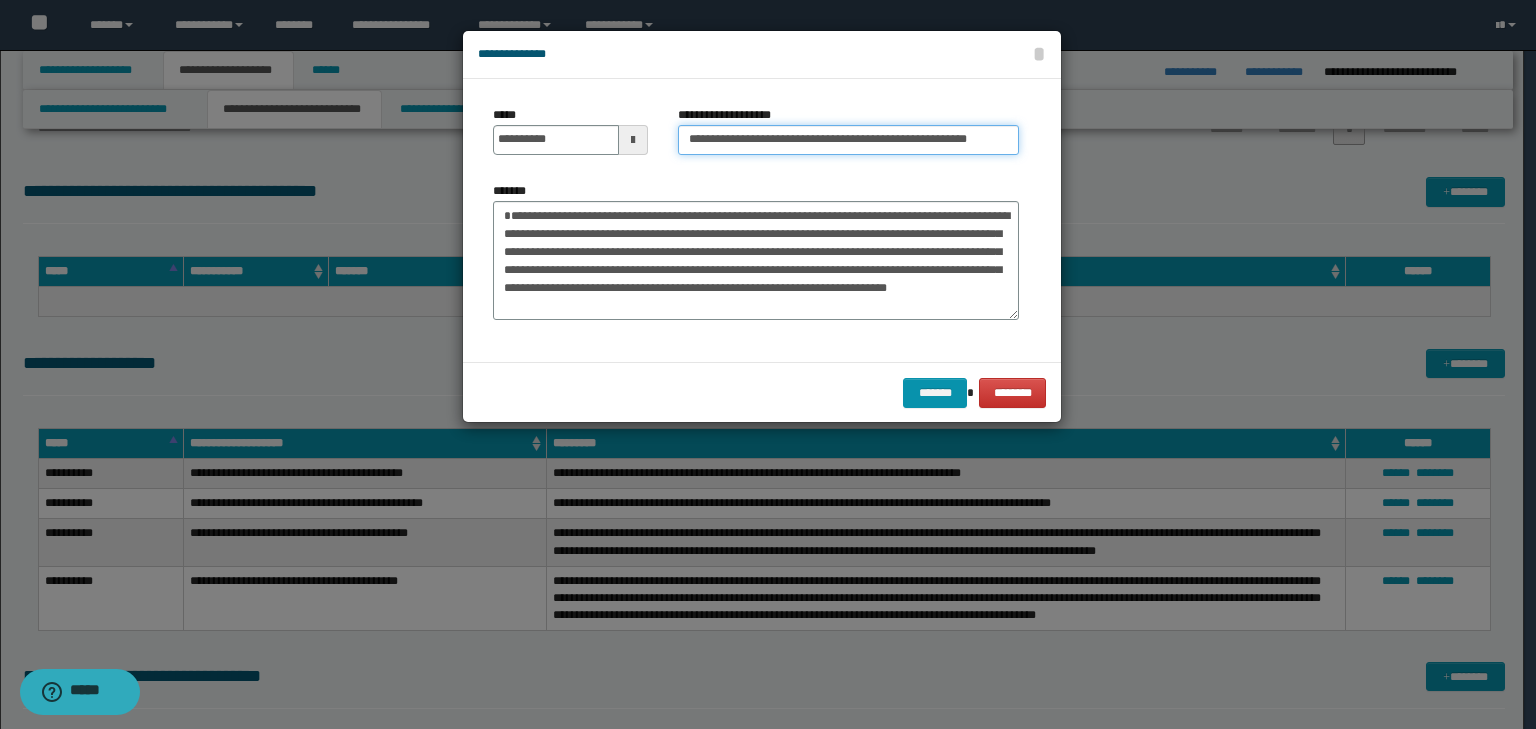 drag, startPoint x: 664, startPoint y: 135, endPoint x: 543, endPoint y: 128, distance: 121.20231 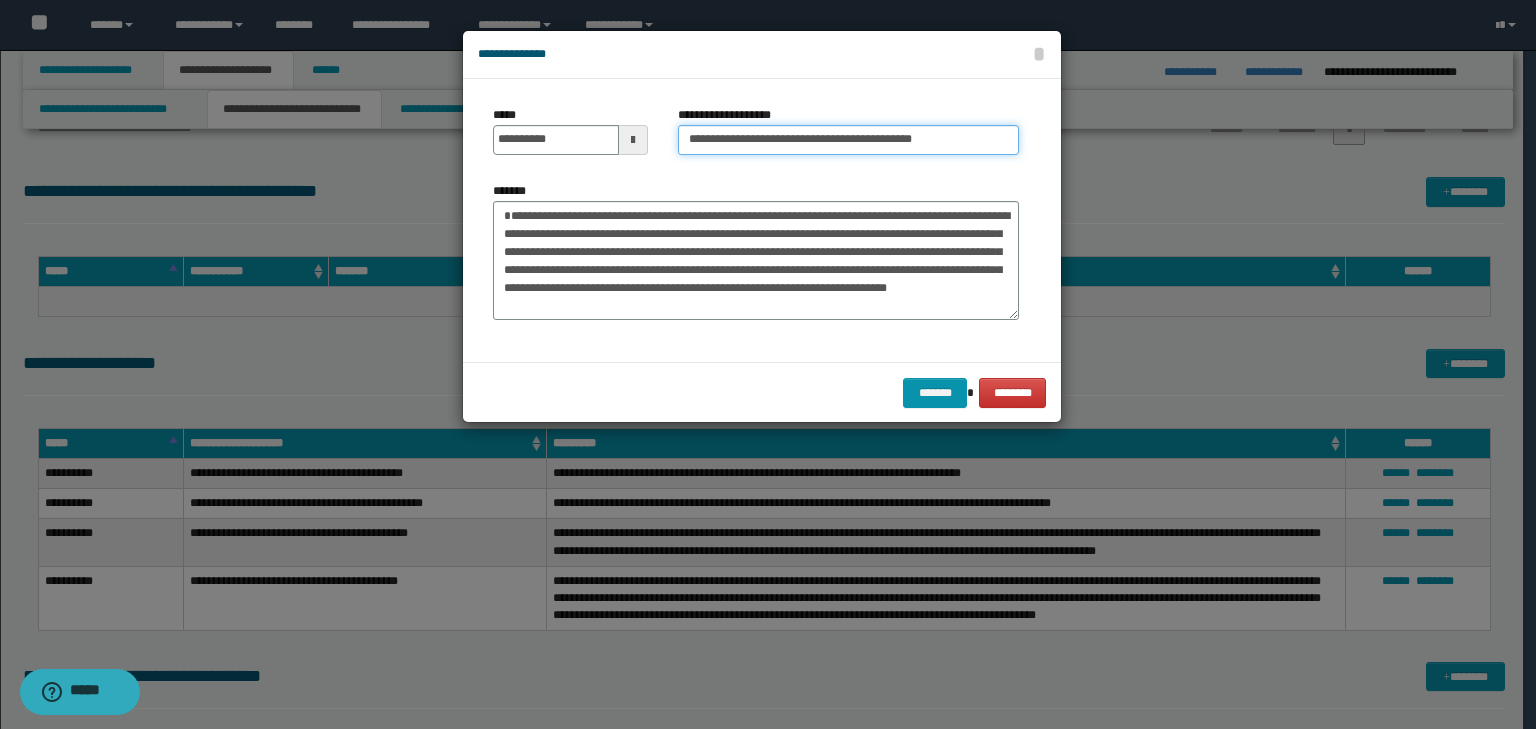 type on "**********" 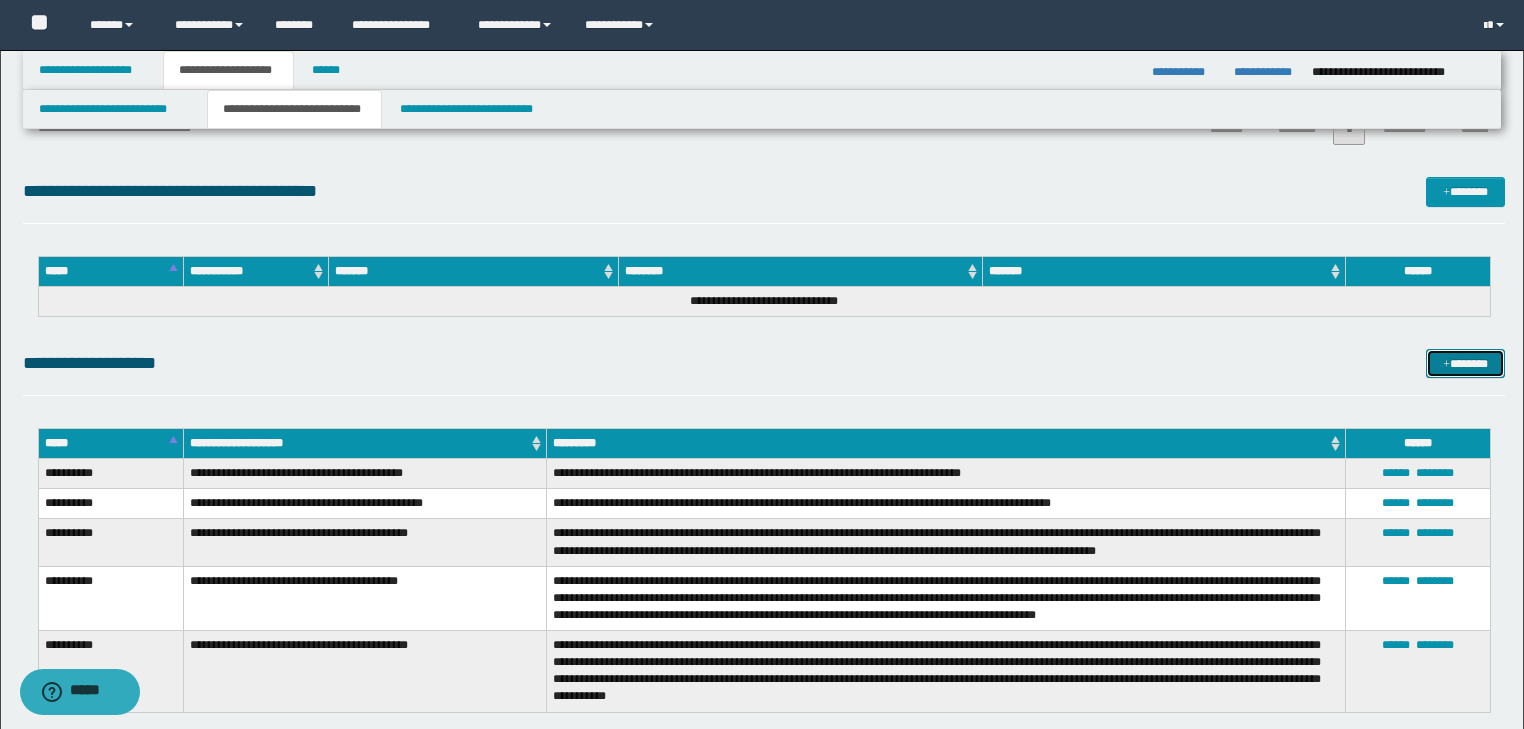 click on "*******" at bounding box center [1465, 364] 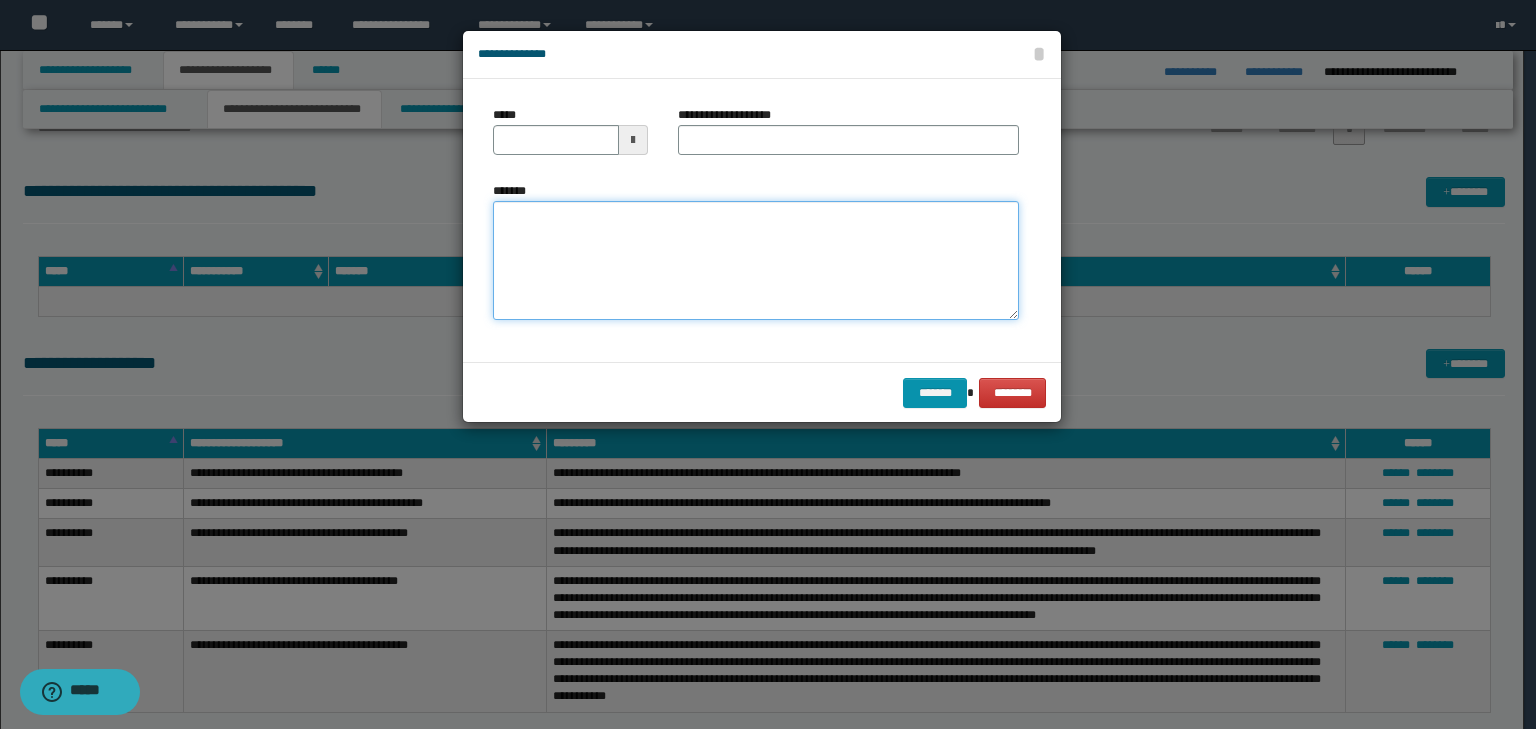 click on "*******" at bounding box center (756, 261) 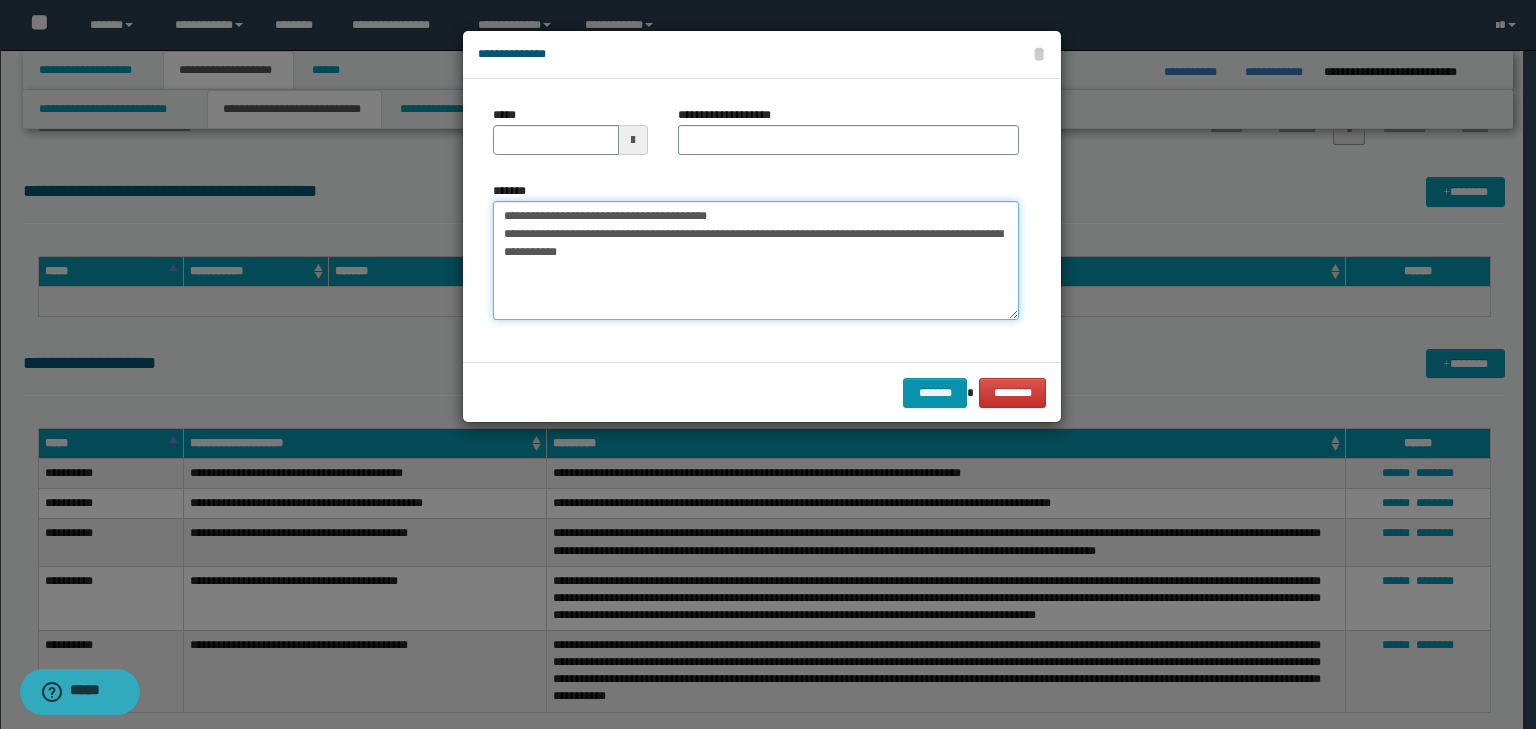drag, startPoint x: 764, startPoint y: 215, endPoint x: 280, endPoint y: 179, distance: 485.337 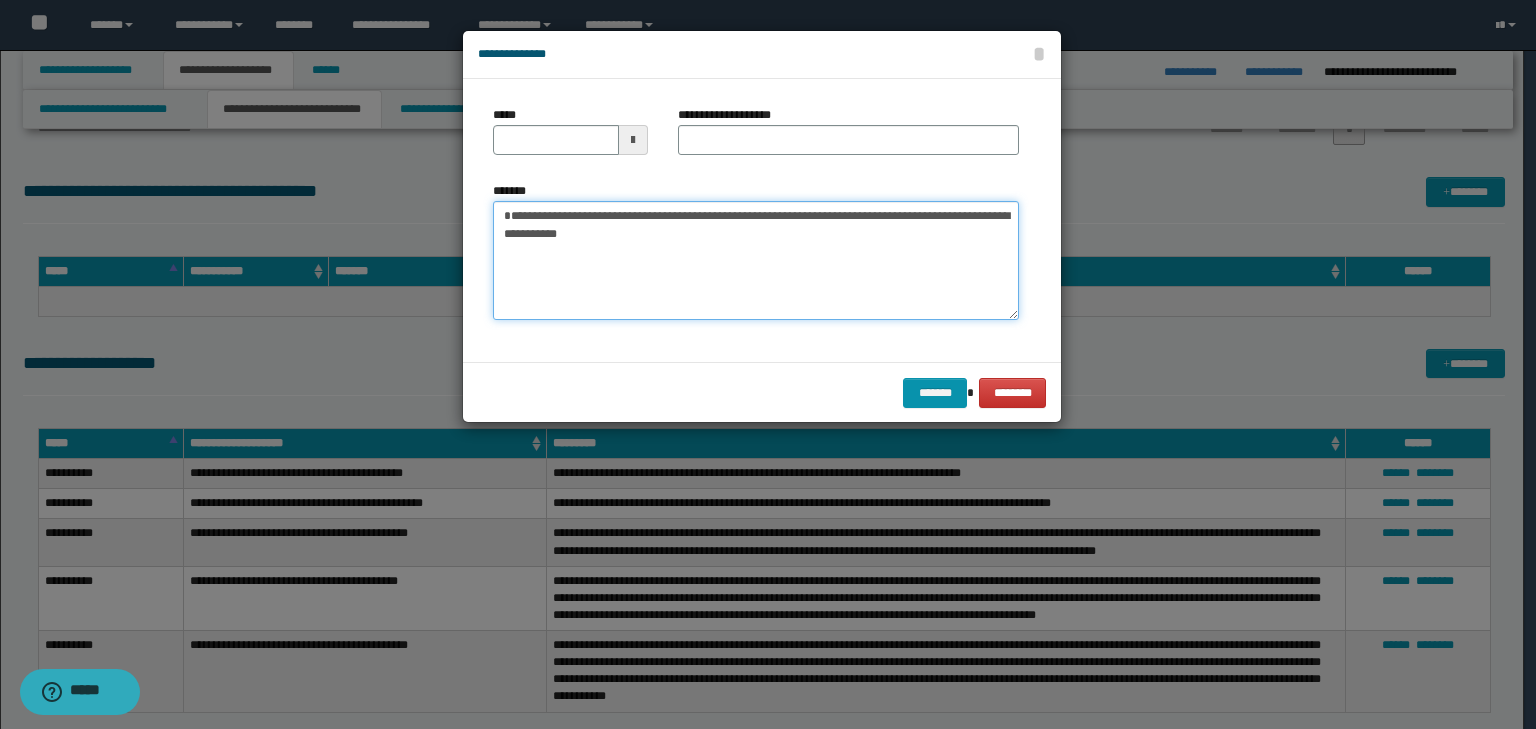 type on "**********" 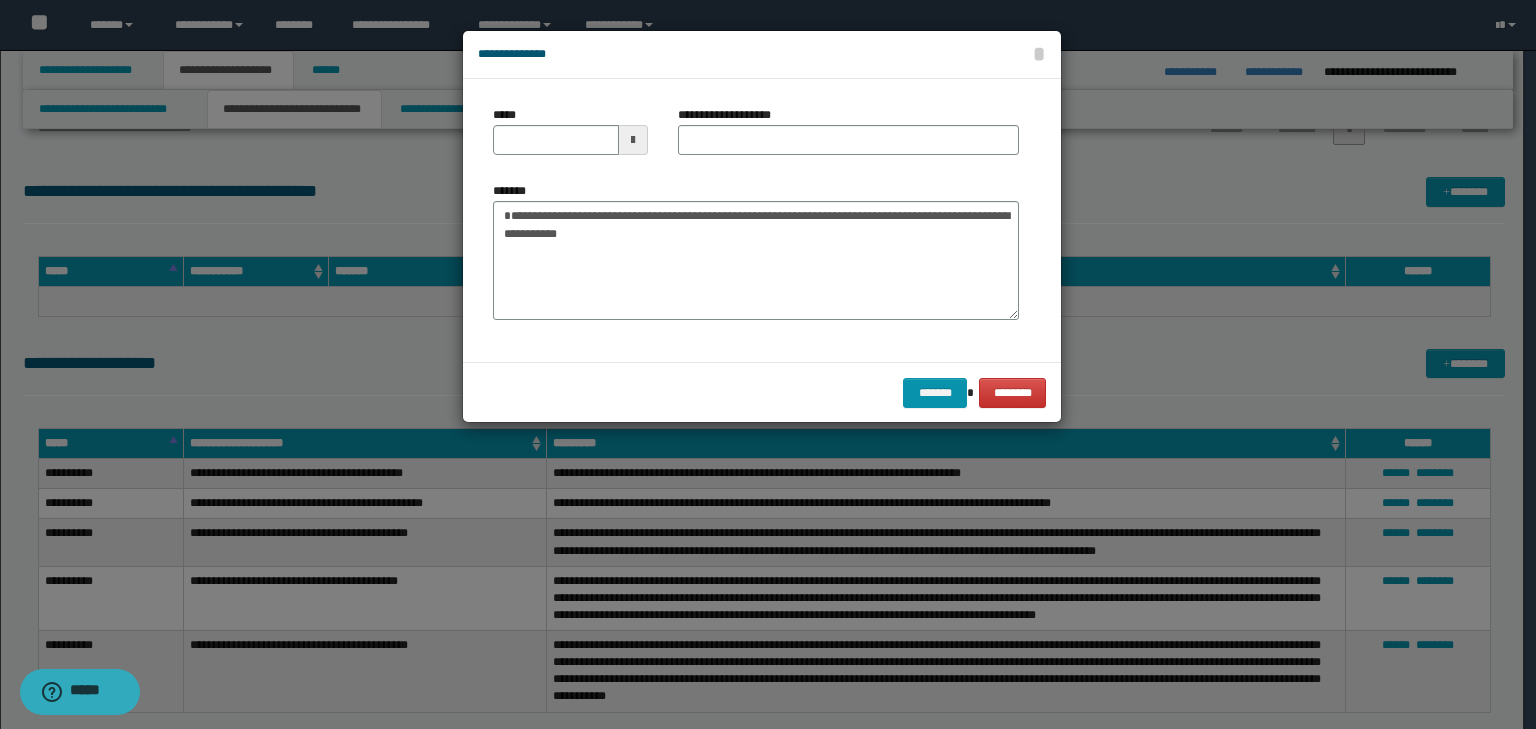 drag, startPoint x: 480, startPoint y: 148, endPoint x: 624, endPoint y: 164, distance: 144.88617 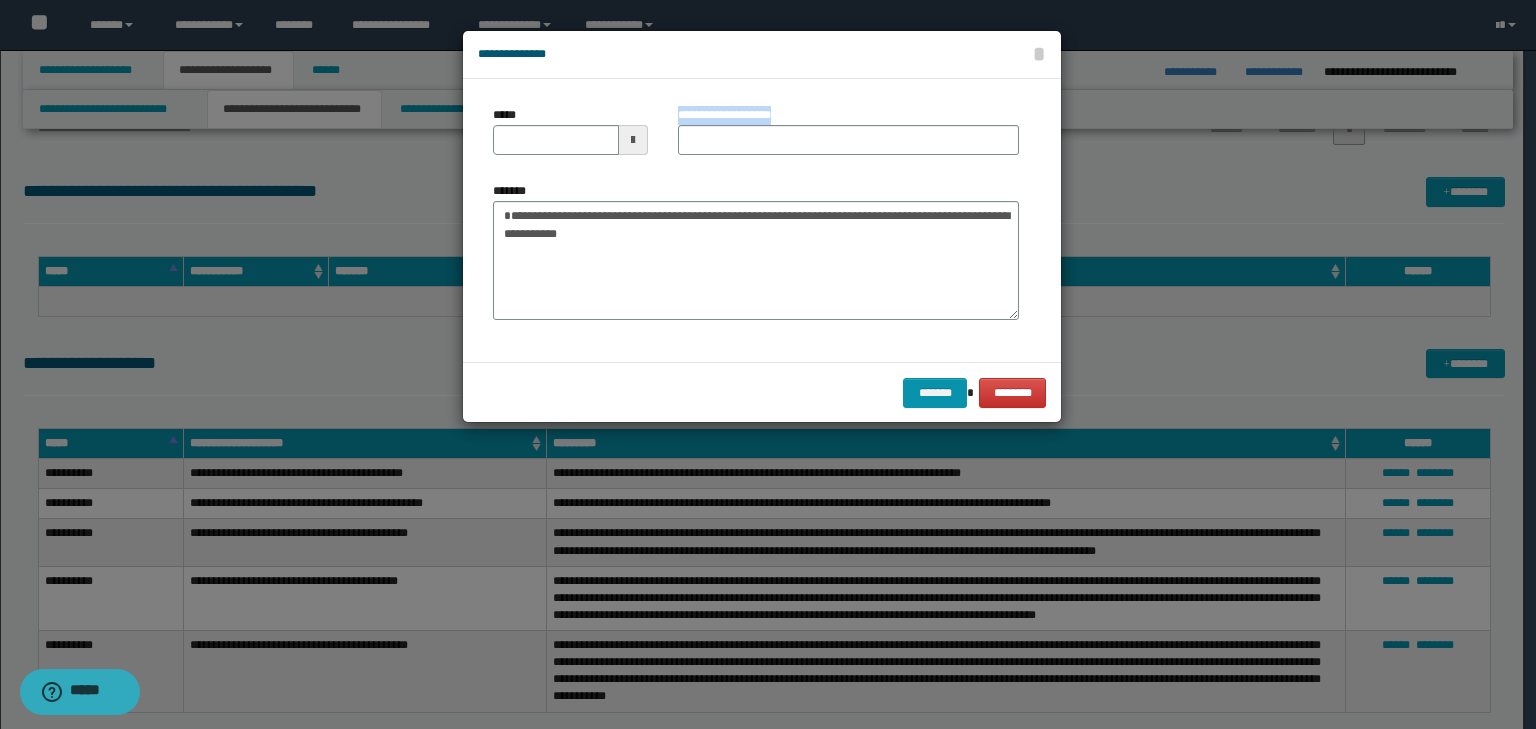 click on "**********" at bounding box center [756, 138] 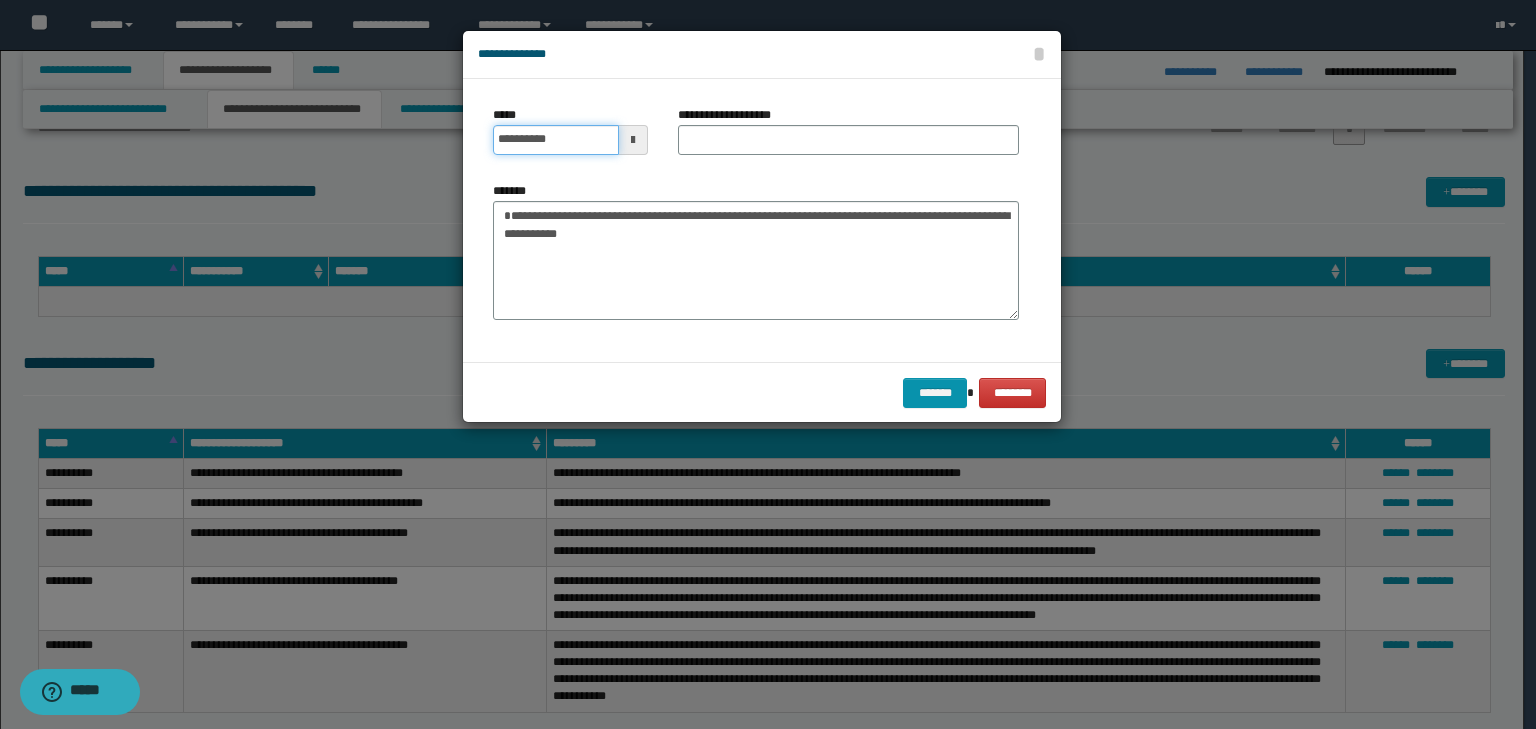 click on "**********" at bounding box center [556, 140] 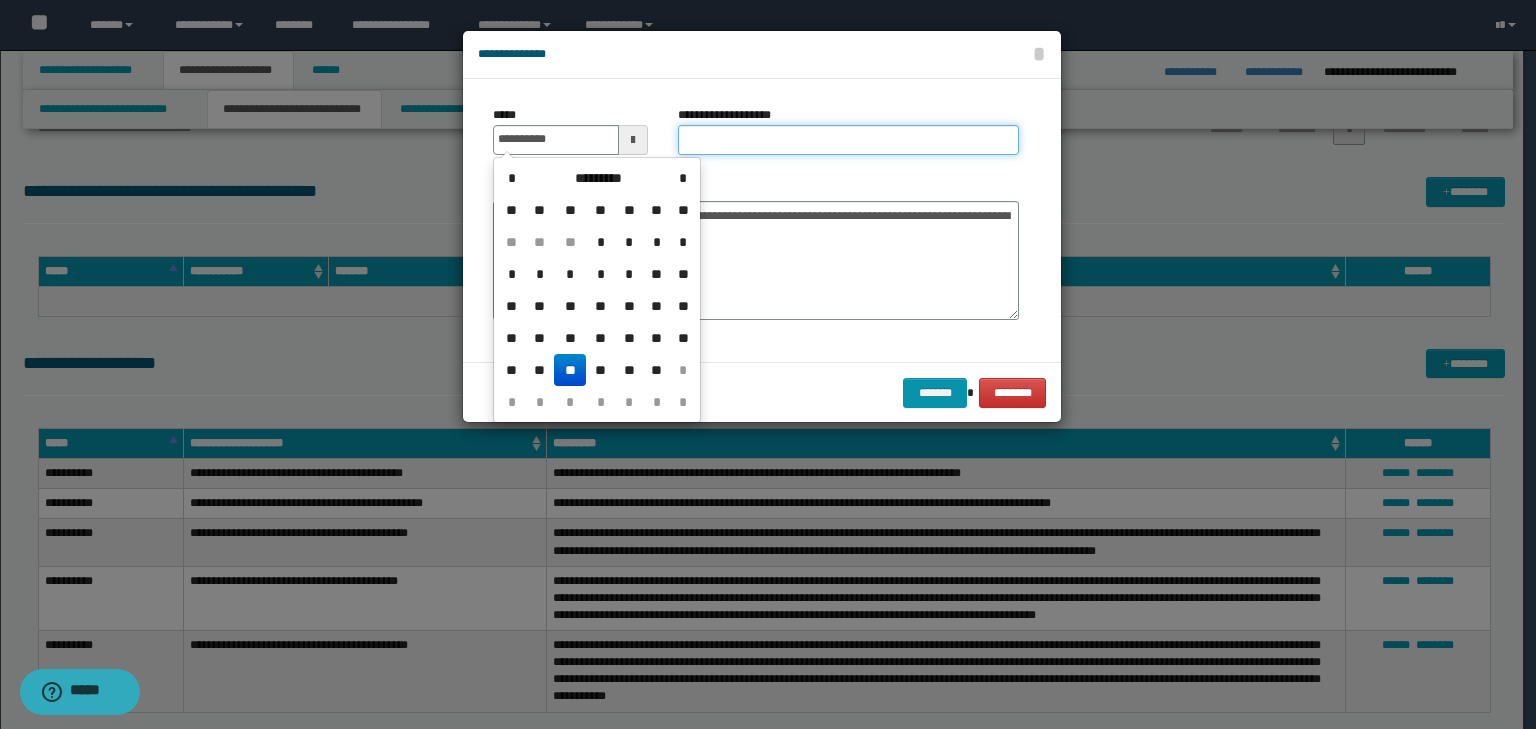 type on "**********" 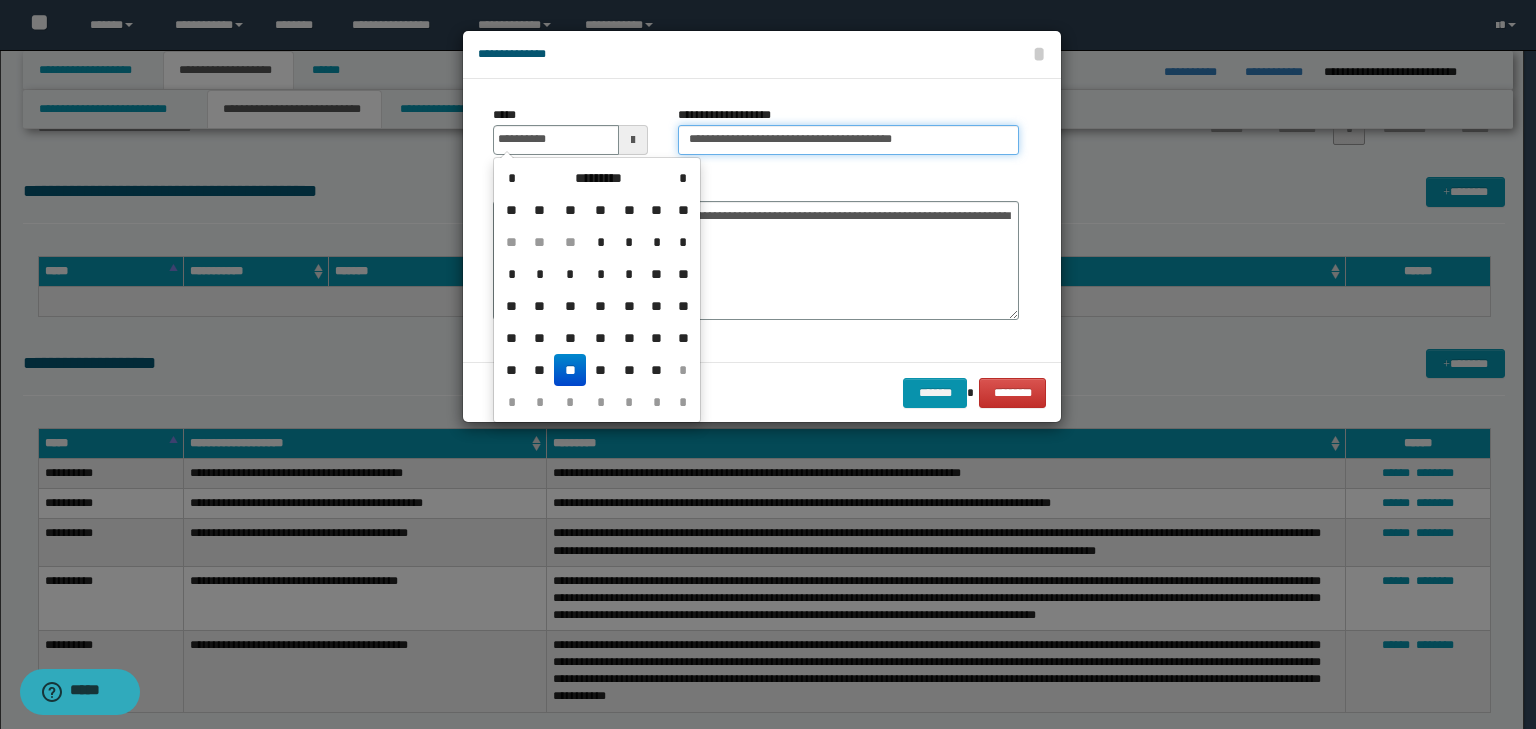 drag, startPoint x: 792, startPoint y: 137, endPoint x: 813, endPoint y: 140, distance: 21.213203 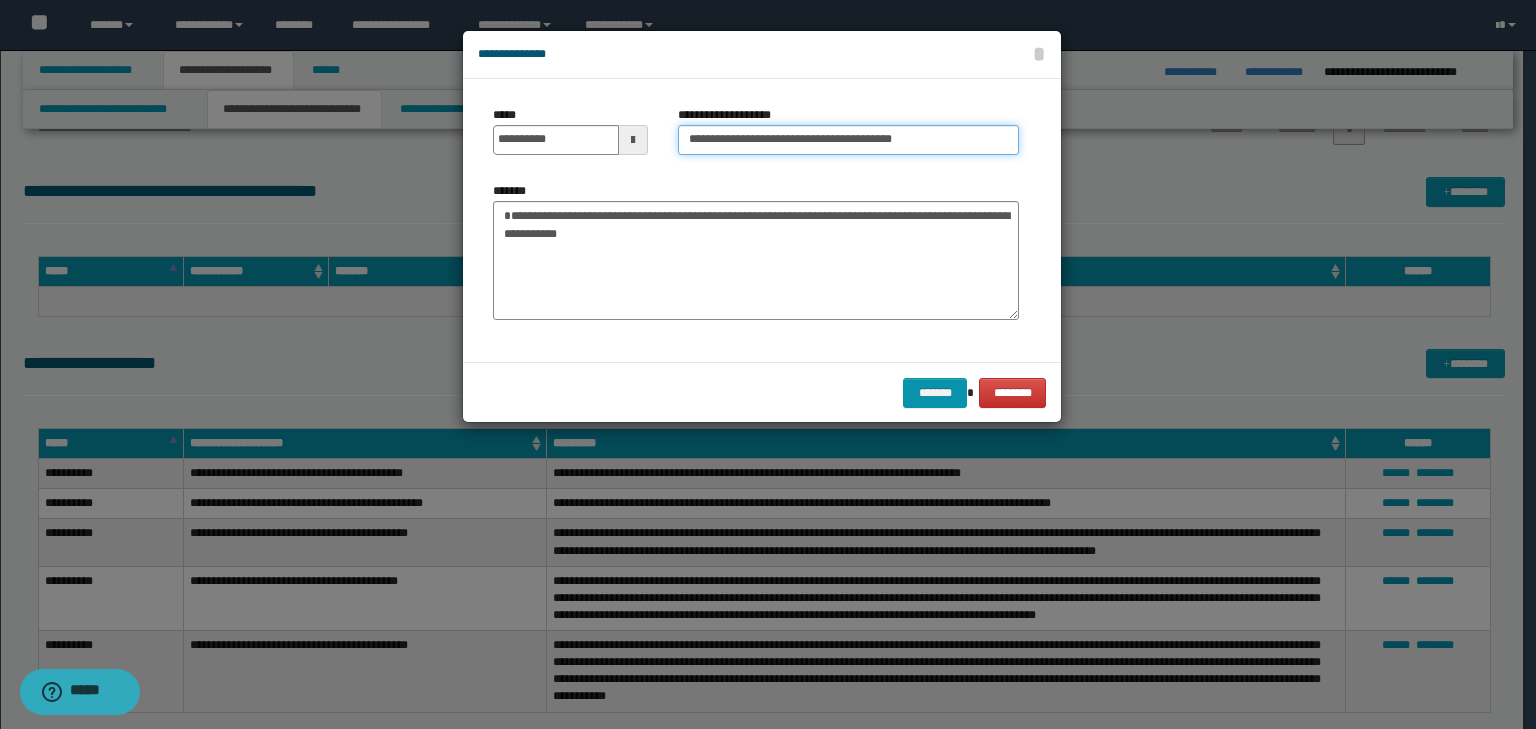 drag, startPoint x: 754, startPoint y: 137, endPoint x: 380, endPoint y: 112, distance: 374.83463 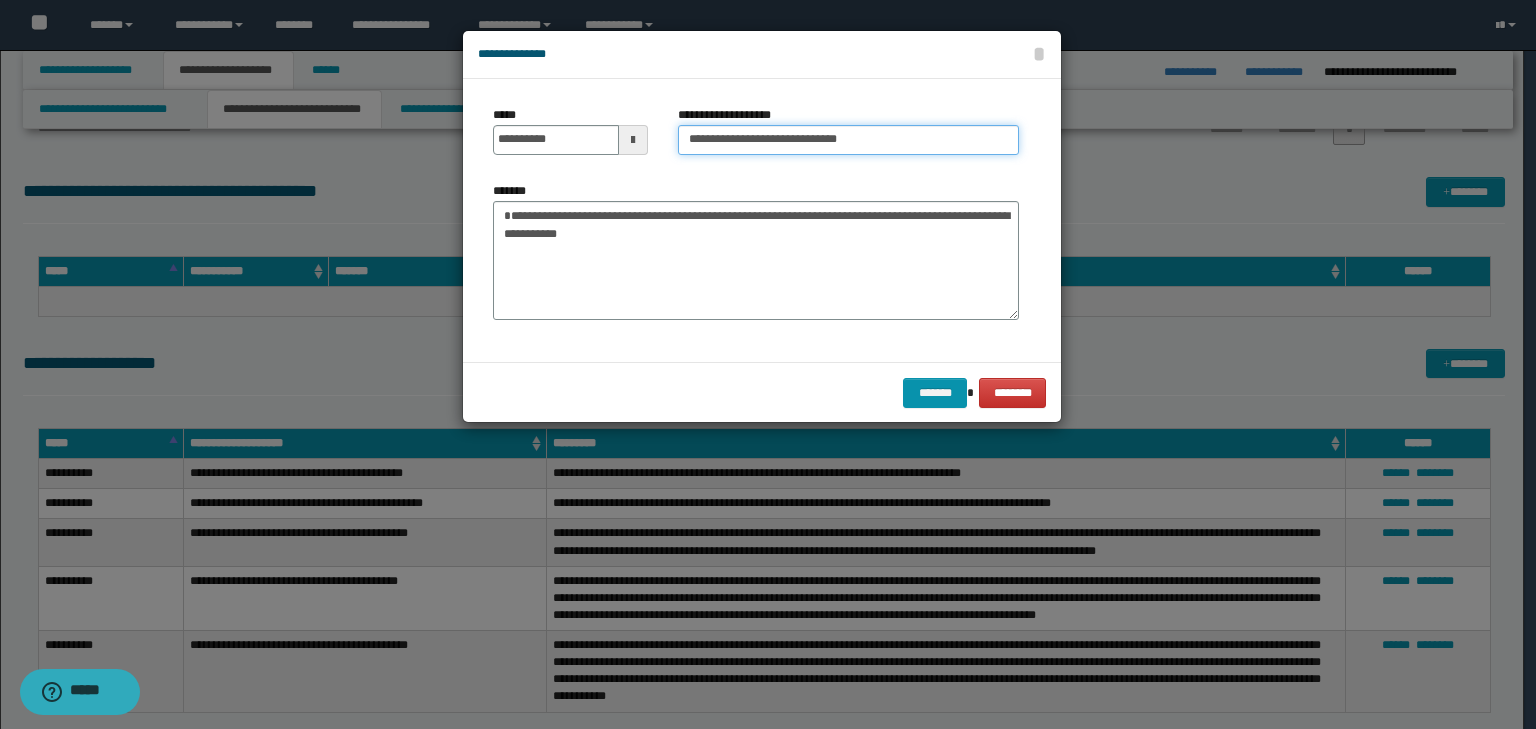 type on "**********" 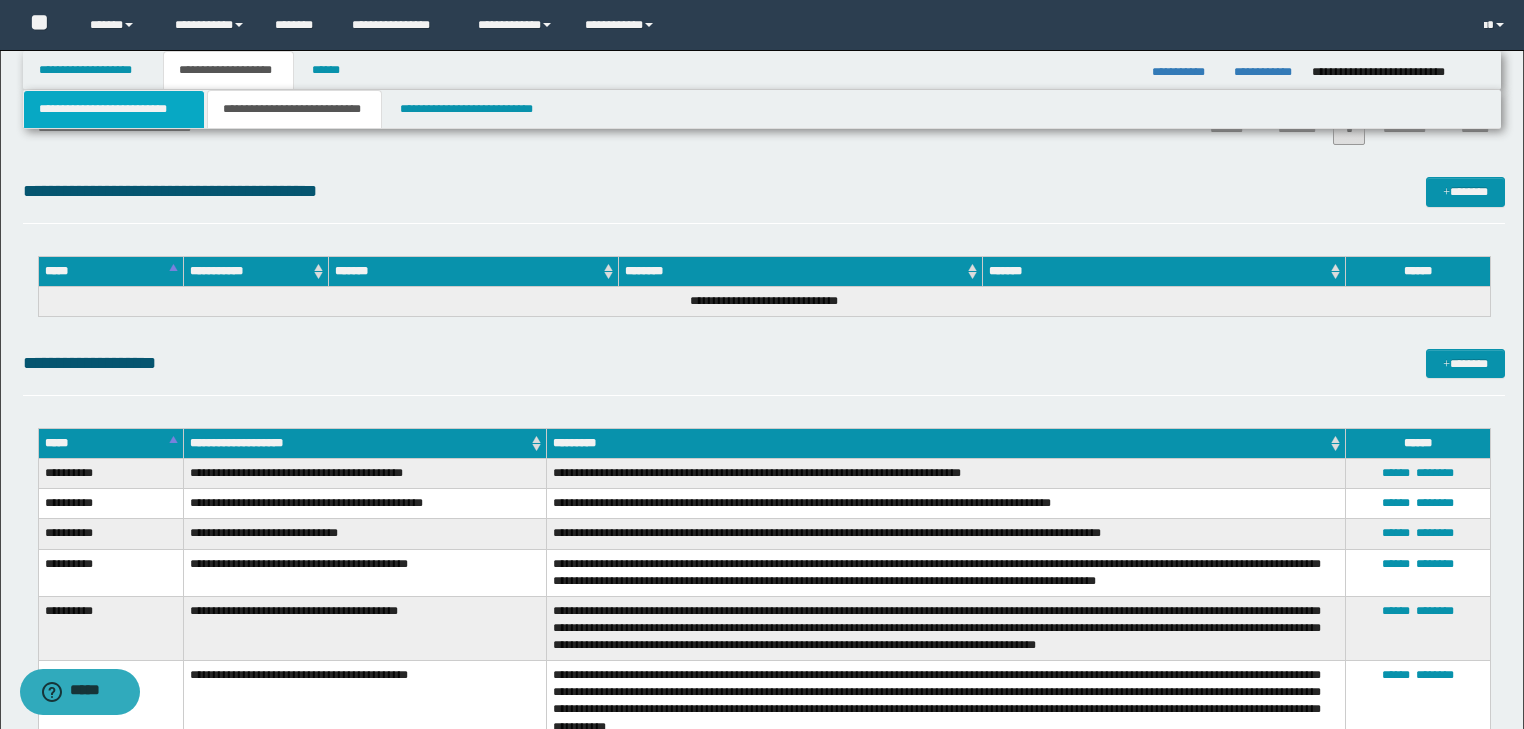 click on "**********" at bounding box center (114, 109) 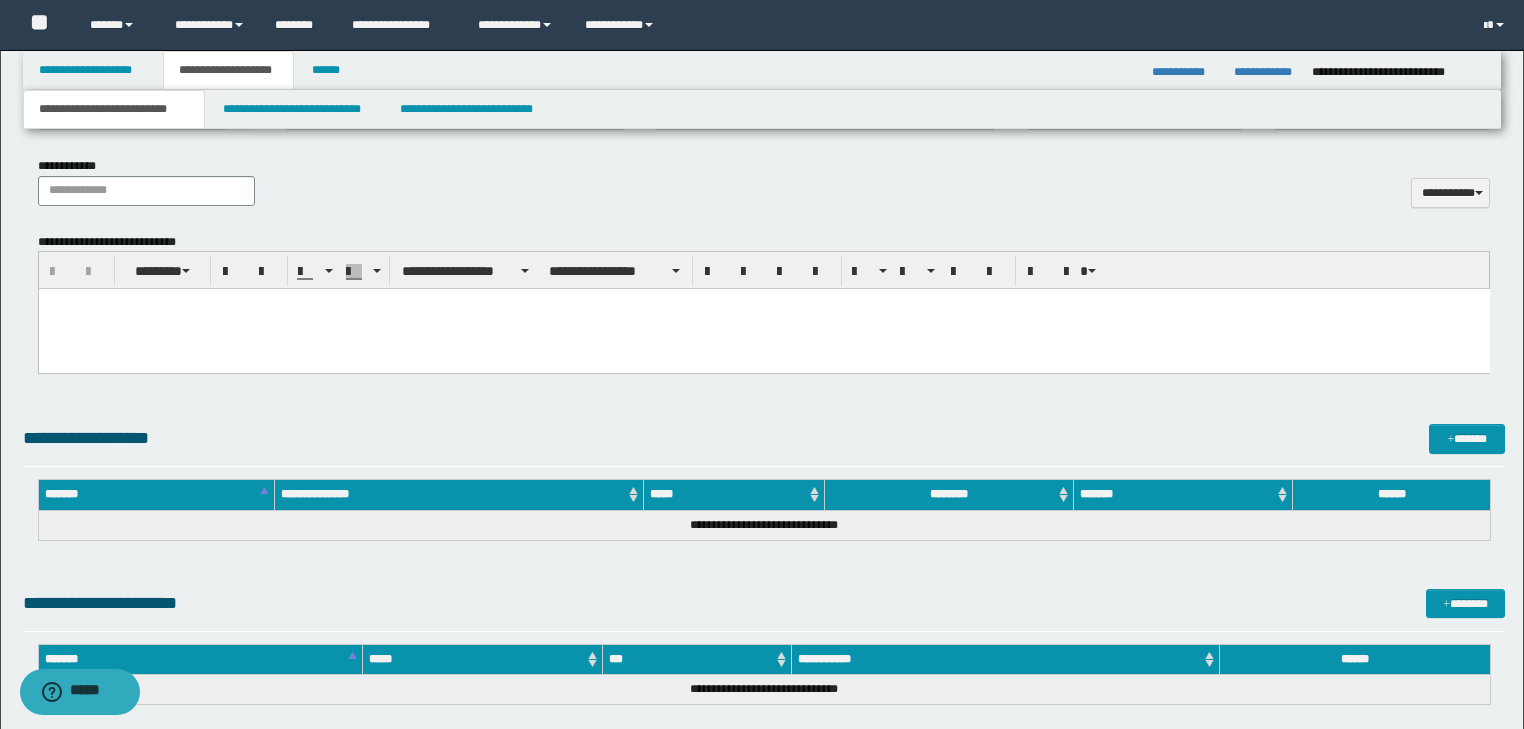 scroll, scrollTop: 978, scrollLeft: 0, axis: vertical 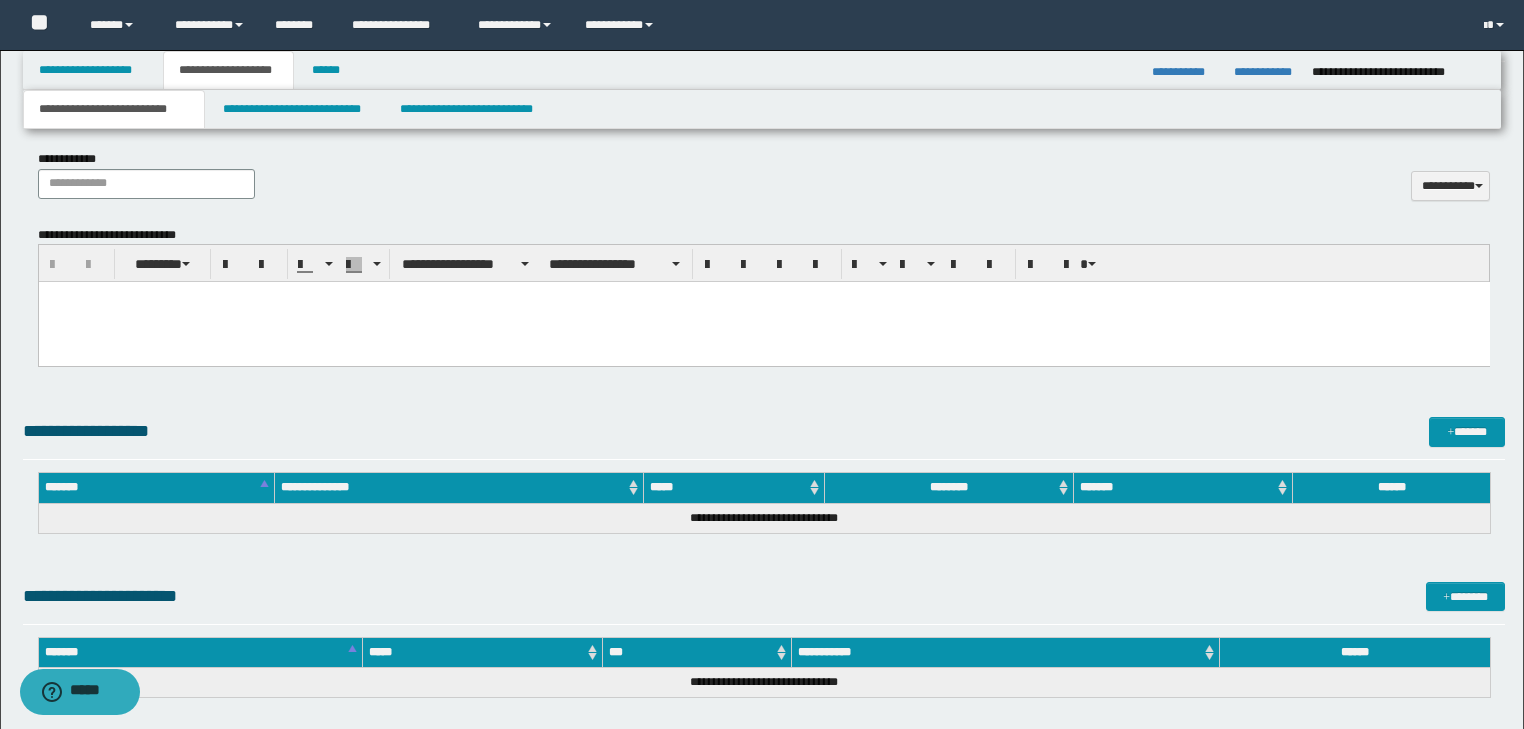 click at bounding box center [763, 322] 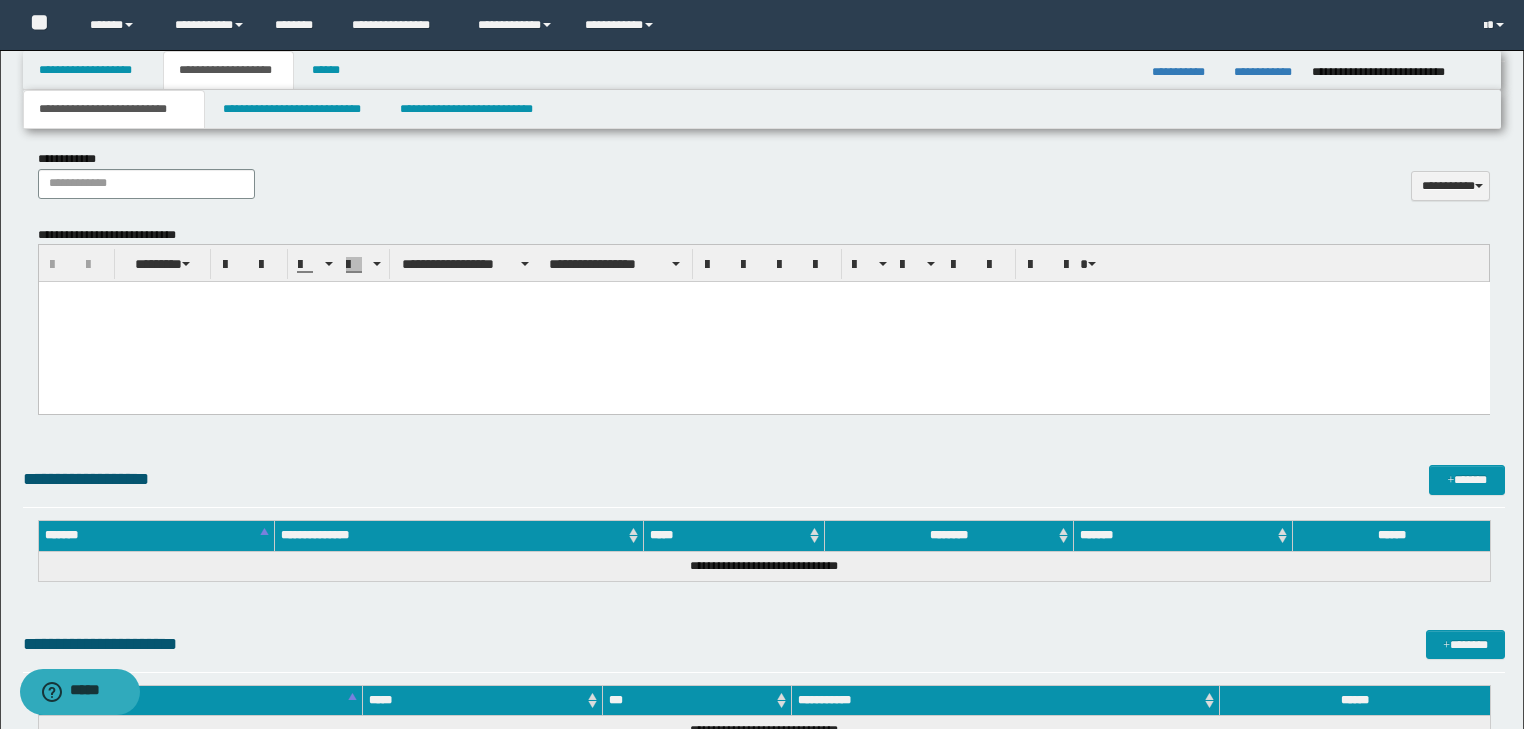 type 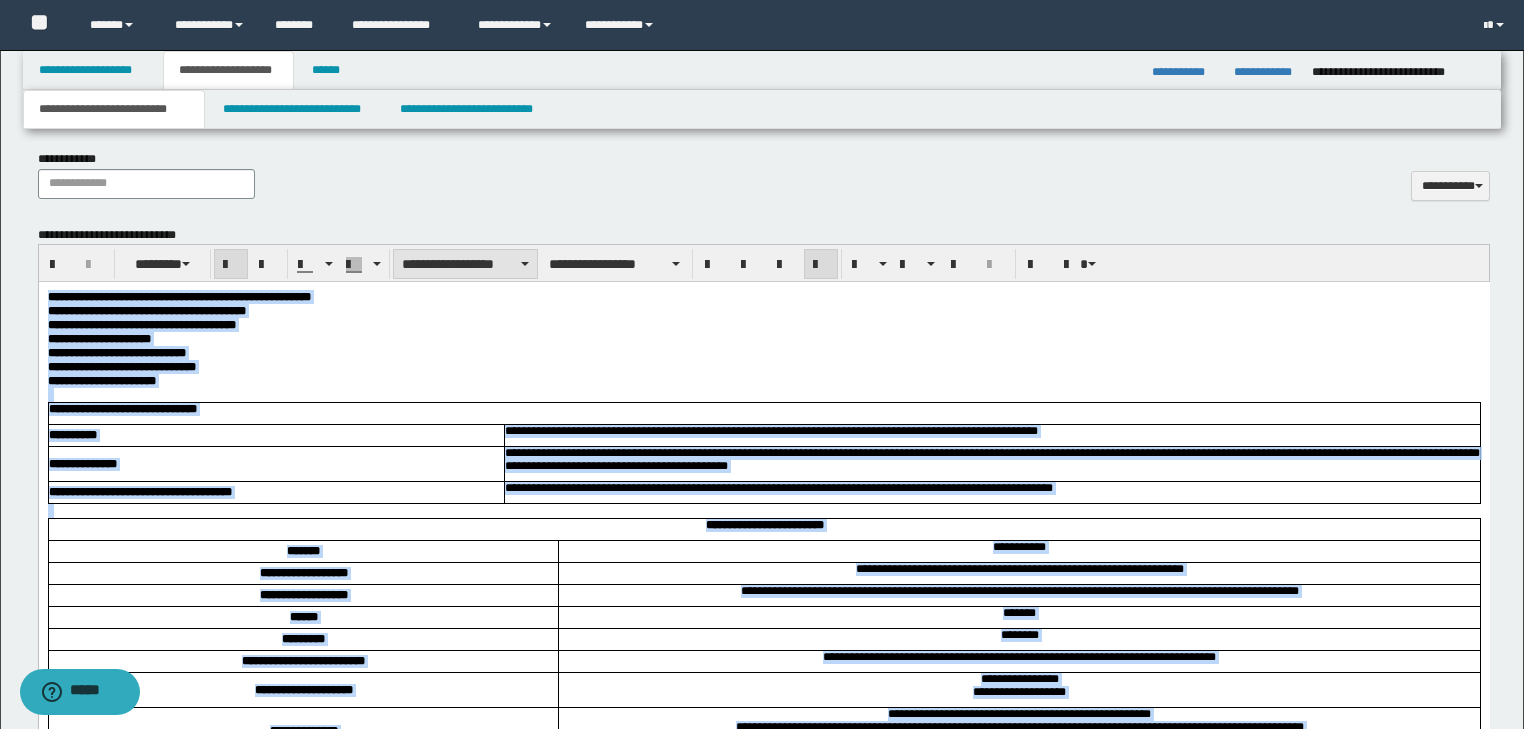 click on "**********" at bounding box center (465, 264) 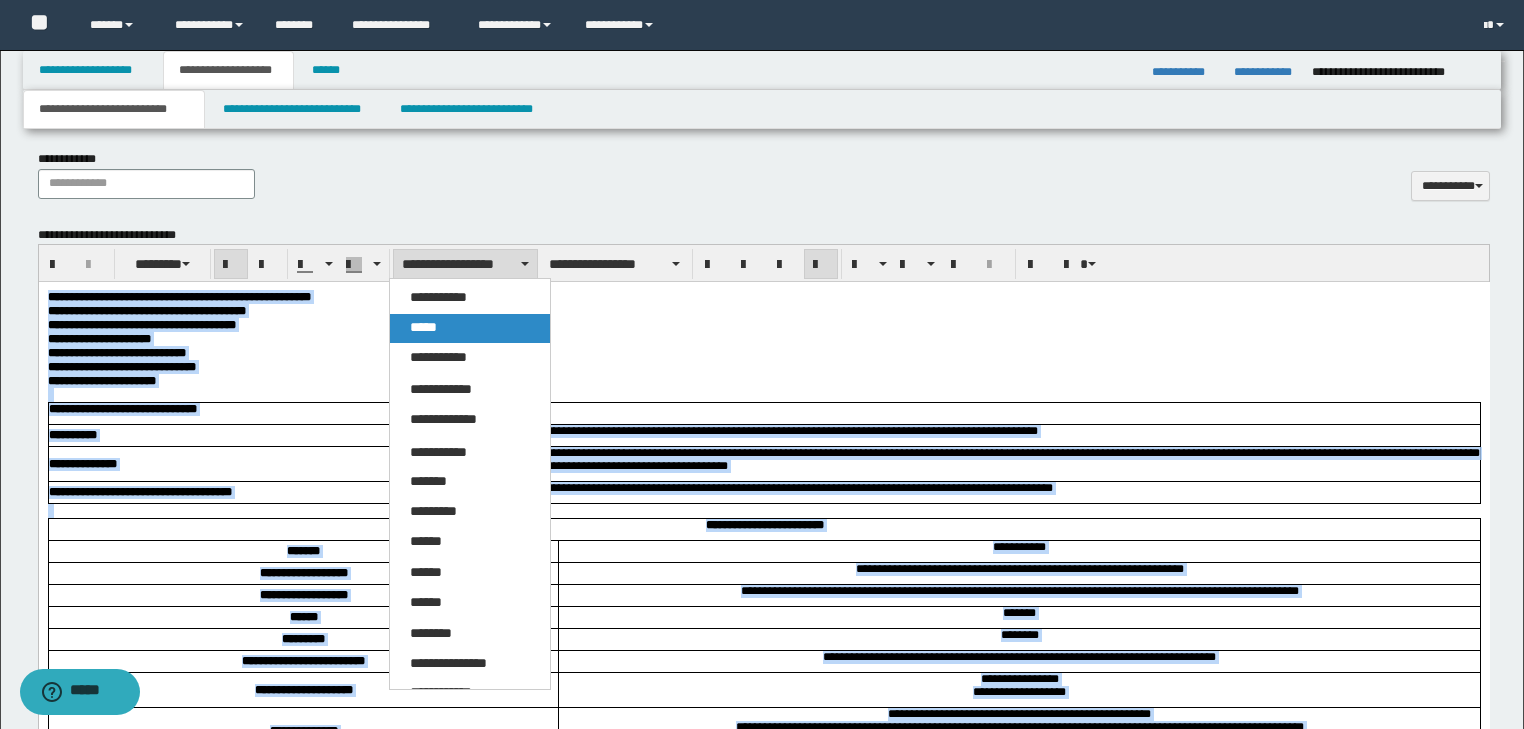 click on "*****" at bounding box center (470, 328) 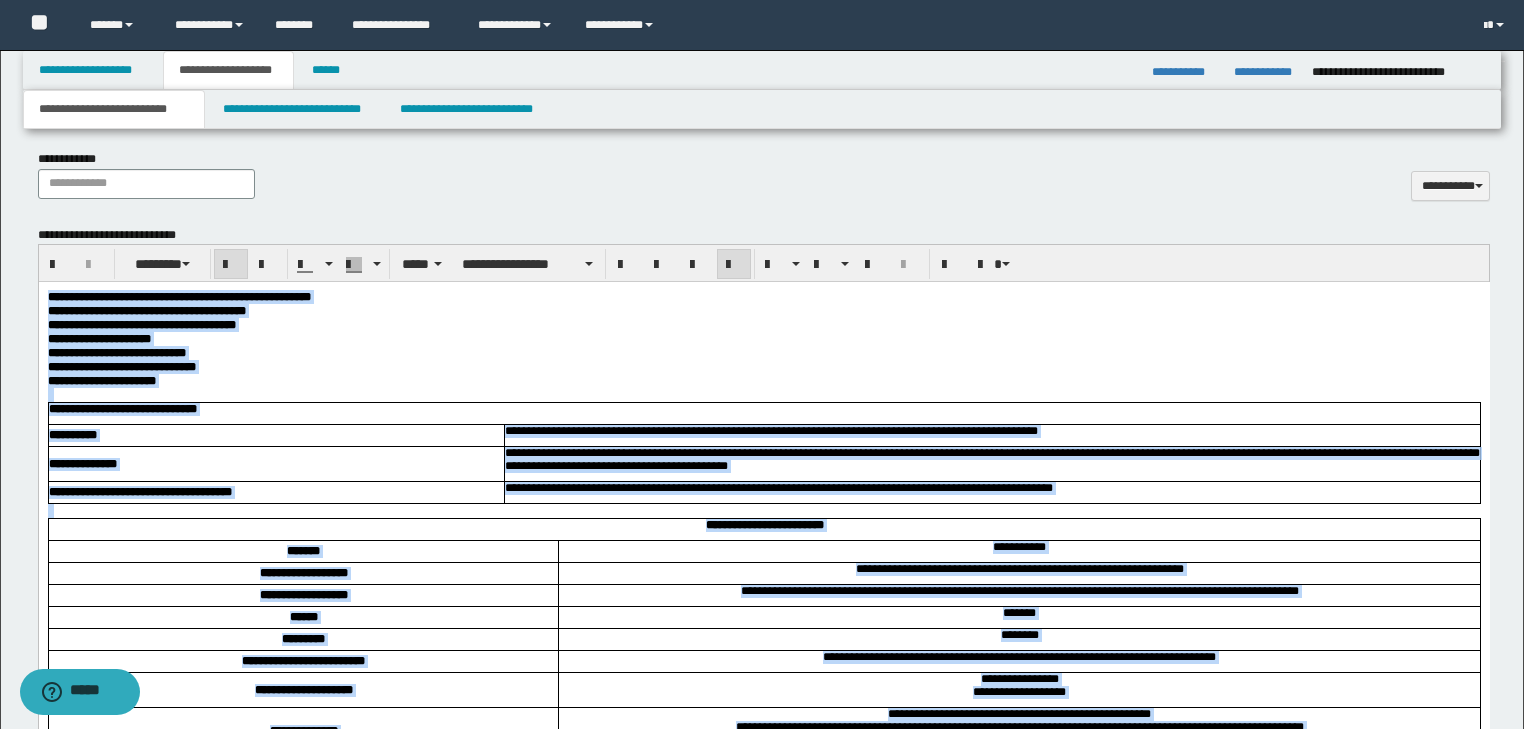 click on "**********" at bounding box center (763, 325) 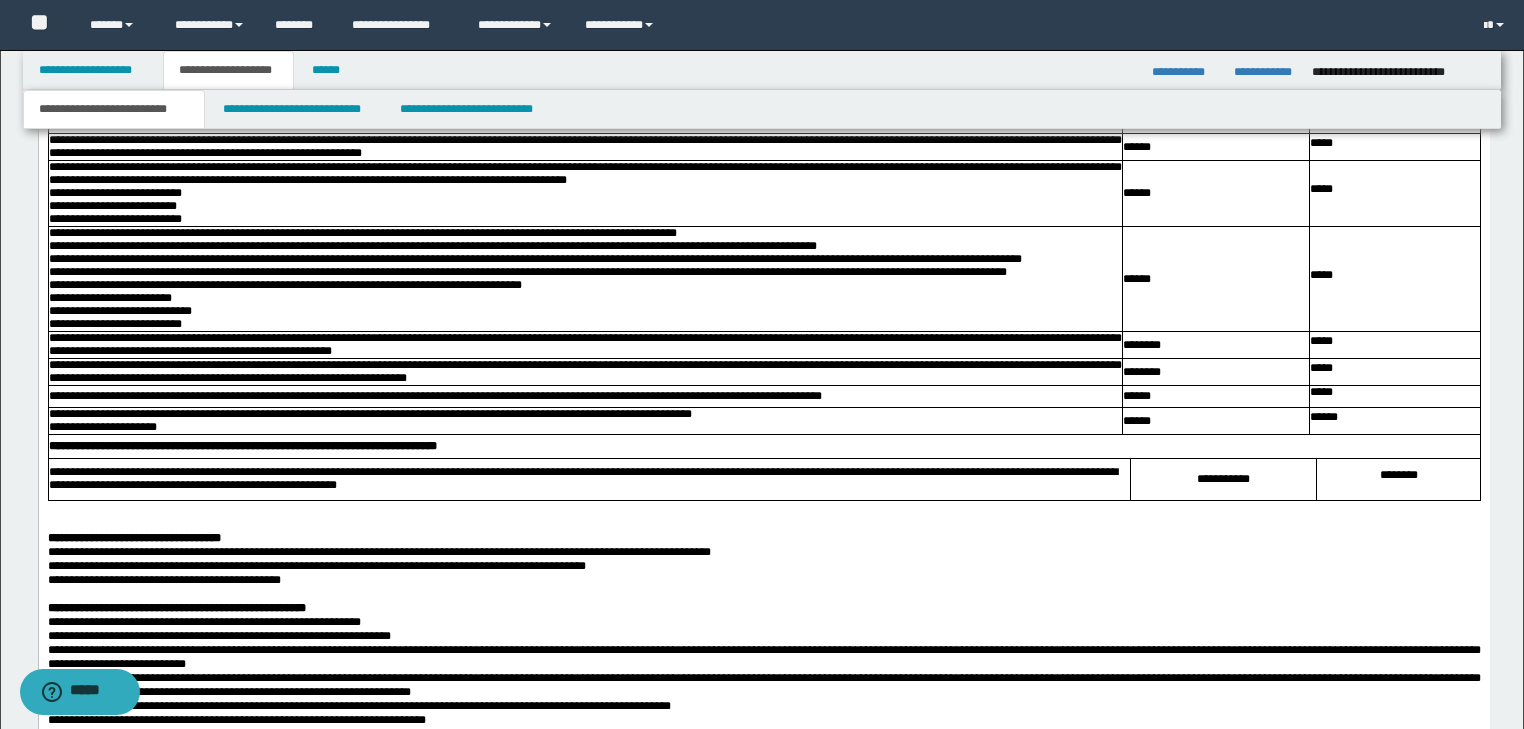 scroll, scrollTop: 2898, scrollLeft: 0, axis: vertical 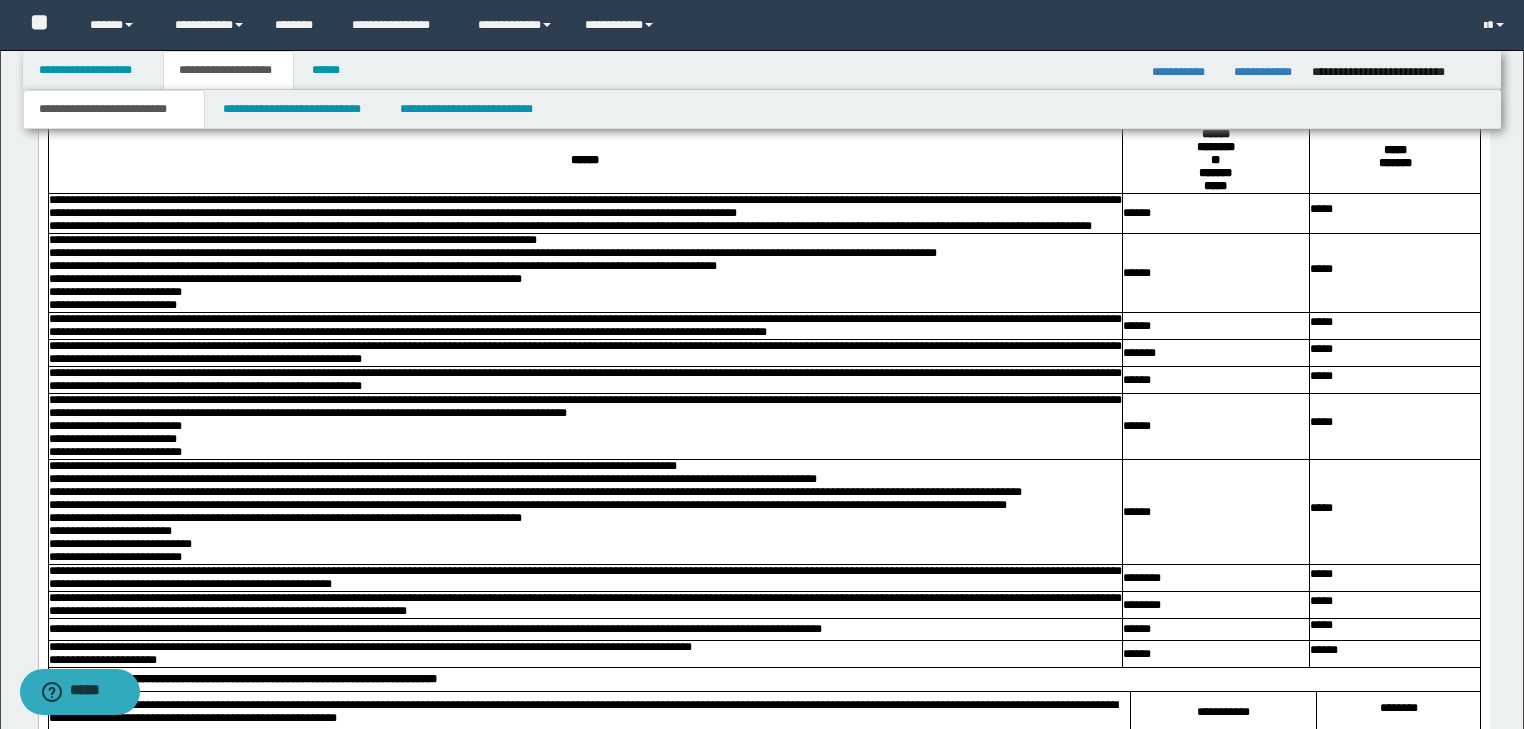 click on "**********" at bounding box center [762, 109] 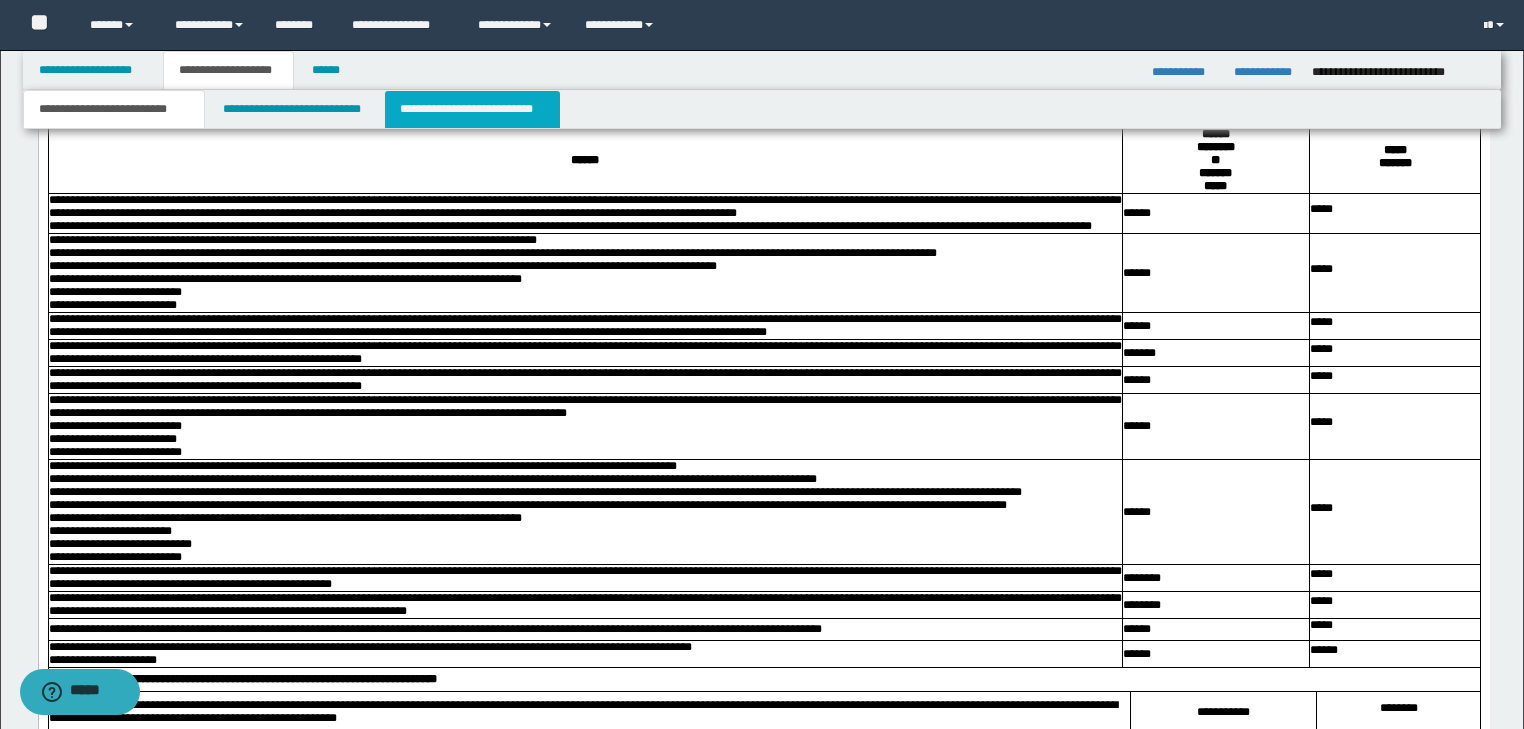 click on "**********" at bounding box center [472, 109] 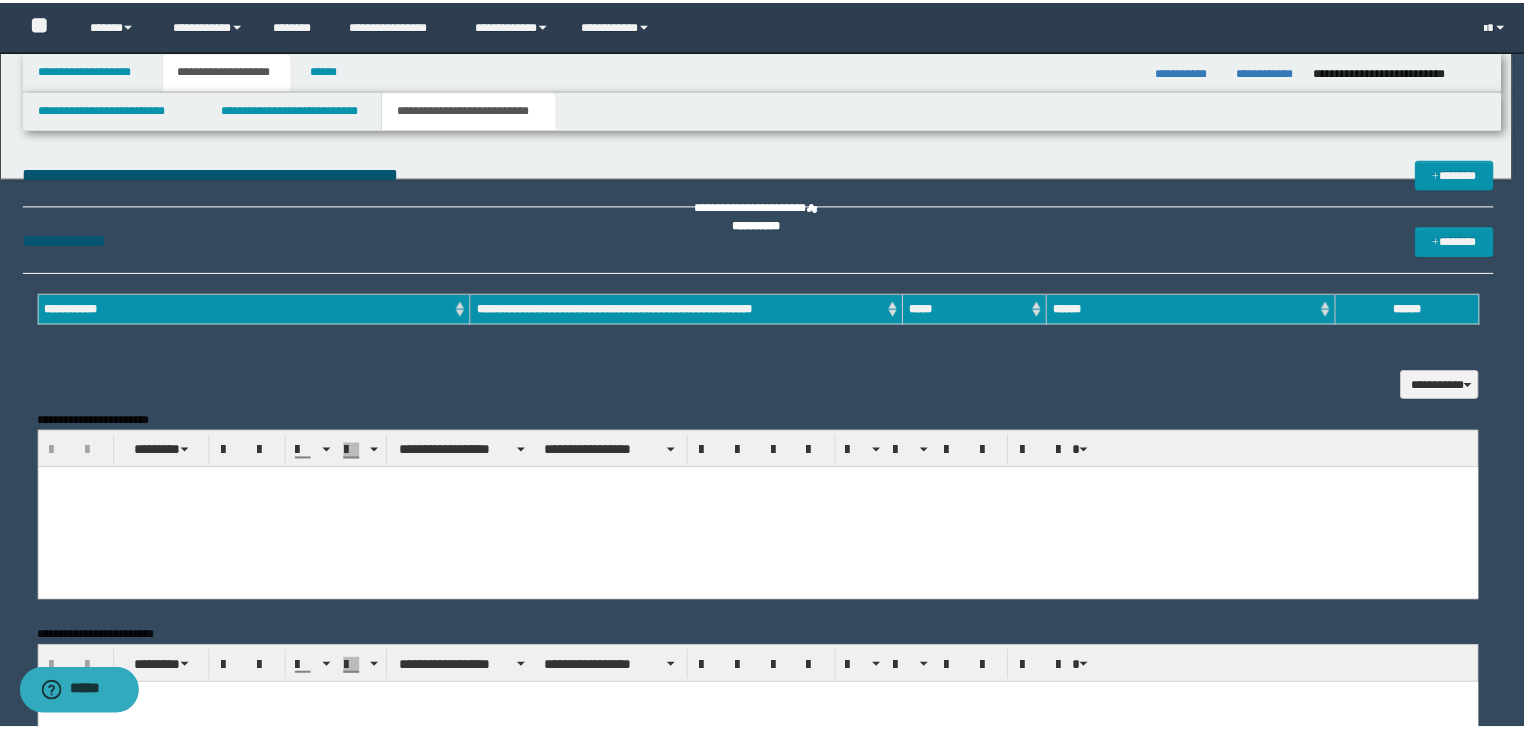 scroll, scrollTop: 0, scrollLeft: 0, axis: both 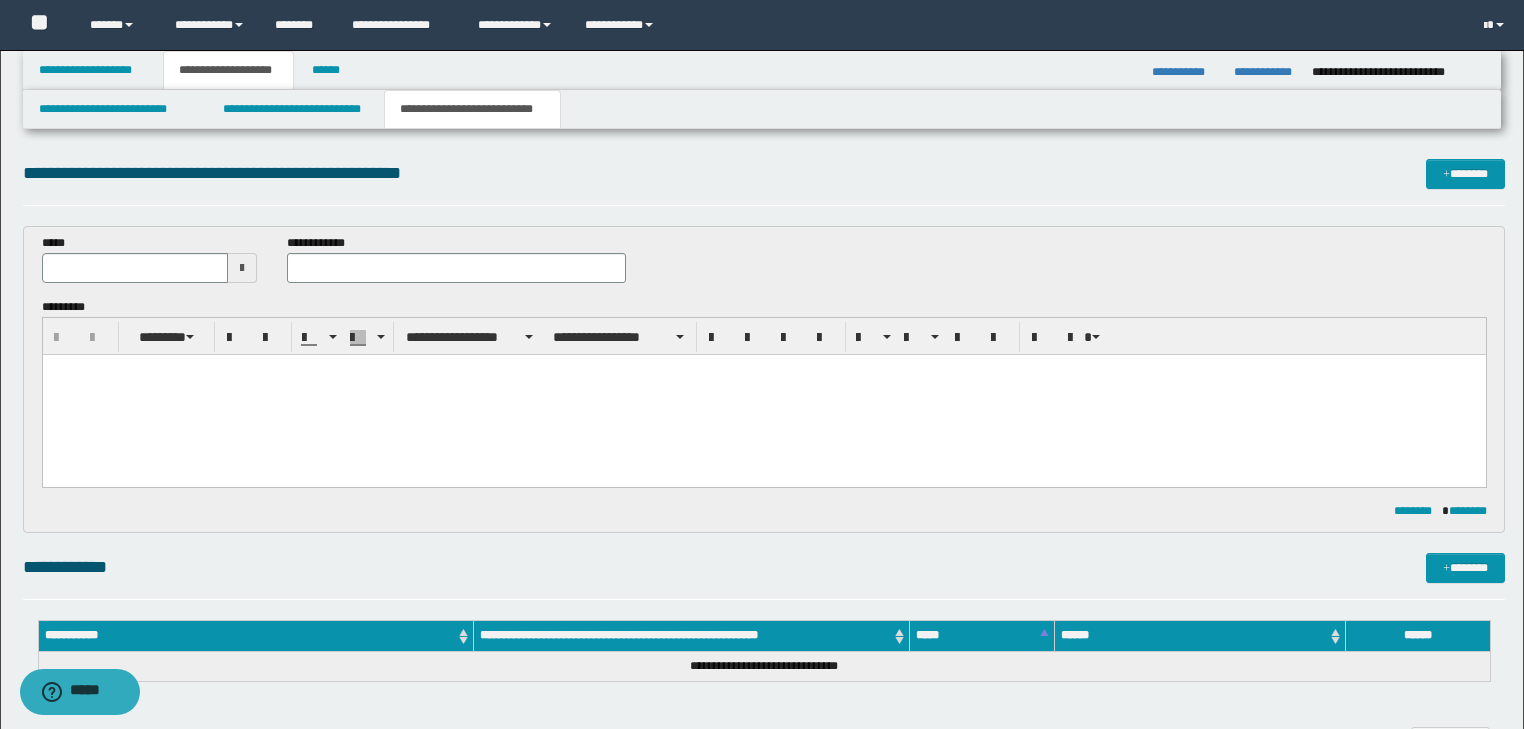 click at bounding box center (763, 394) 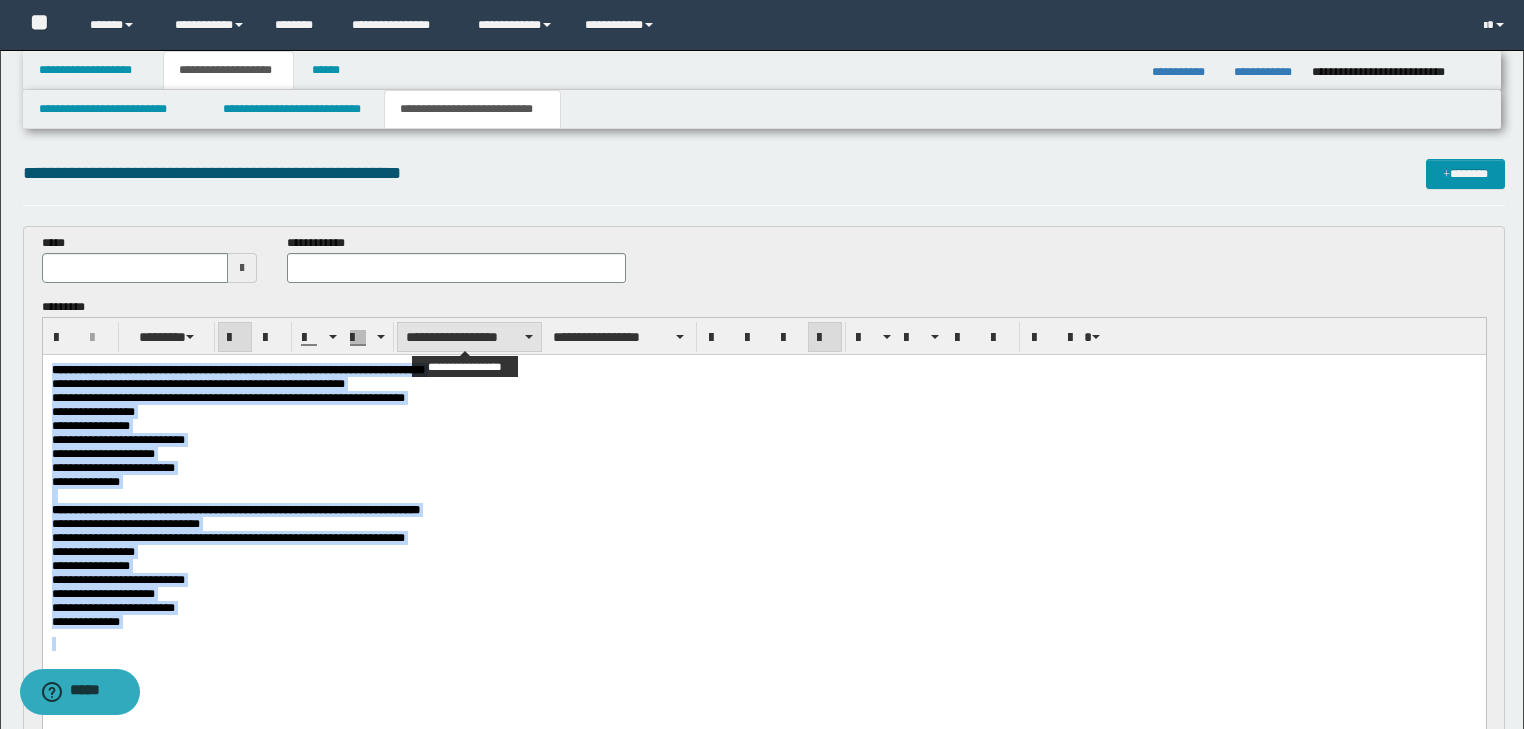 click on "**********" at bounding box center (469, 337) 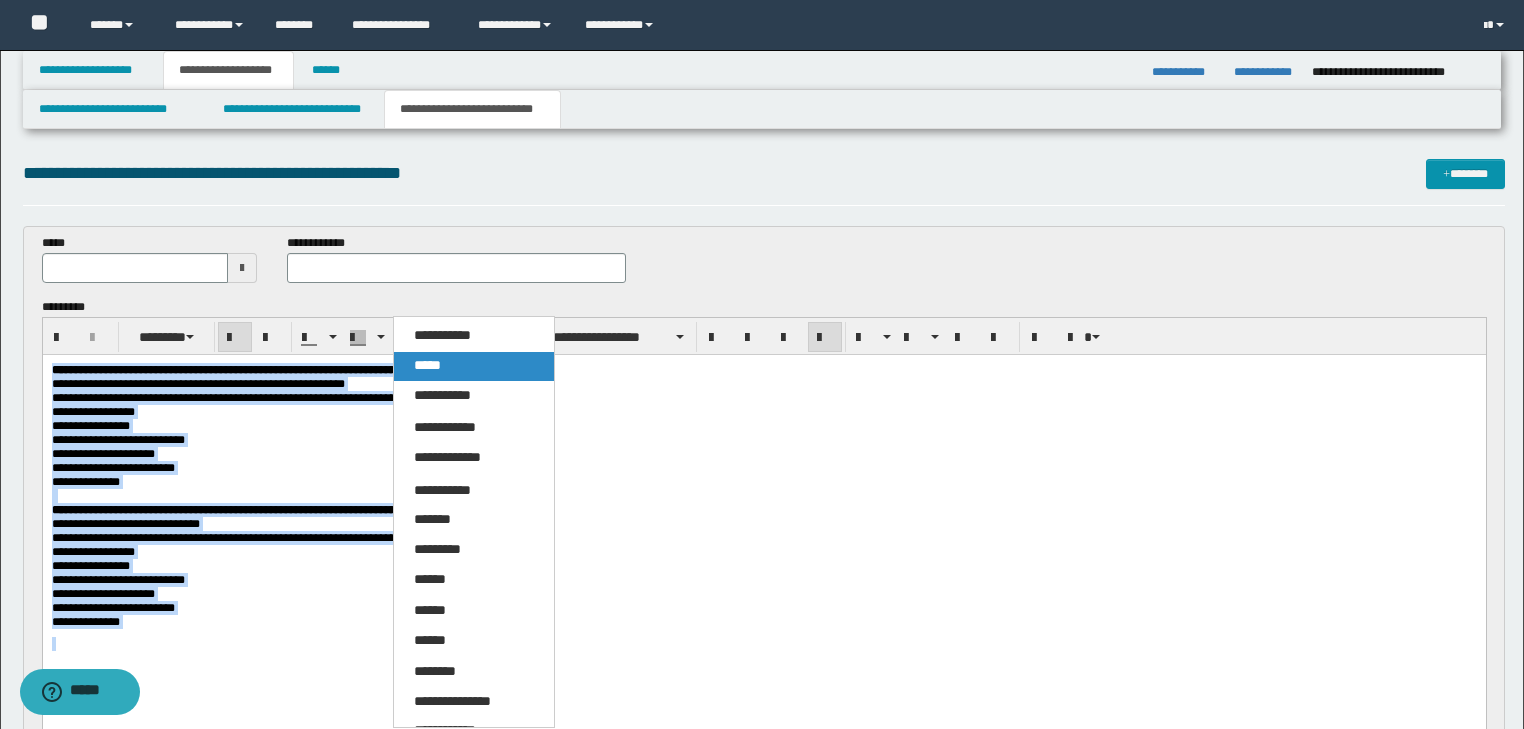 click on "*****" at bounding box center (474, 366) 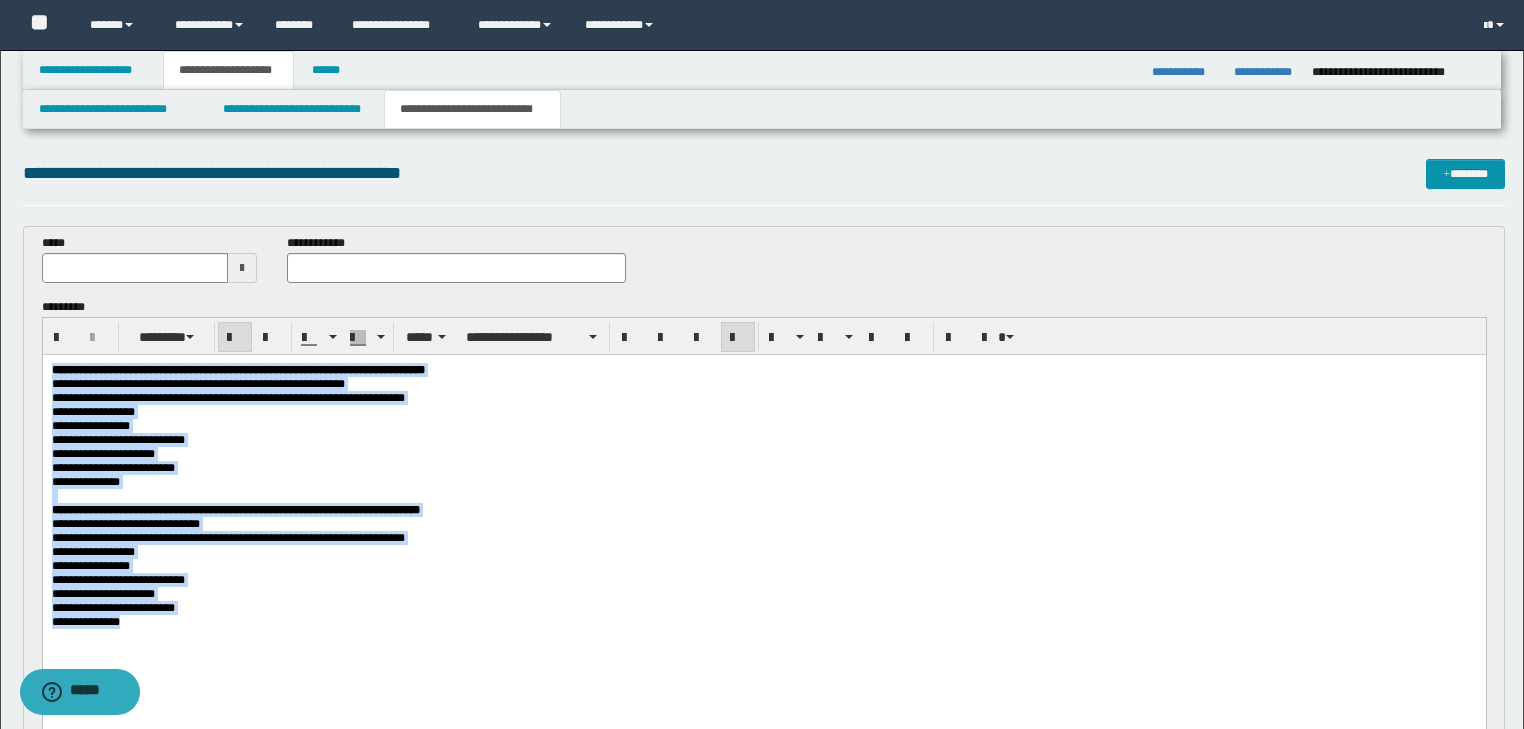 click on "**********" at bounding box center (763, 453) 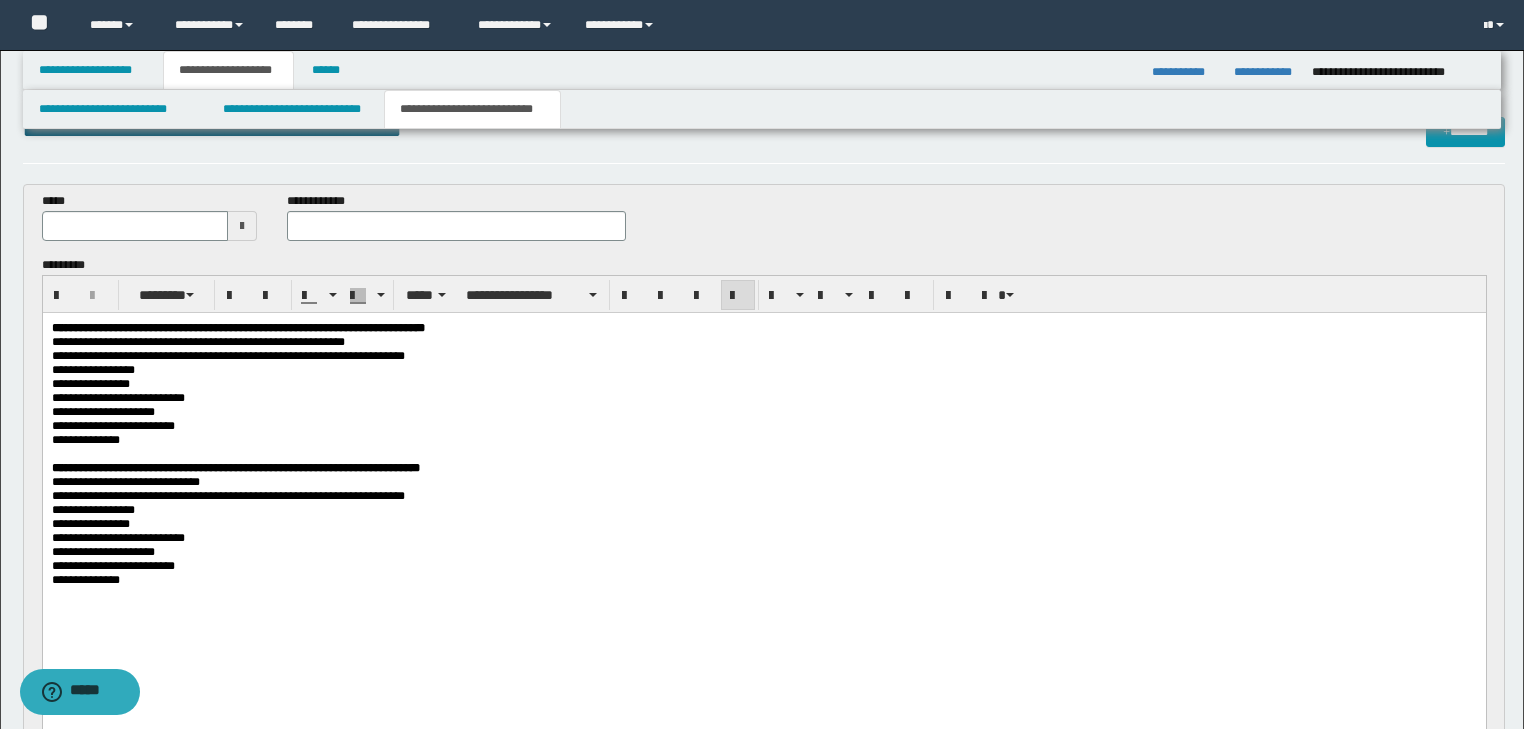 scroll, scrollTop: 80, scrollLeft: 0, axis: vertical 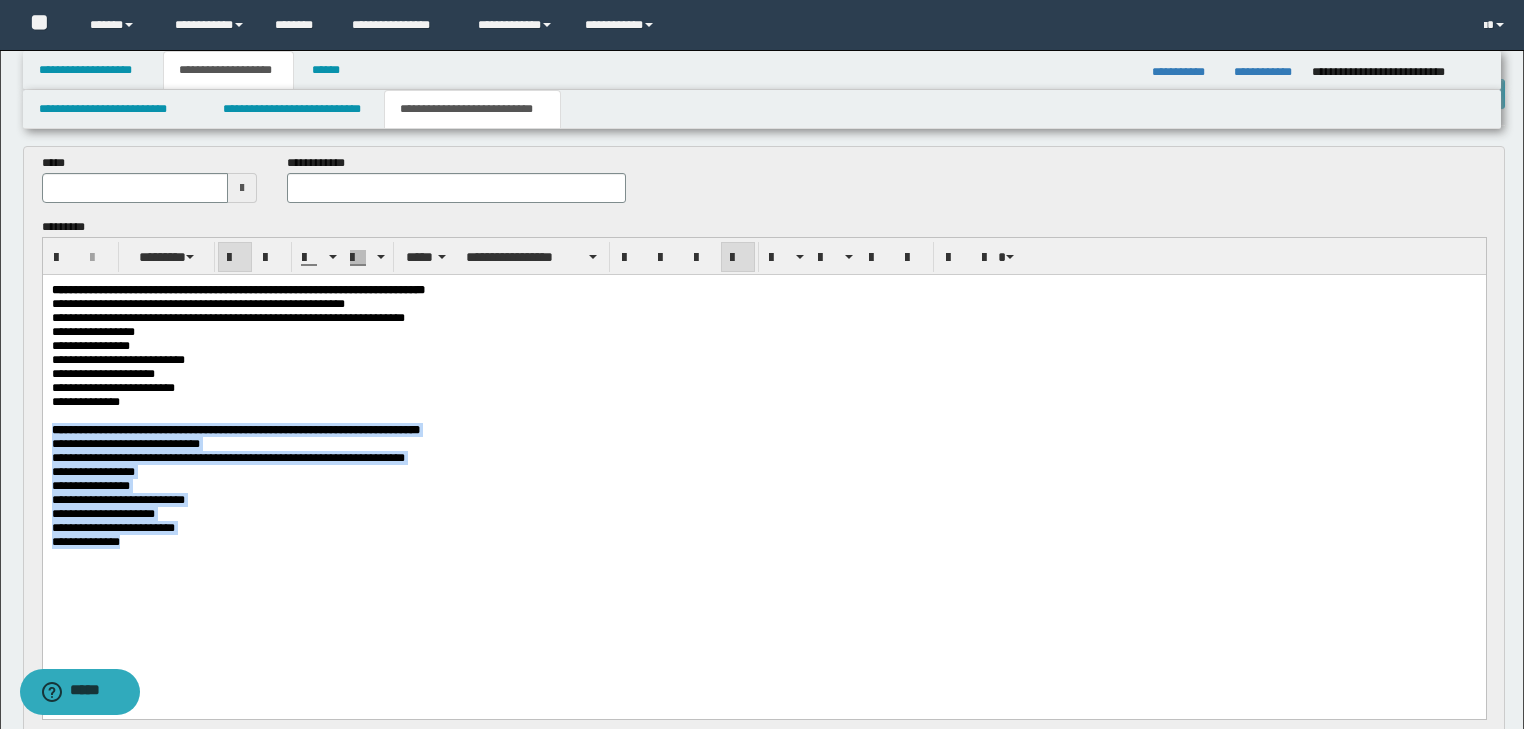 drag, startPoint x: 193, startPoint y: 573, endPoint x: 12, endPoint y: 453, distance: 217.16583 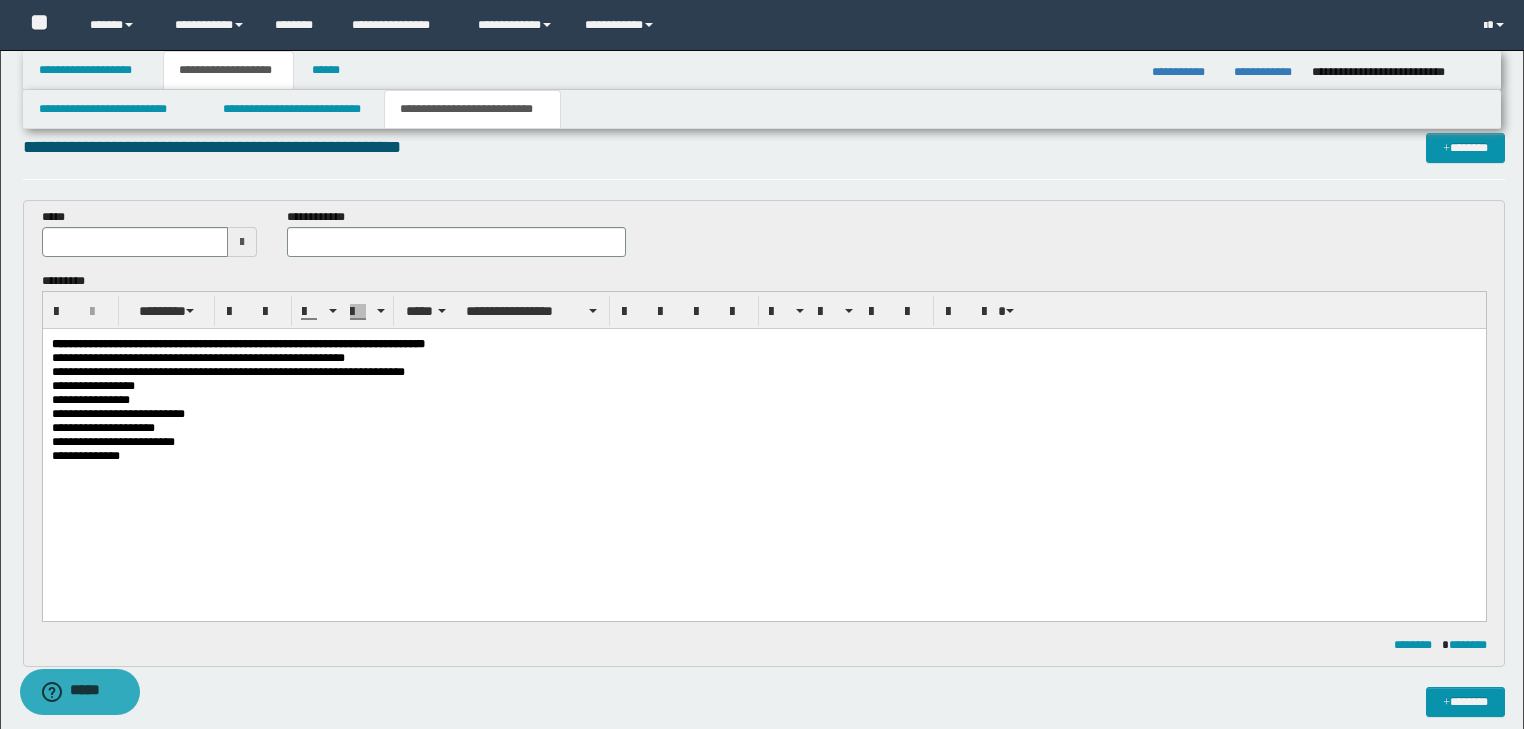 scroll, scrollTop: 0, scrollLeft: 0, axis: both 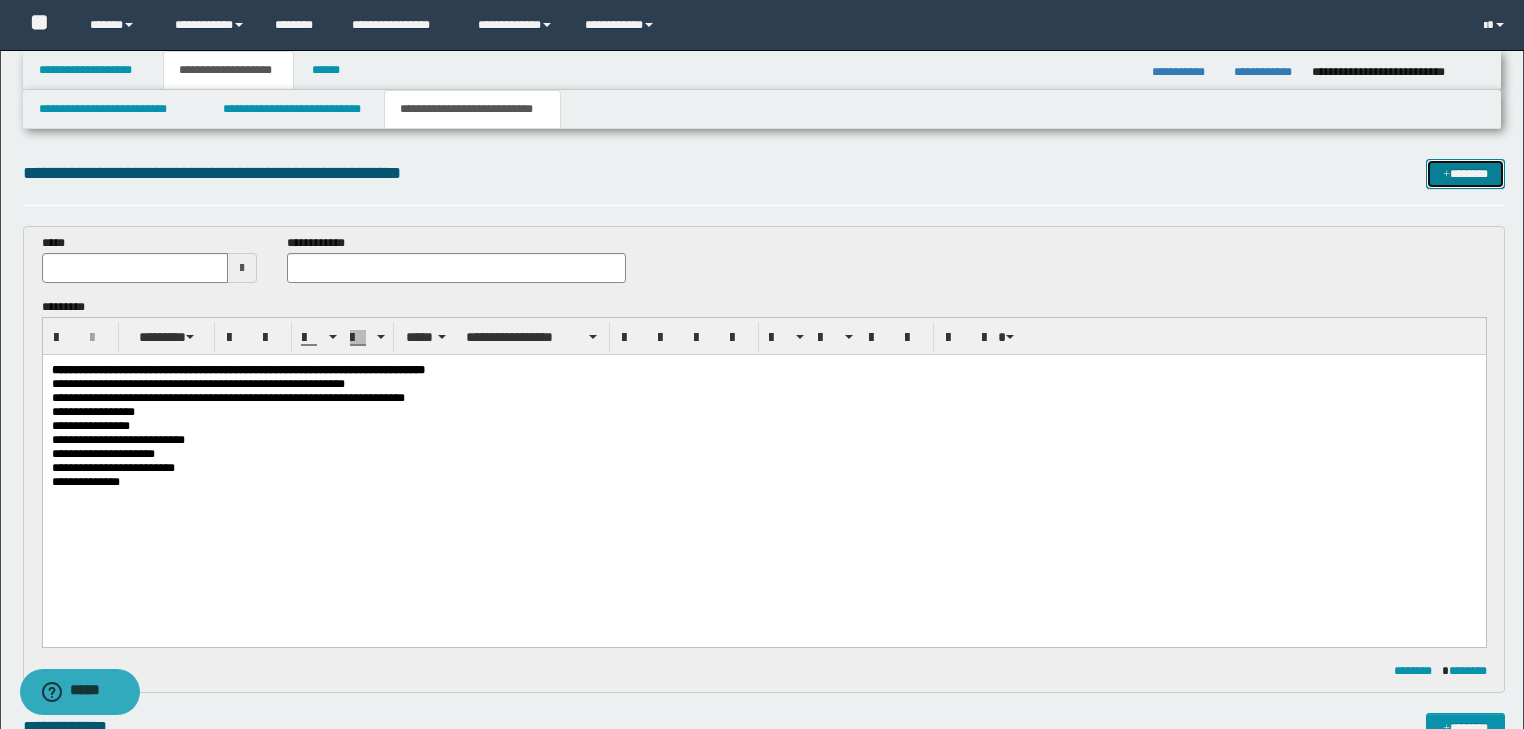 click at bounding box center (1446, 175) 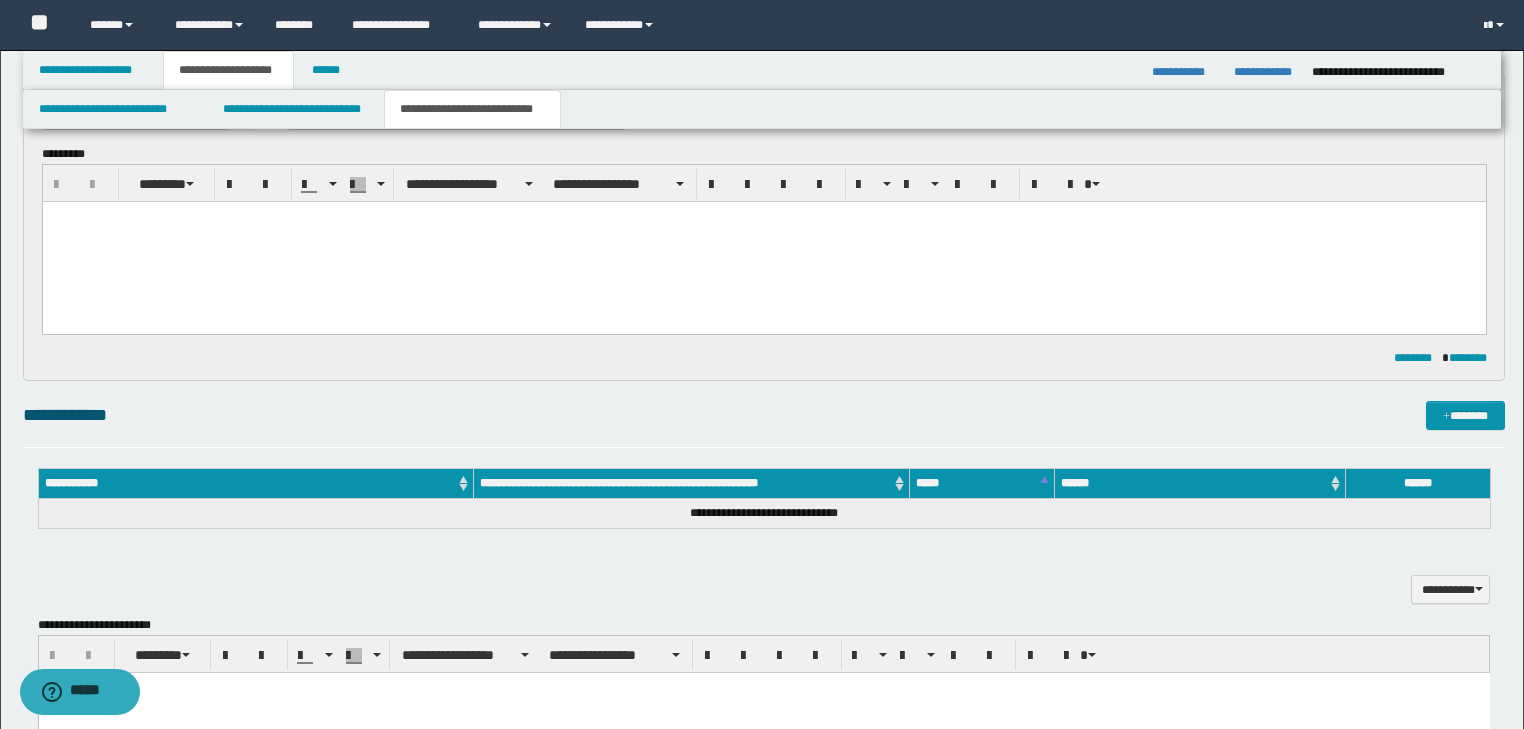 scroll, scrollTop: 0, scrollLeft: 0, axis: both 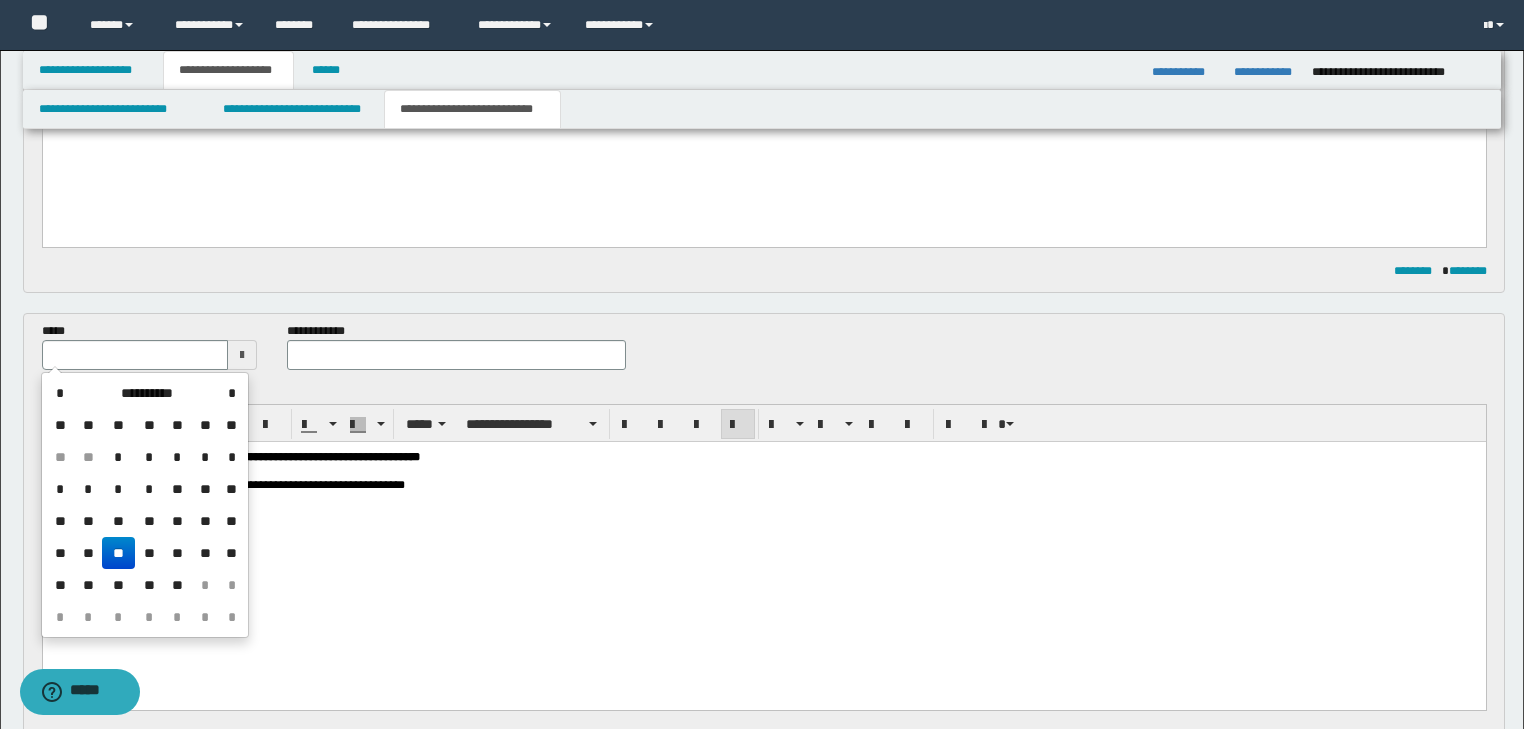 drag, startPoint x: 135, startPoint y: 340, endPoint x: 152, endPoint y: 343, distance: 17.262676 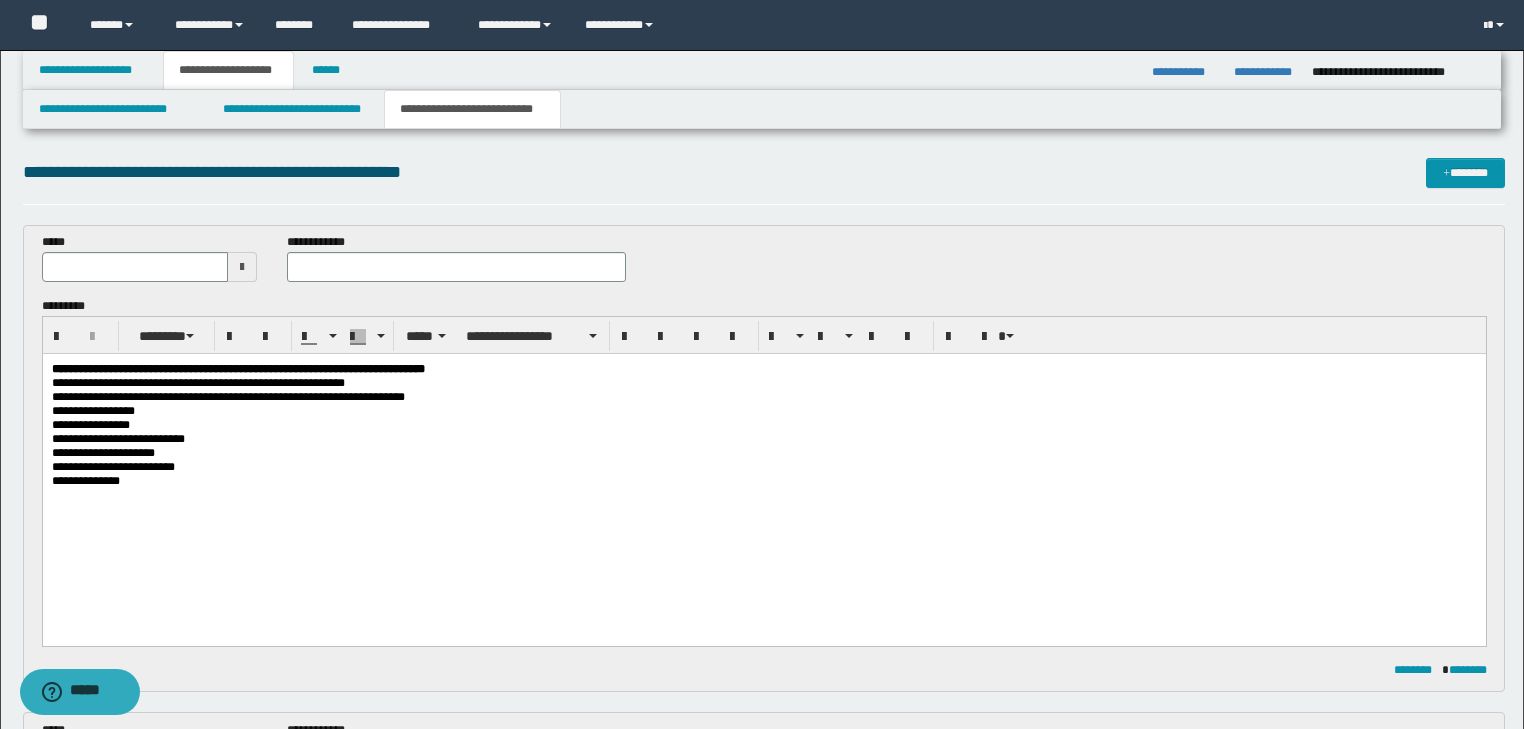 scroll, scrollTop: 0, scrollLeft: 0, axis: both 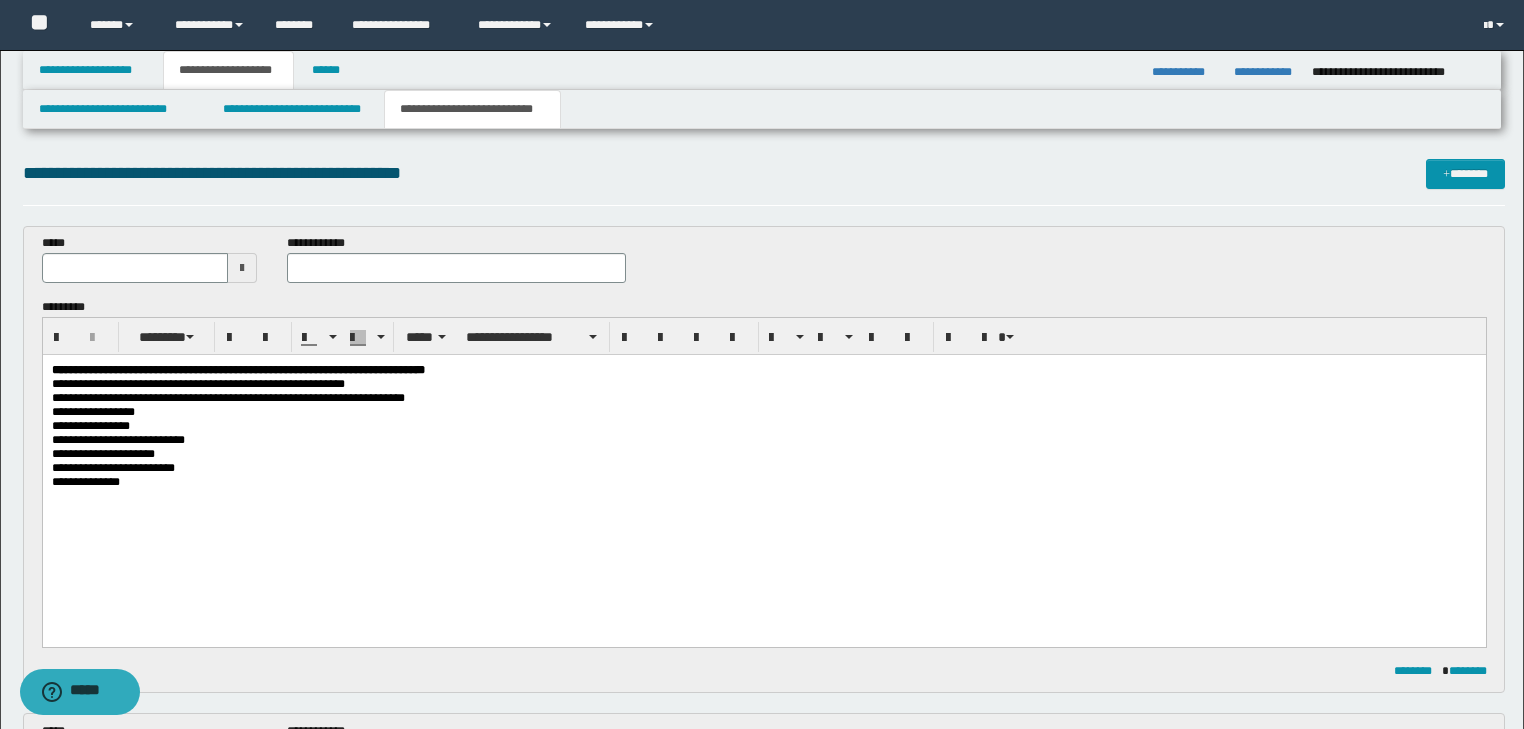 type 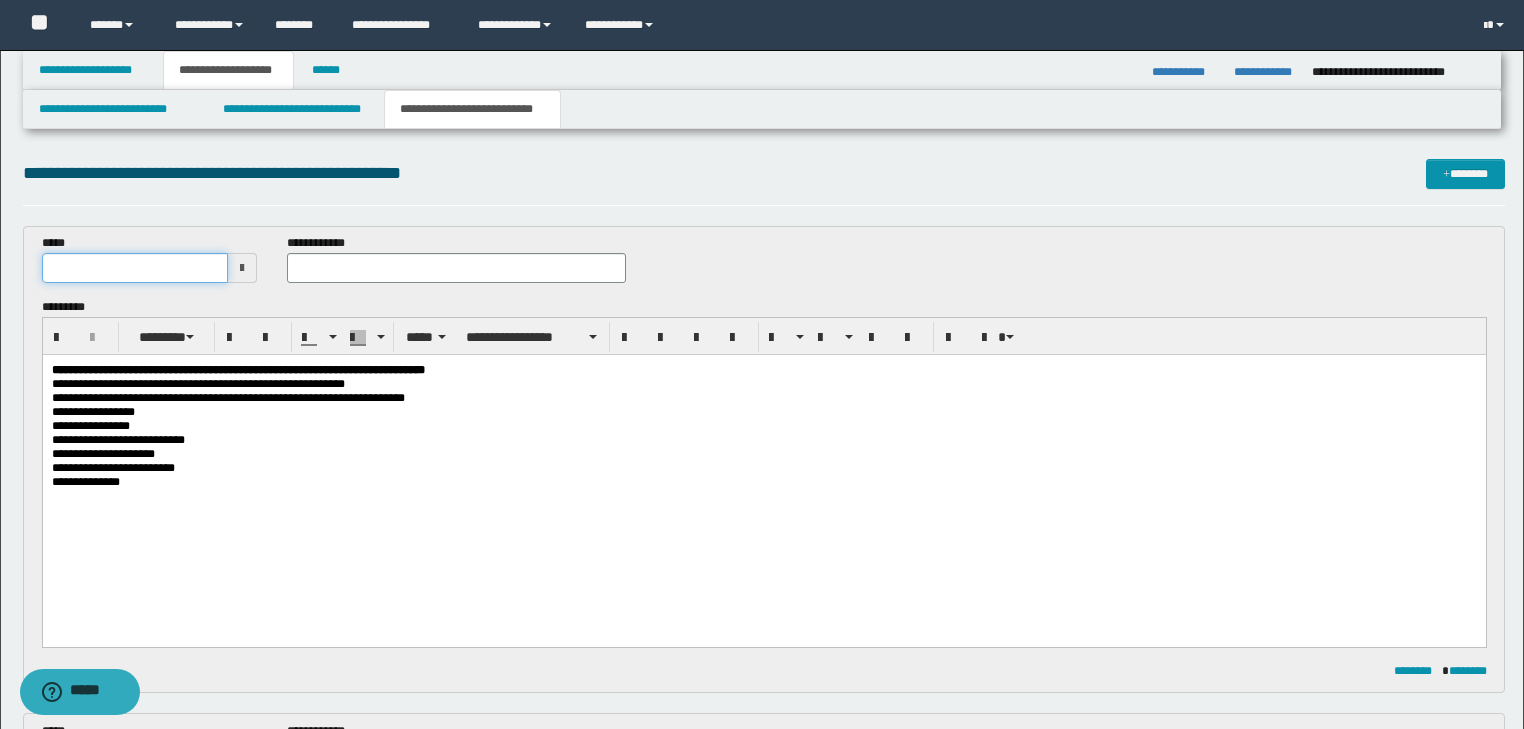 type on "**********" 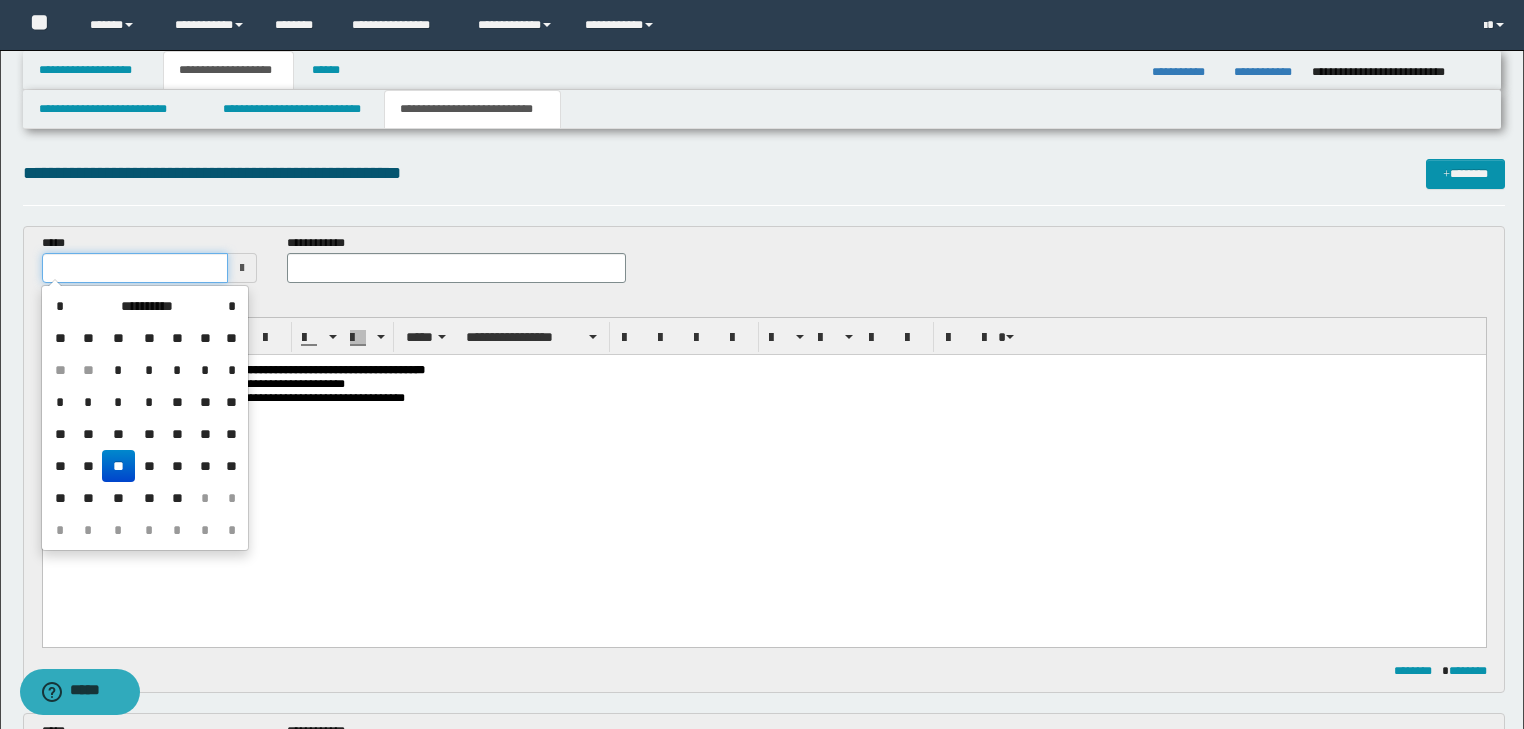 click at bounding box center [135, 268] 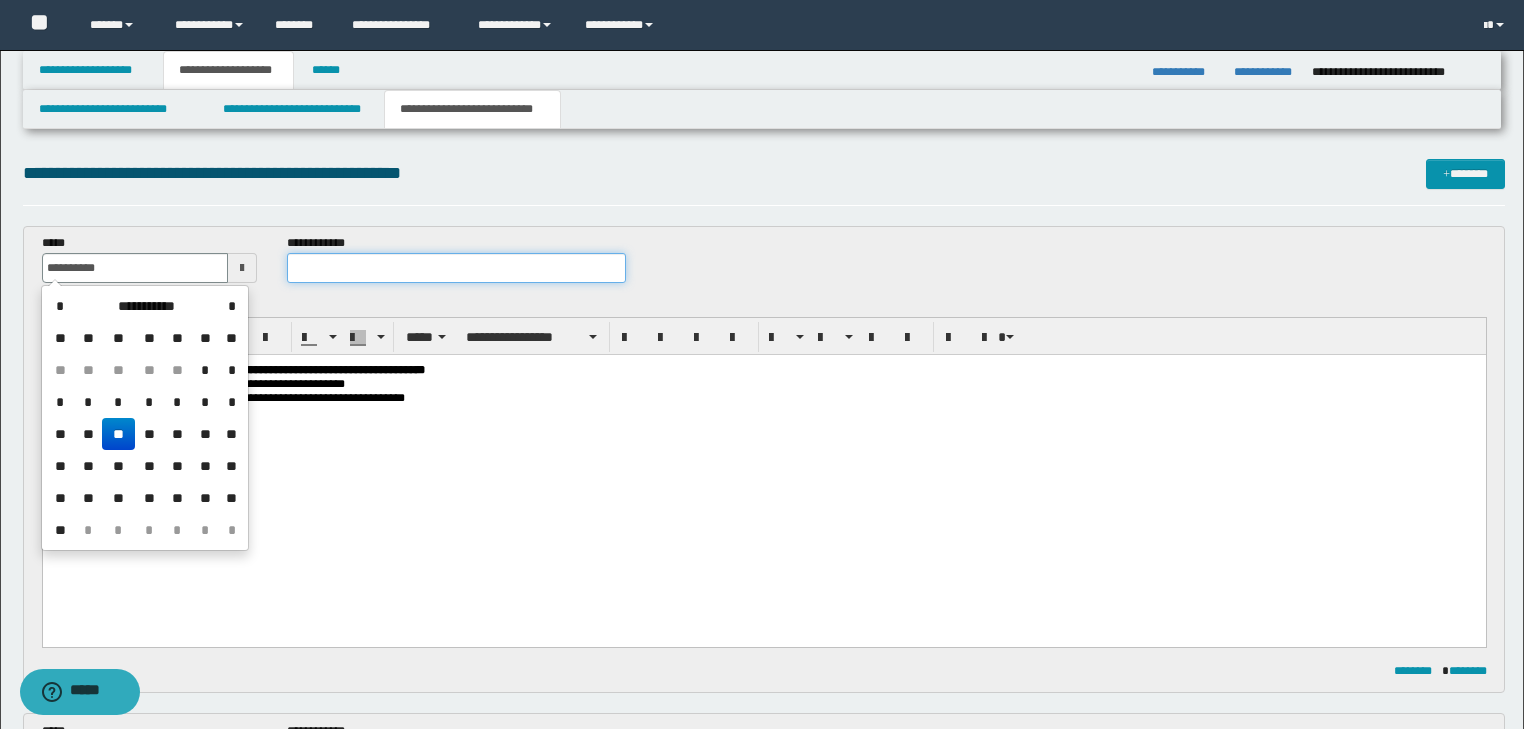 type on "**********" 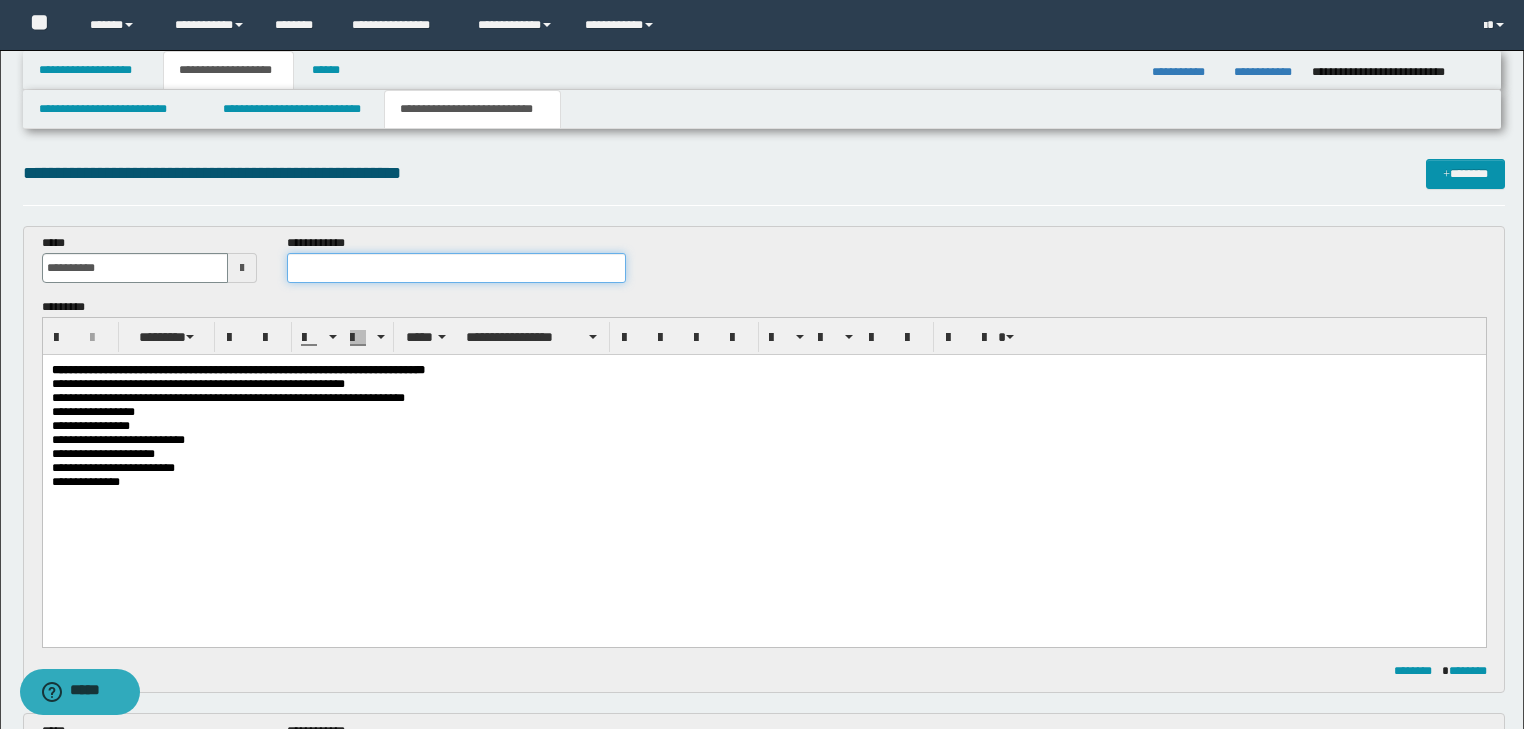 click at bounding box center [456, 268] 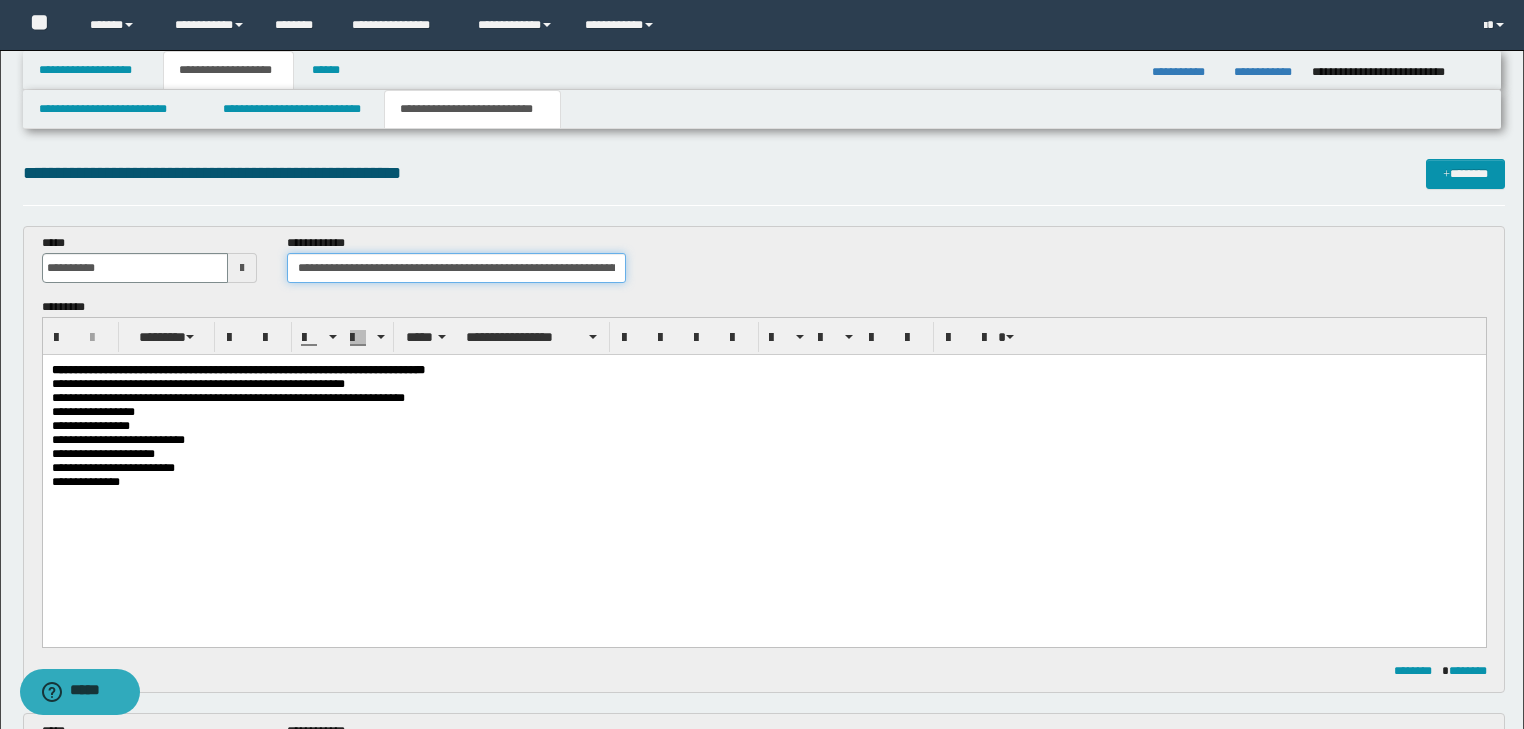 scroll, scrollTop: 0, scrollLeft: 196, axis: horizontal 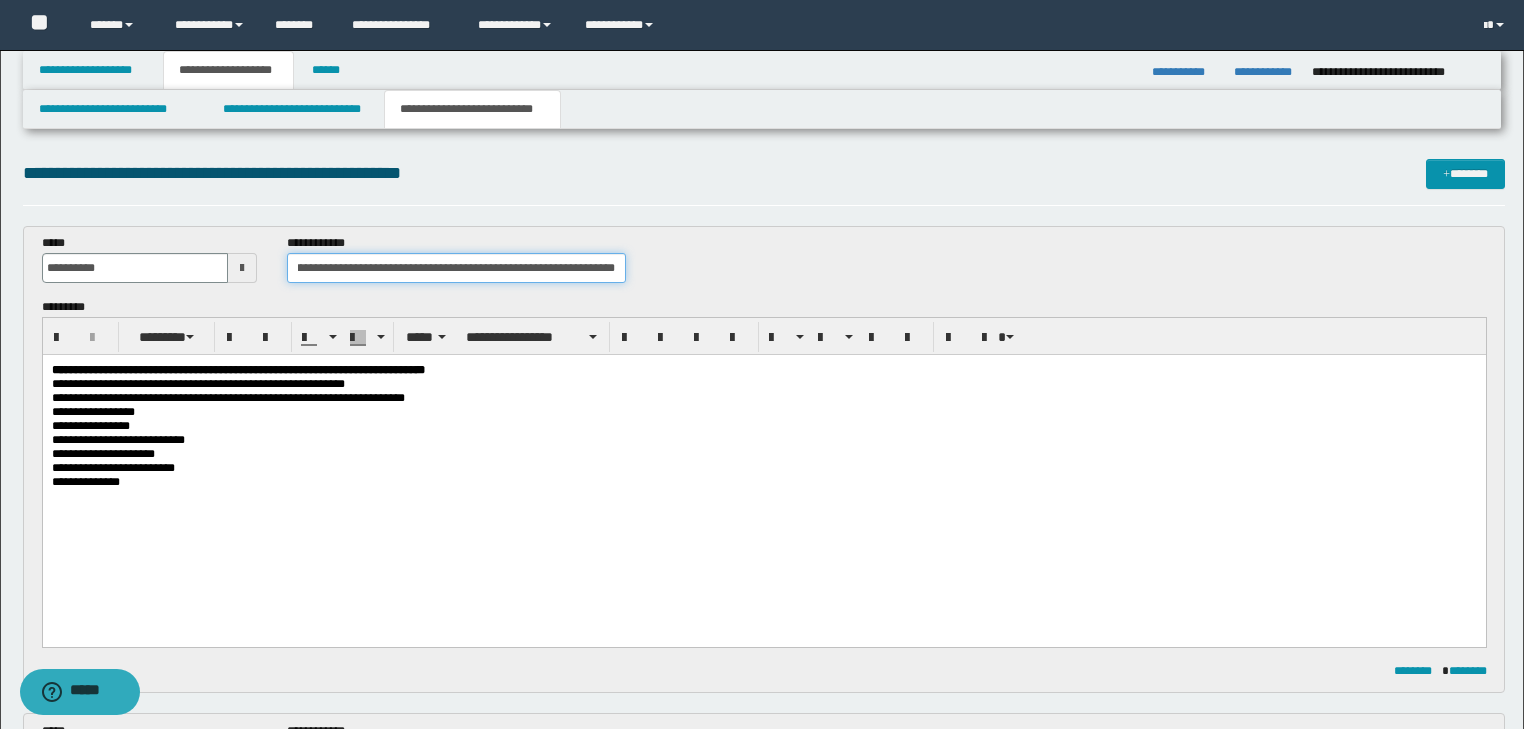 drag, startPoint x: 355, startPoint y: 268, endPoint x: 686, endPoint y: 284, distance: 331.38647 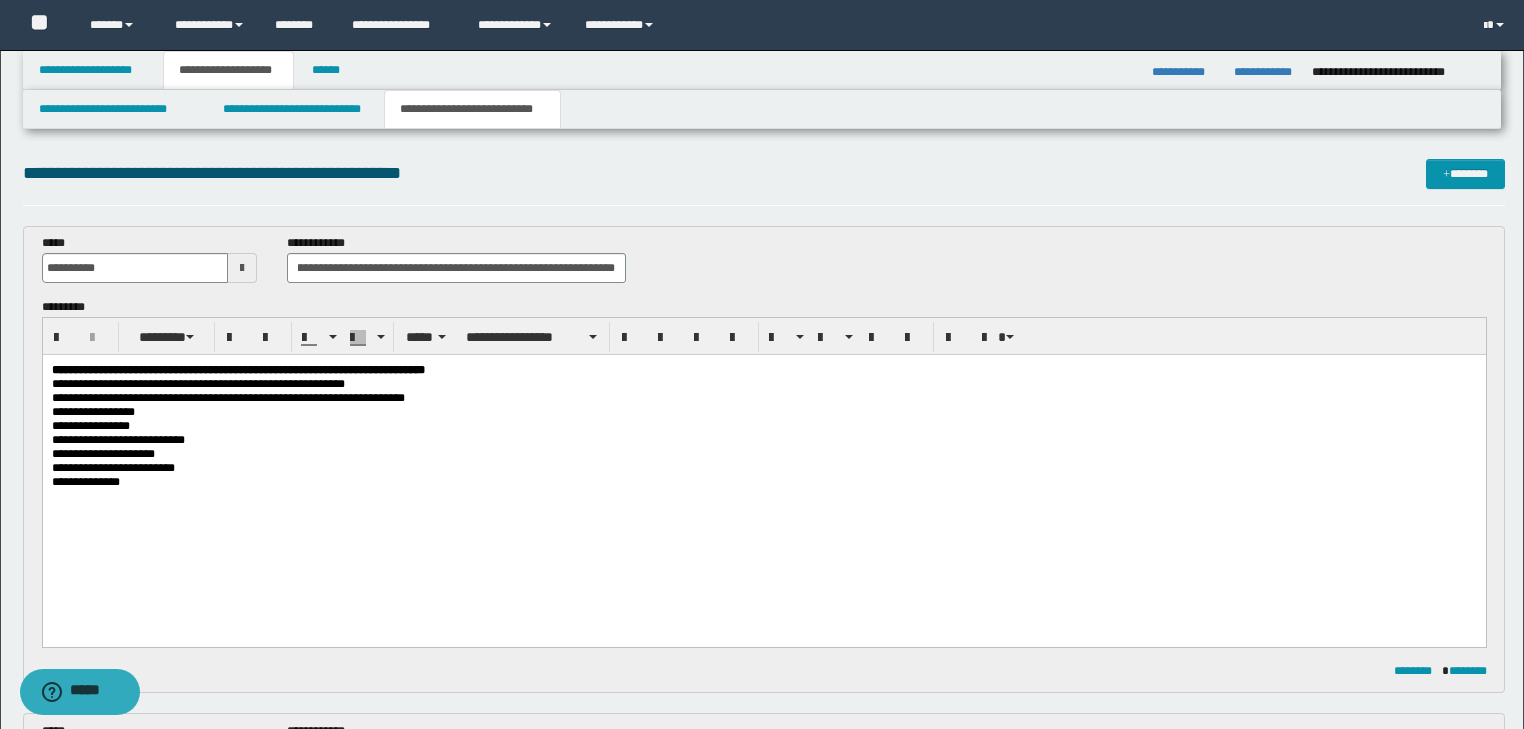 click on "**********" at bounding box center (456, 266) 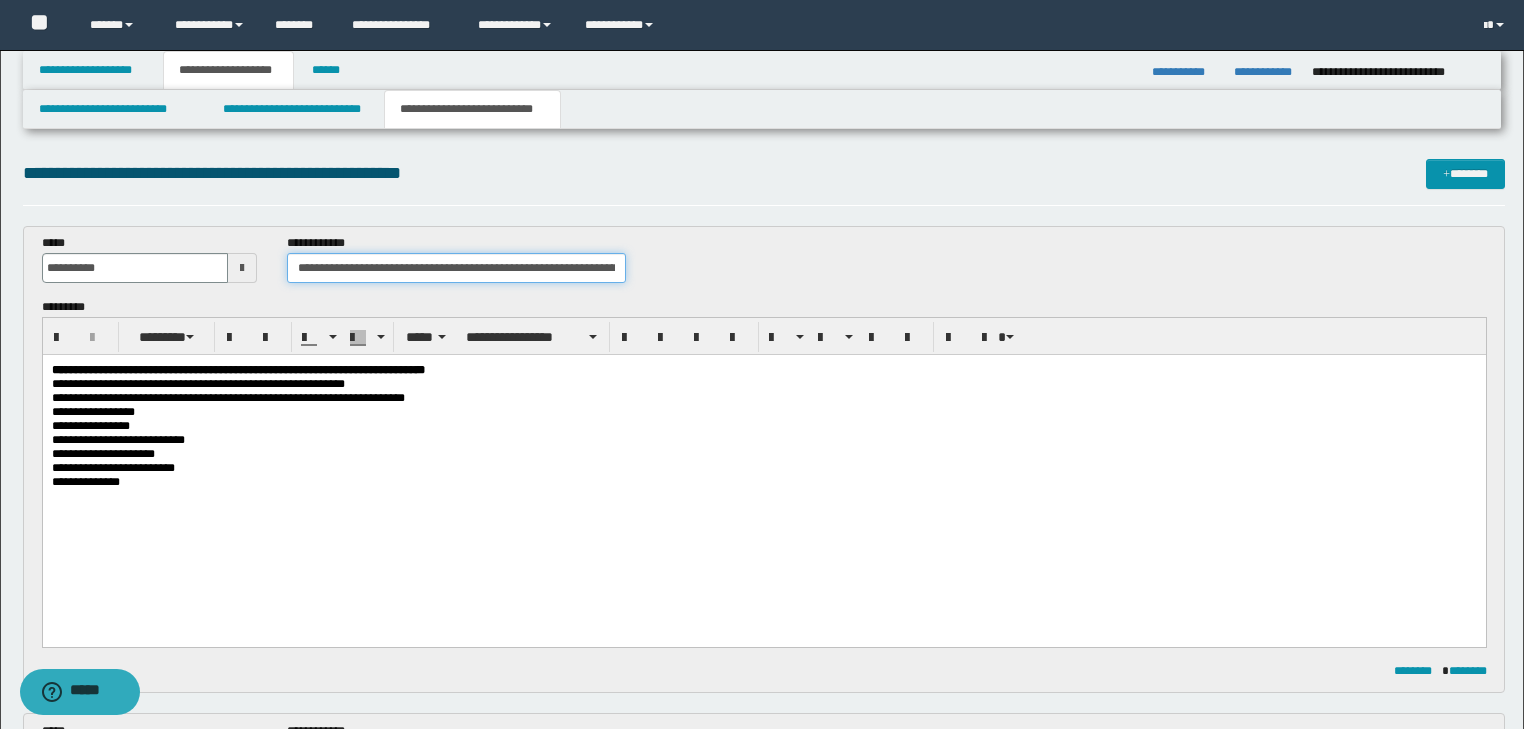 drag, startPoint x: 554, startPoint y: 265, endPoint x: 394, endPoint y: 304, distance: 164.68454 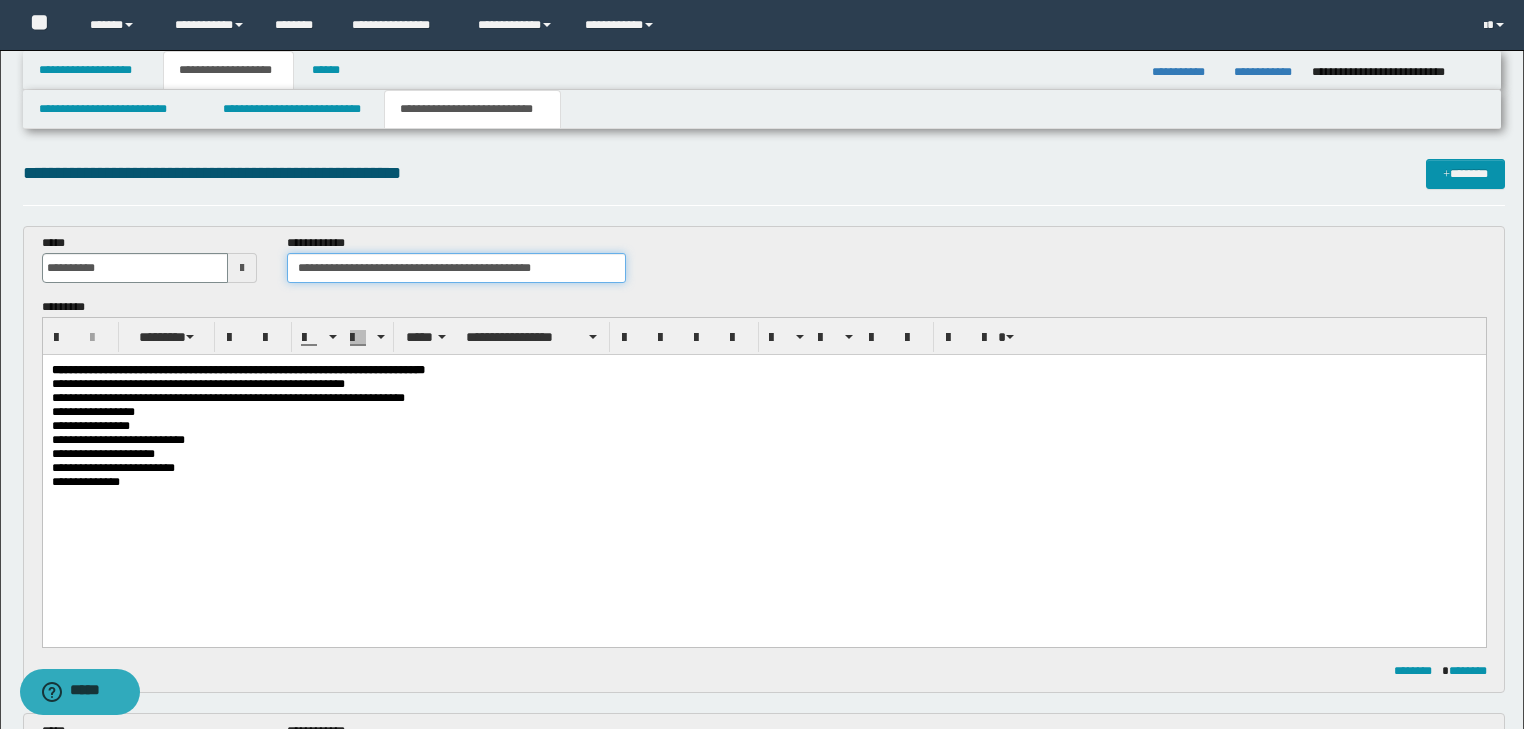scroll, scrollTop: 400, scrollLeft: 0, axis: vertical 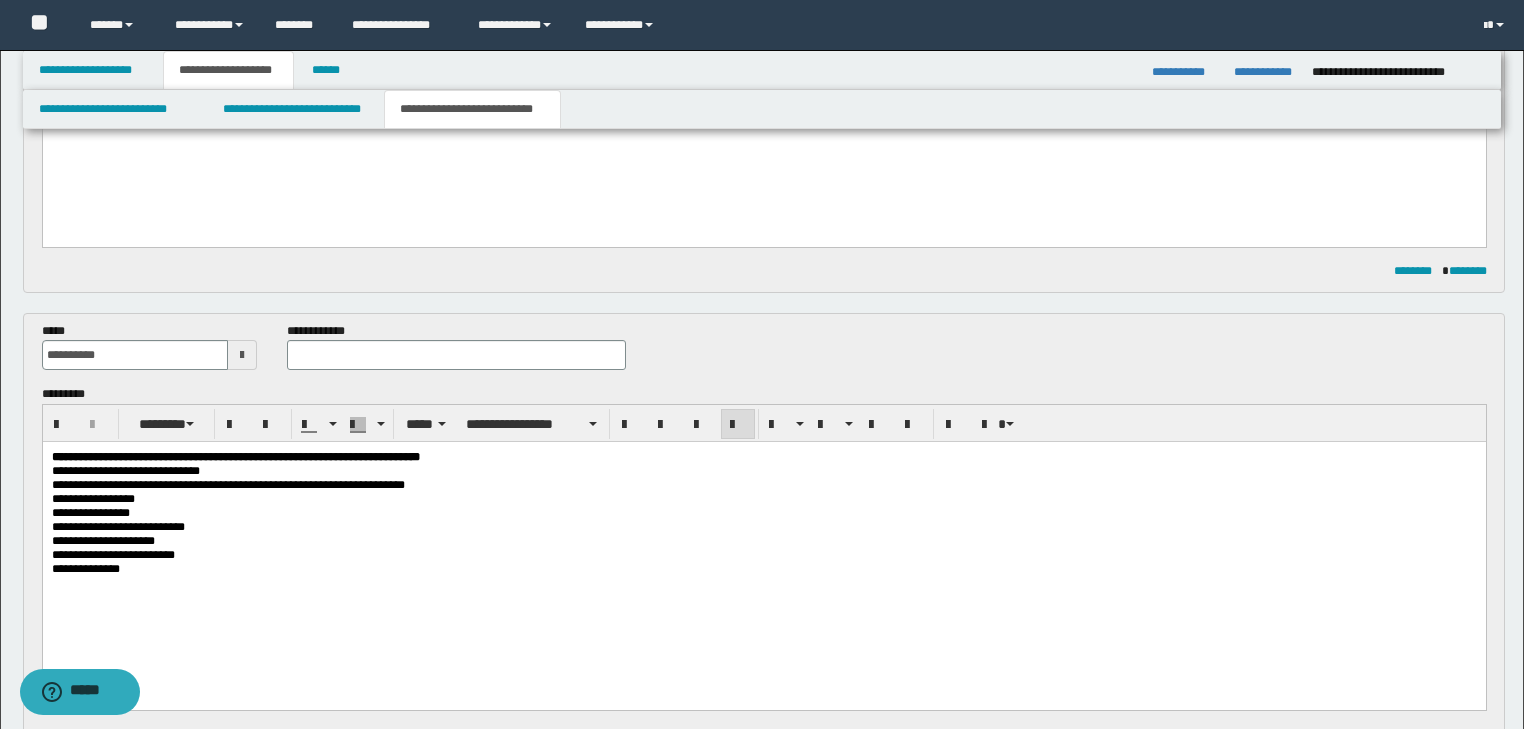 type on "**********" 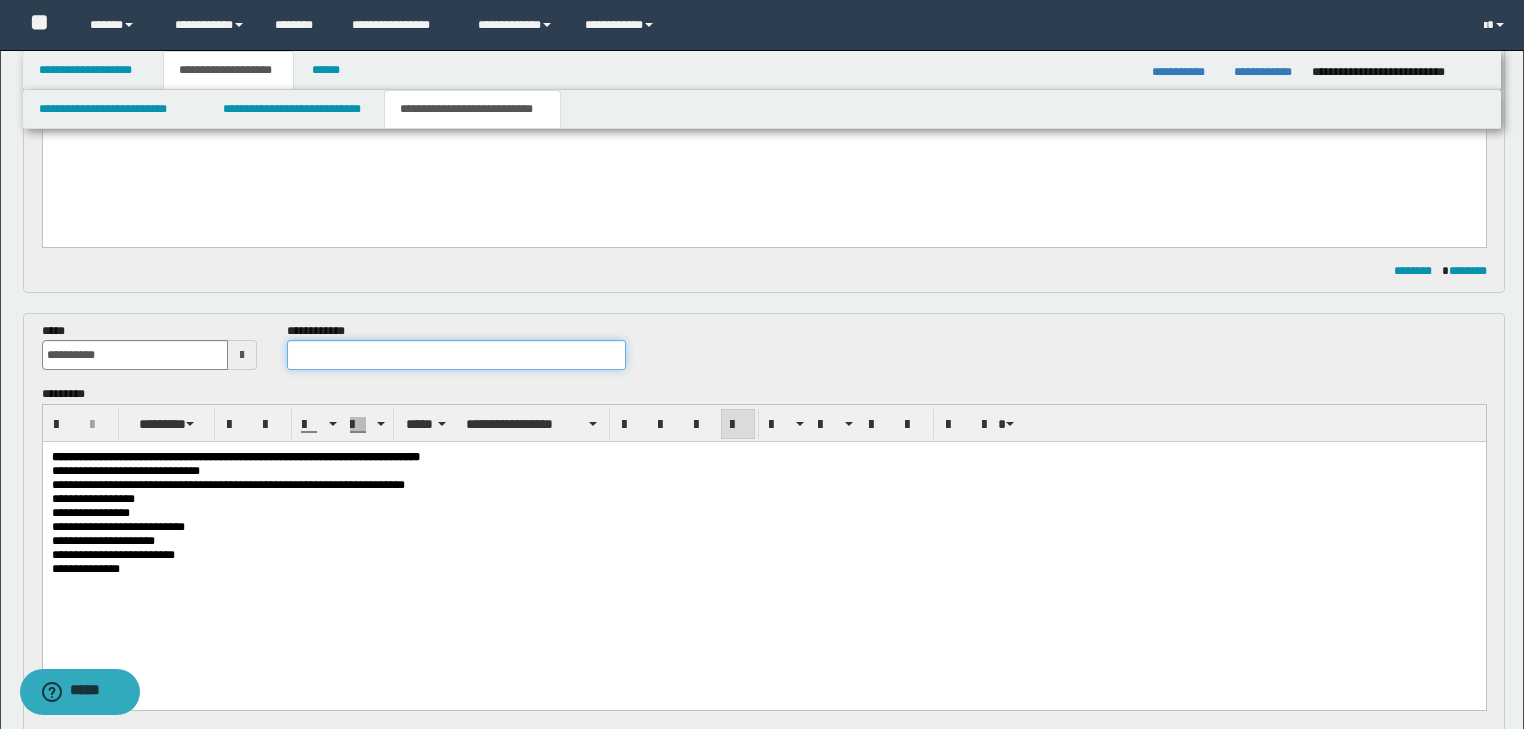 click at bounding box center (456, 355) 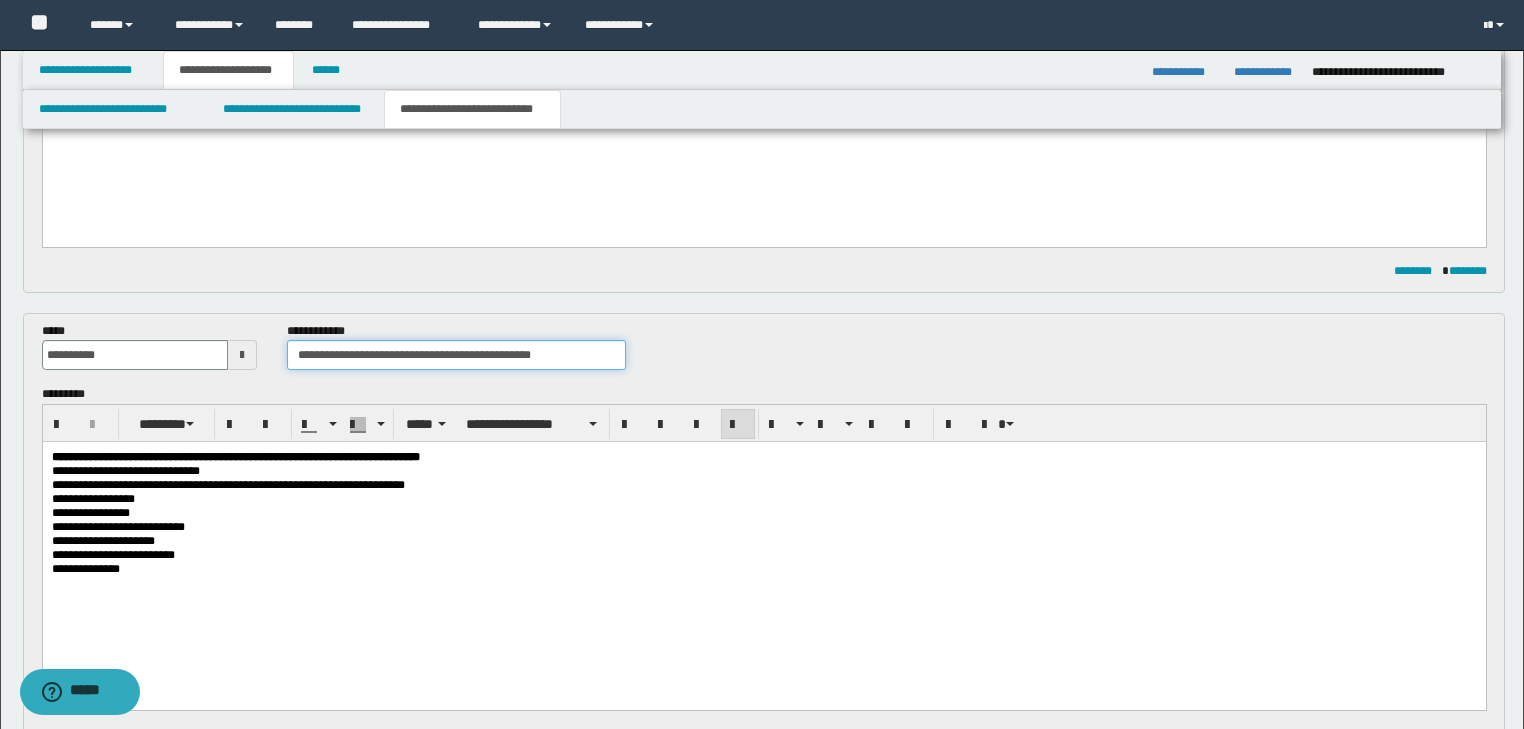type on "**********" 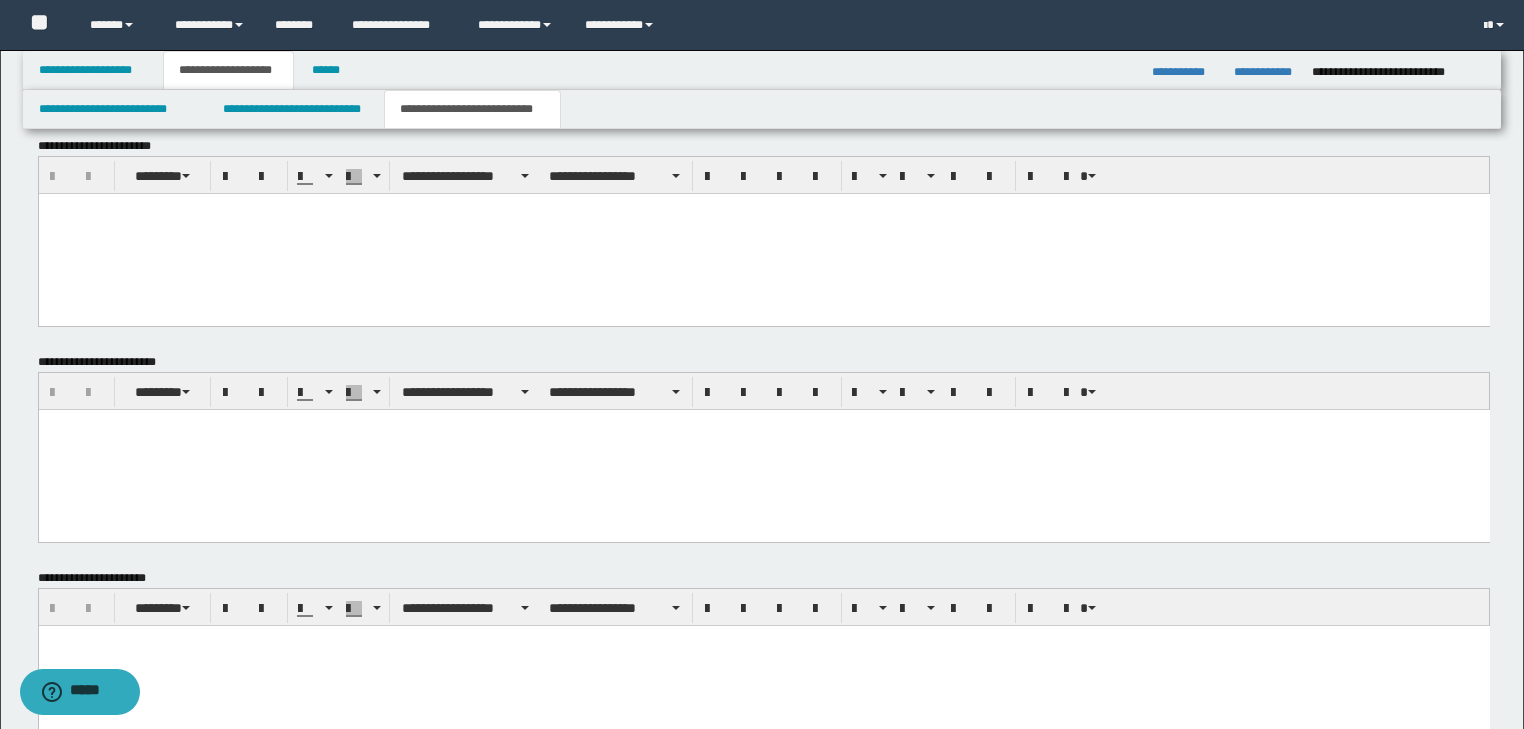 scroll, scrollTop: 1406, scrollLeft: 0, axis: vertical 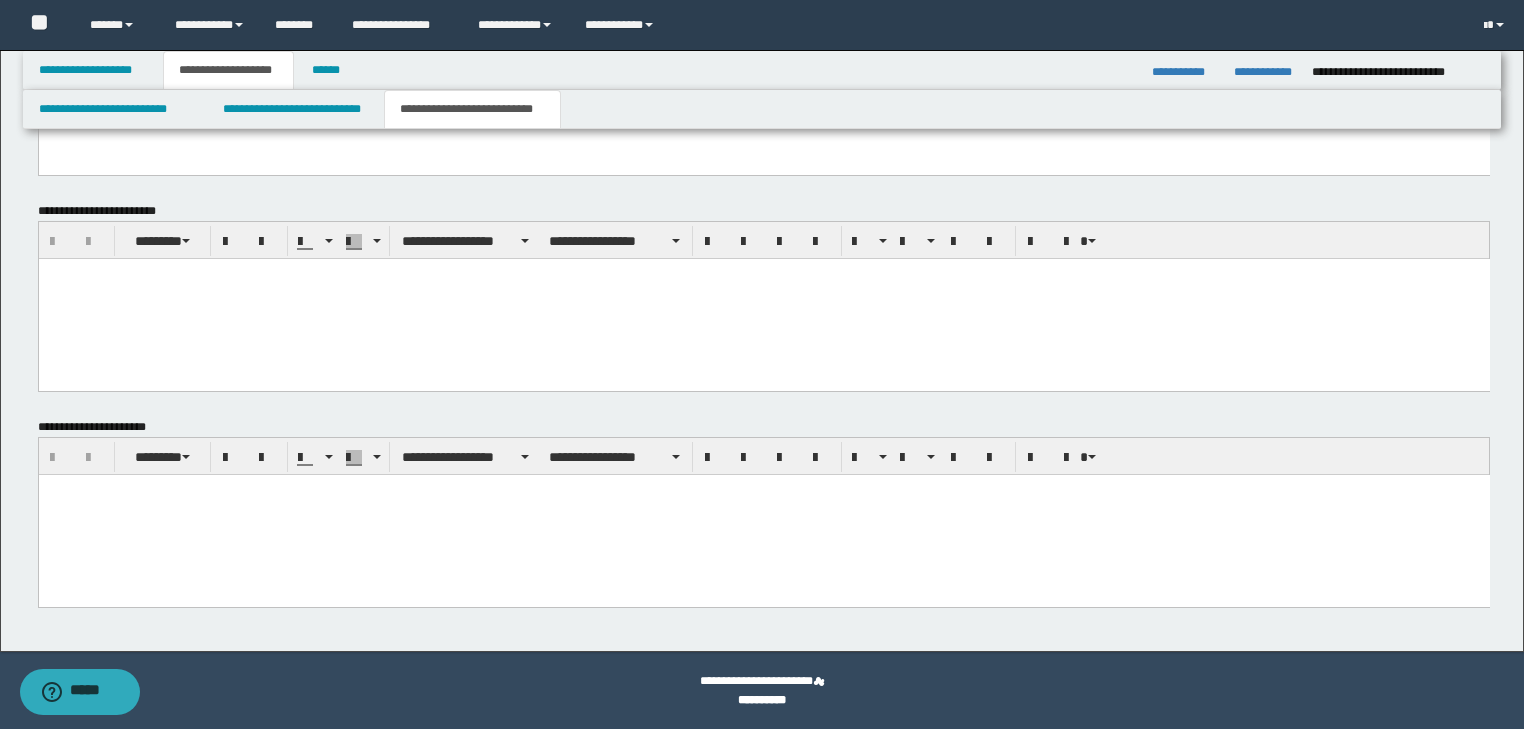 click at bounding box center [763, 514] 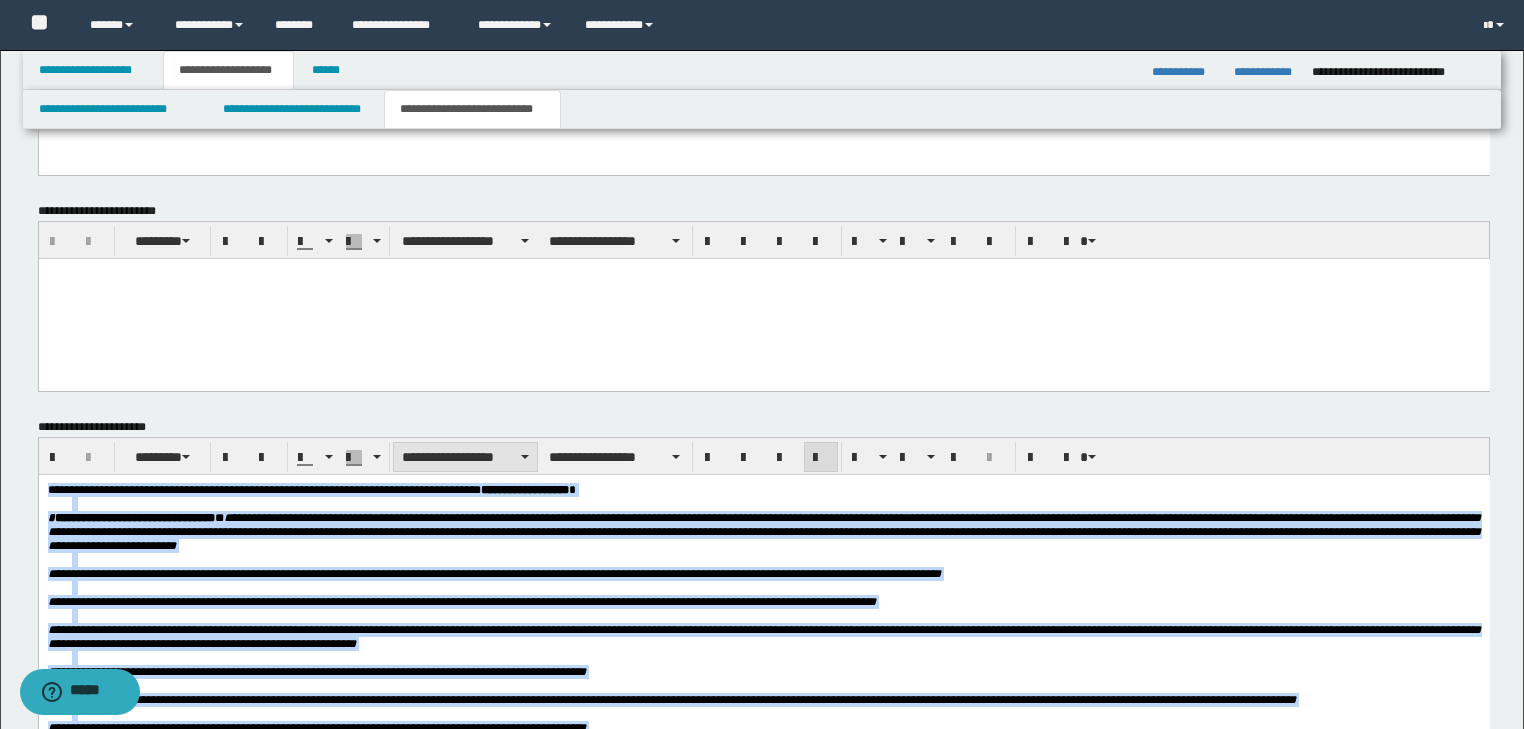 click on "**********" at bounding box center [465, 457] 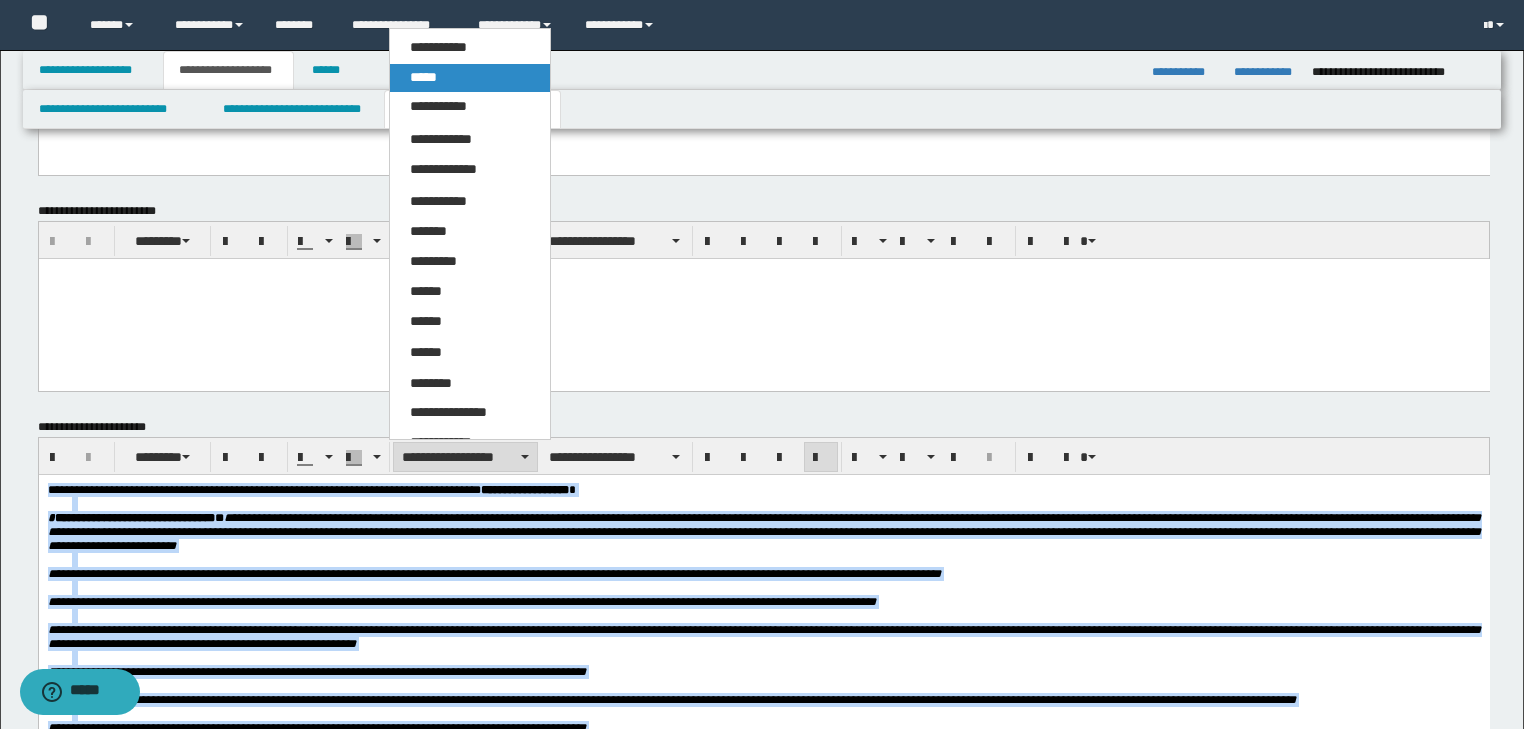 click on "*****" at bounding box center [423, 77] 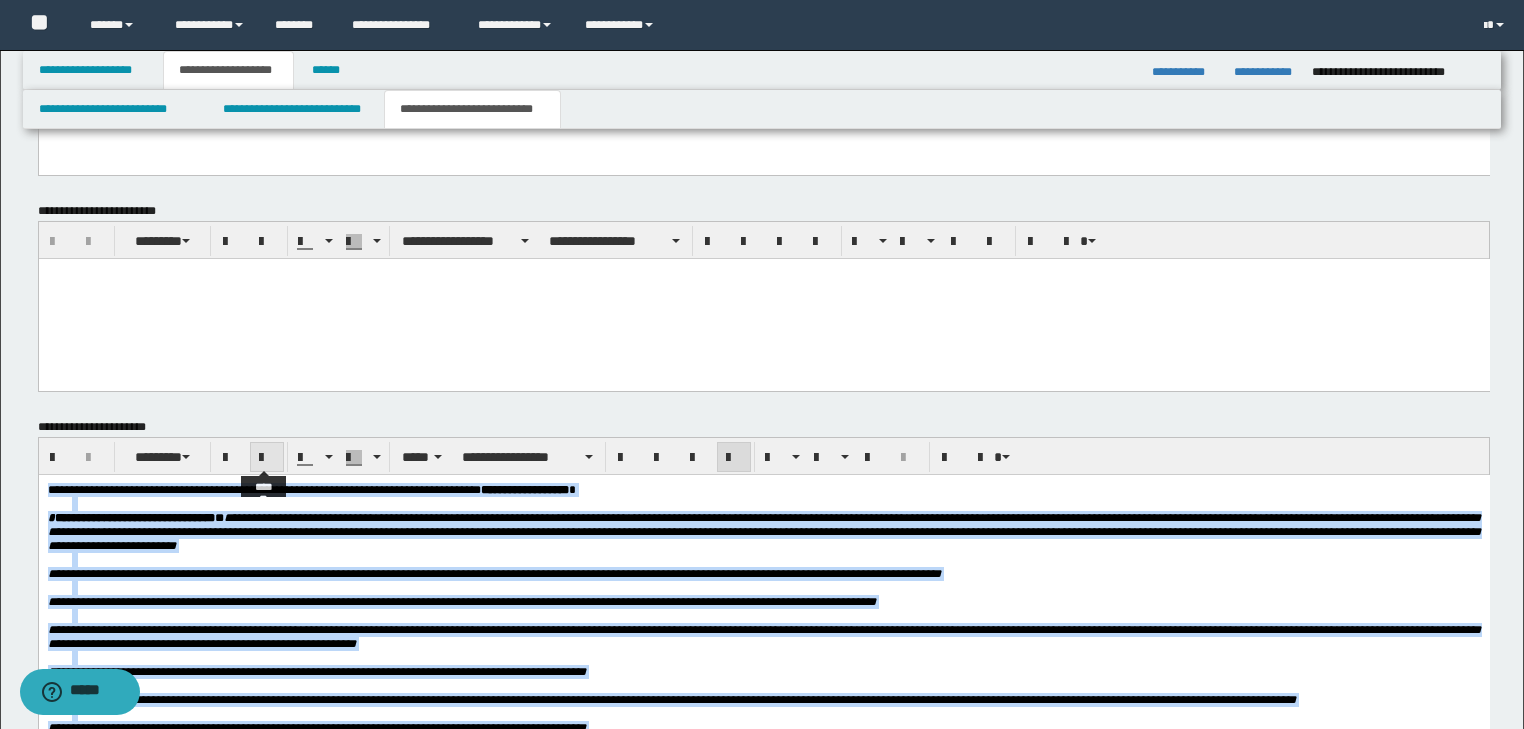 click at bounding box center (267, 458) 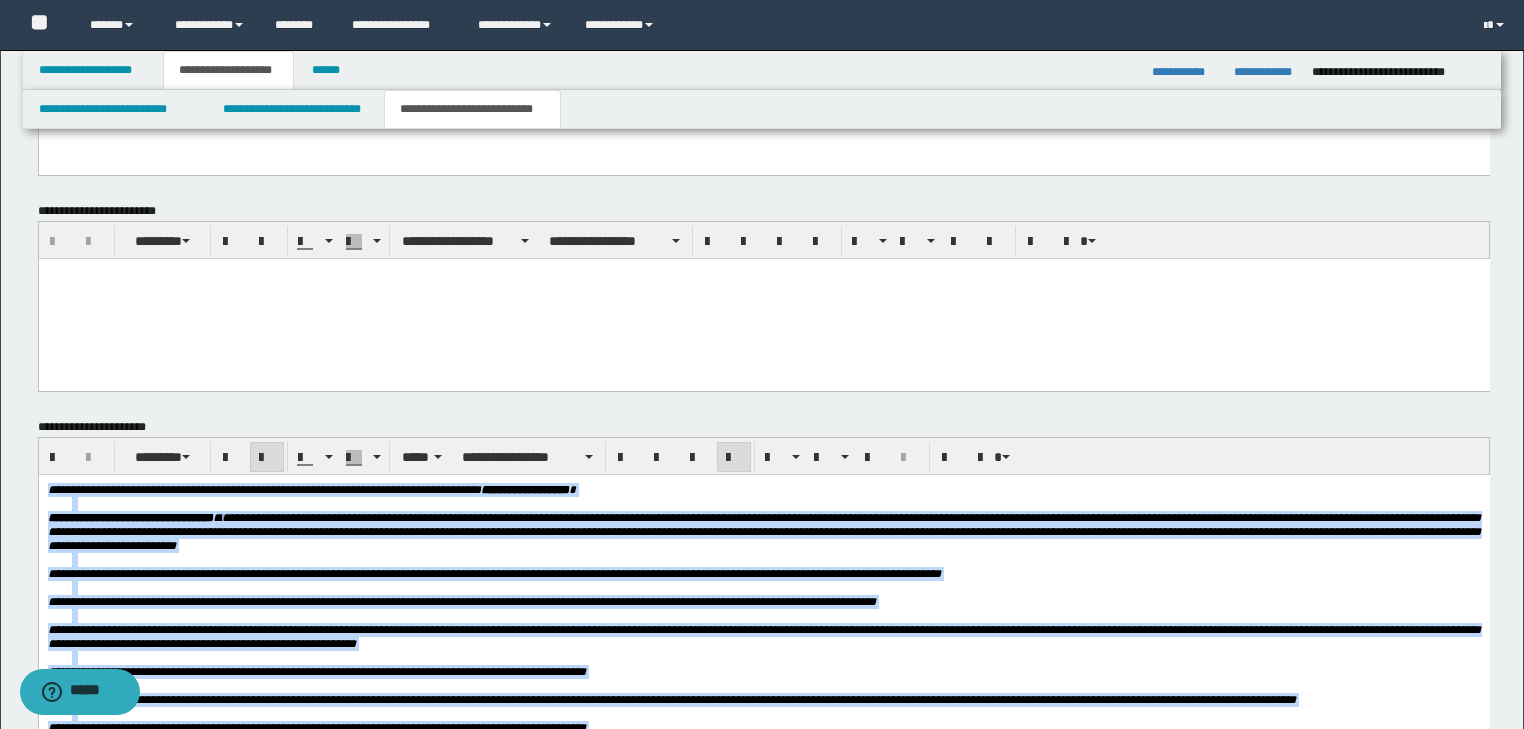 click at bounding box center [267, 458] 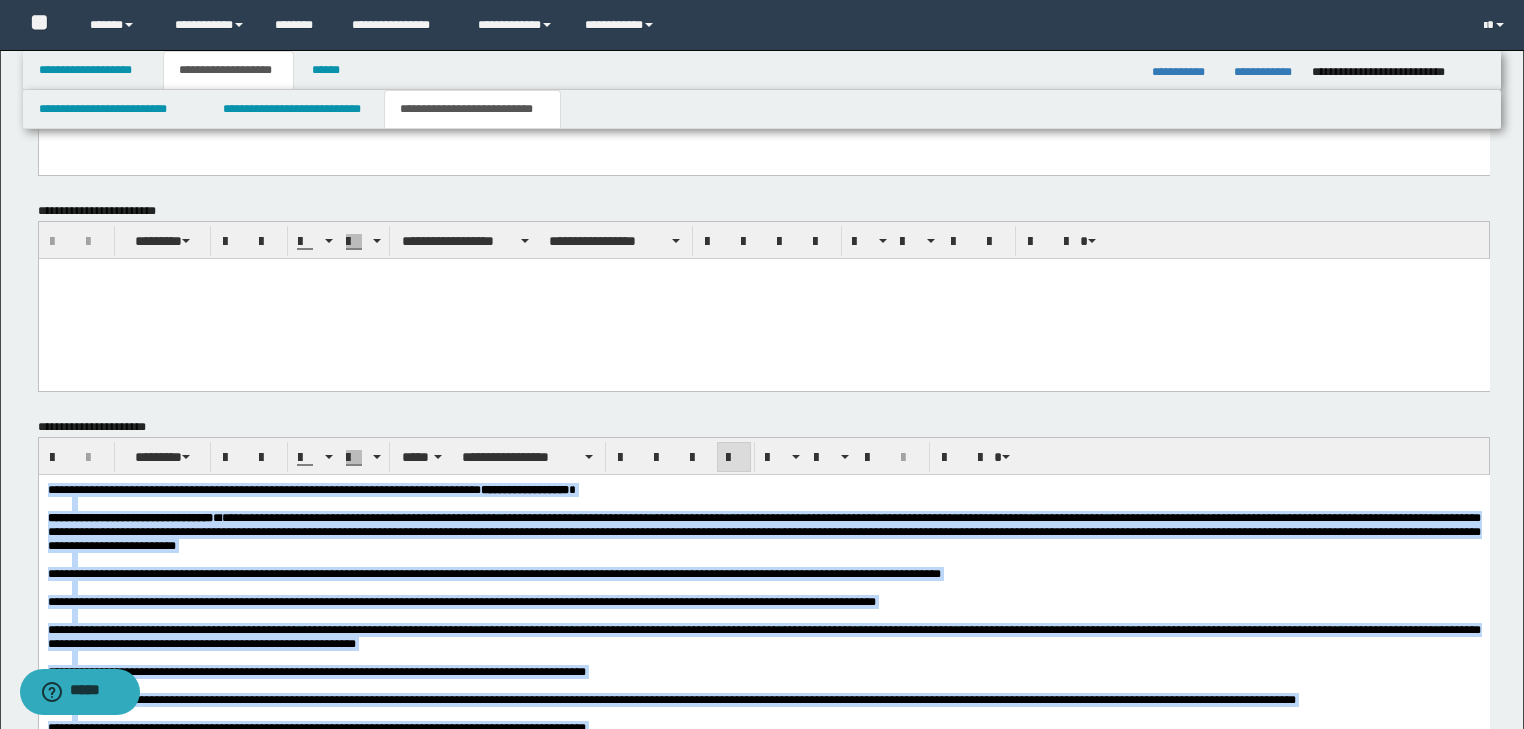 click on "**********" at bounding box center (461, 601) 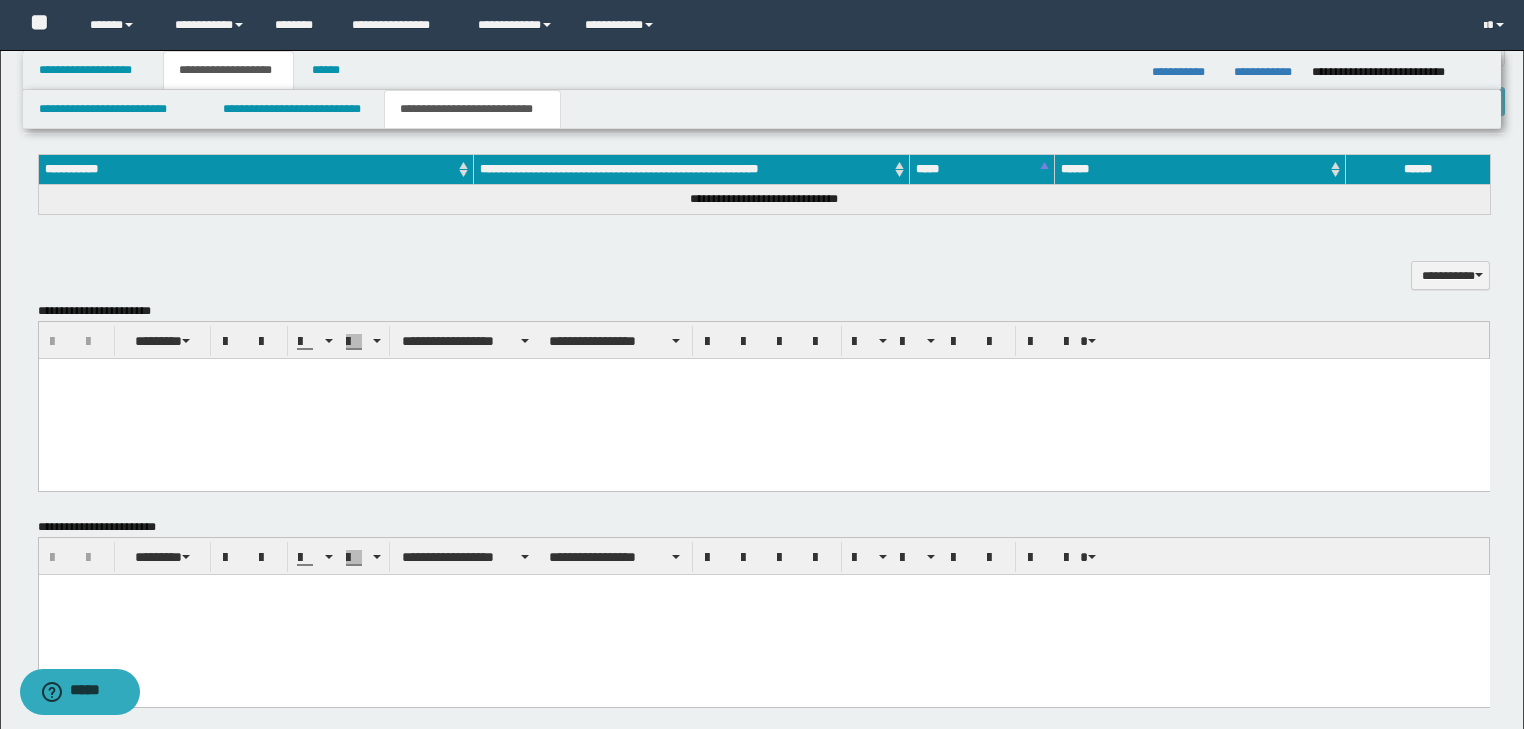 scroll, scrollTop: 942, scrollLeft: 0, axis: vertical 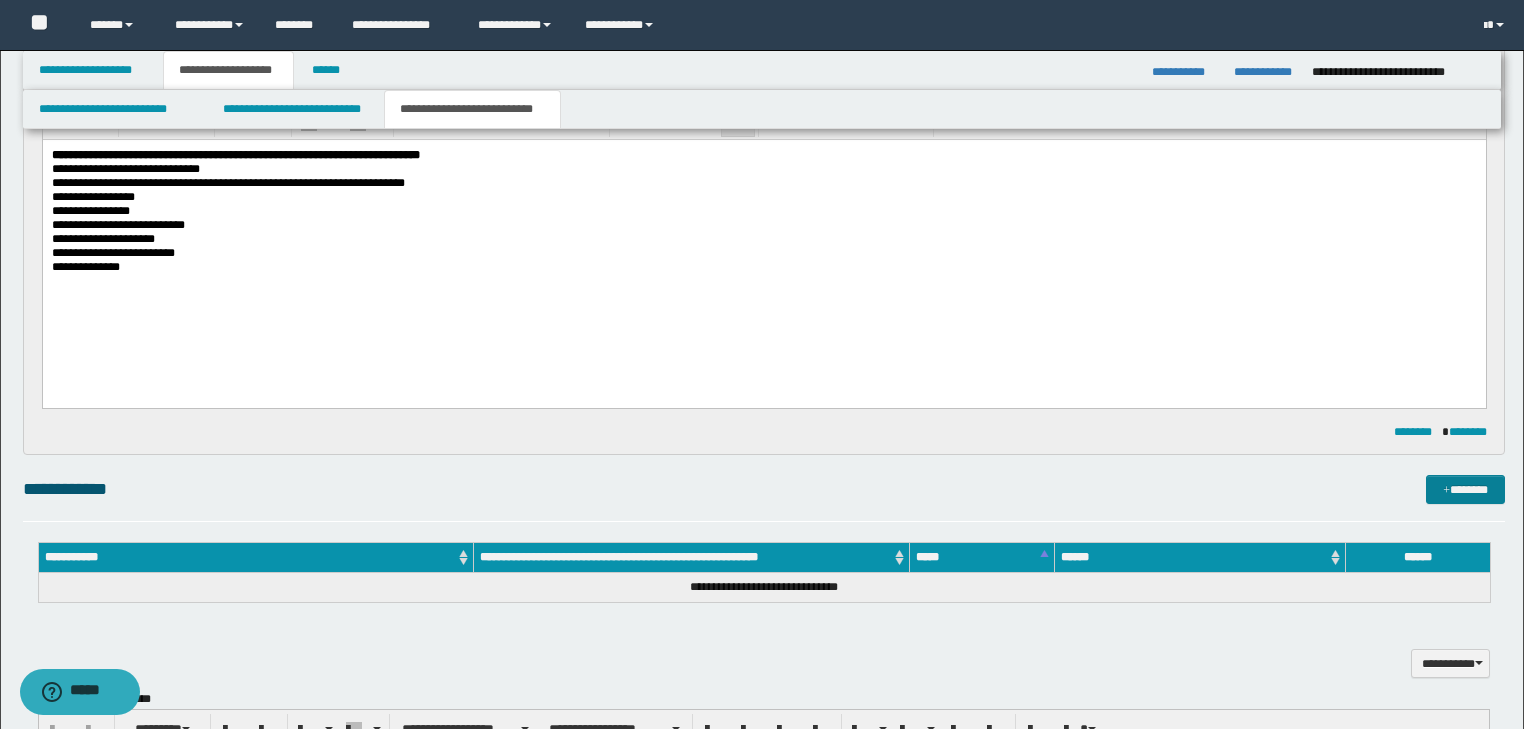 click on "*******" at bounding box center (1465, 490) 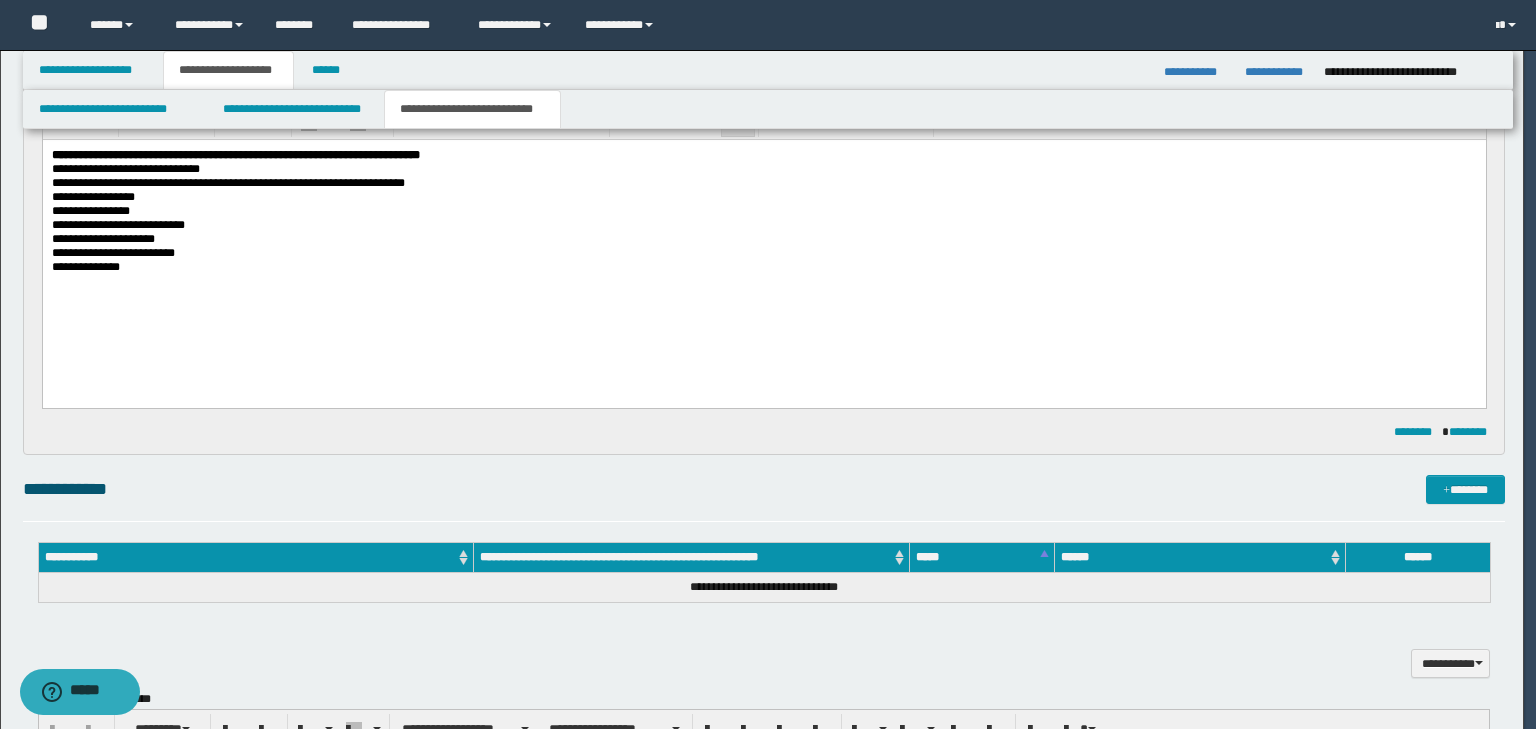 type 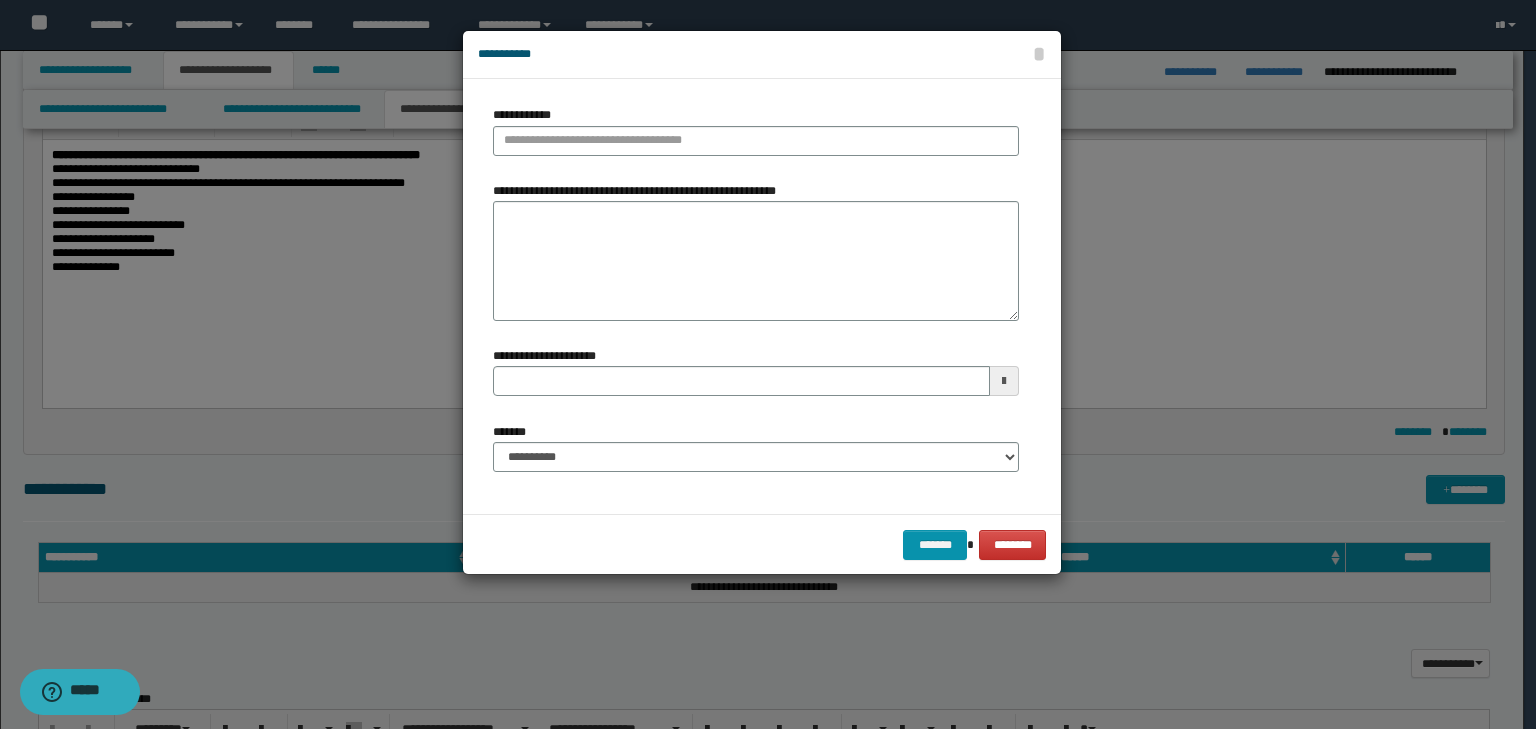 type 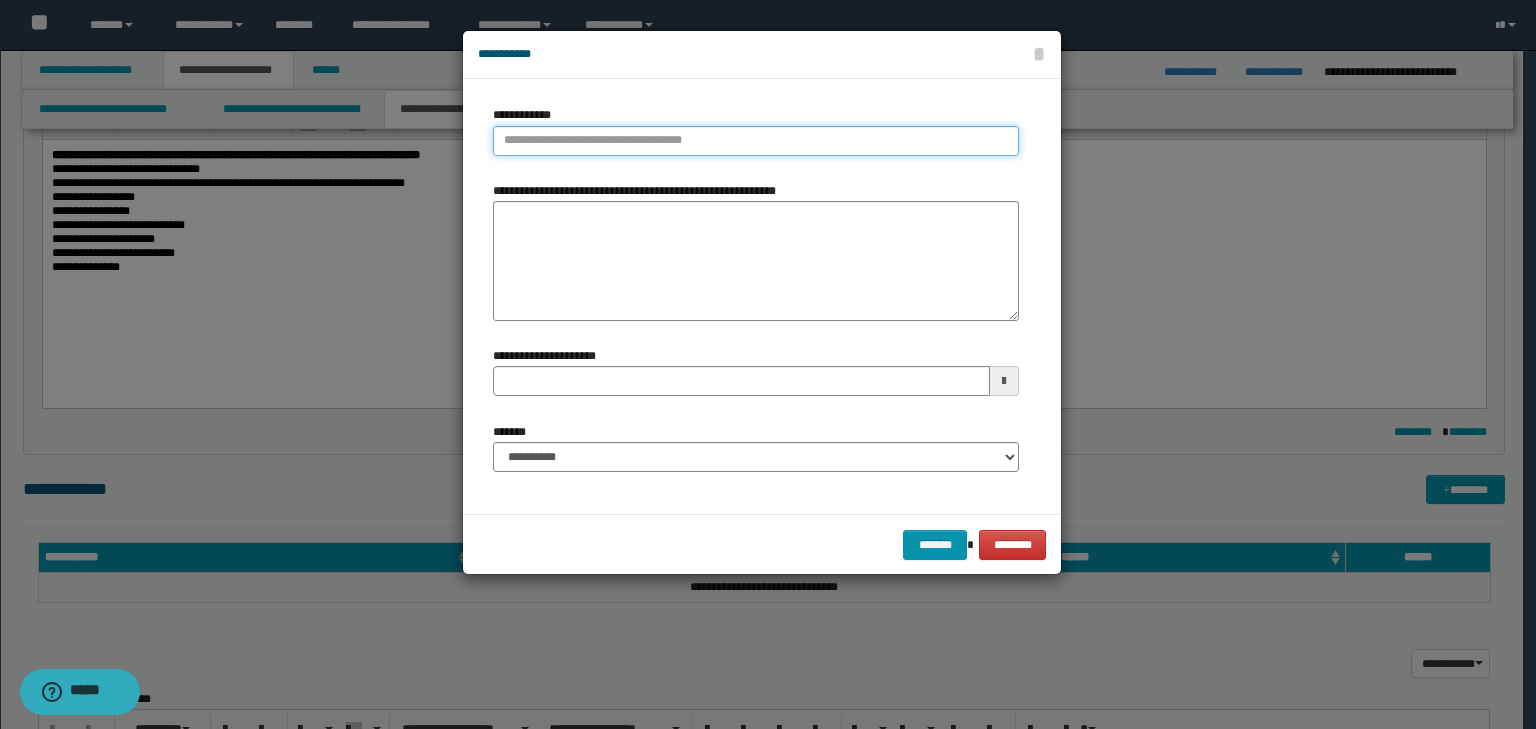 click on "**********" at bounding box center (756, 141) 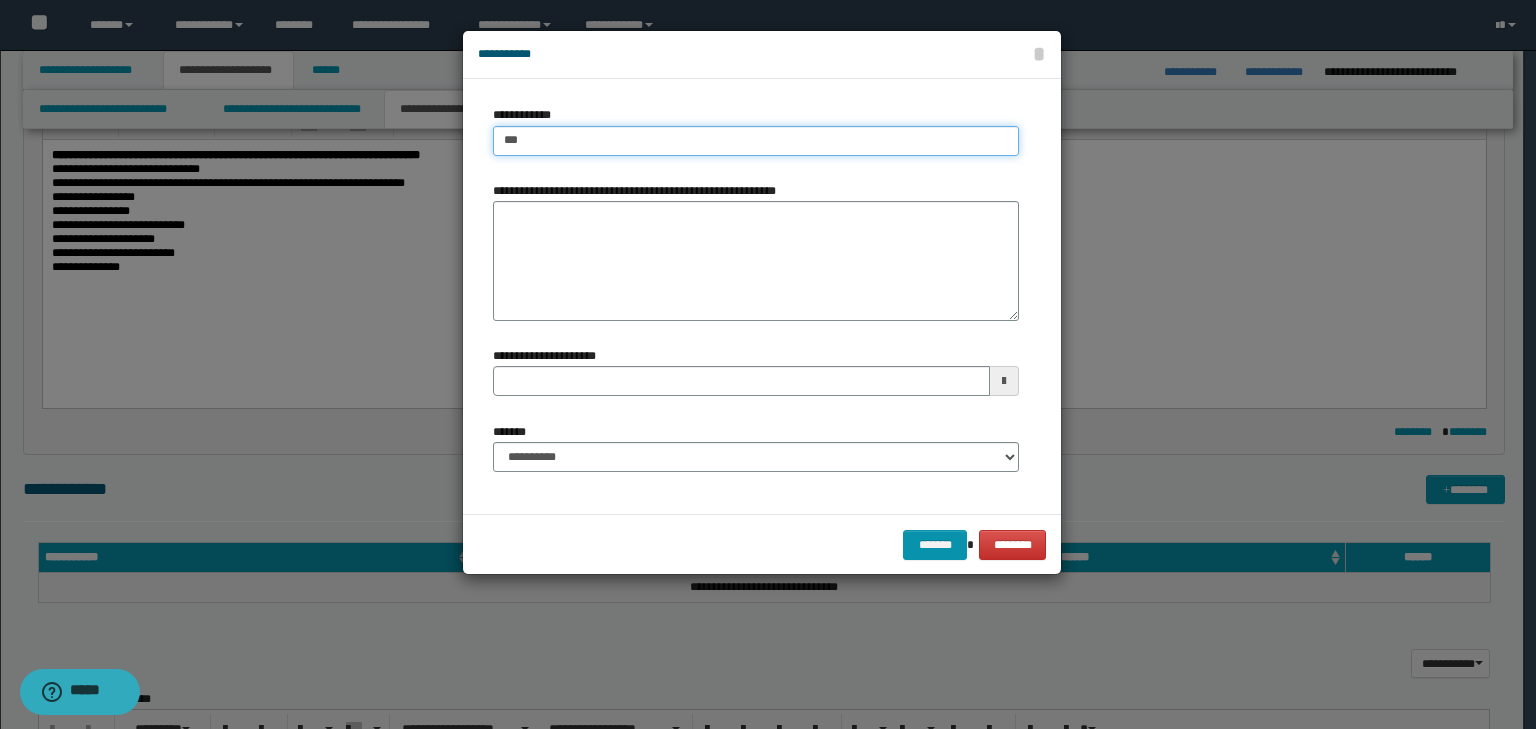 type on "****" 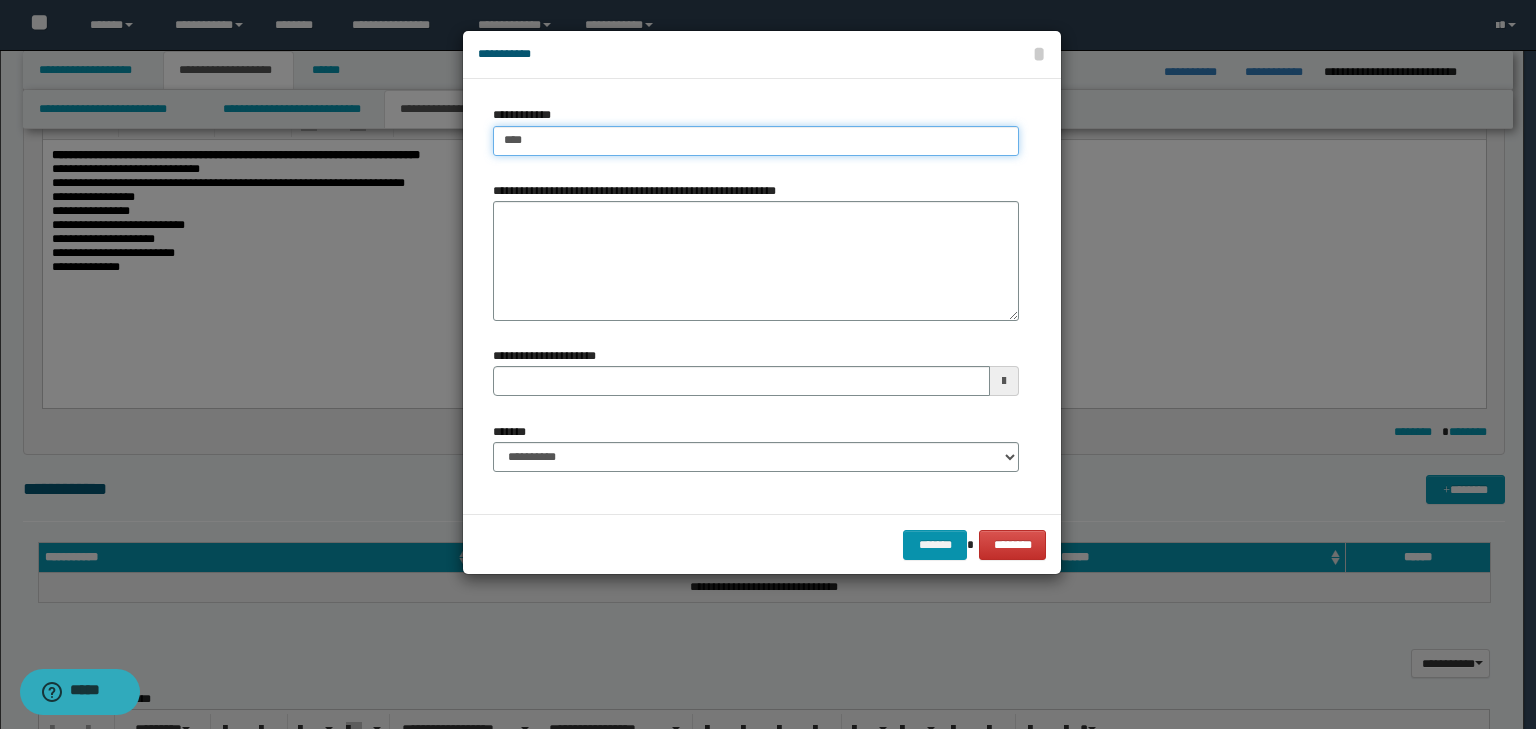 type on "****" 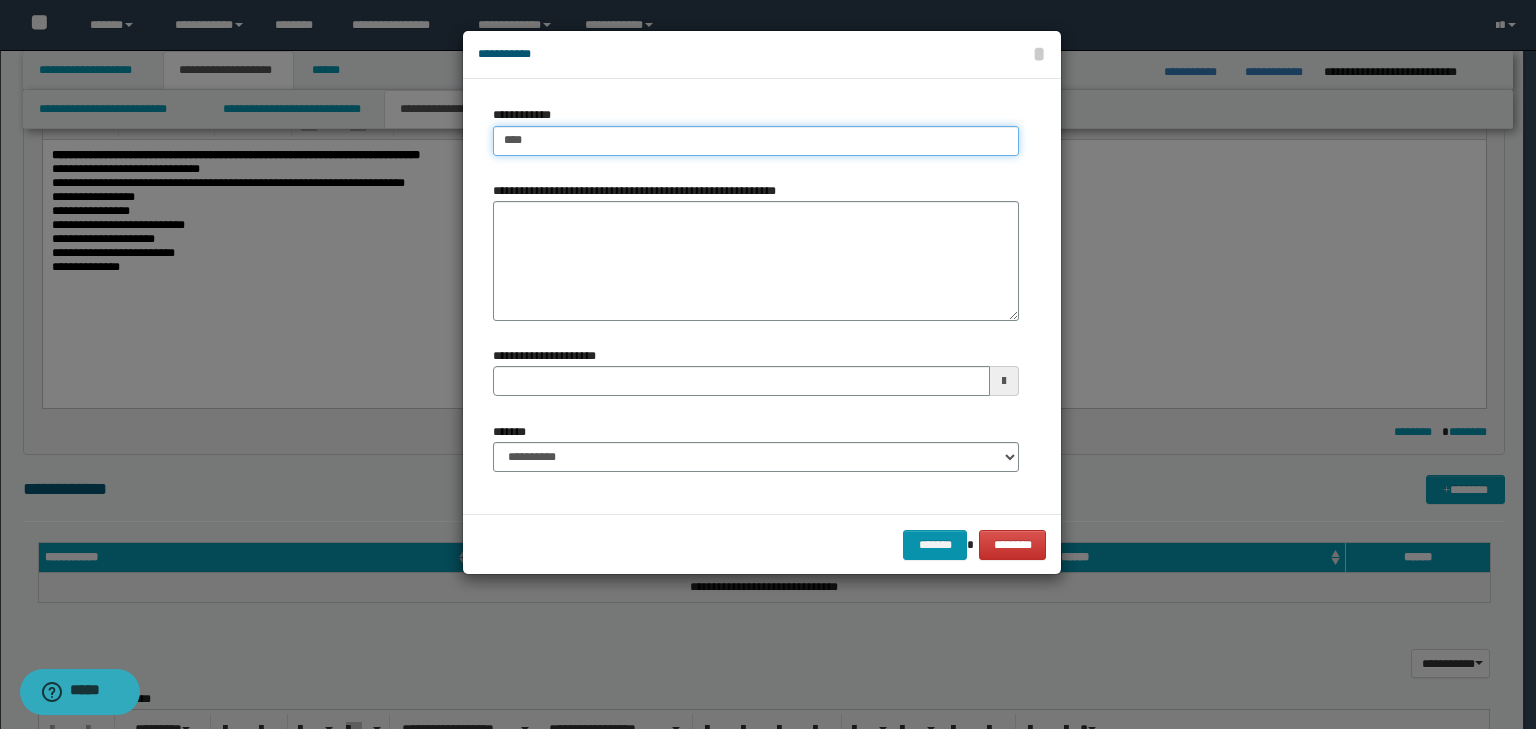 type on "****" 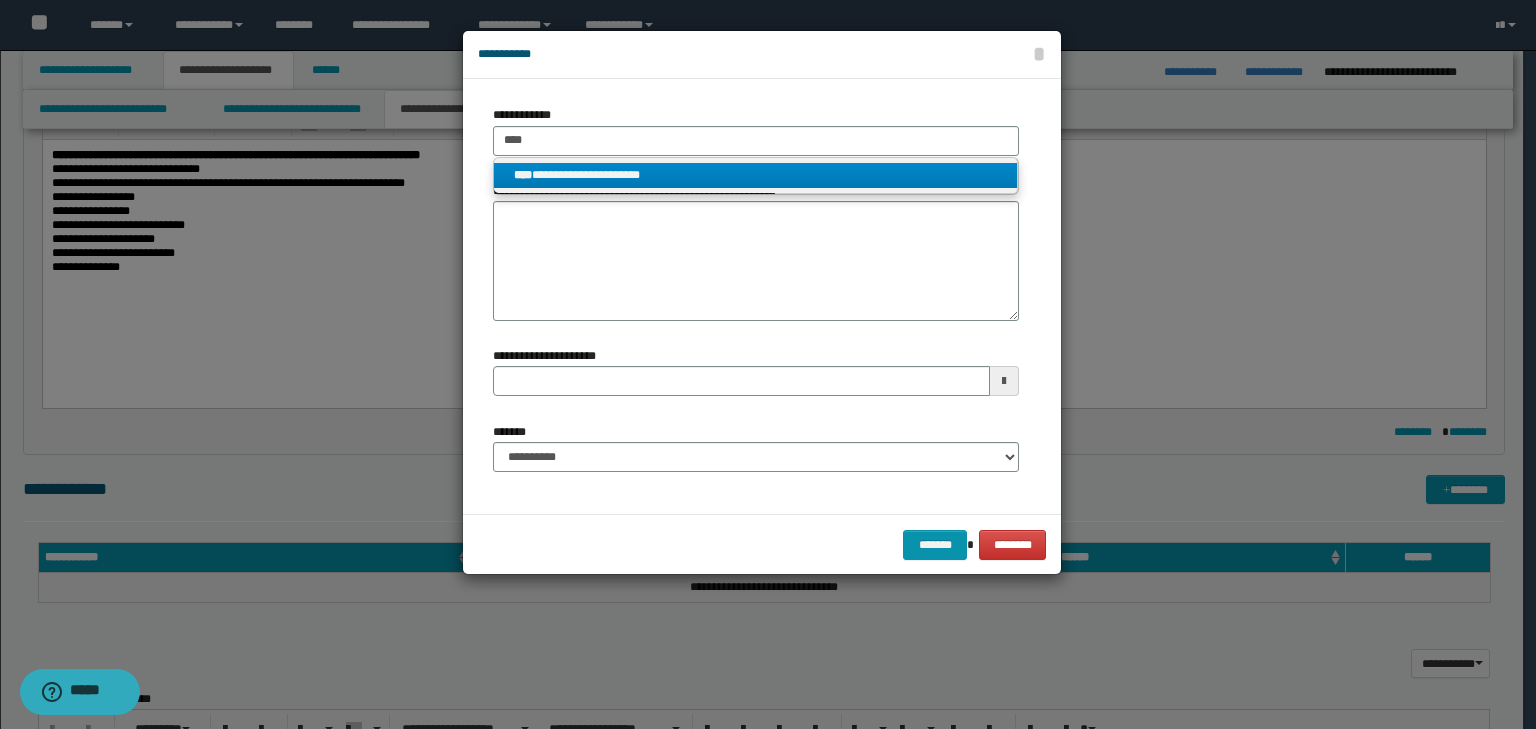 click on "**********" at bounding box center (756, 175) 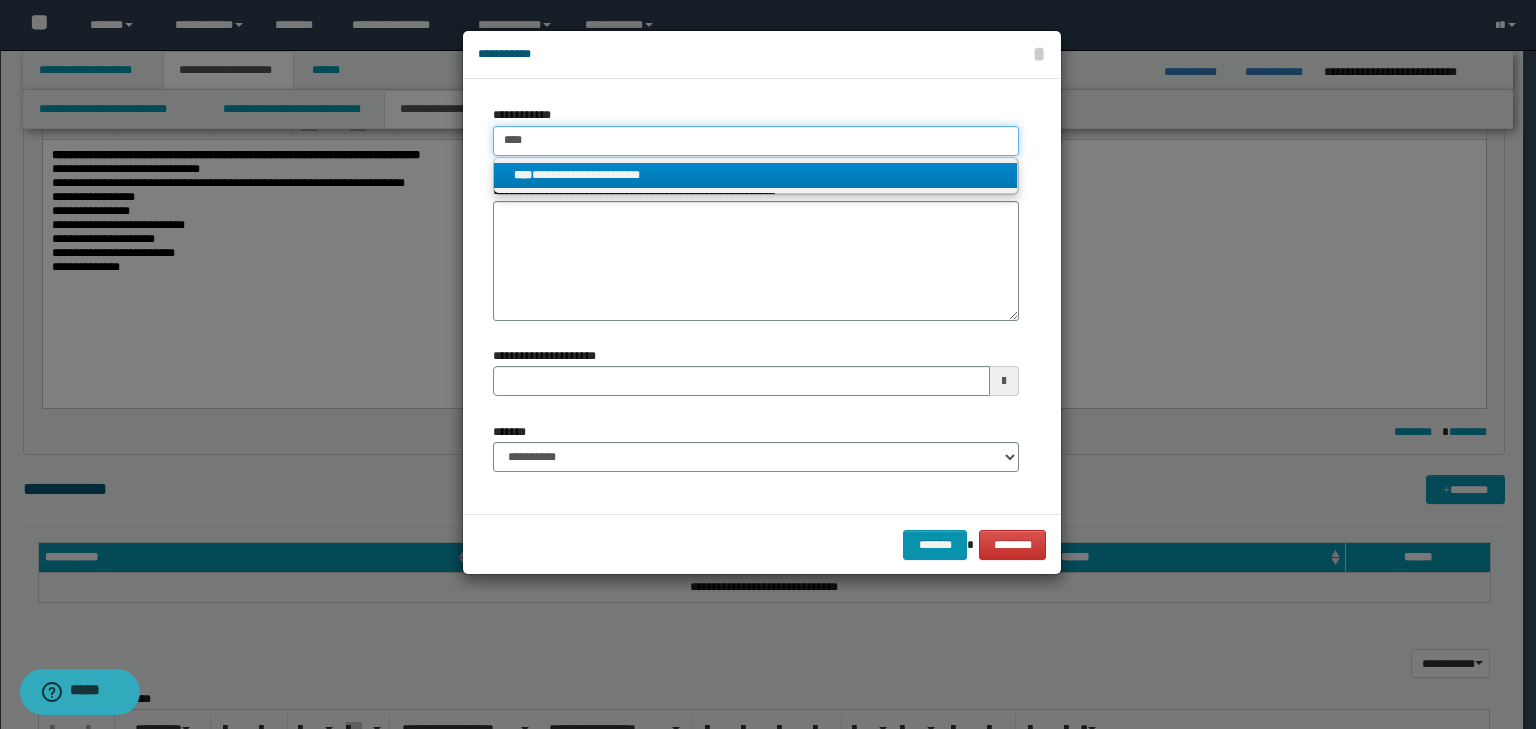 type 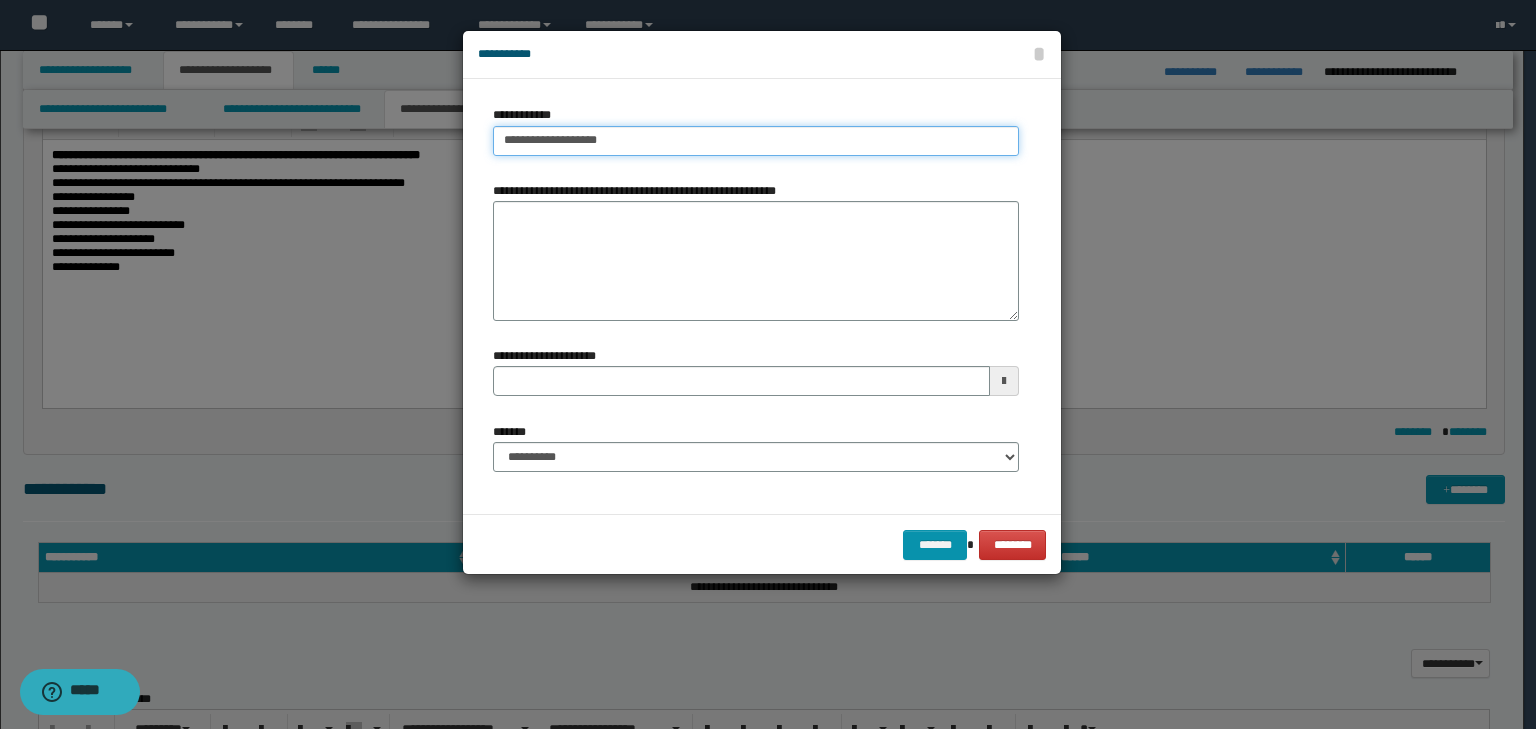 type on "**********" 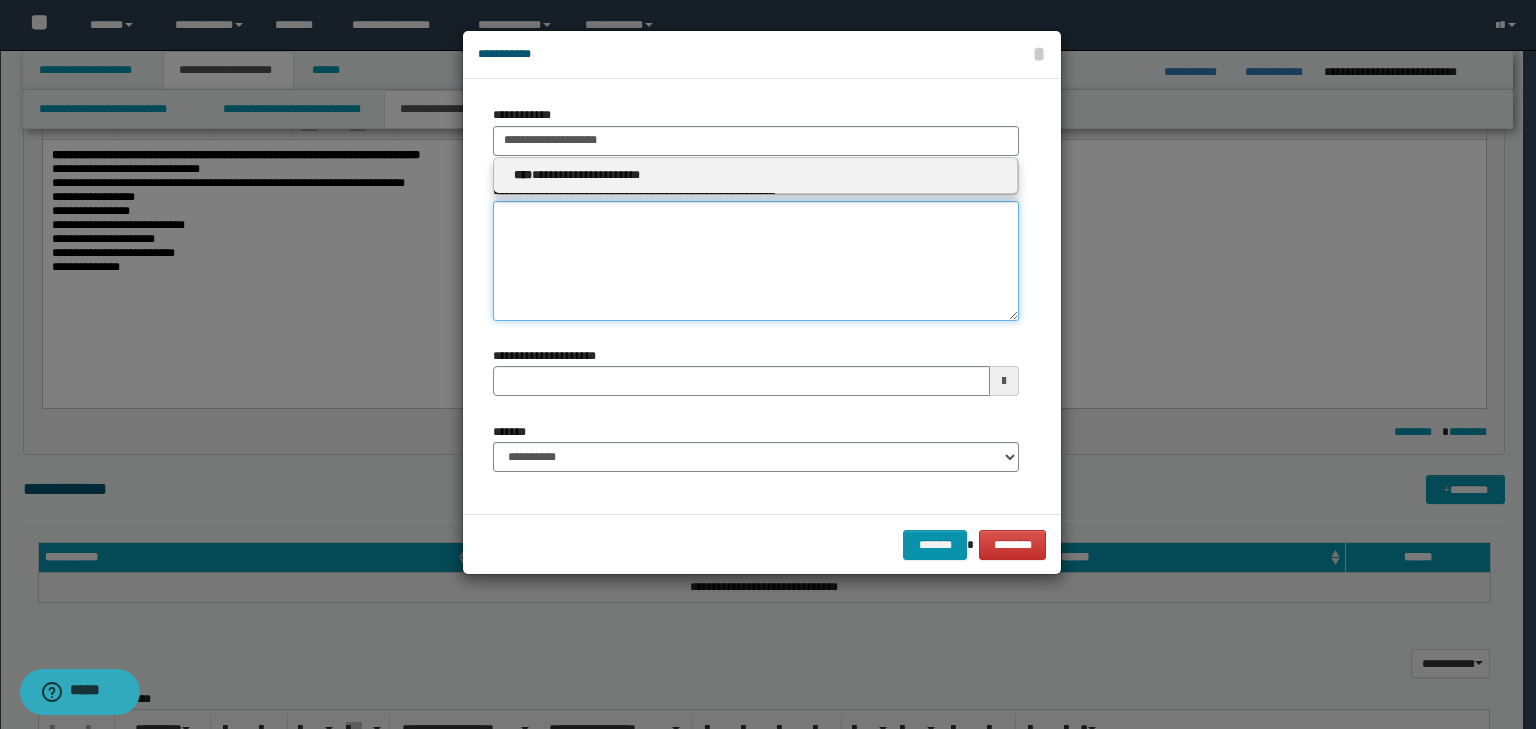 type 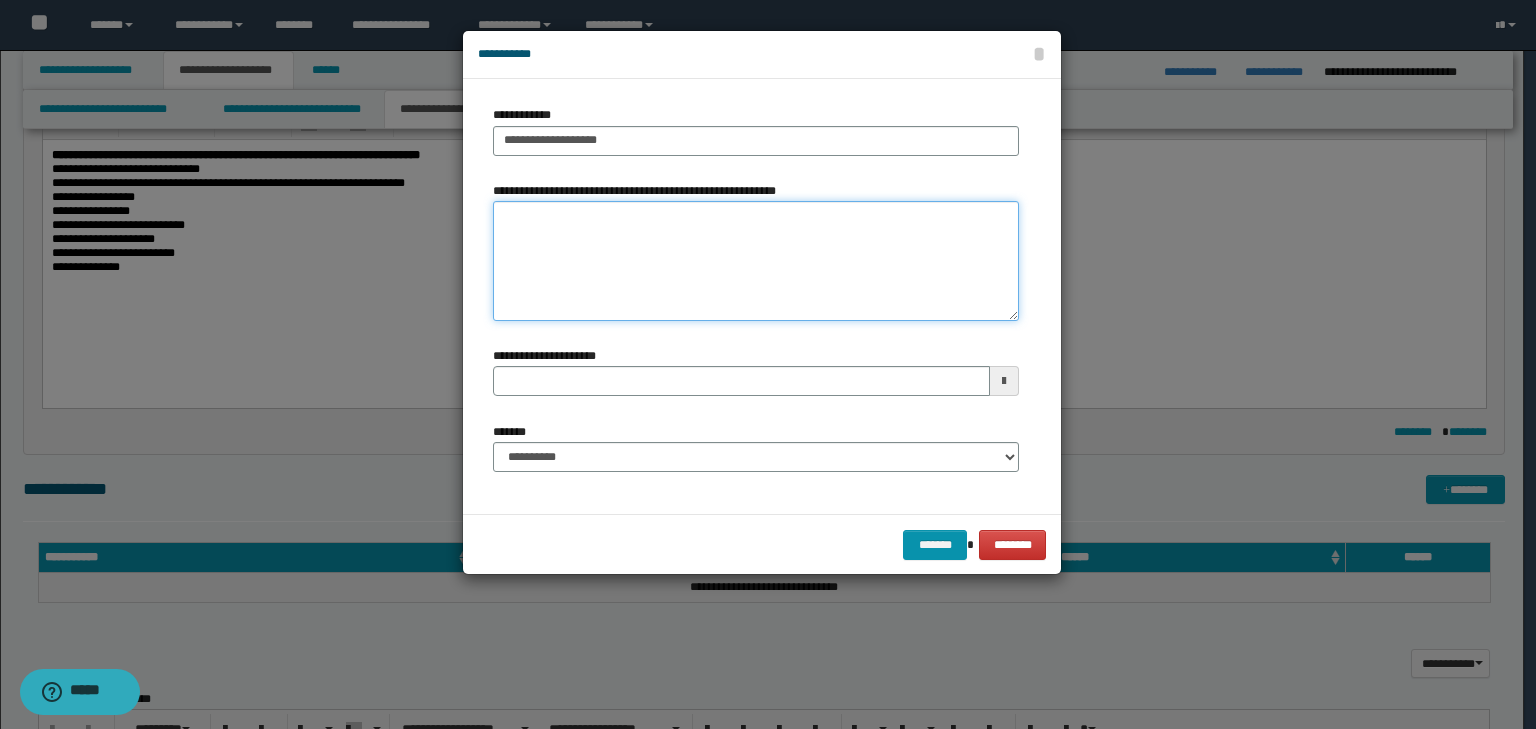 click on "**********" at bounding box center [756, 261] 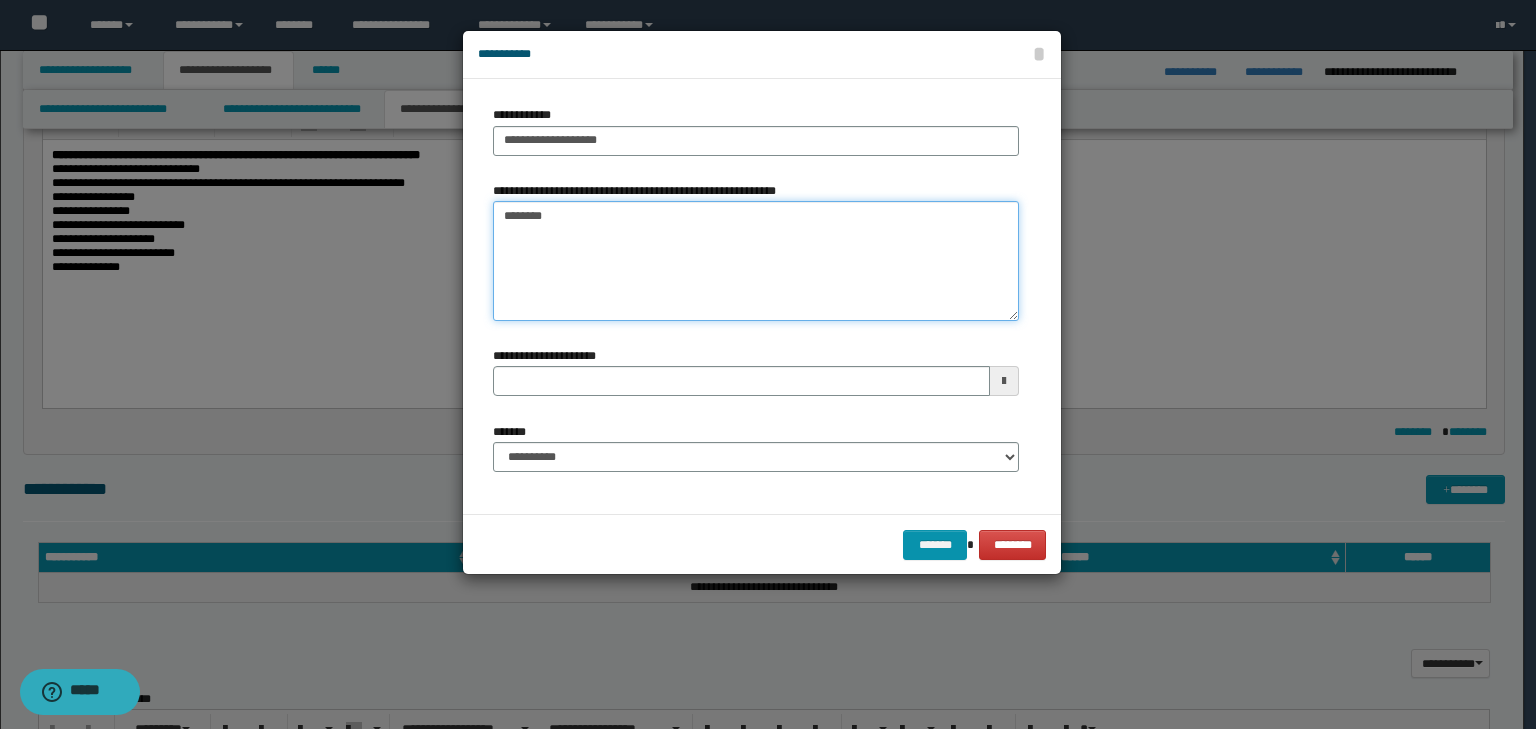 type 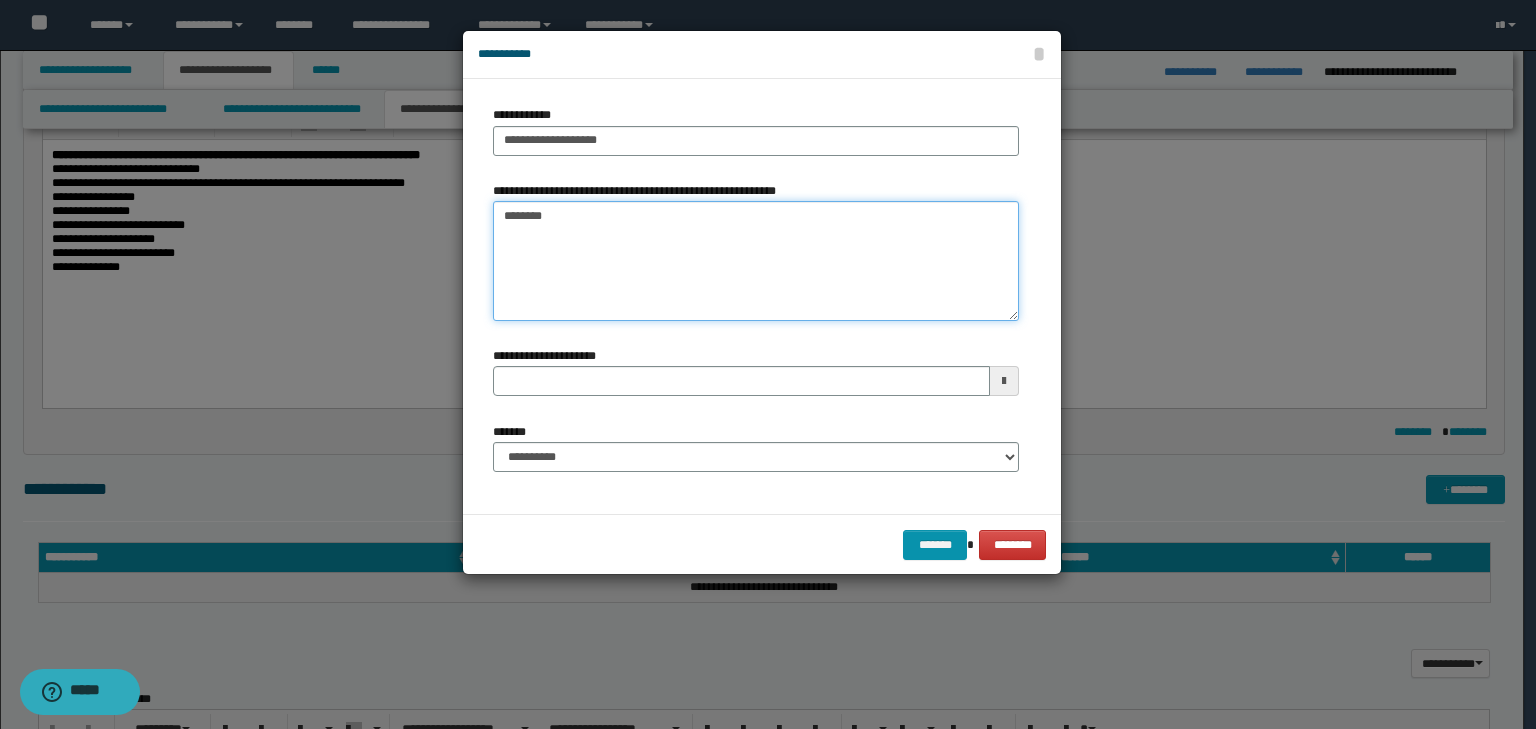 type on "********" 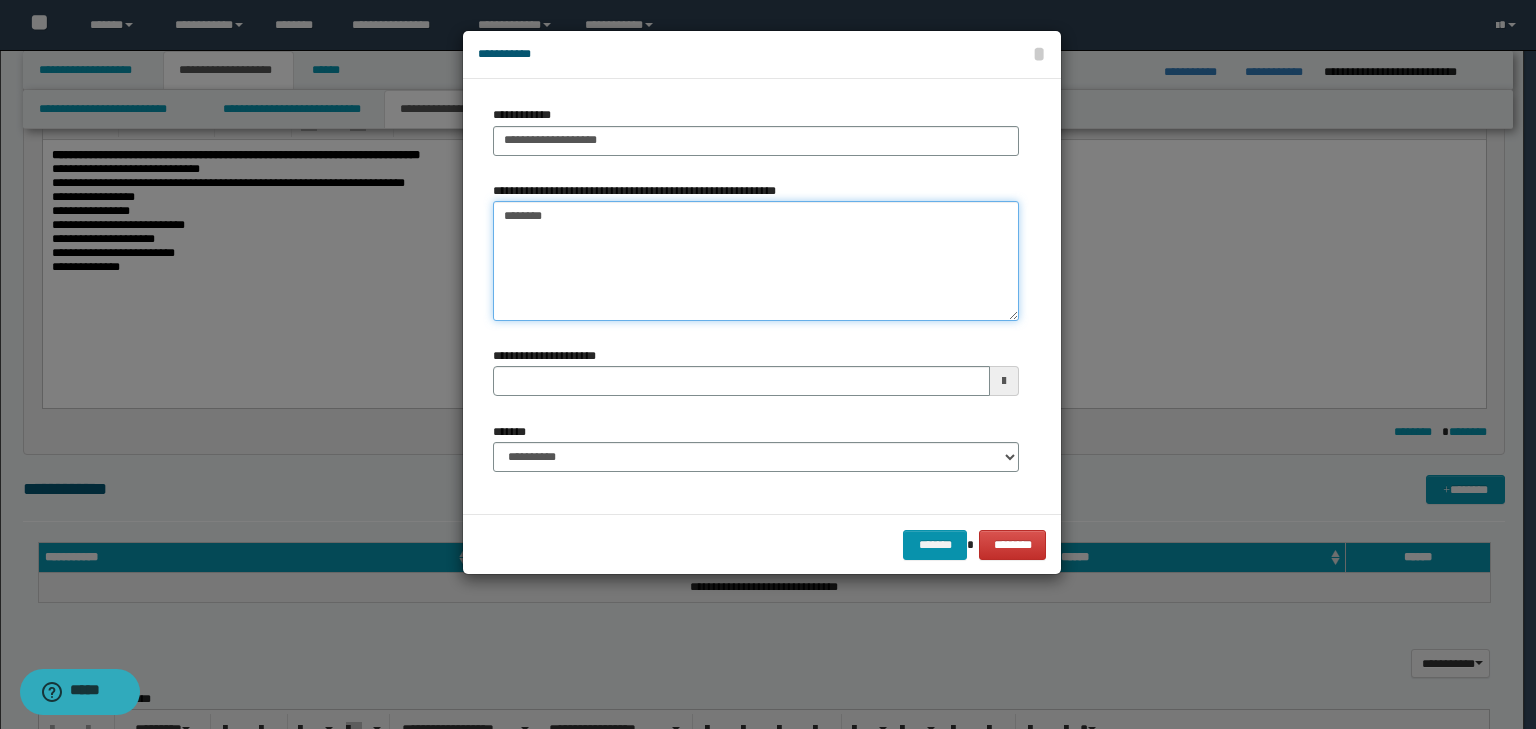 type 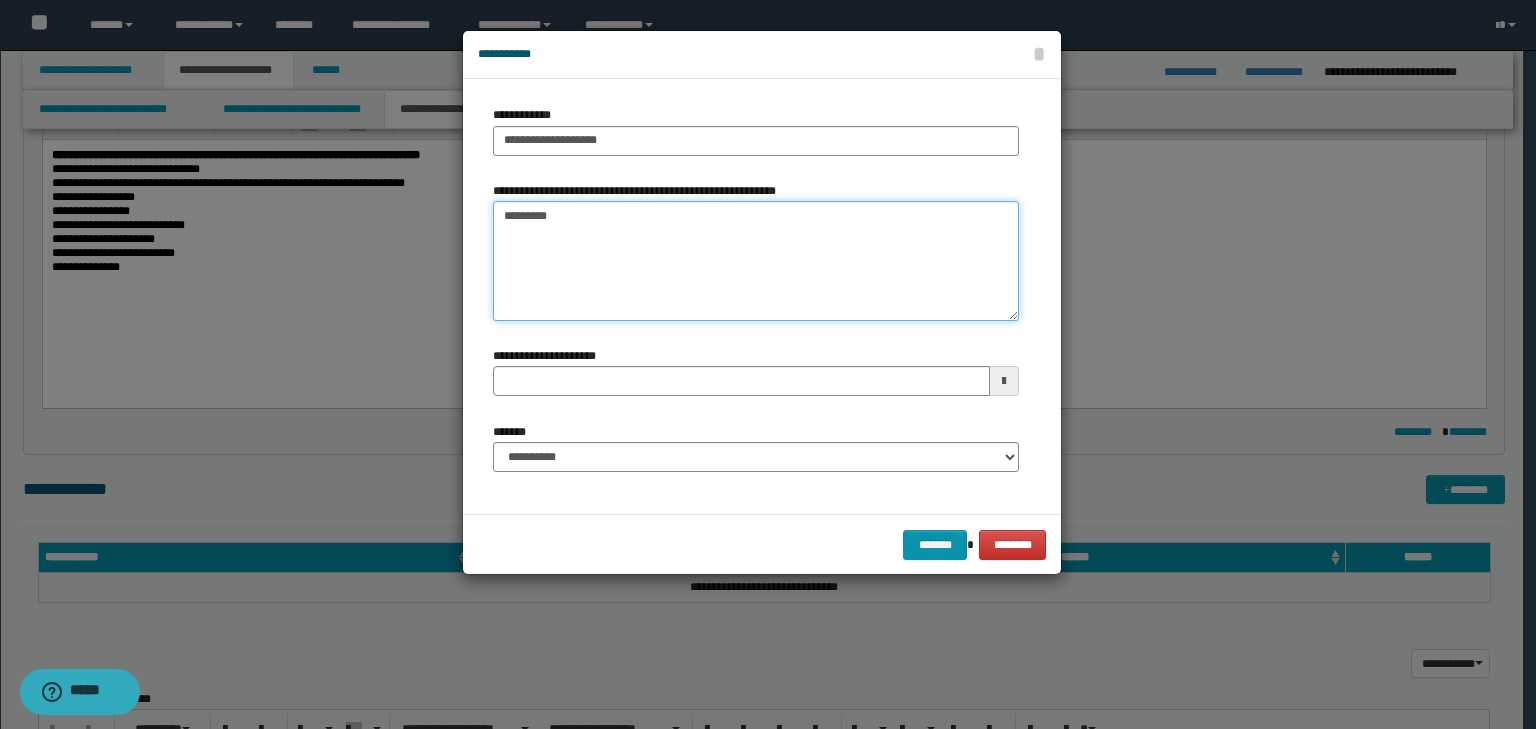 type on "*********" 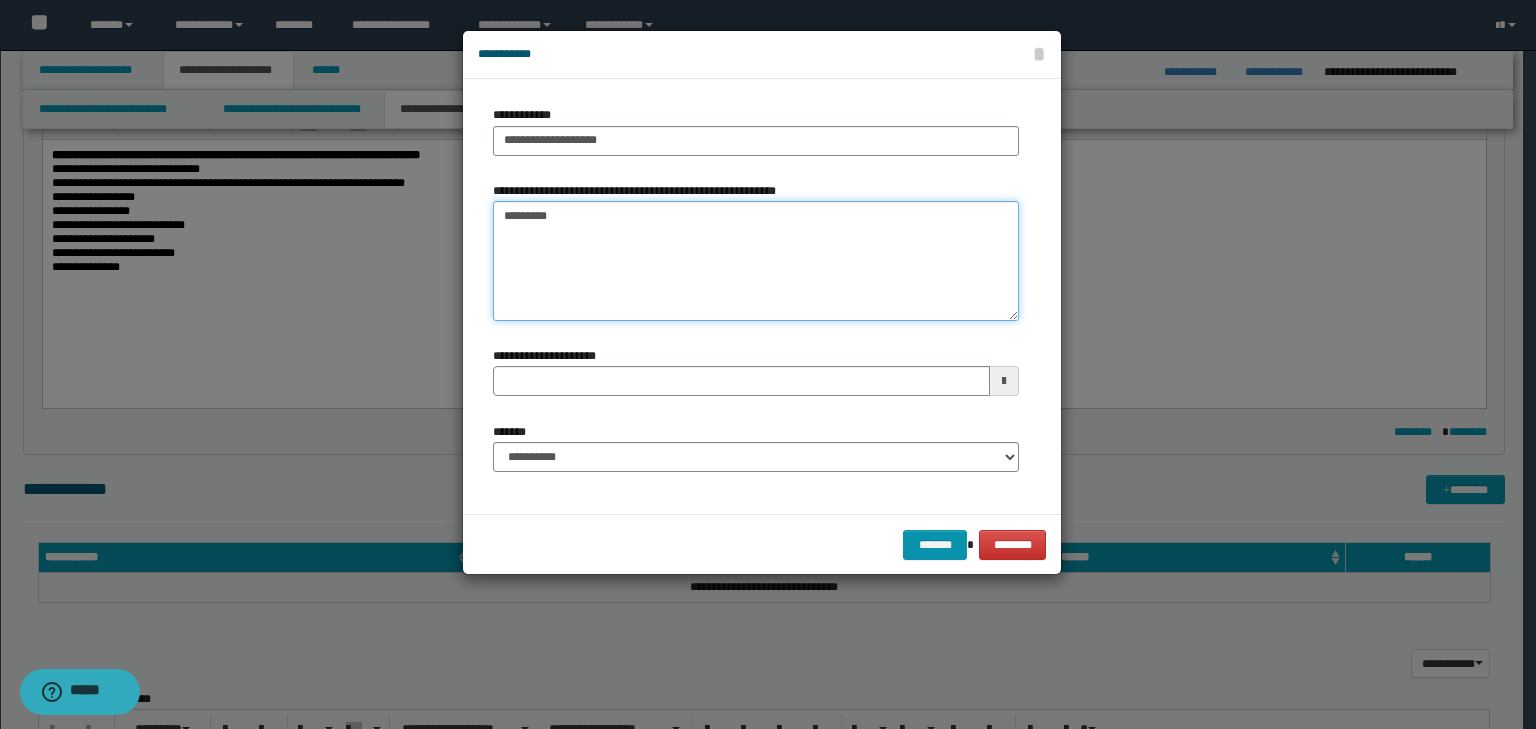 type 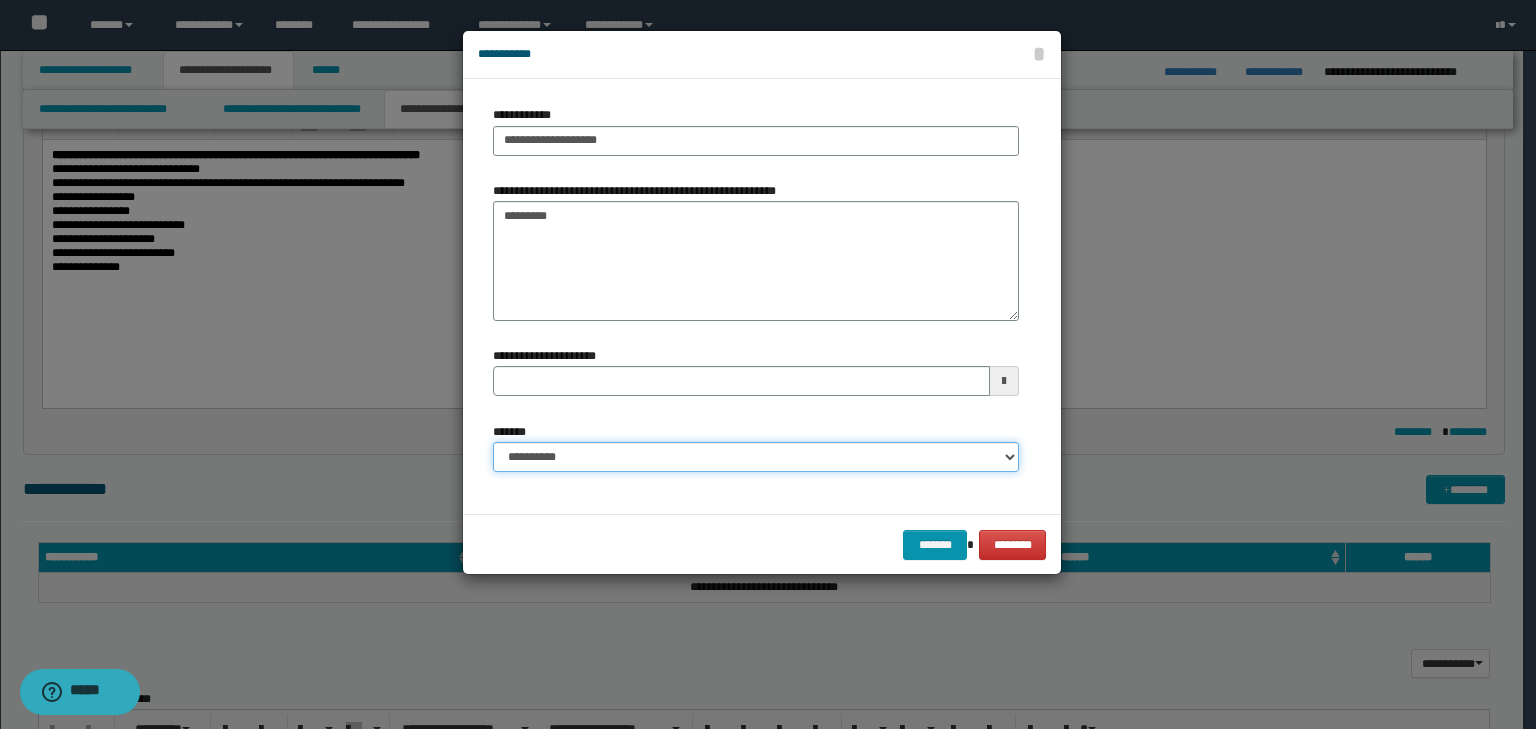 click on "**********" at bounding box center [756, 457] 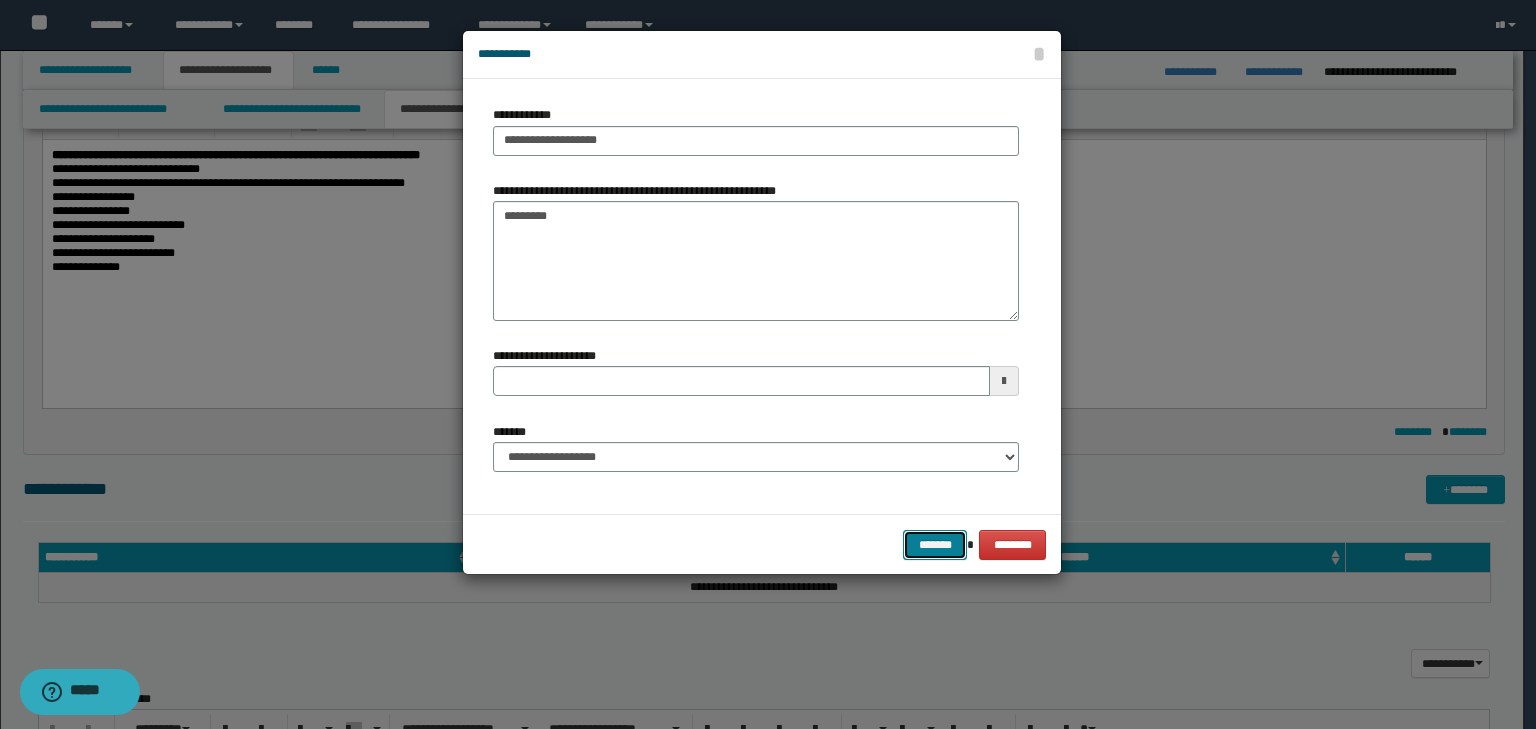 click on "*******" at bounding box center (935, 545) 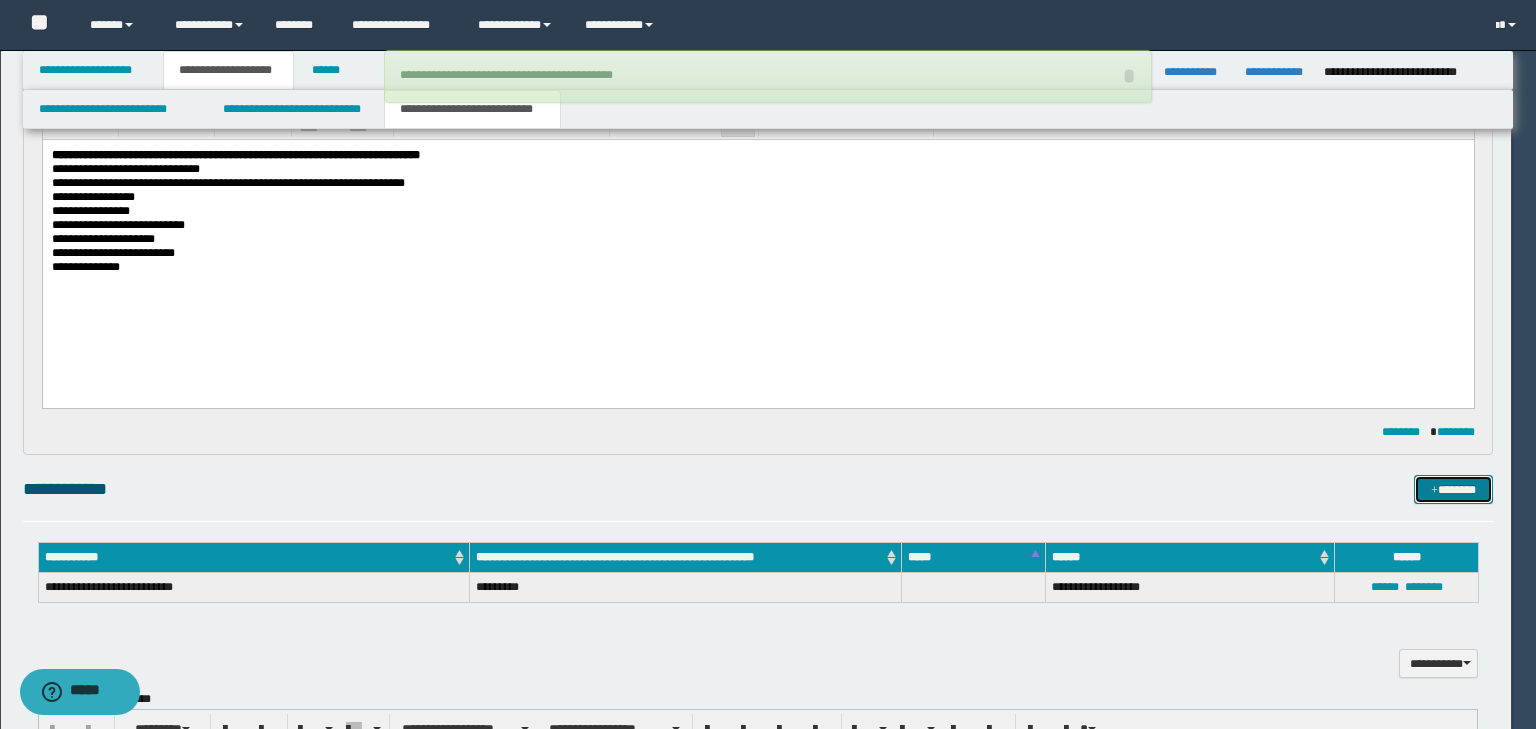 type 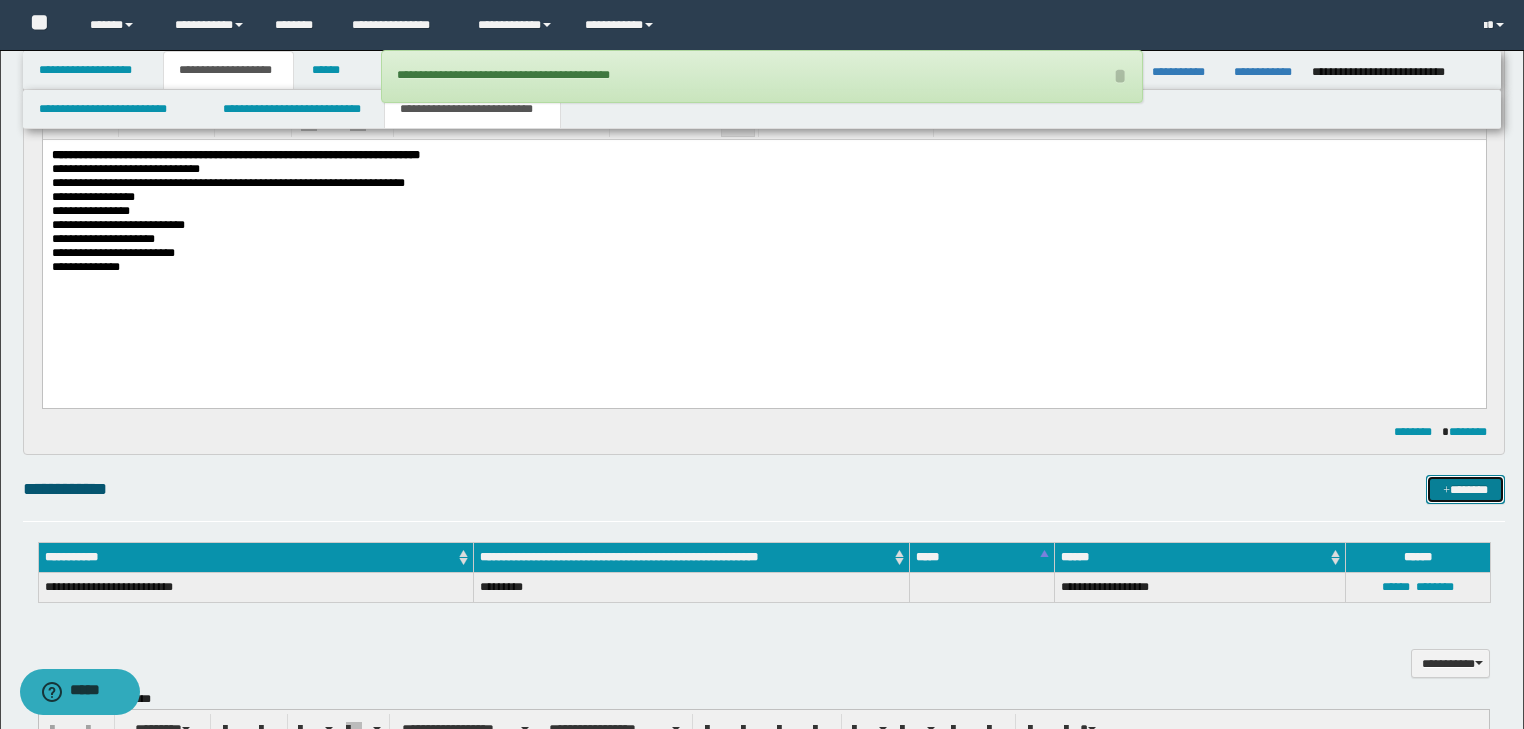 click at bounding box center (1446, 491) 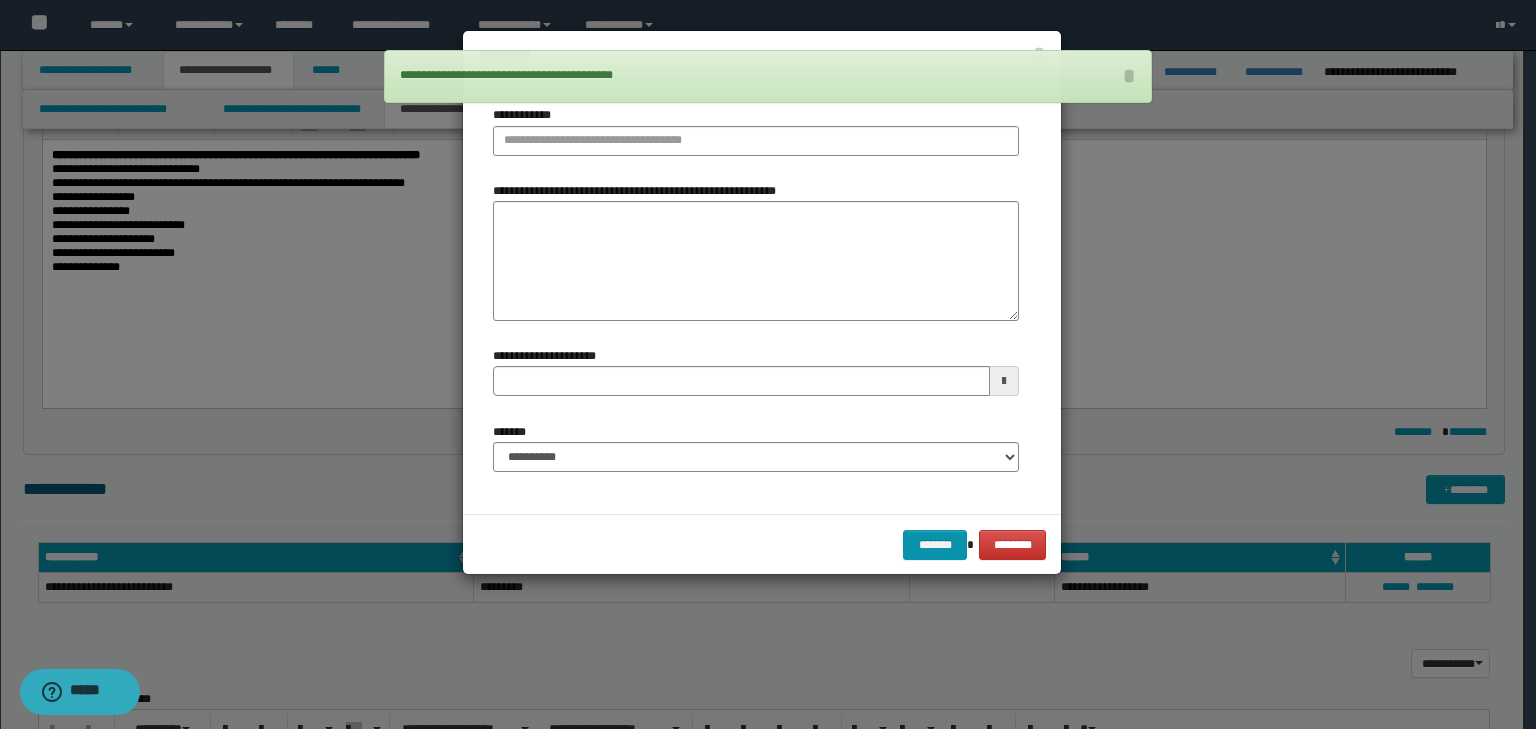 type 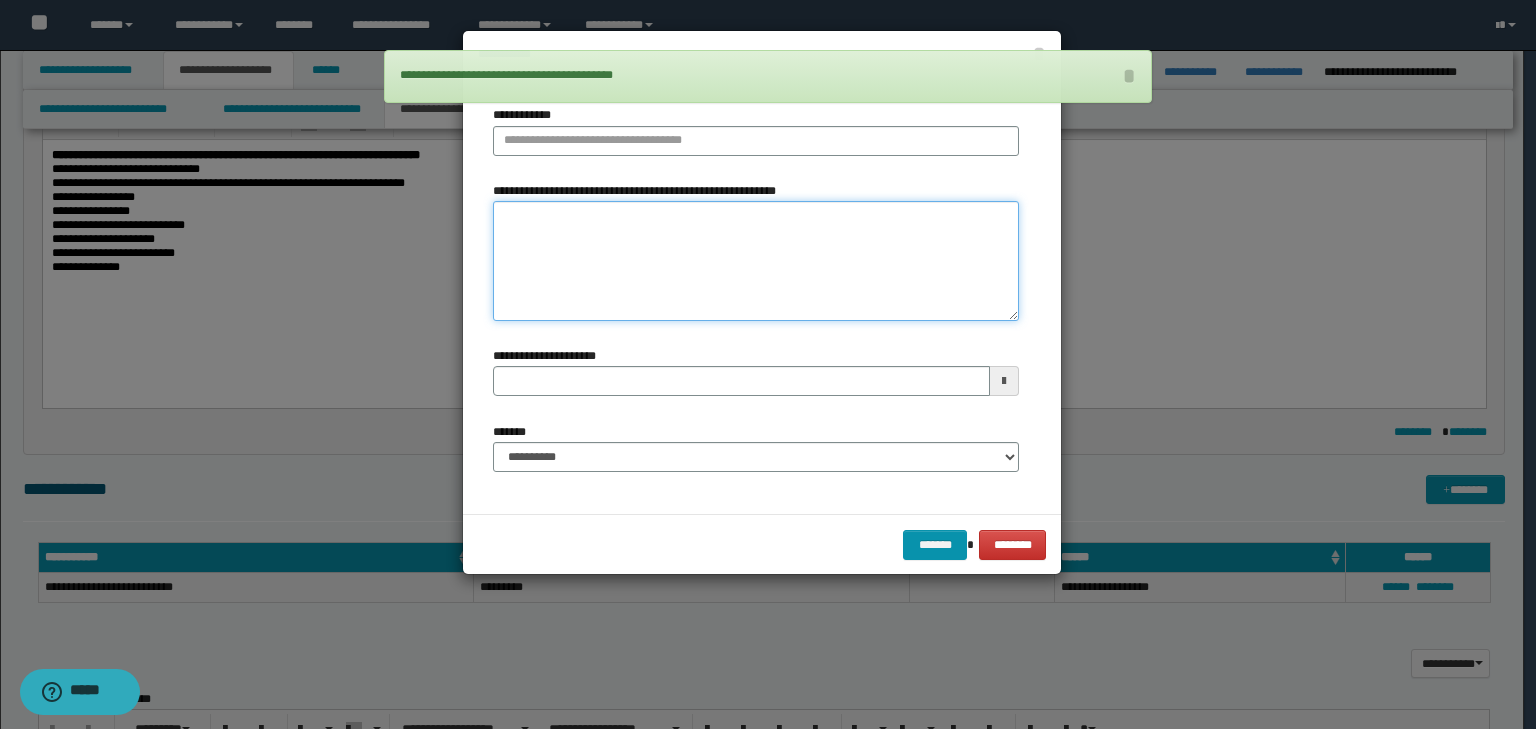click on "**********" at bounding box center [756, 261] 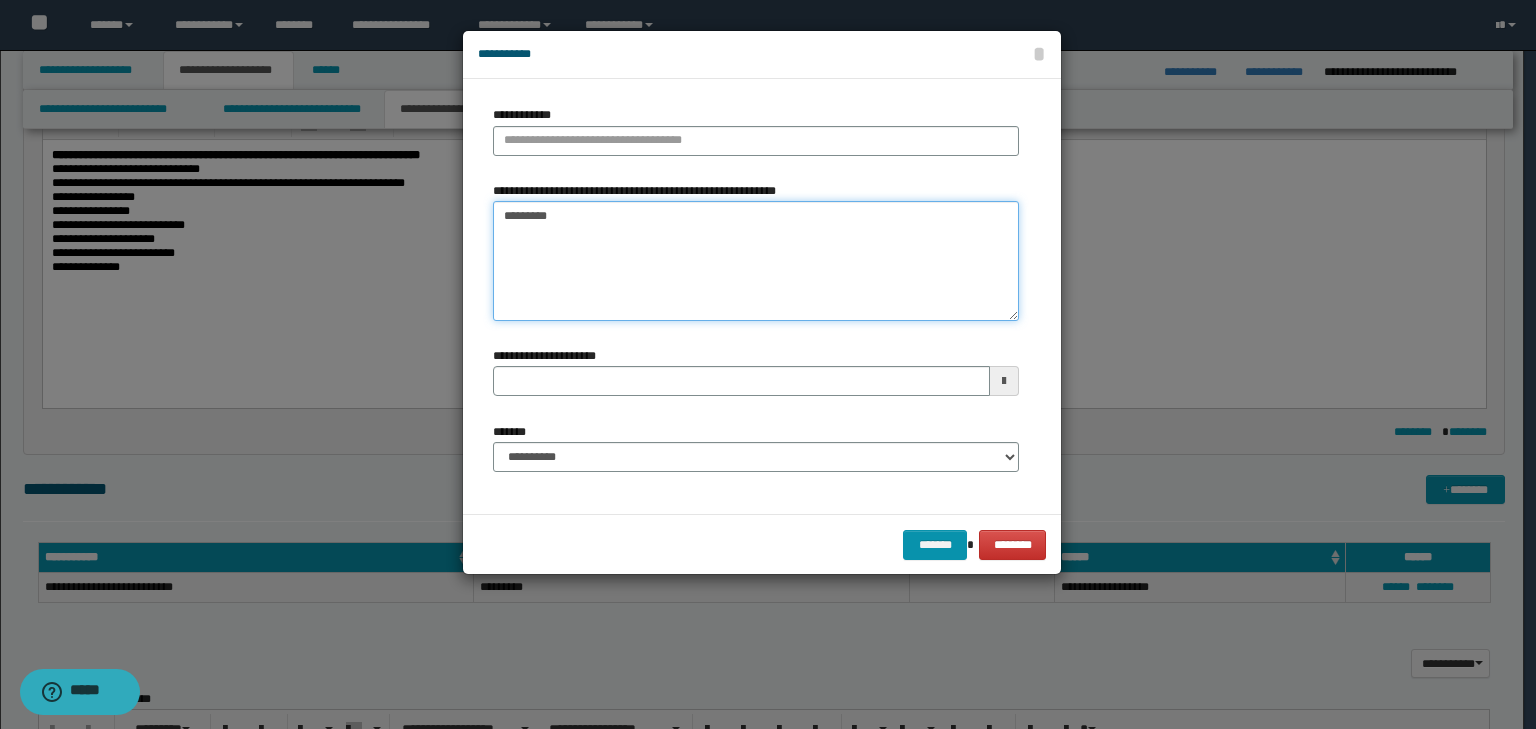 type on "*********" 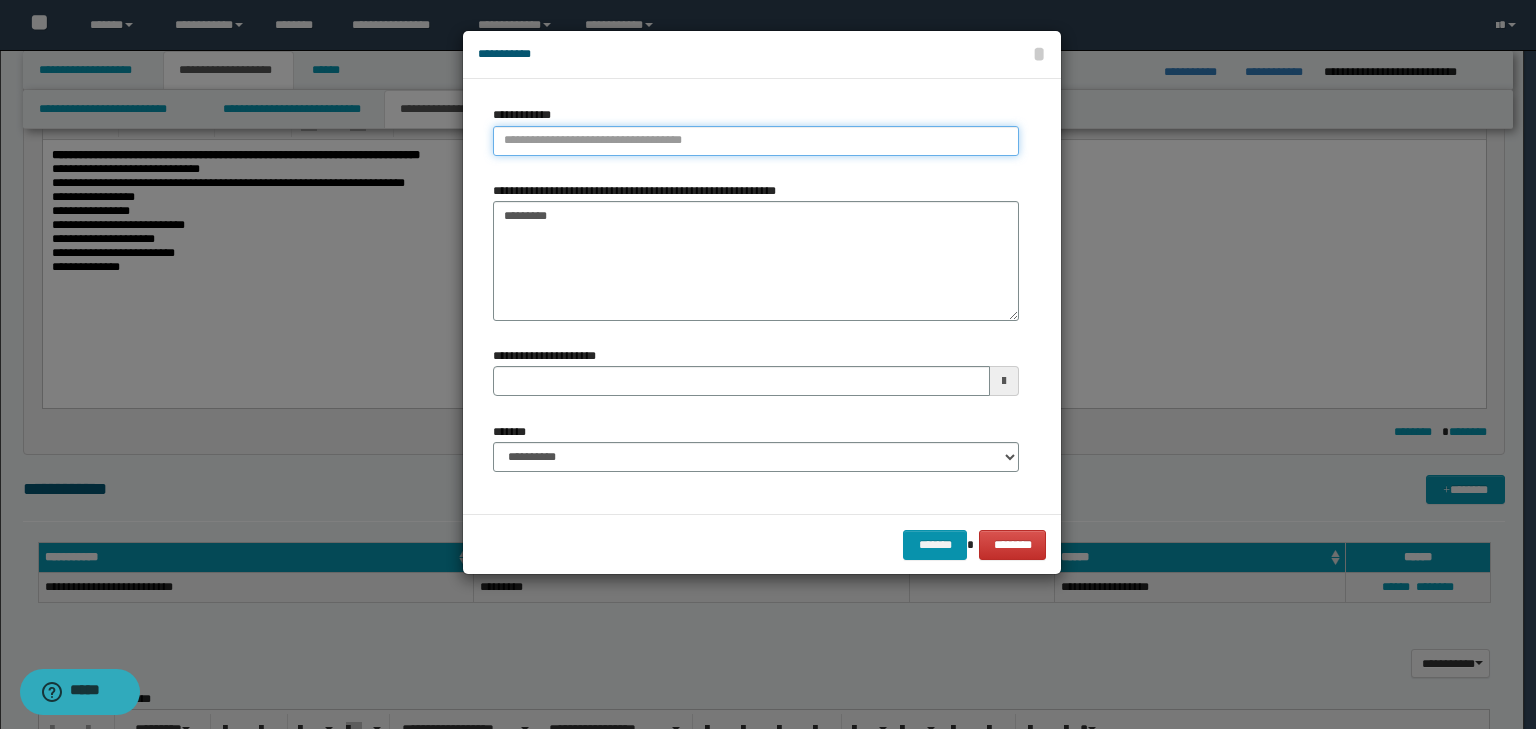 type on "**********" 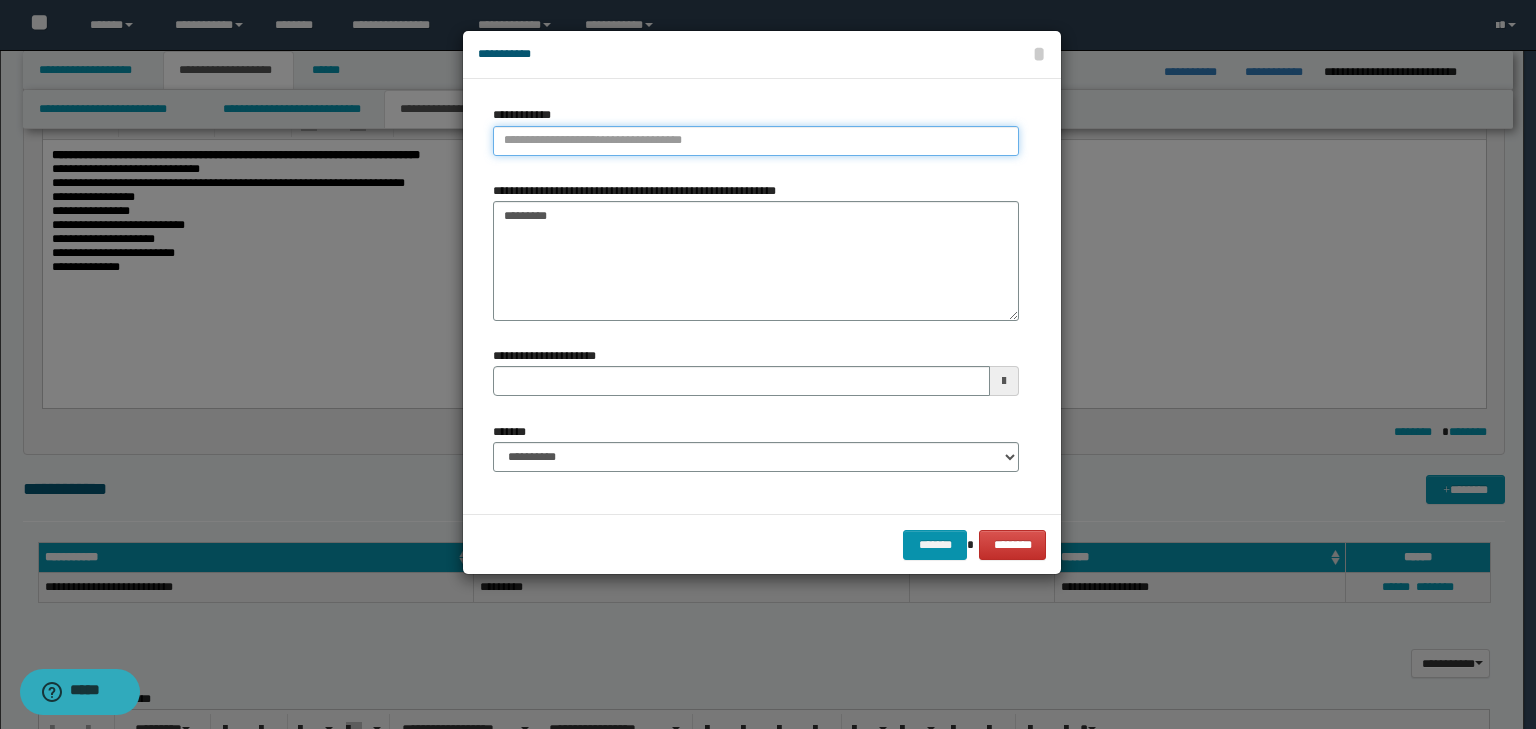 click on "**********" at bounding box center (756, 141) 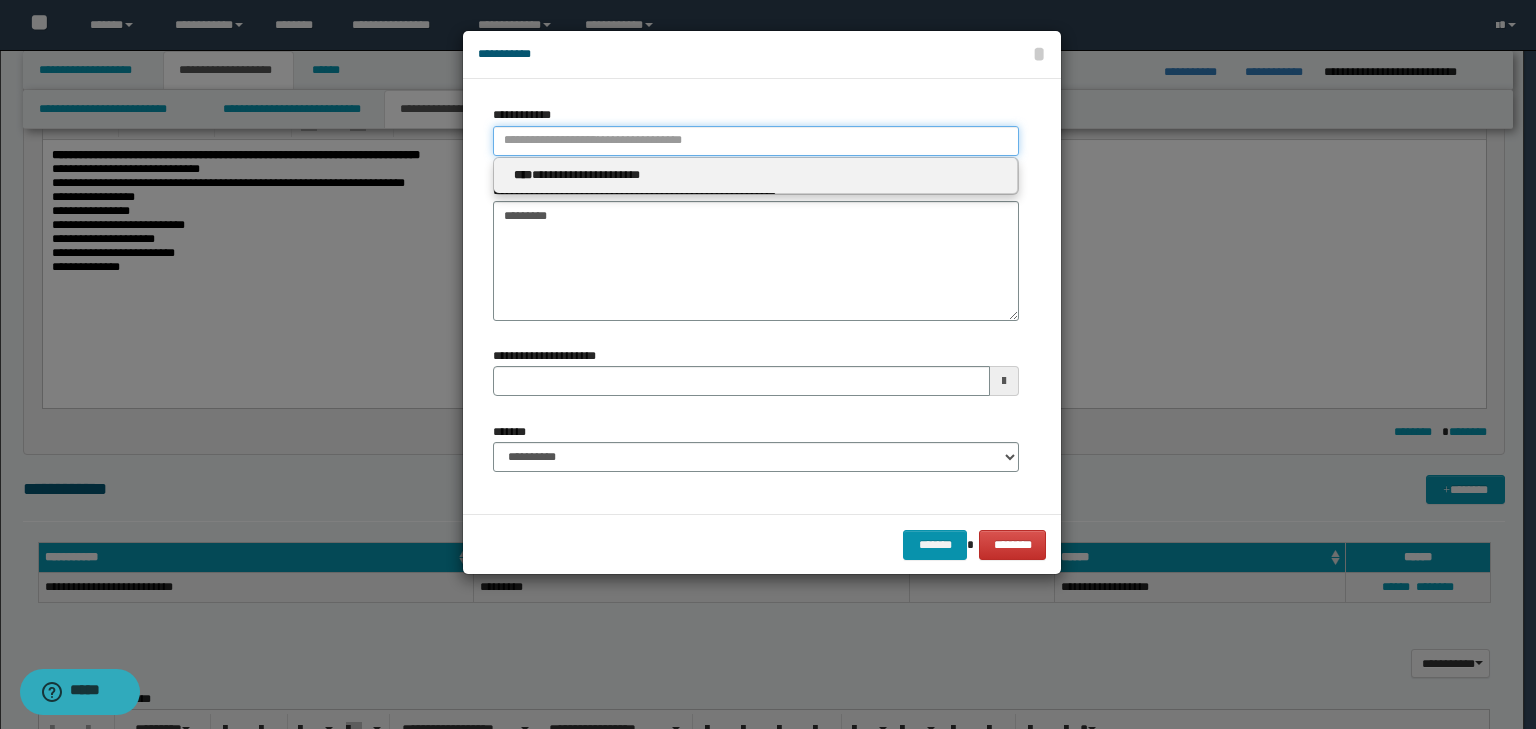 type 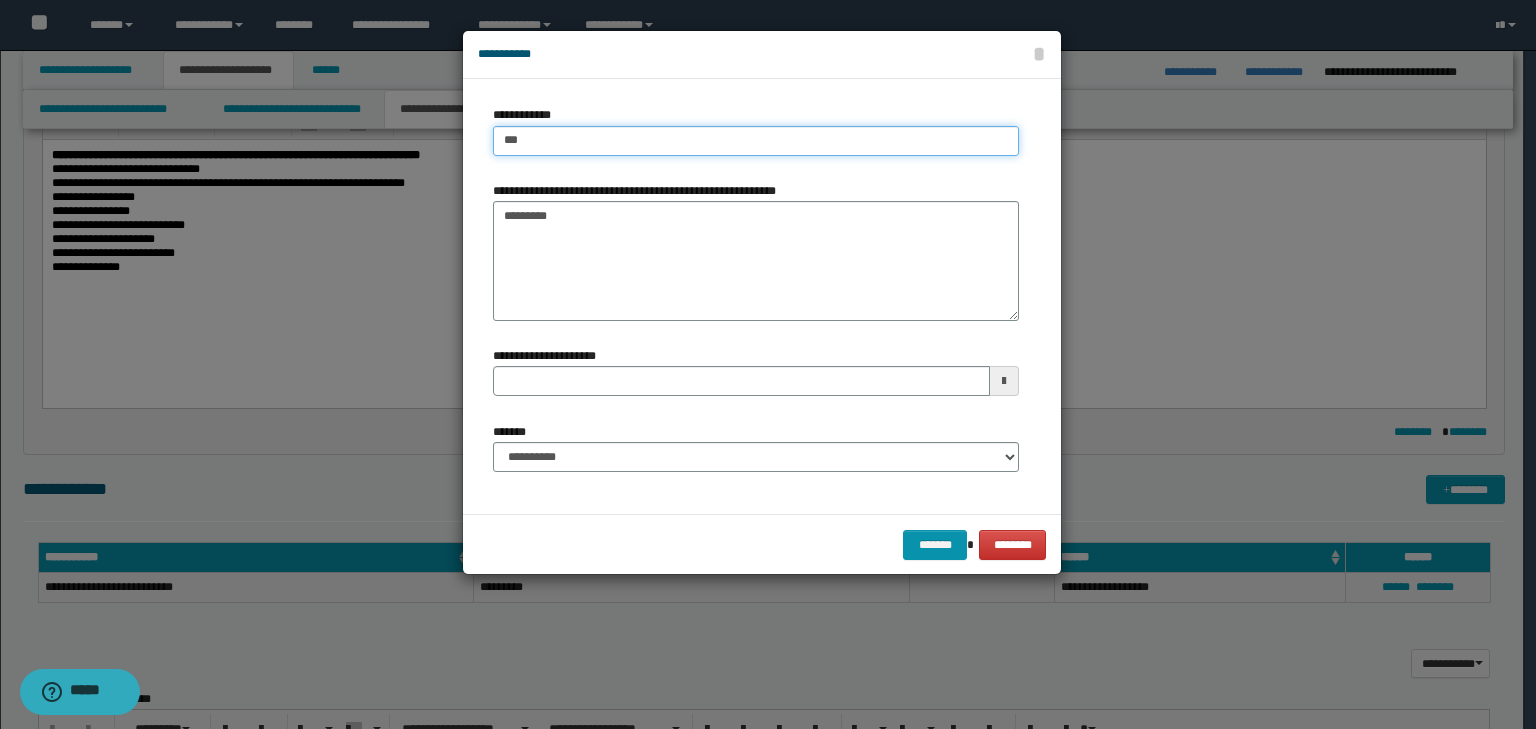 type on "****" 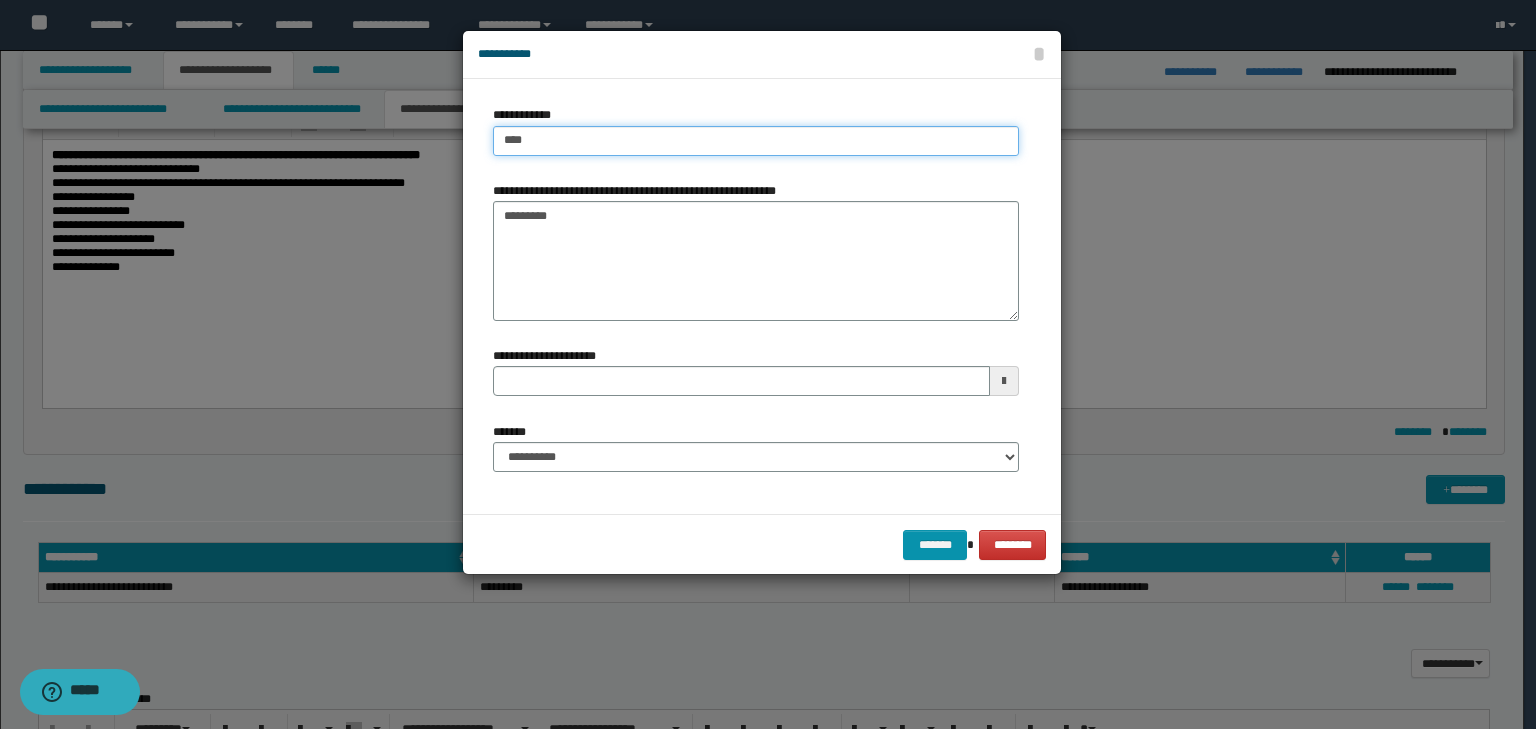 type on "****" 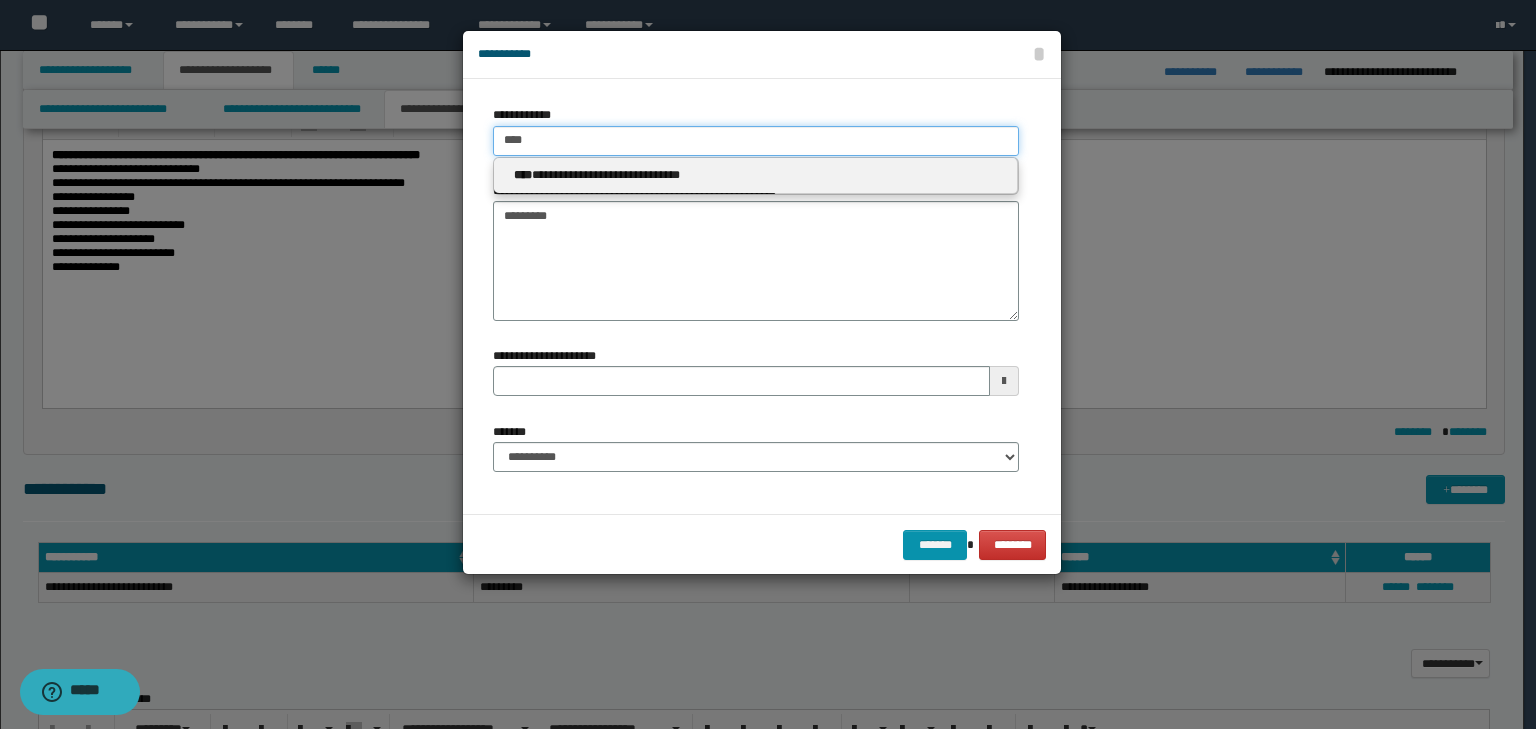 drag, startPoint x: 612, startPoint y: 141, endPoint x: 609, endPoint y: 156, distance: 15.297058 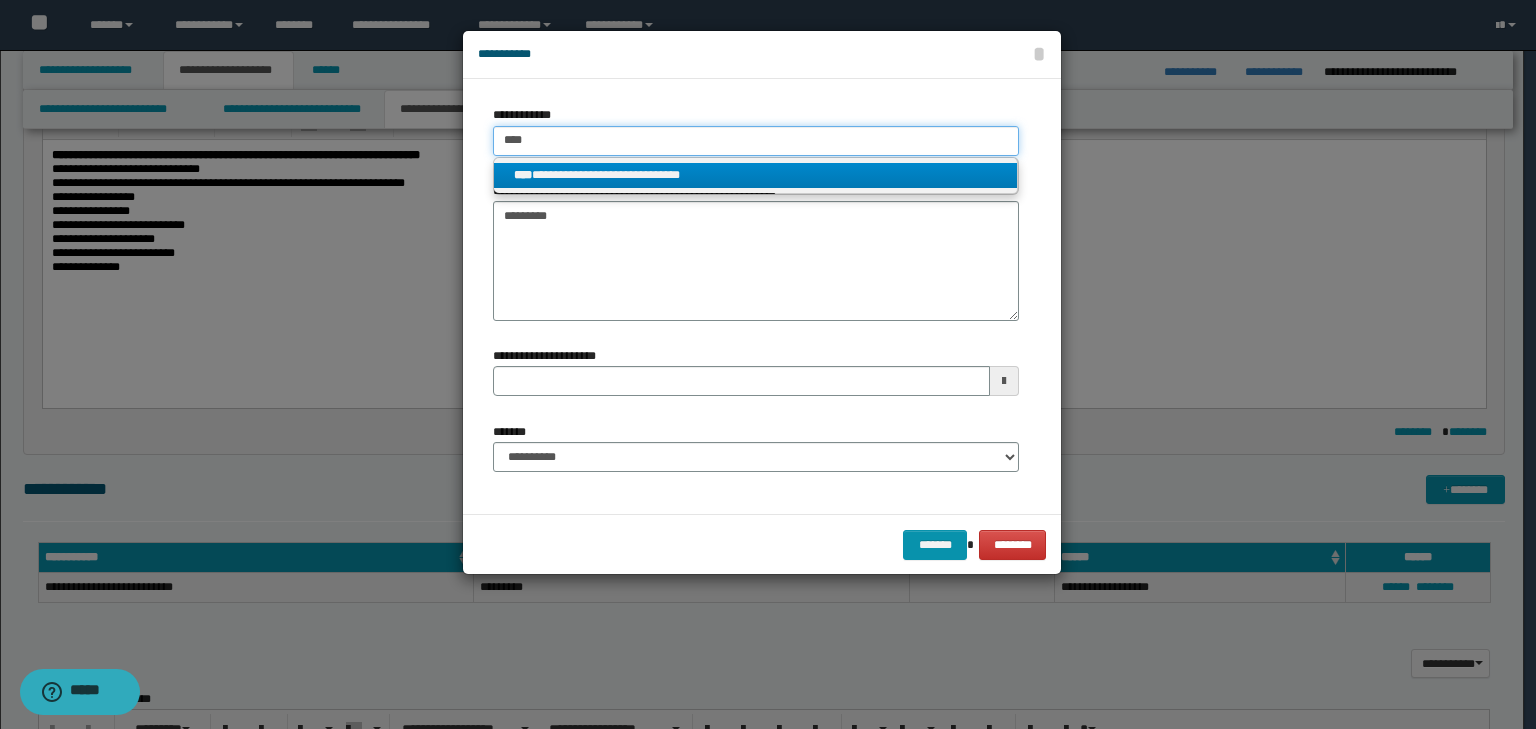 type on "****" 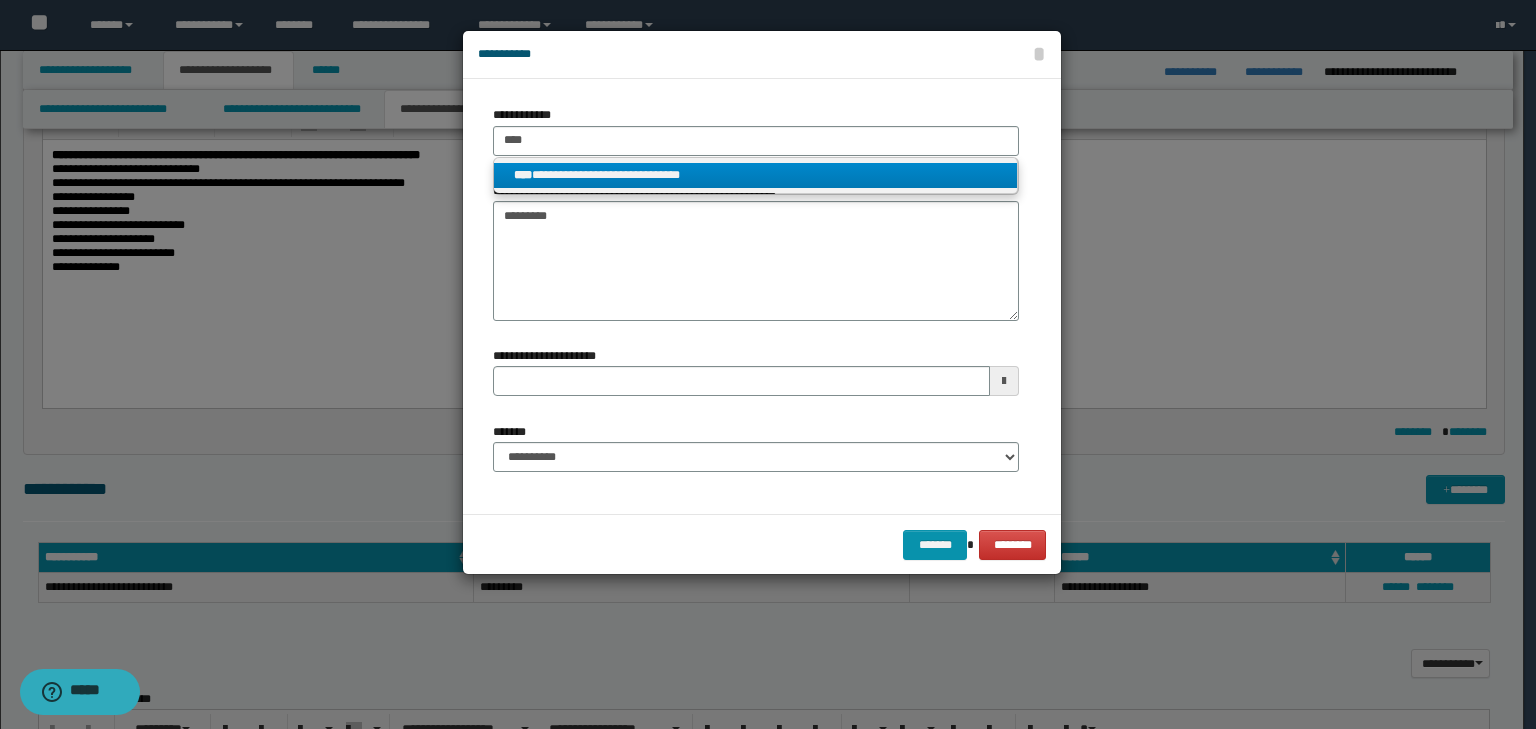 click on "**********" at bounding box center [756, 176] 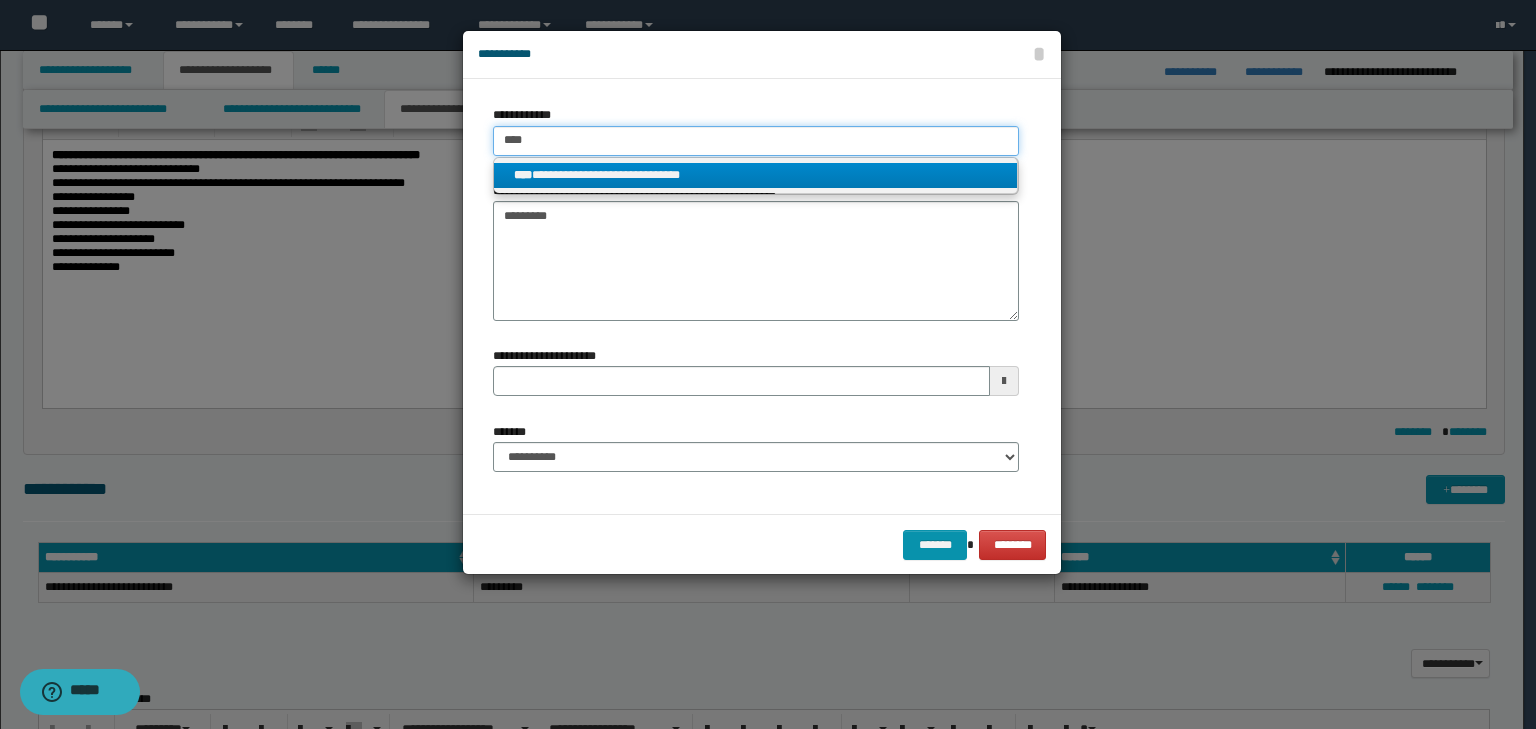 type 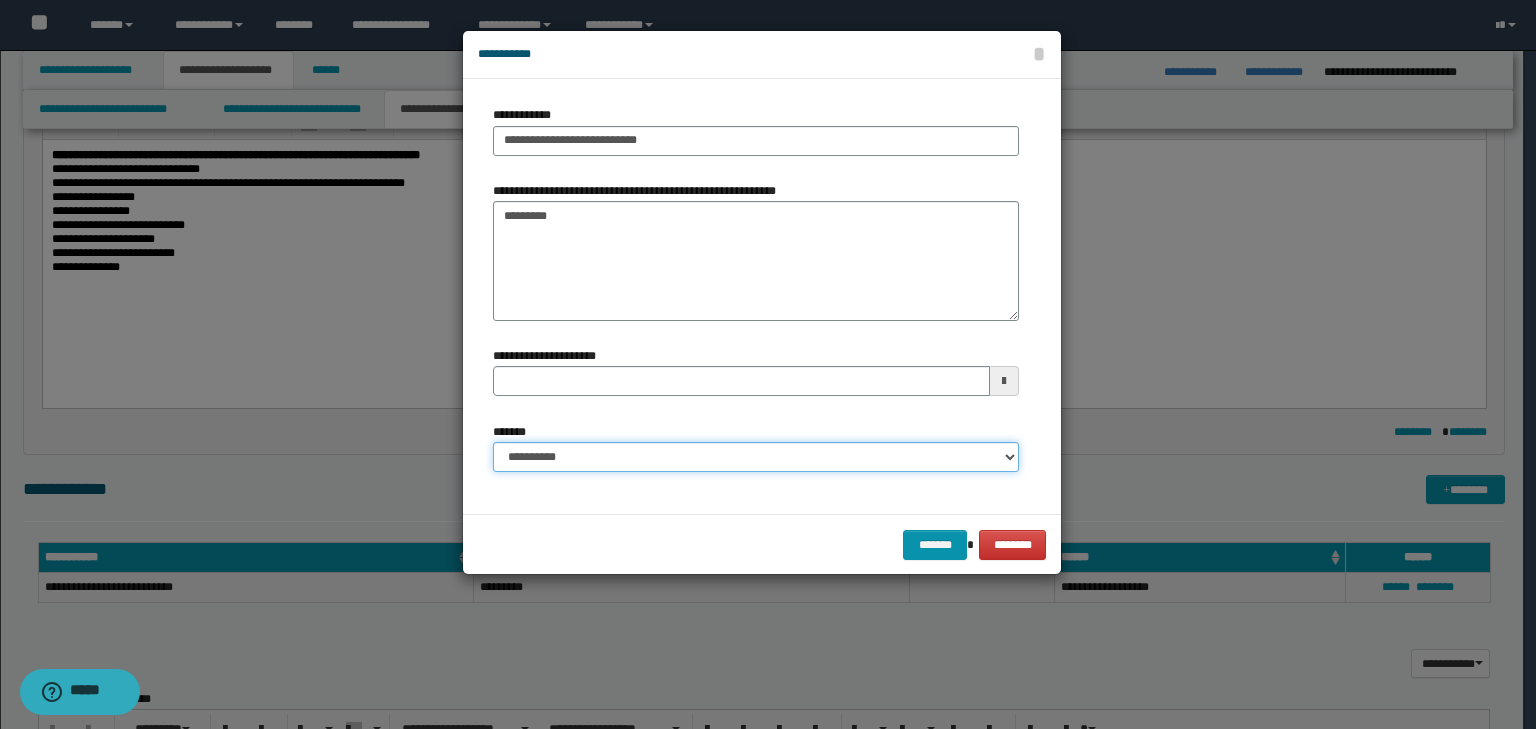 click on "**********" at bounding box center [756, 457] 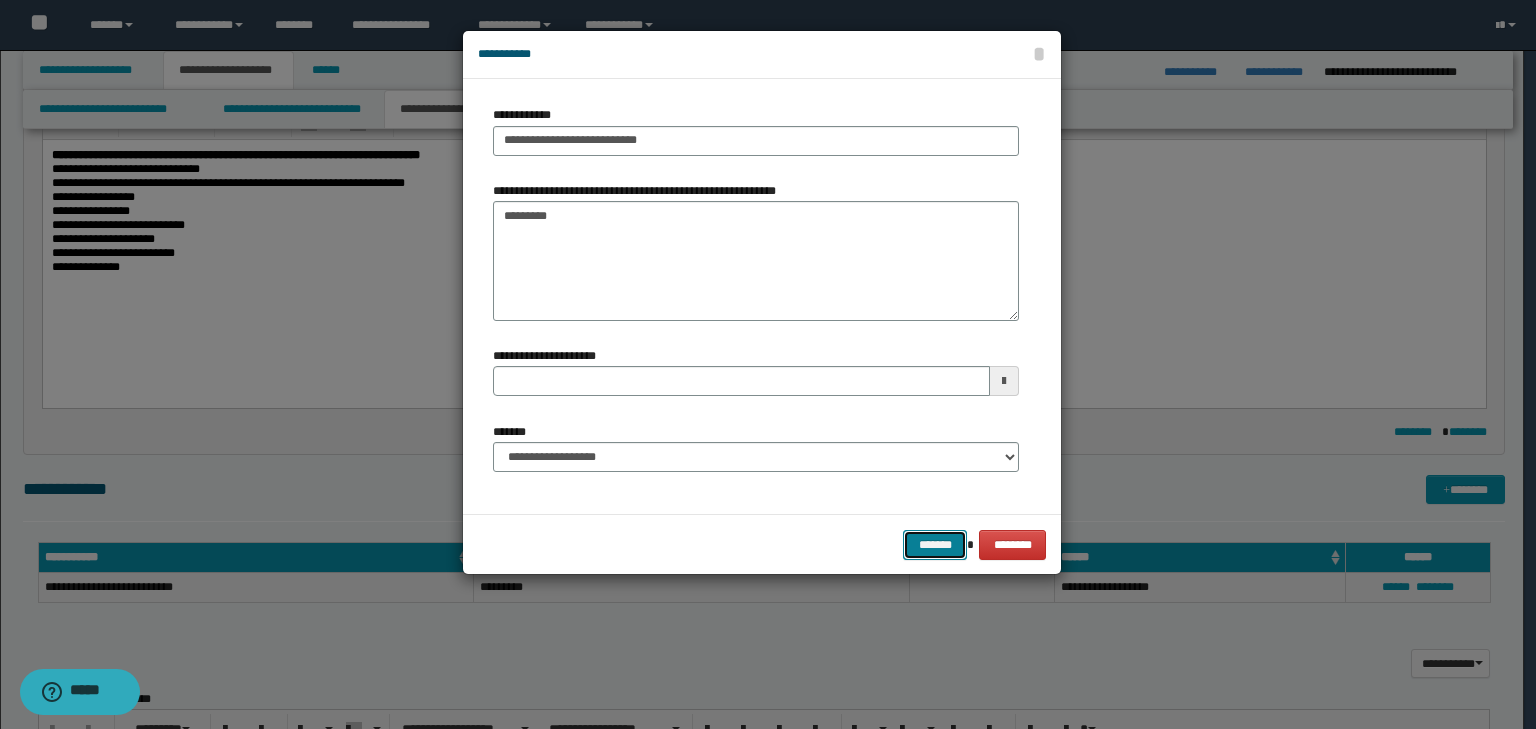 click on "*******" at bounding box center [935, 545] 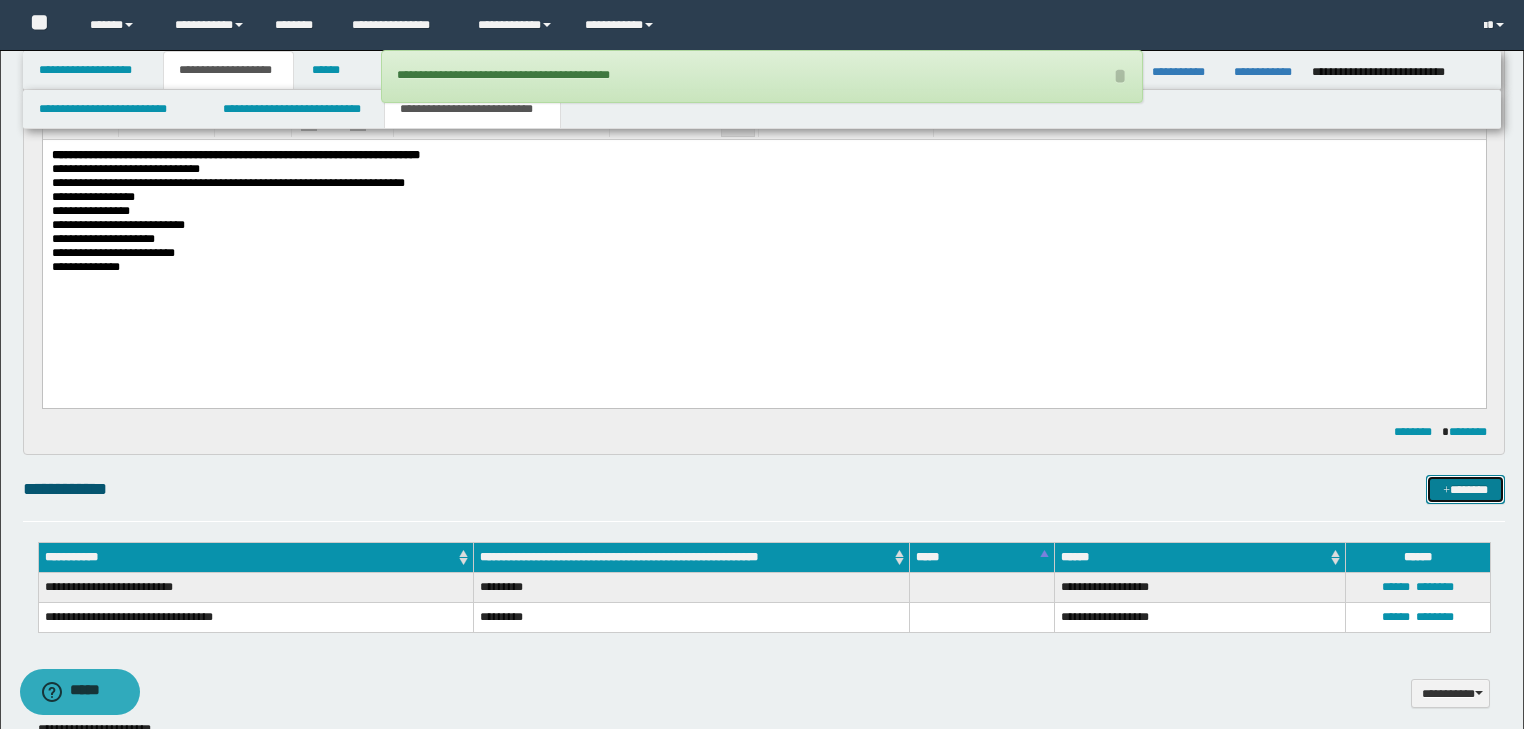 click at bounding box center (1446, 491) 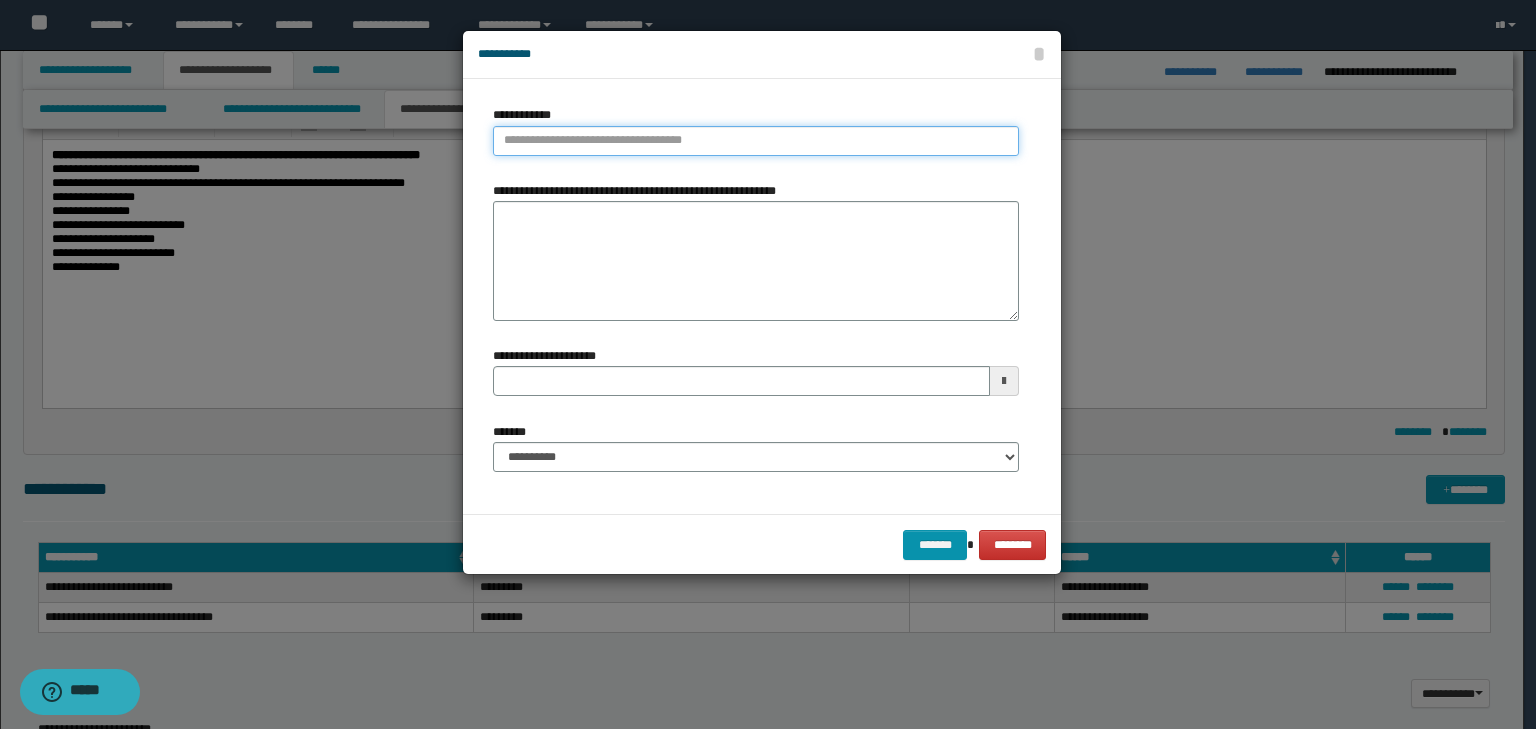type on "**********" 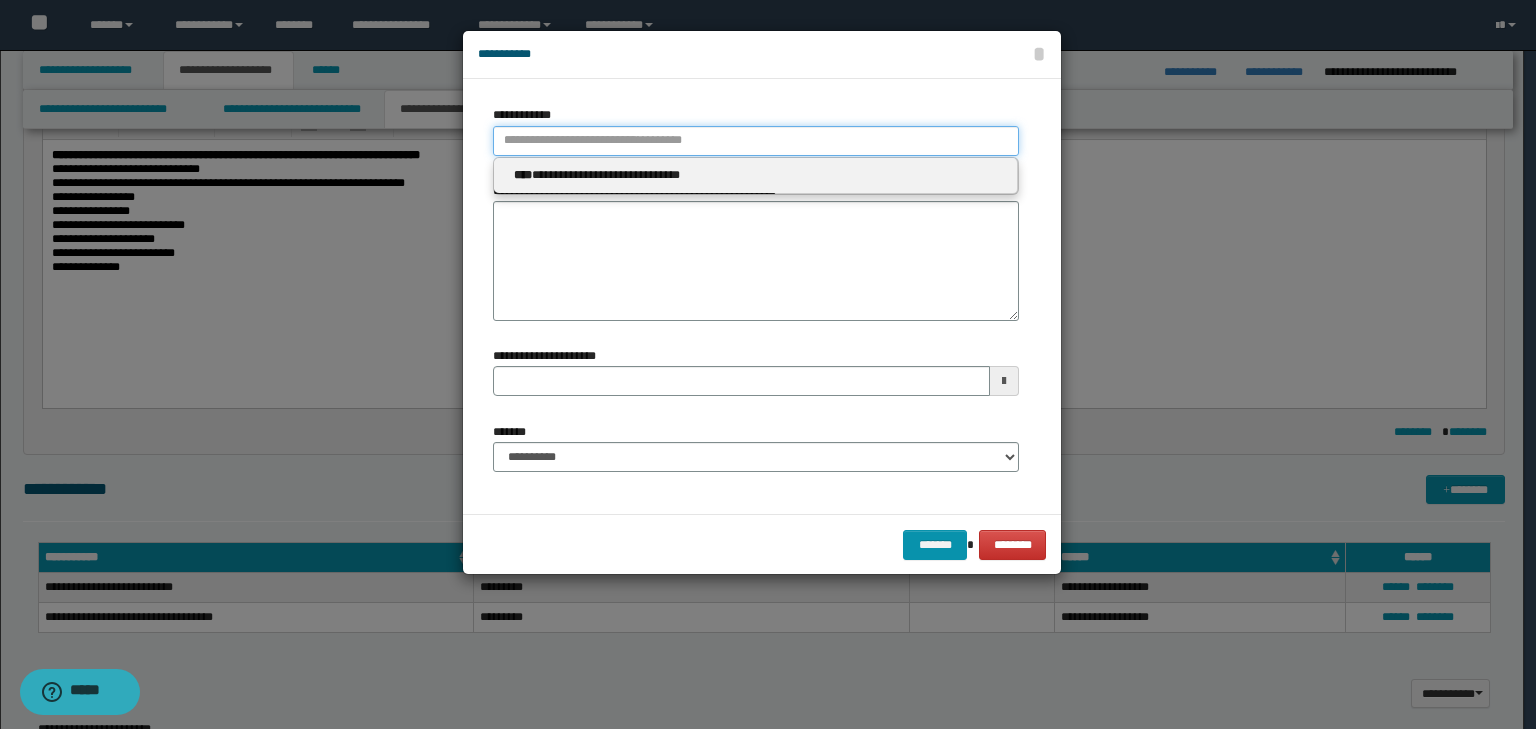 click on "**********" at bounding box center (756, 141) 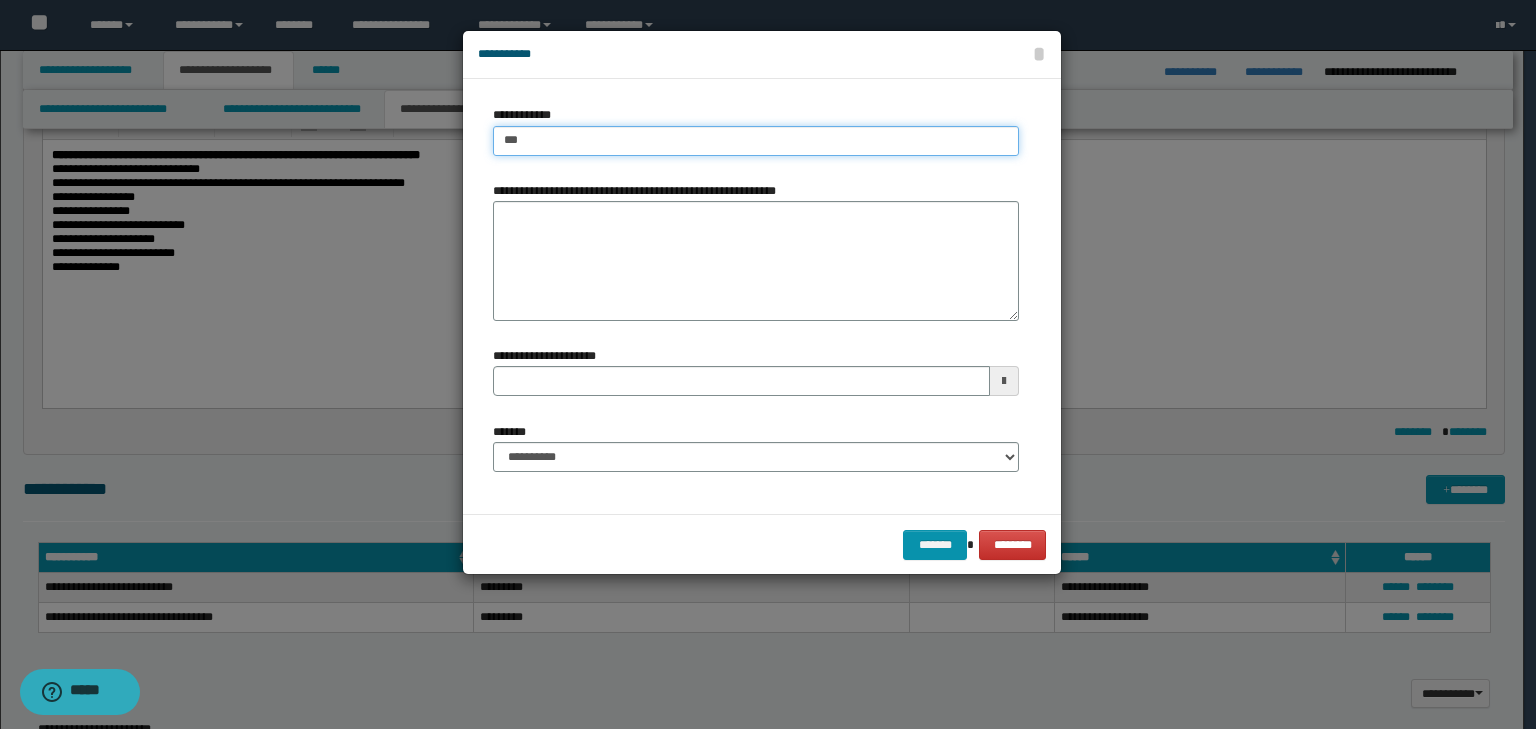 type on "****" 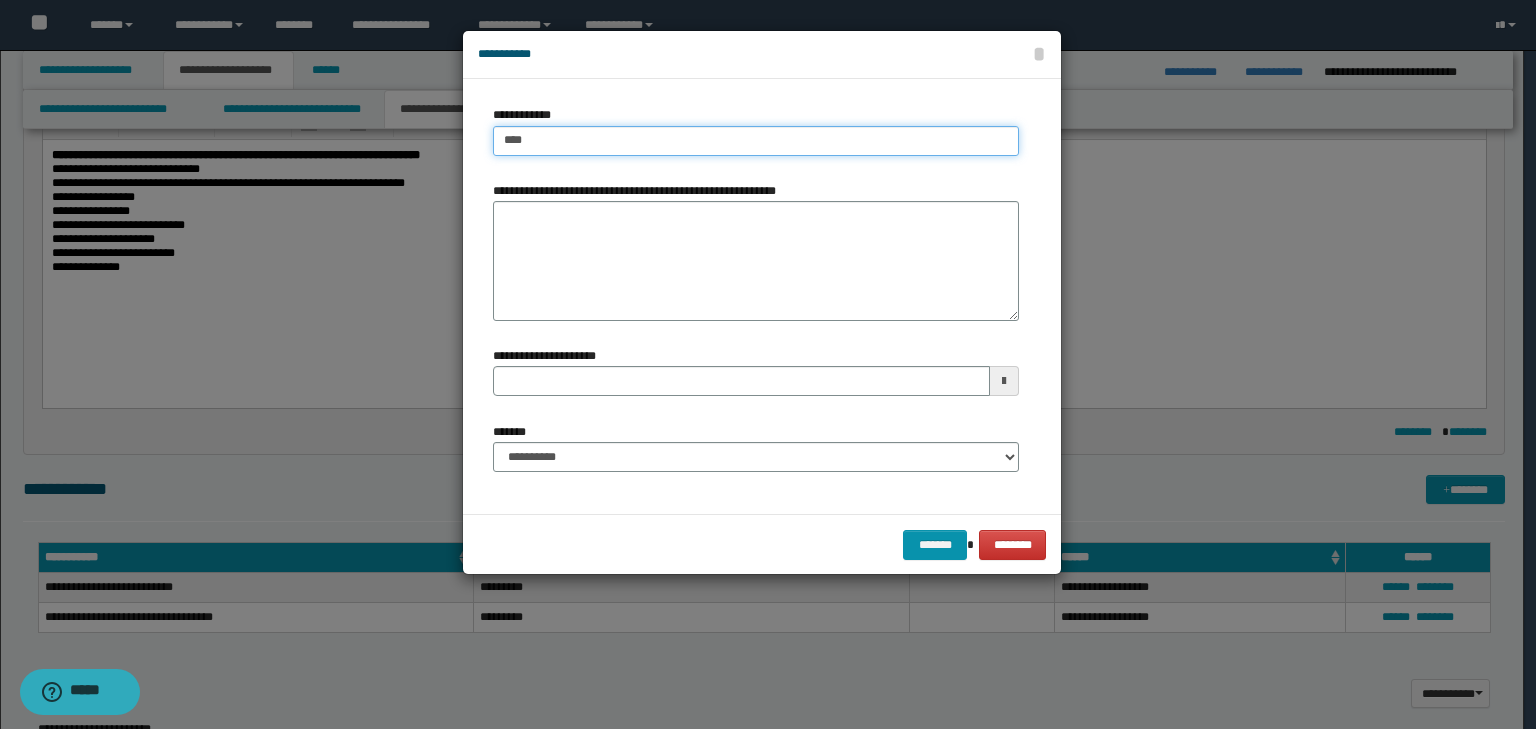 type on "****" 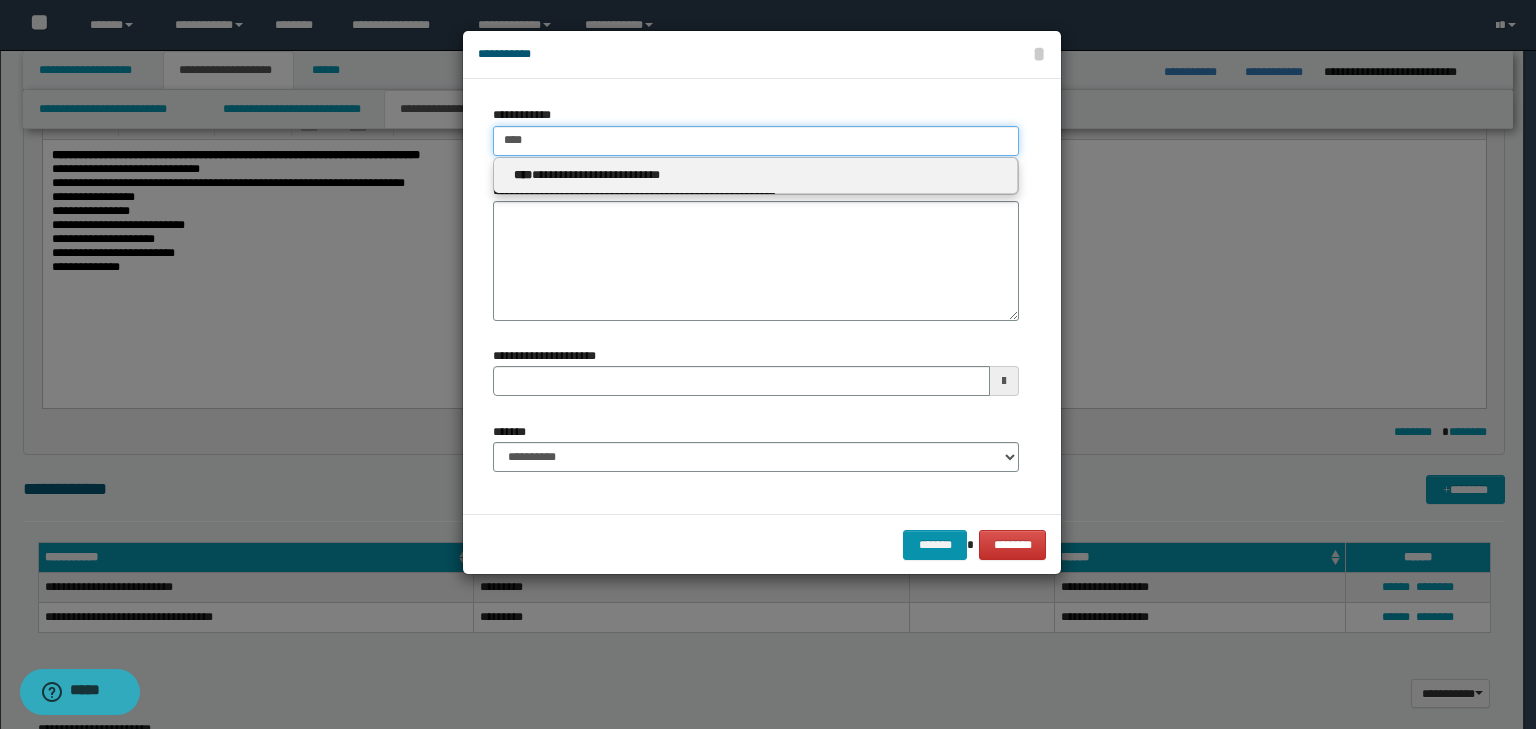 type on "****" 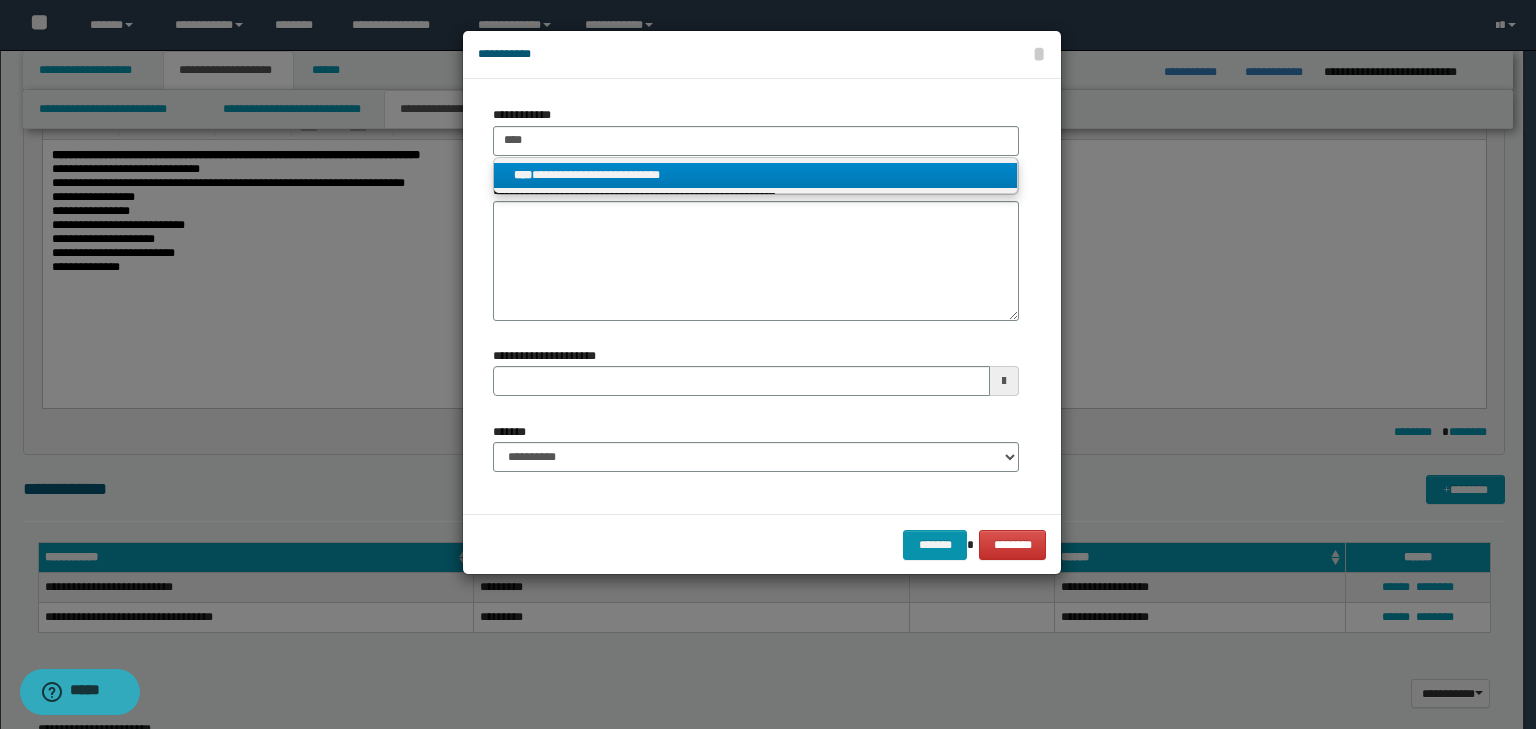 click on "**********" at bounding box center (756, 175) 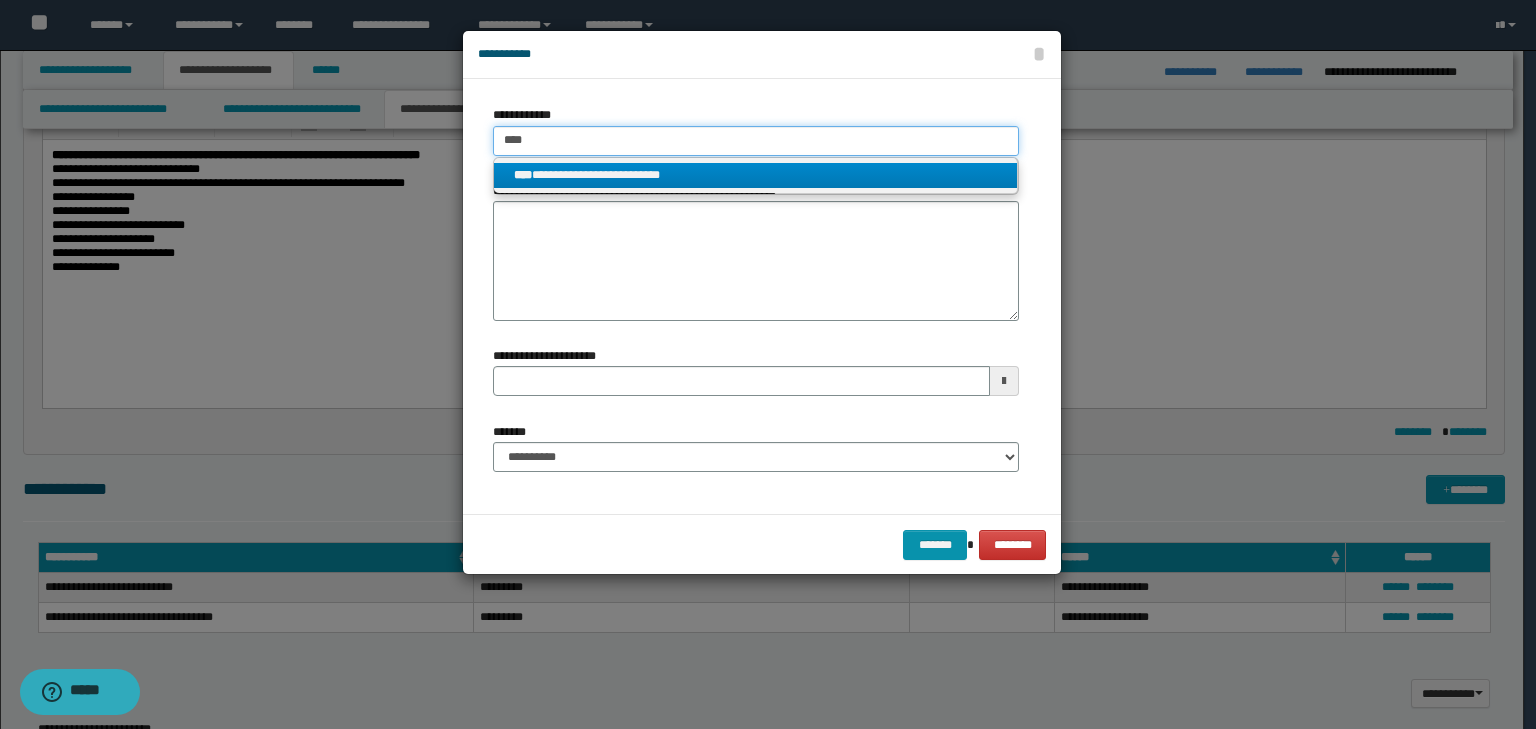 type 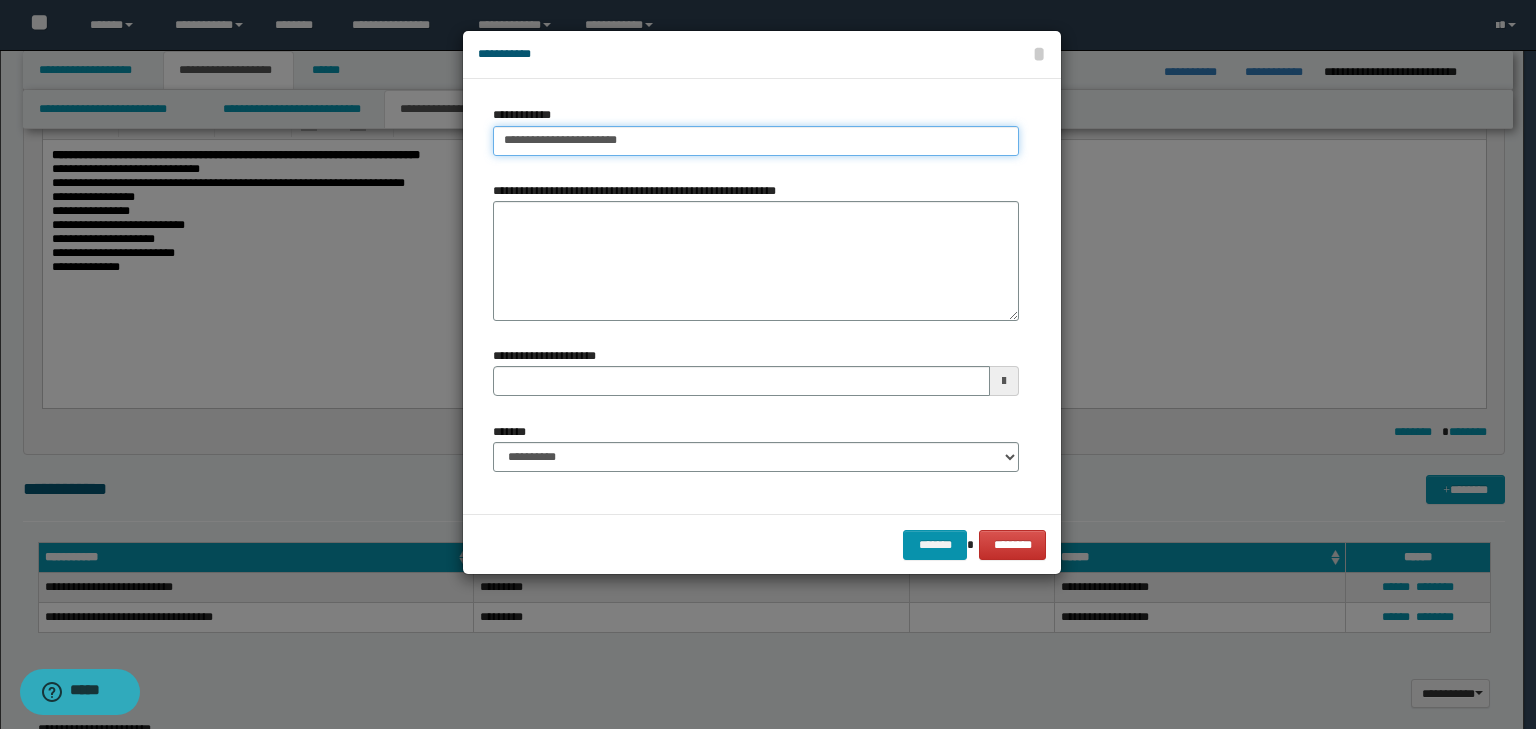 type on "**********" 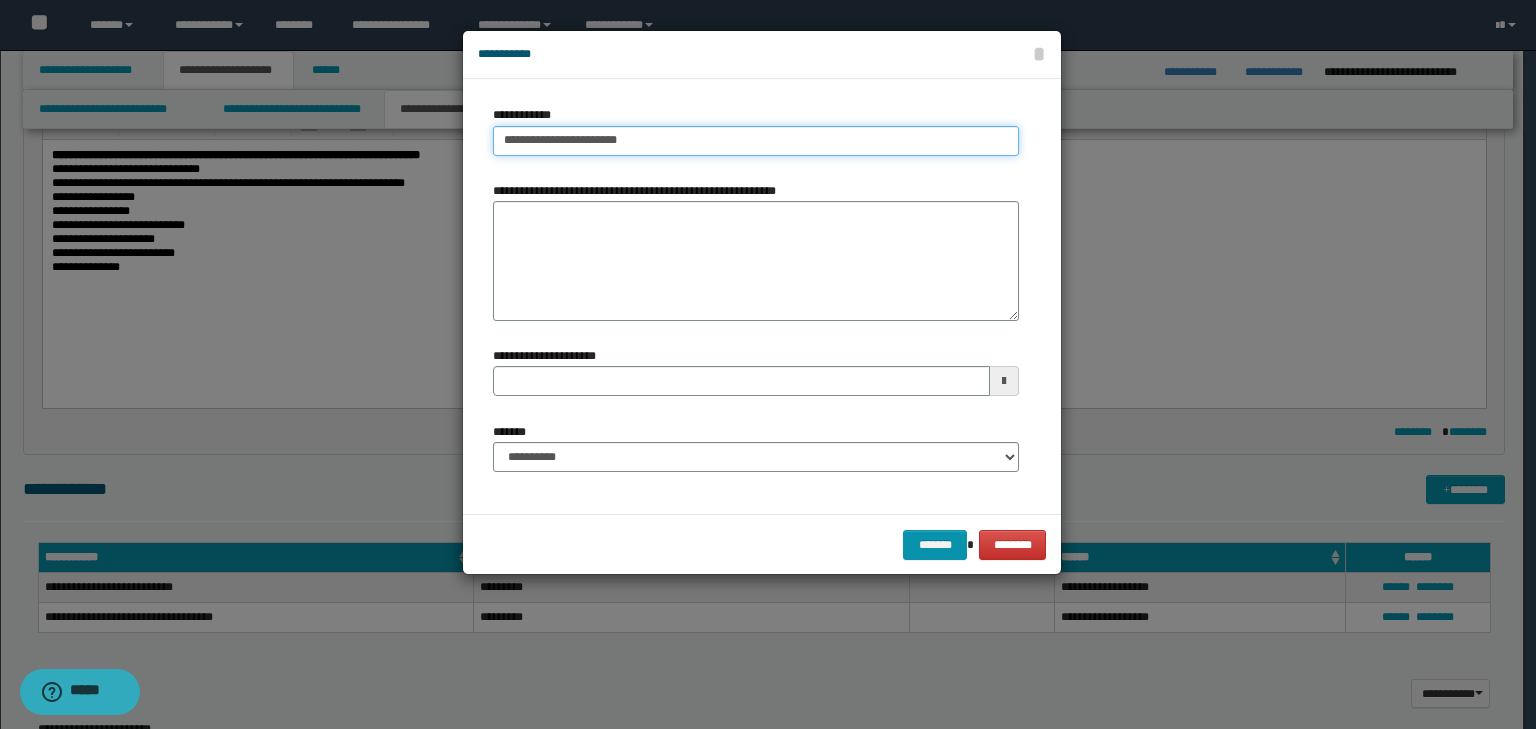 type 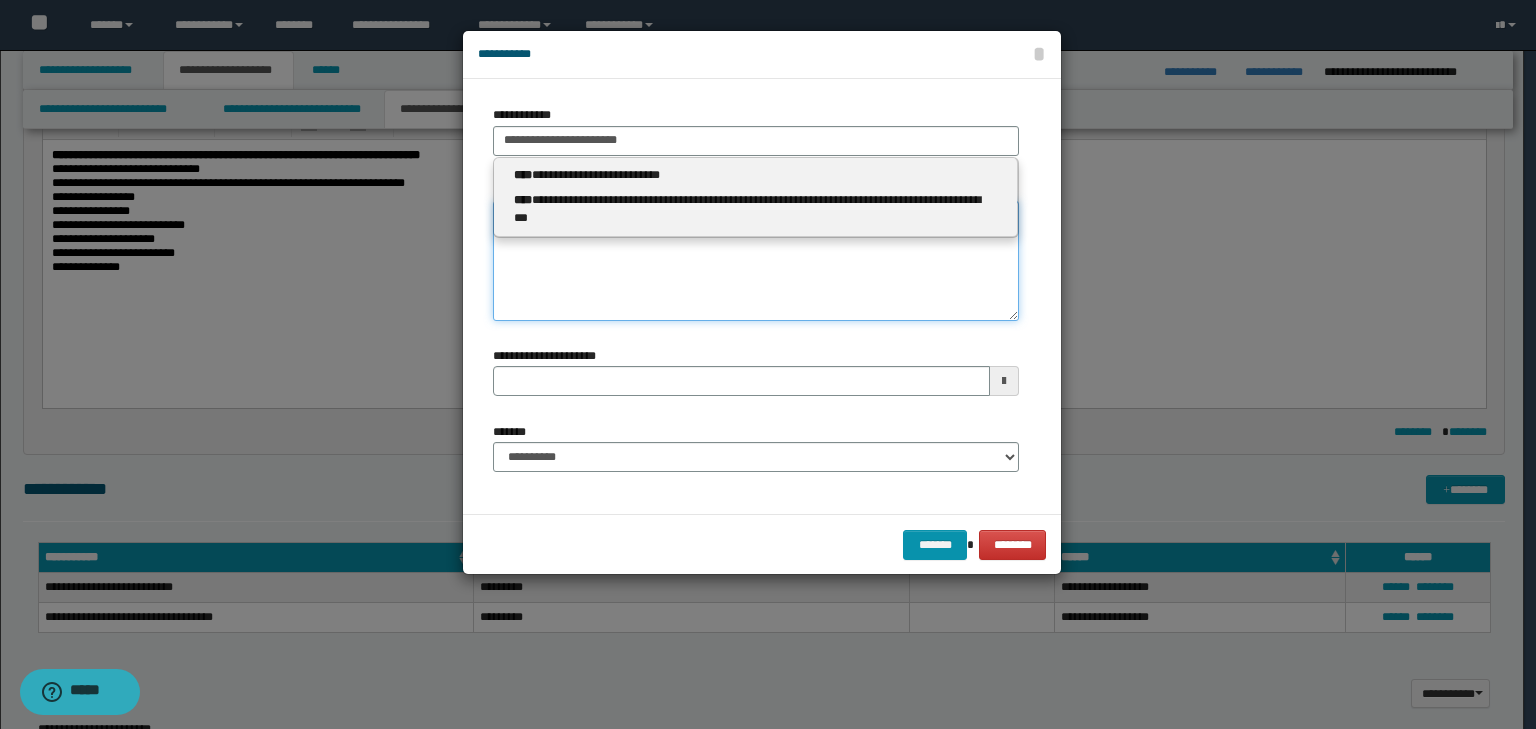 type 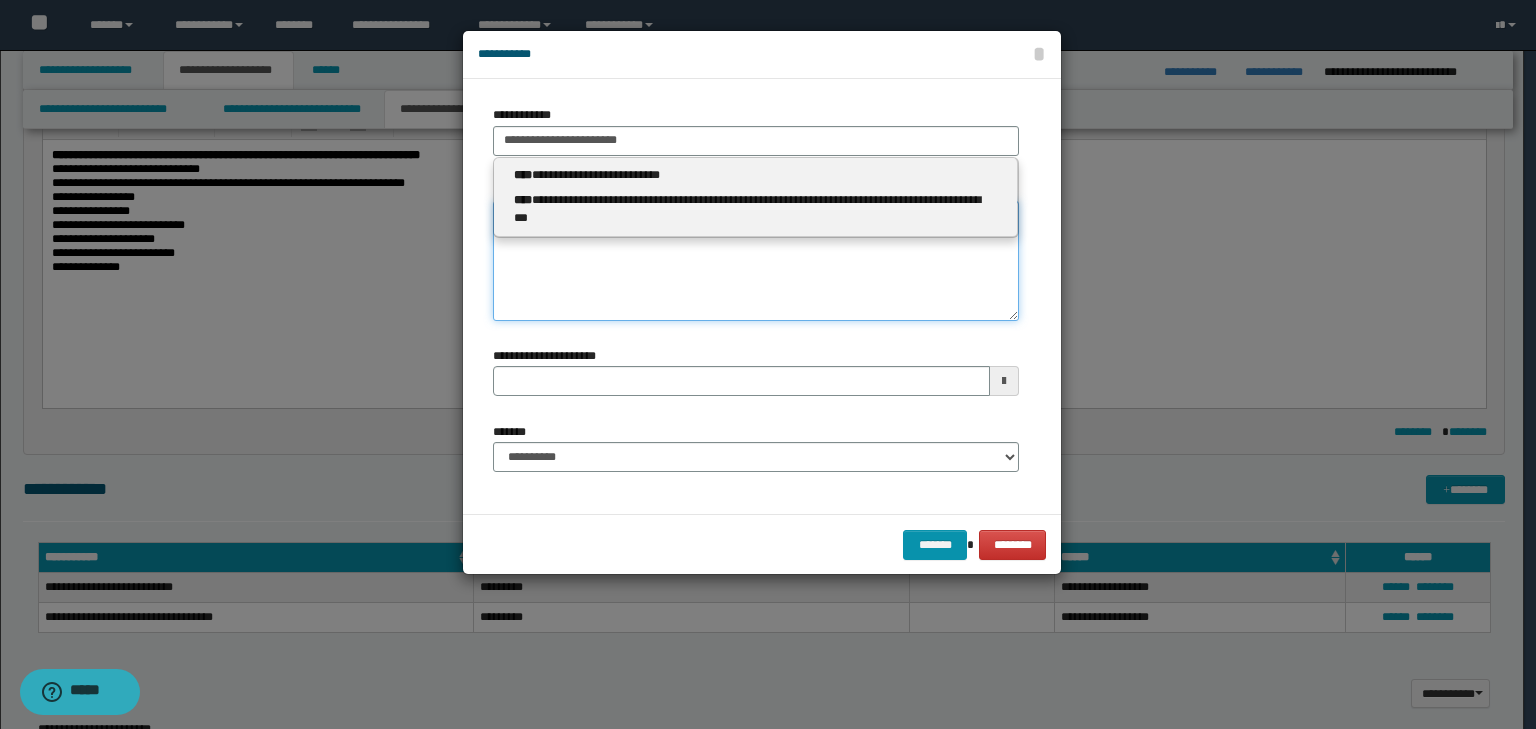 click on "**********" at bounding box center (756, 261) 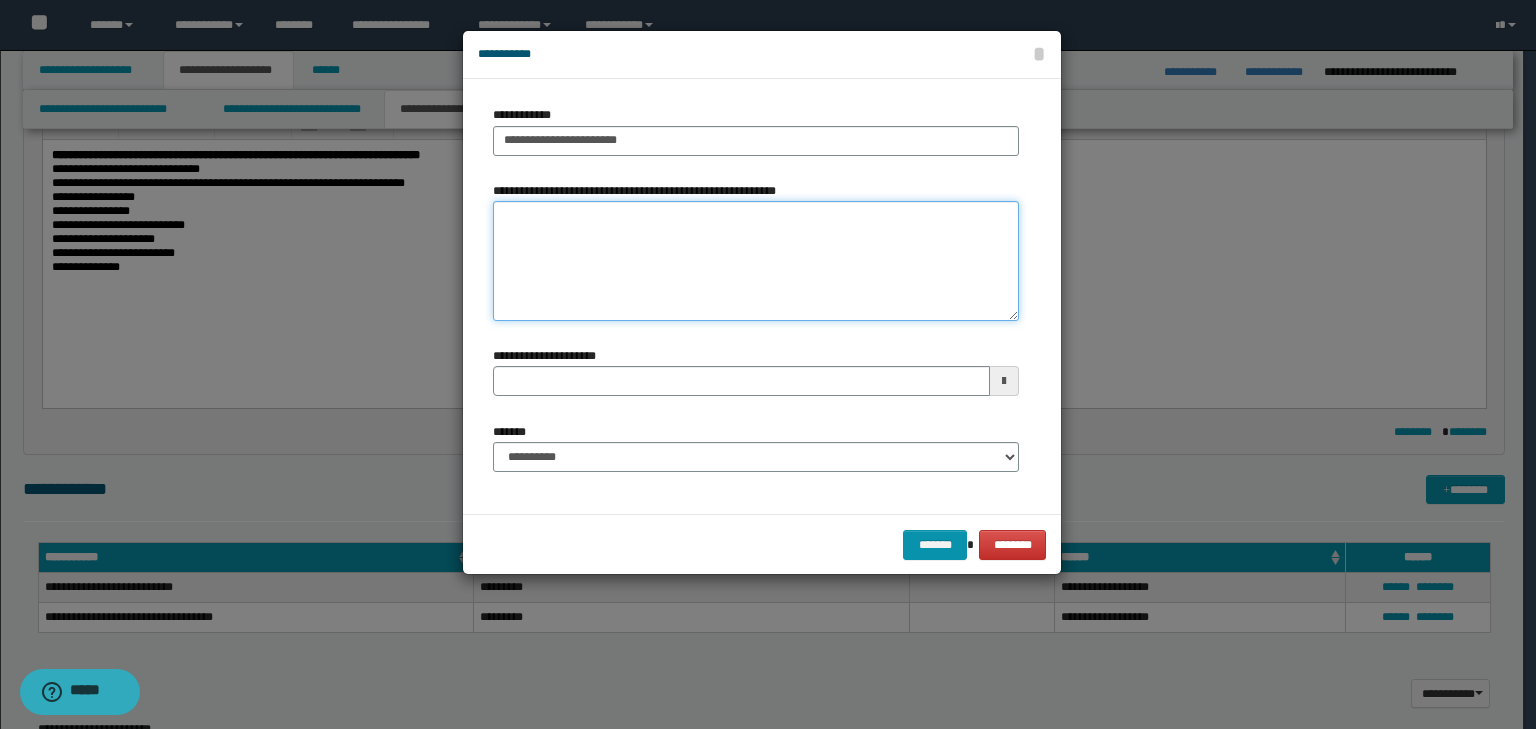 paste on "**********" 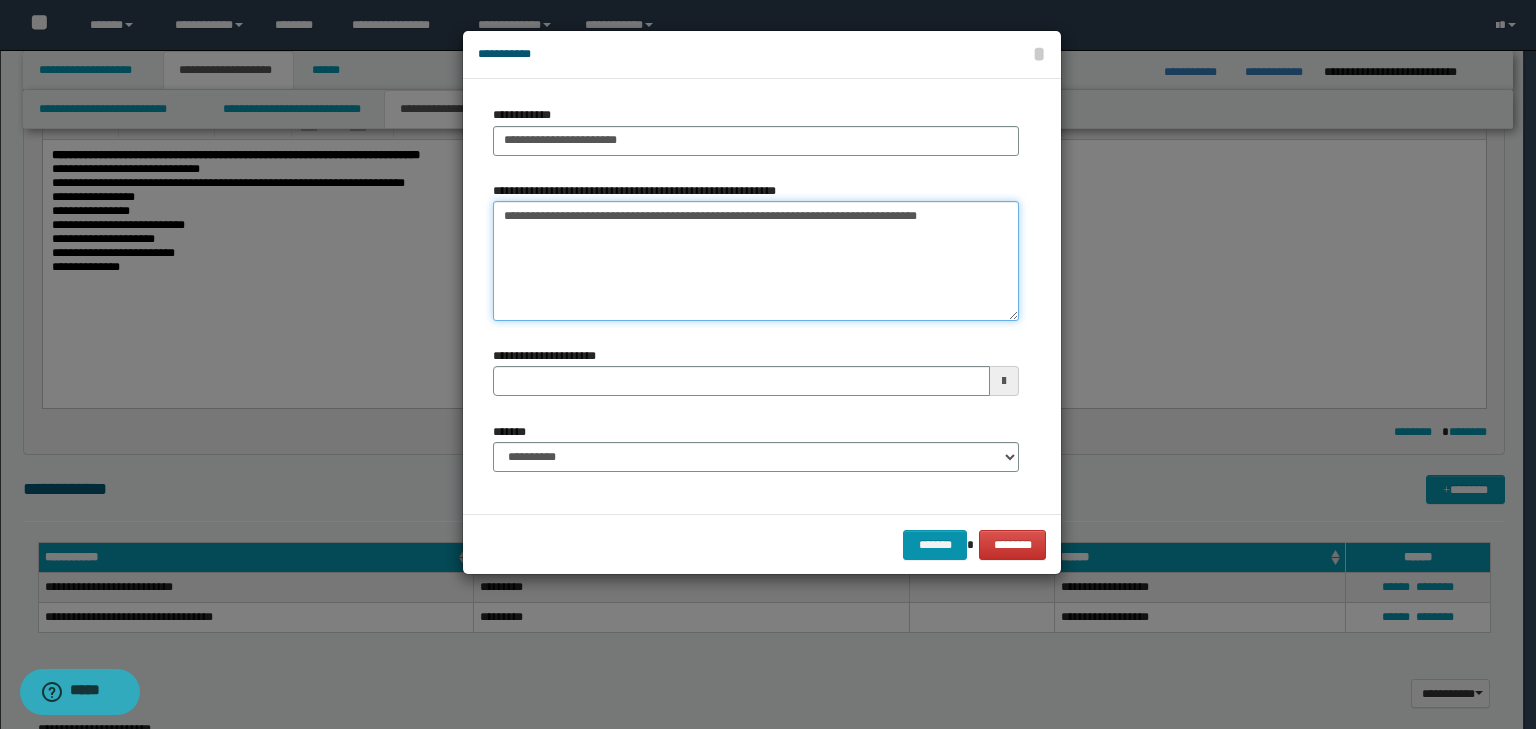 type 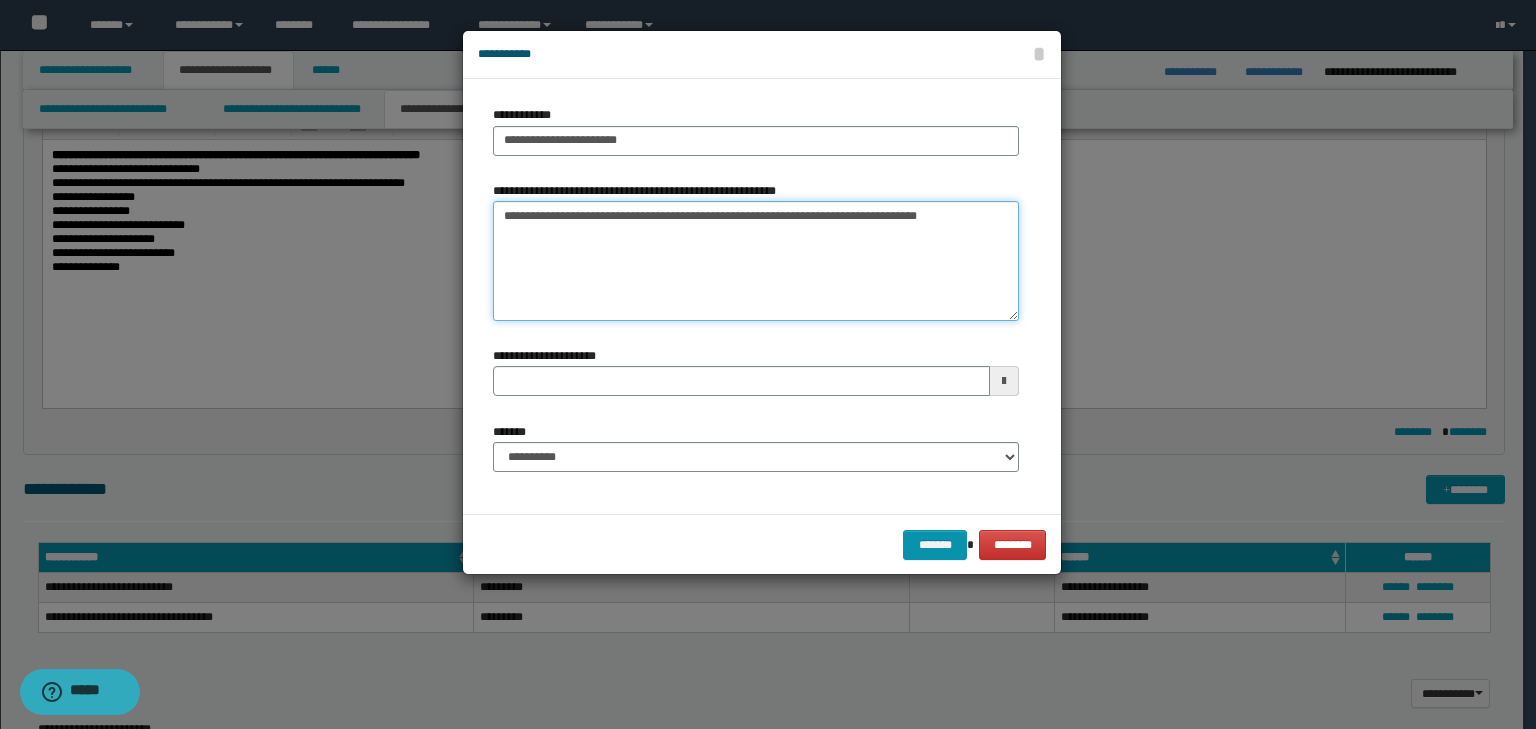 type on "**********" 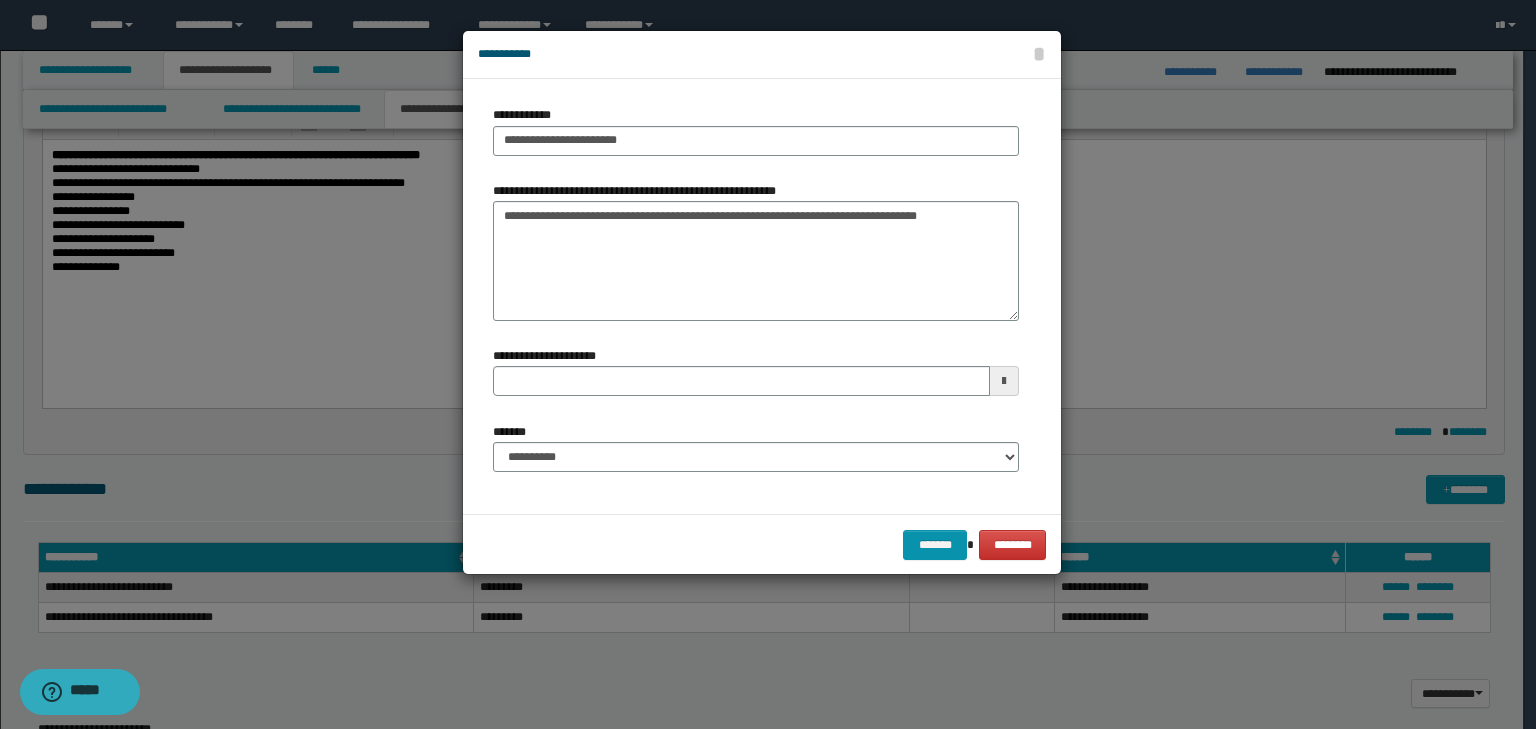 click on "**********" at bounding box center [756, 455] 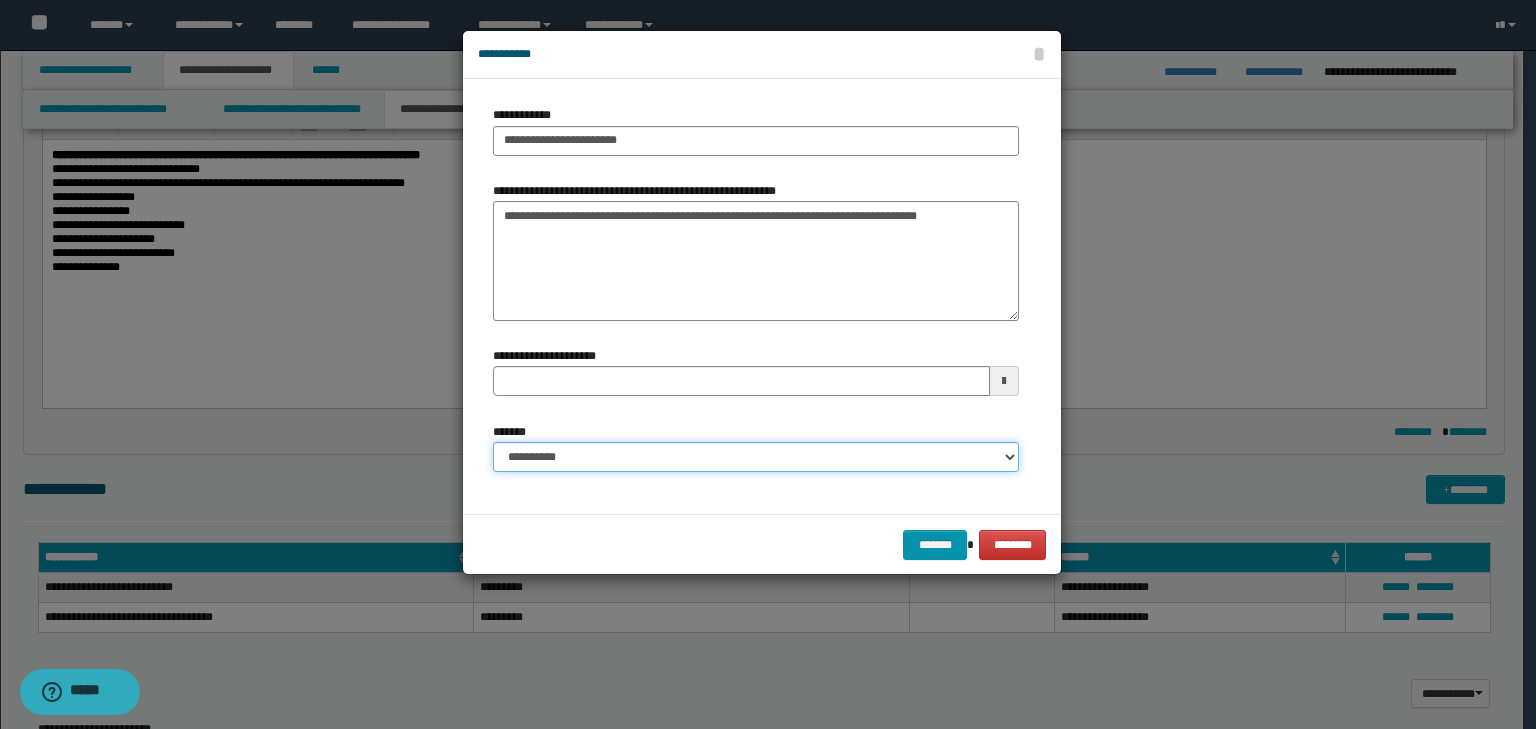 click on "**********" at bounding box center (756, 457) 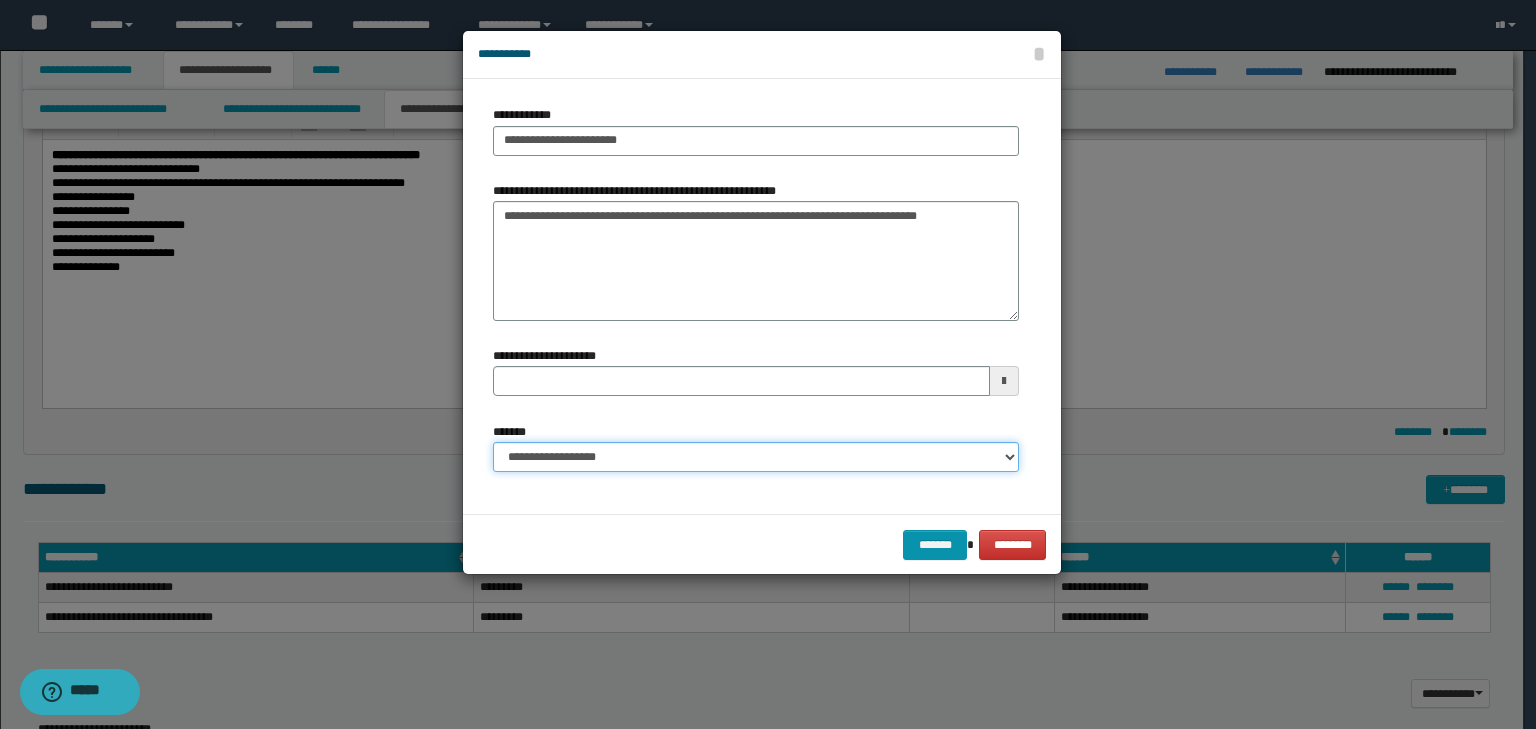 click on "**********" at bounding box center (756, 457) 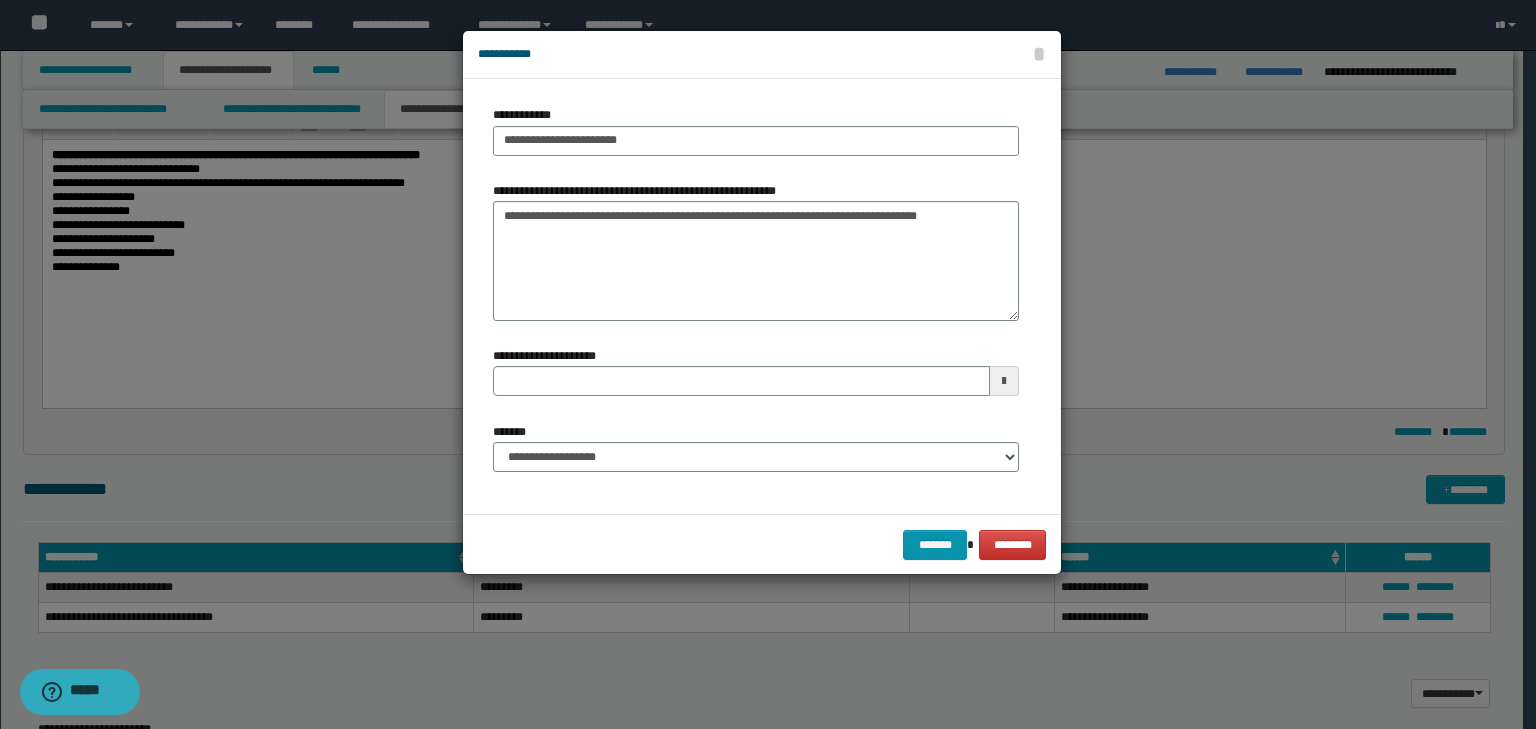drag, startPoint x: 597, startPoint y: 432, endPoint x: 587, endPoint y: 470, distance: 39.293766 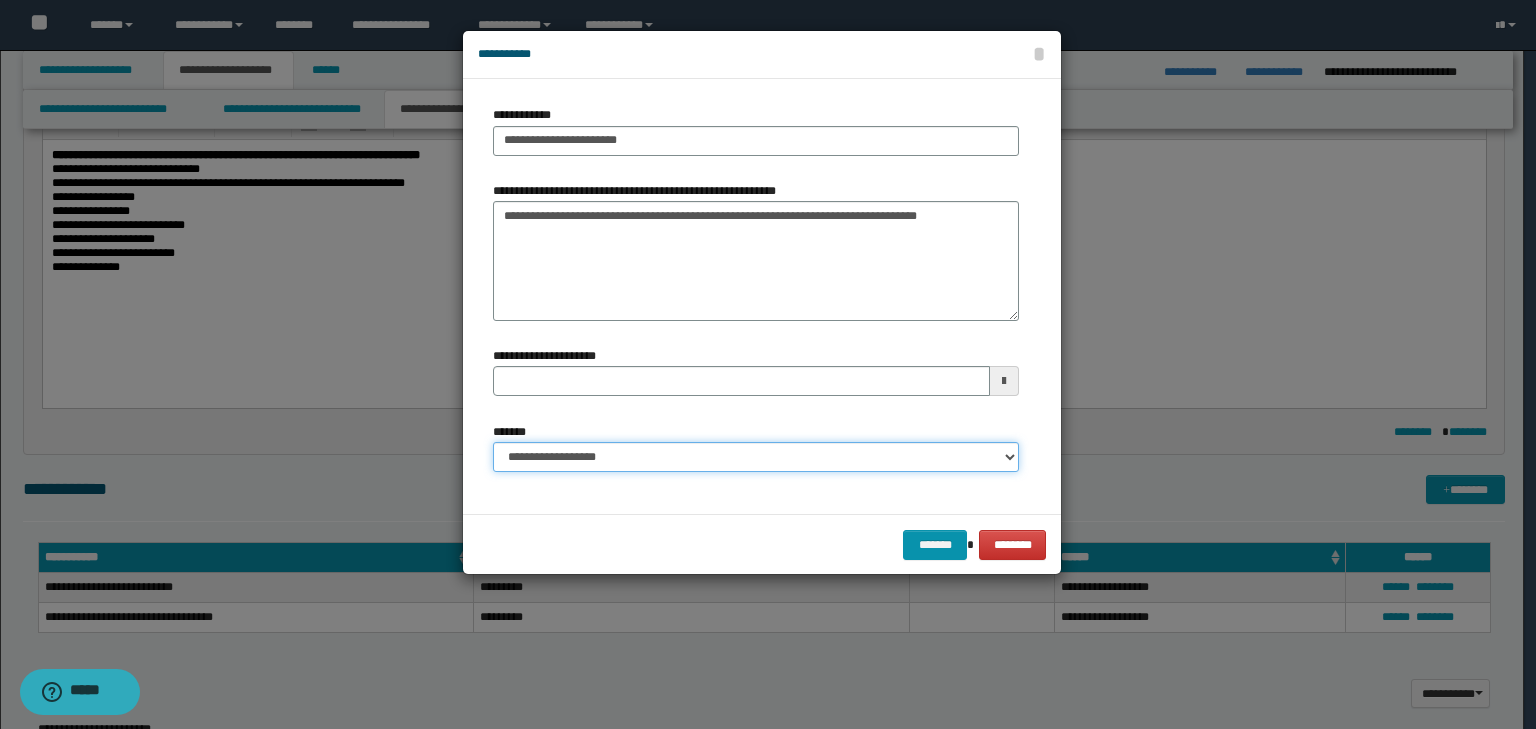 drag, startPoint x: 593, startPoint y: 452, endPoint x: 592, endPoint y: 469, distance: 17.029387 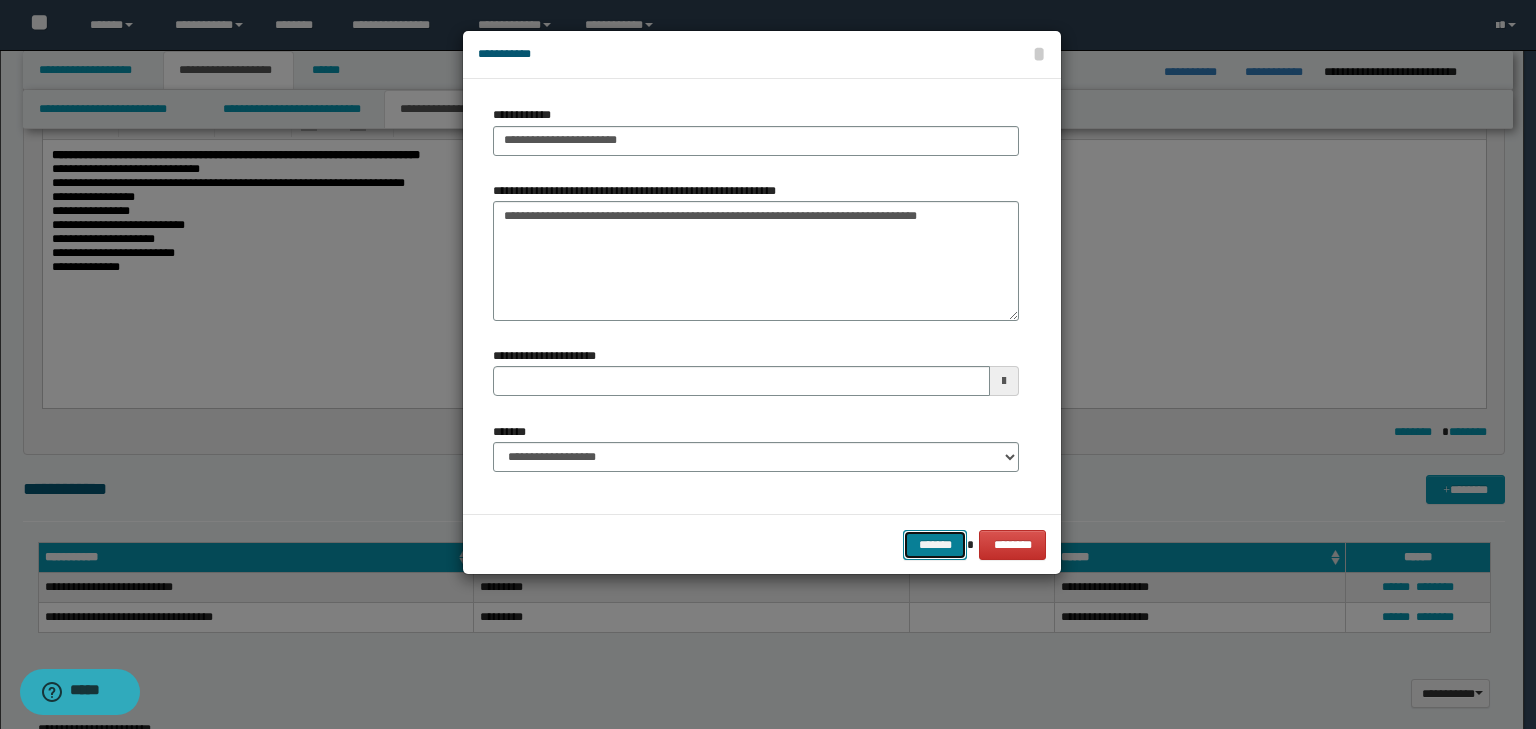 click on "*******" at bounding box center (935, 545) 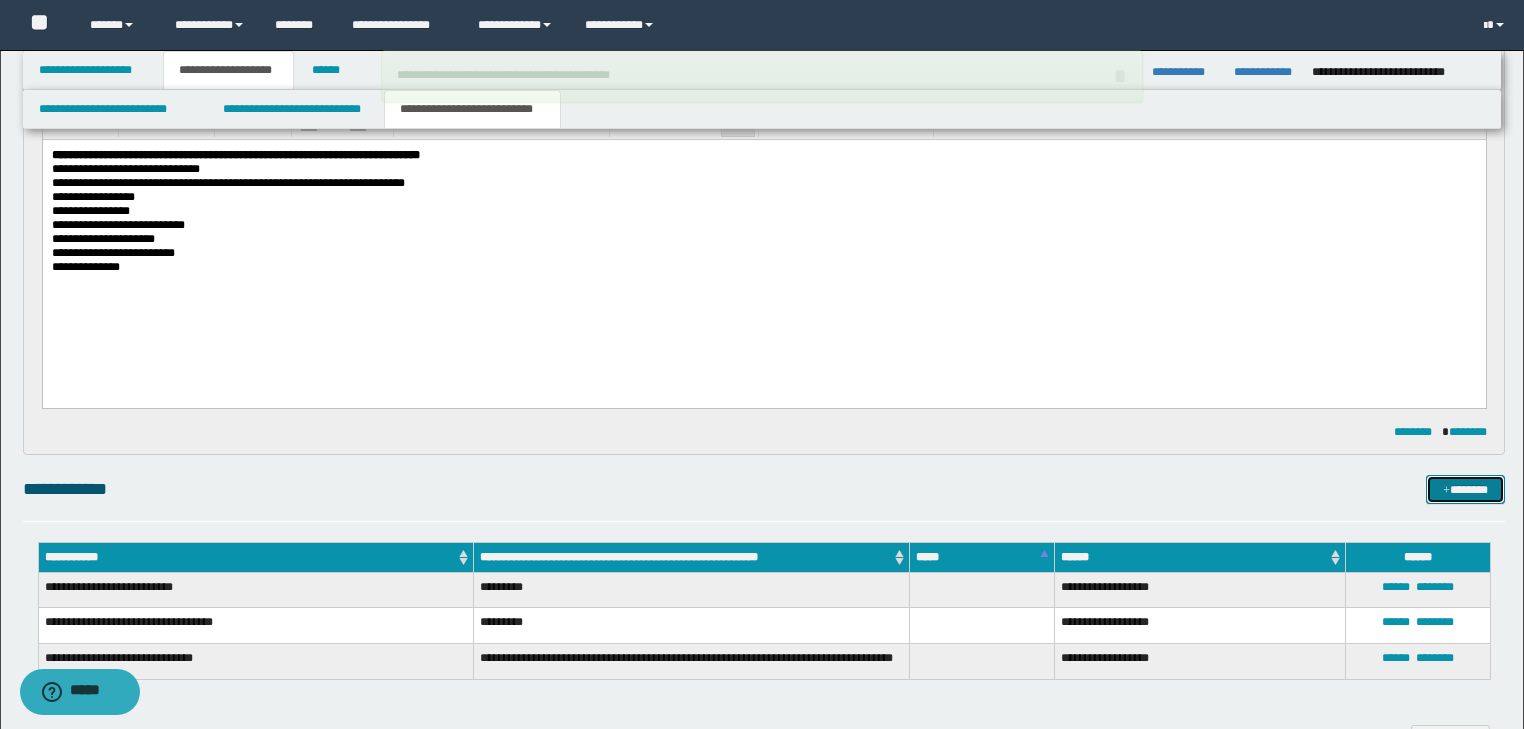 click on "*******" at bounding box center [1465, 490] 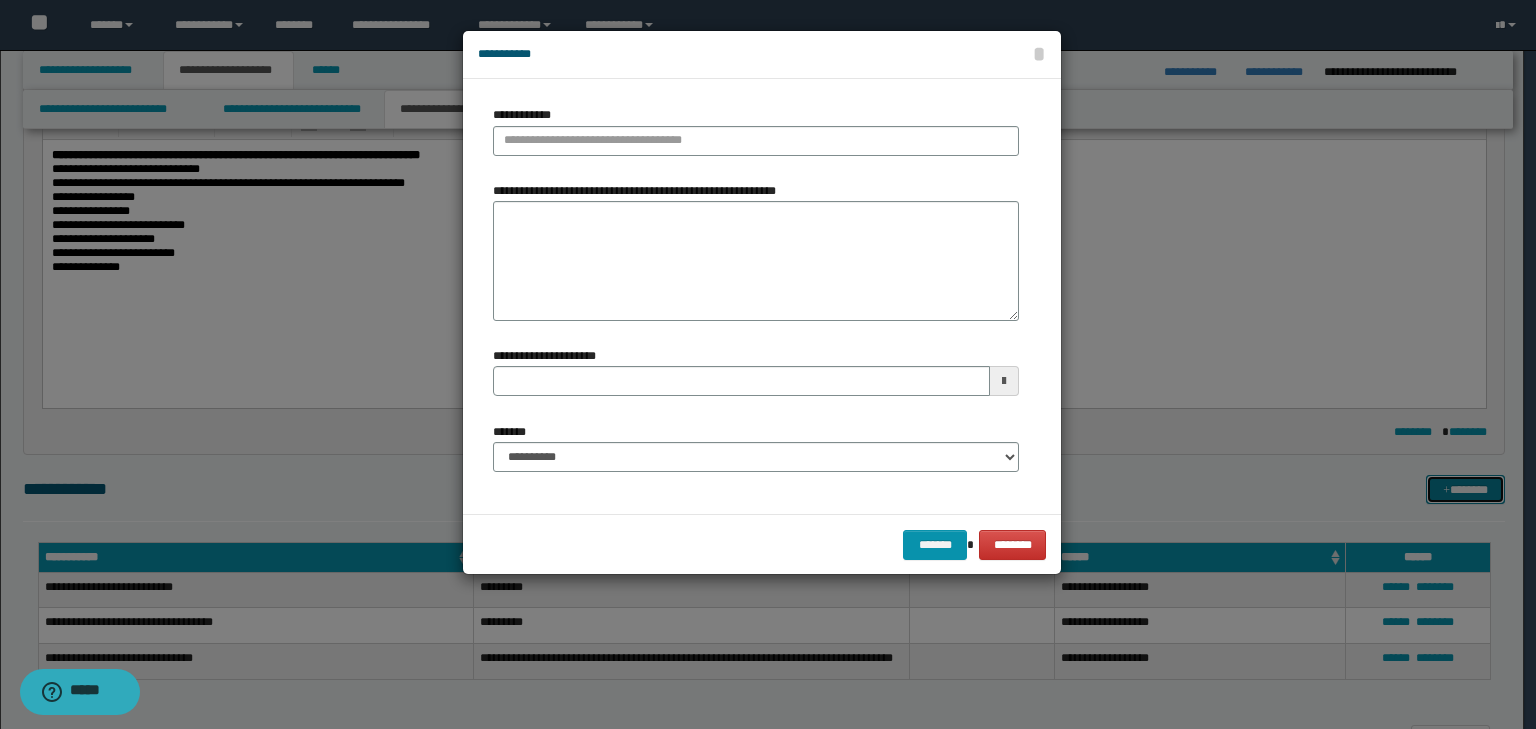 type 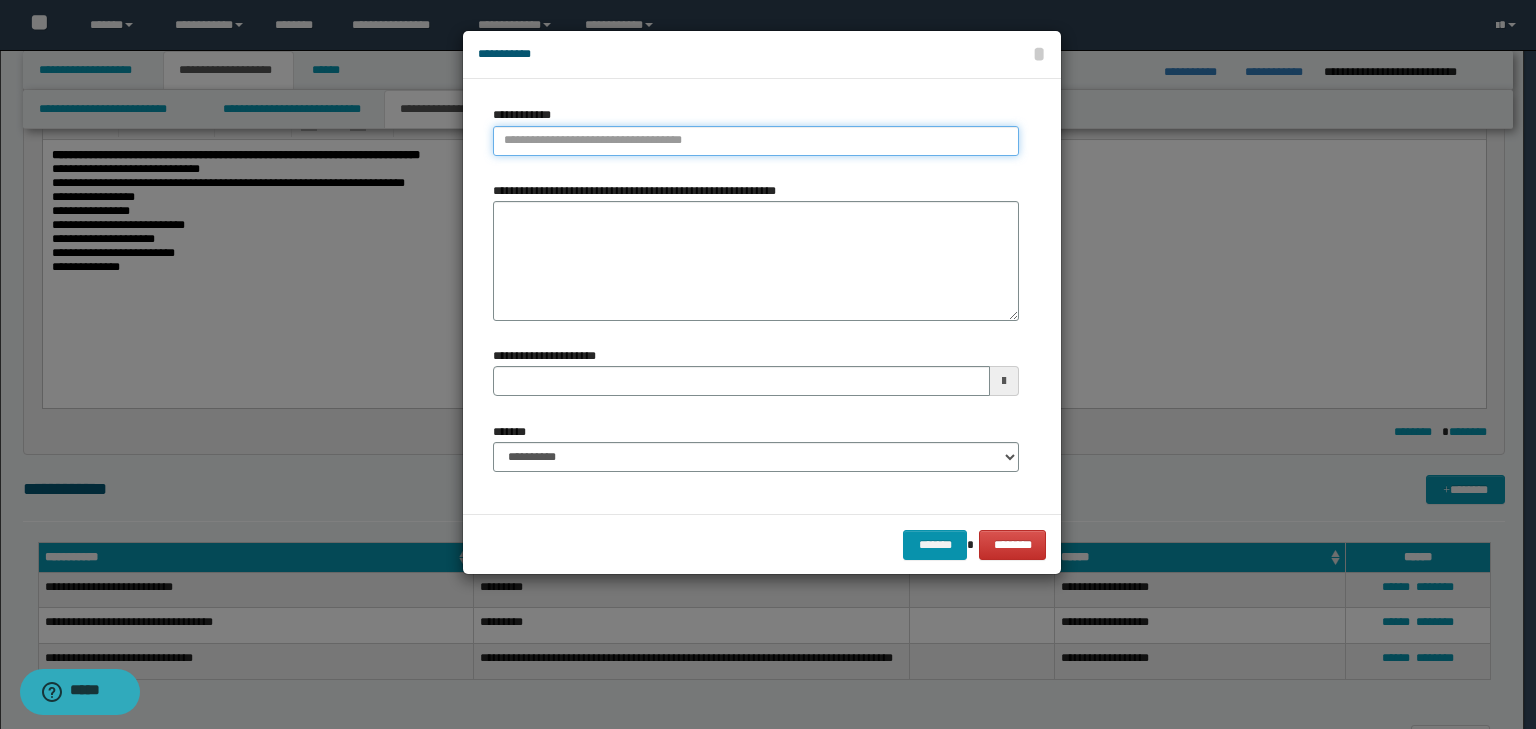 type on "**********" 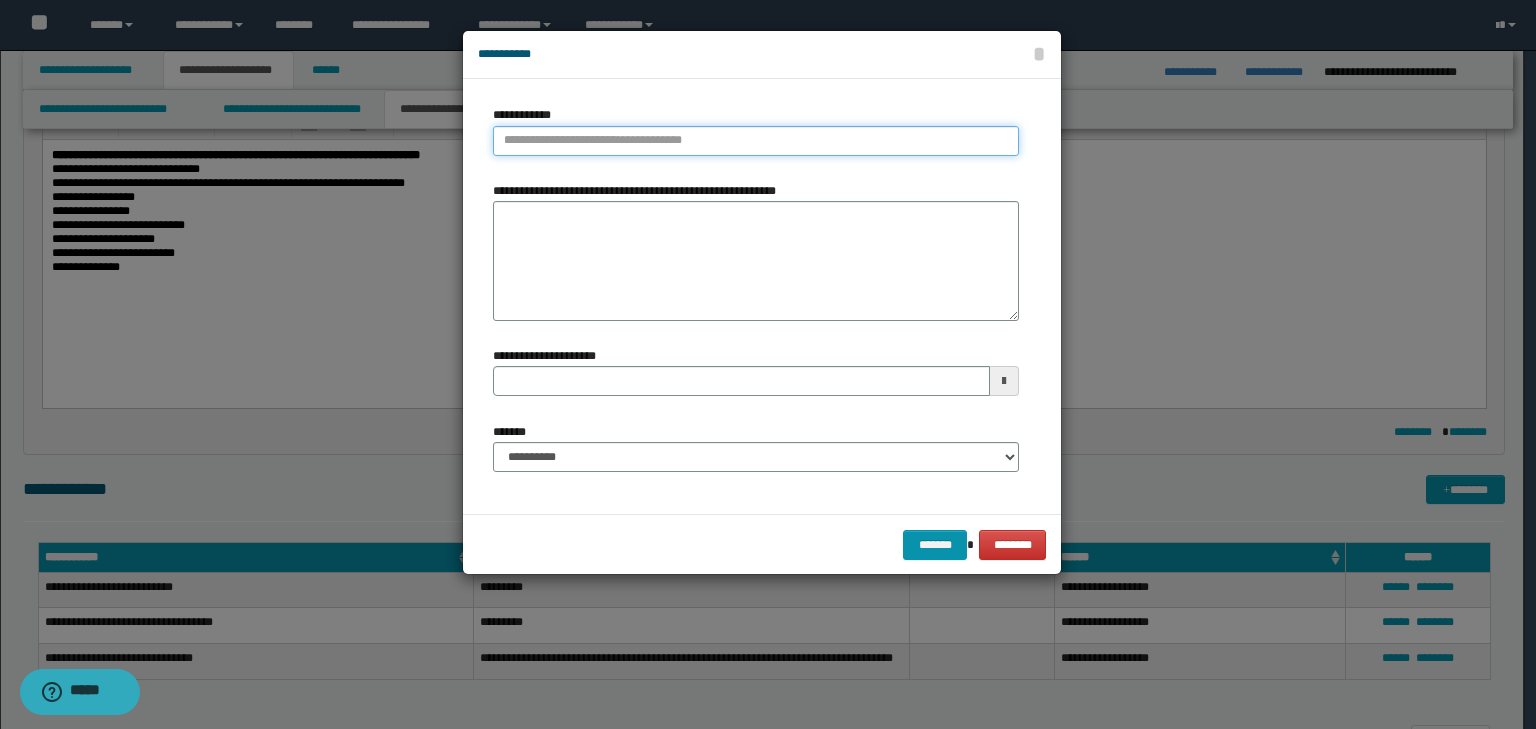 click on "**********" at bounding box center [756, 141] 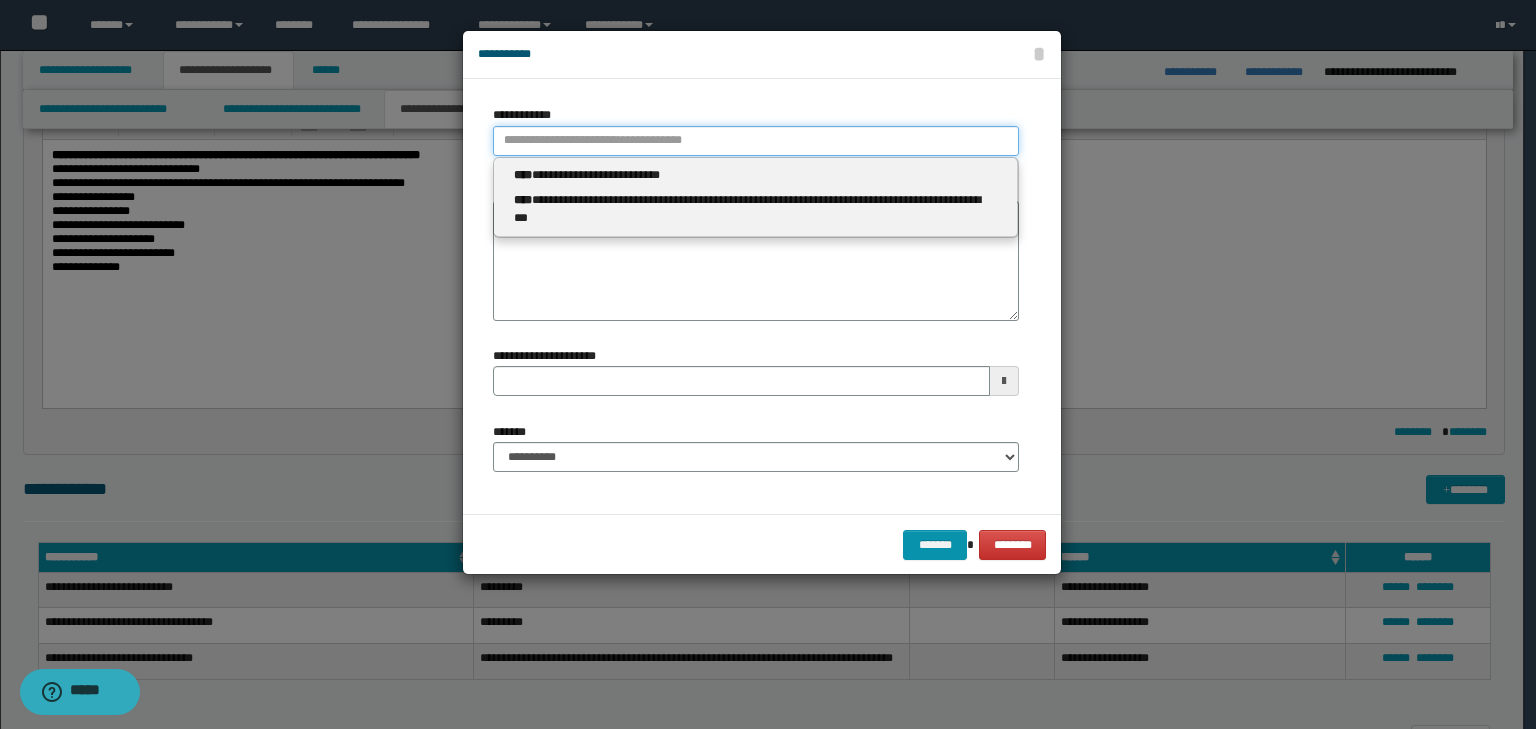 type 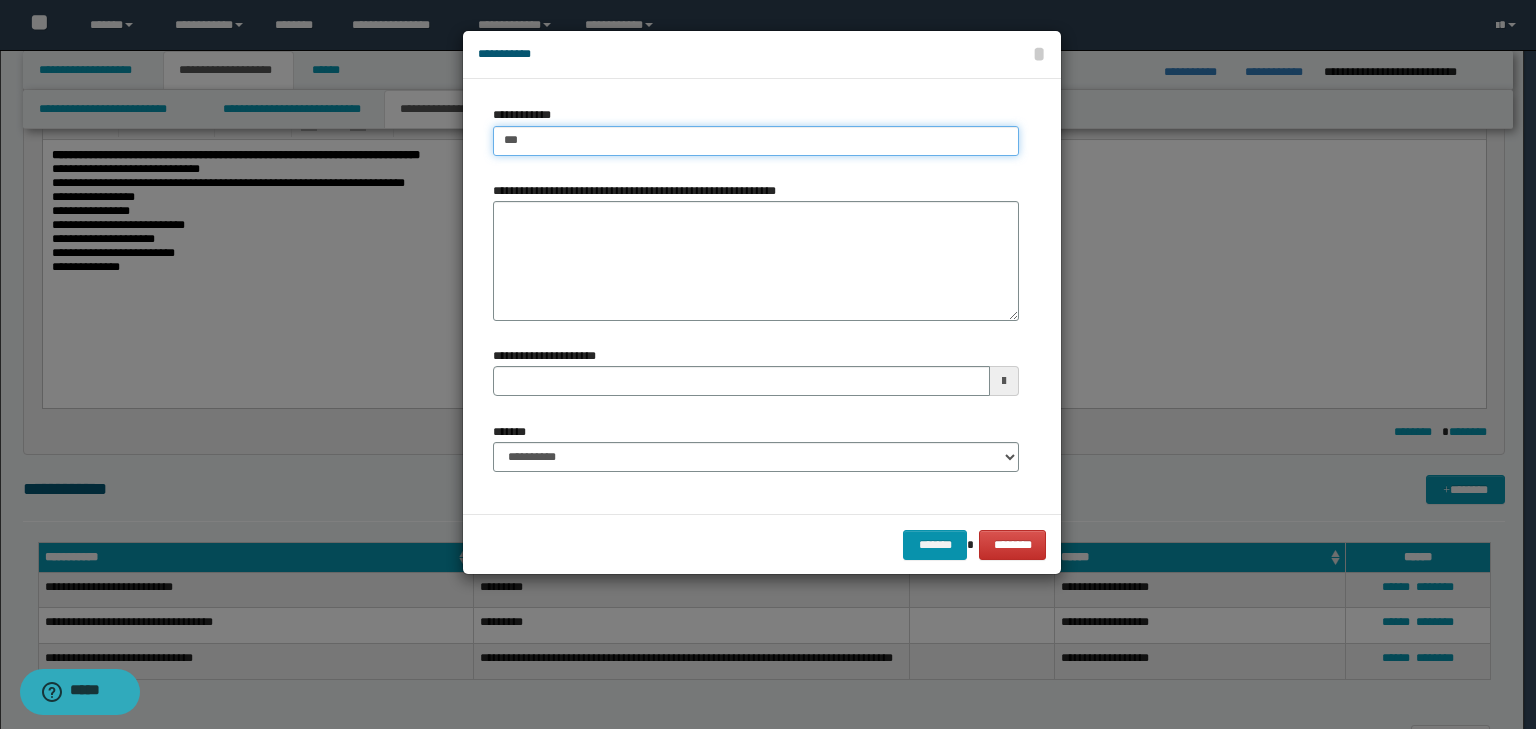 type on "****" 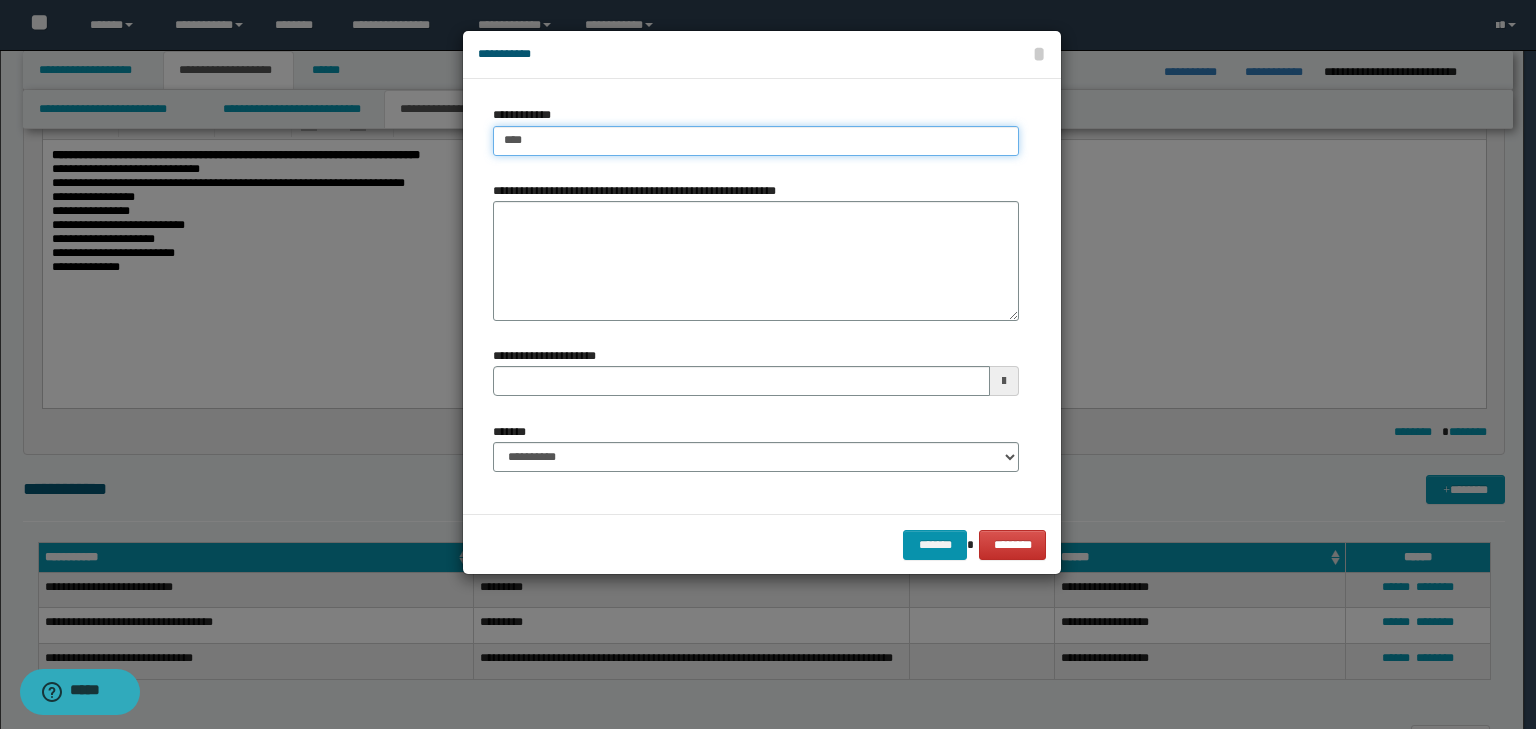 type on "****" 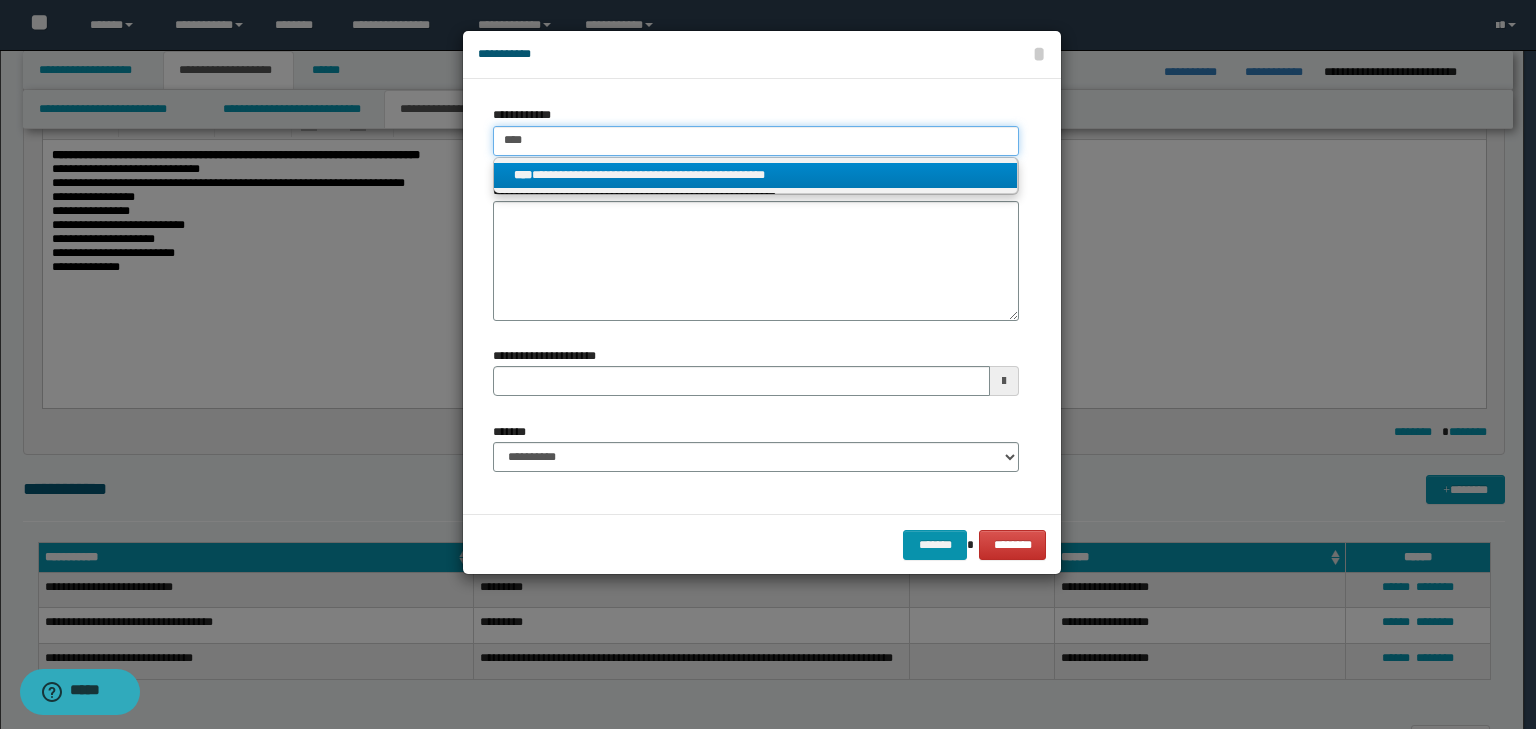 type on "****" 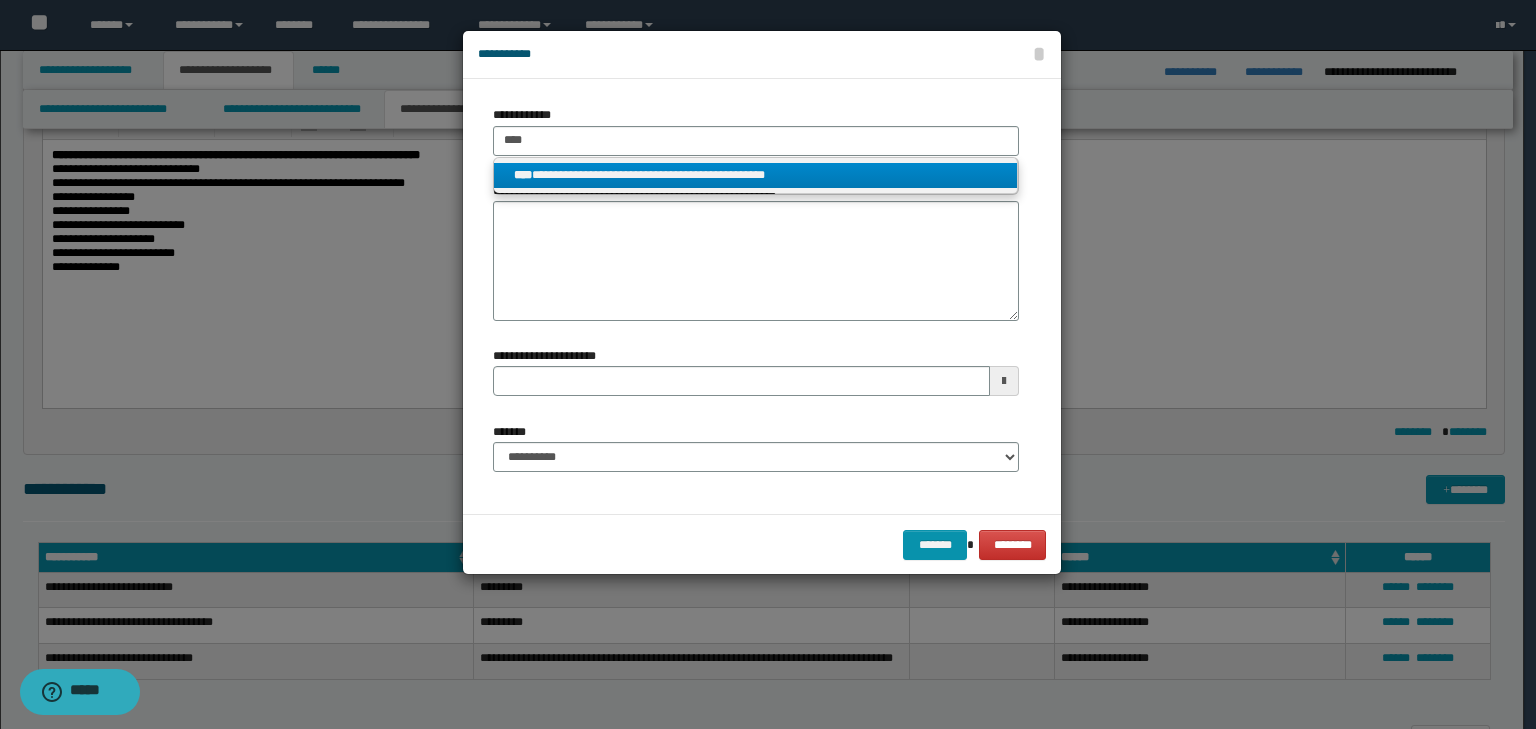 click on "**********" at bounding box center [756, 176] 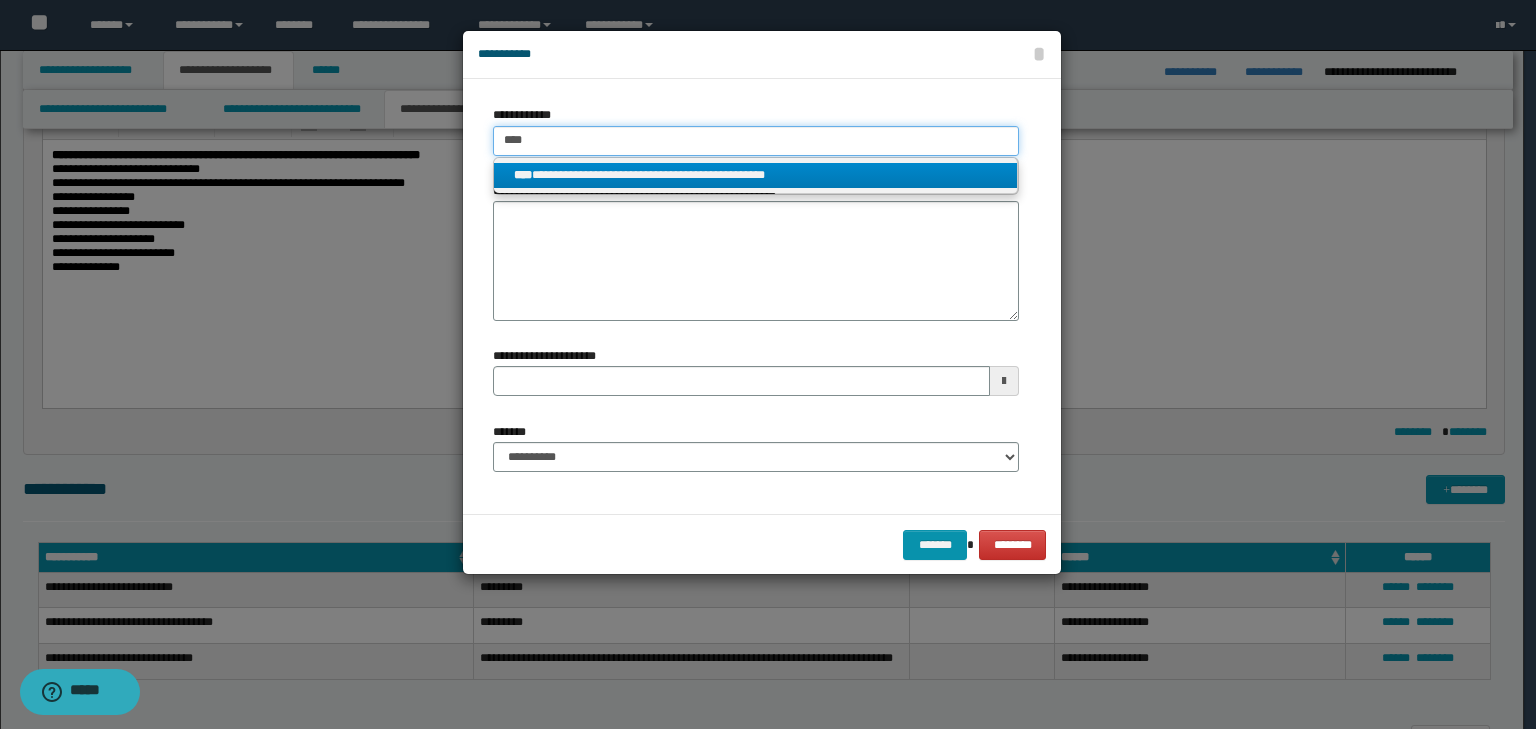 type 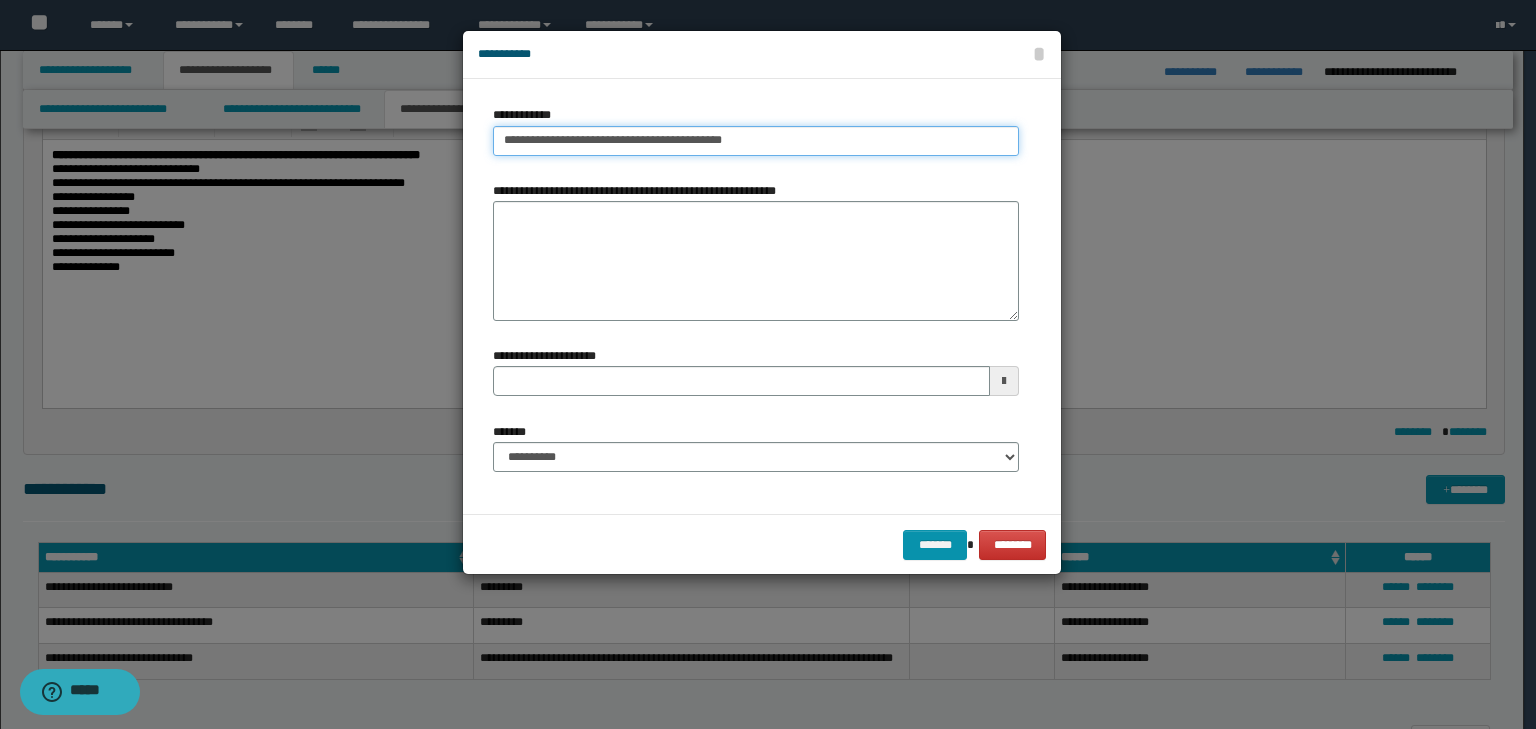 type on "**********" 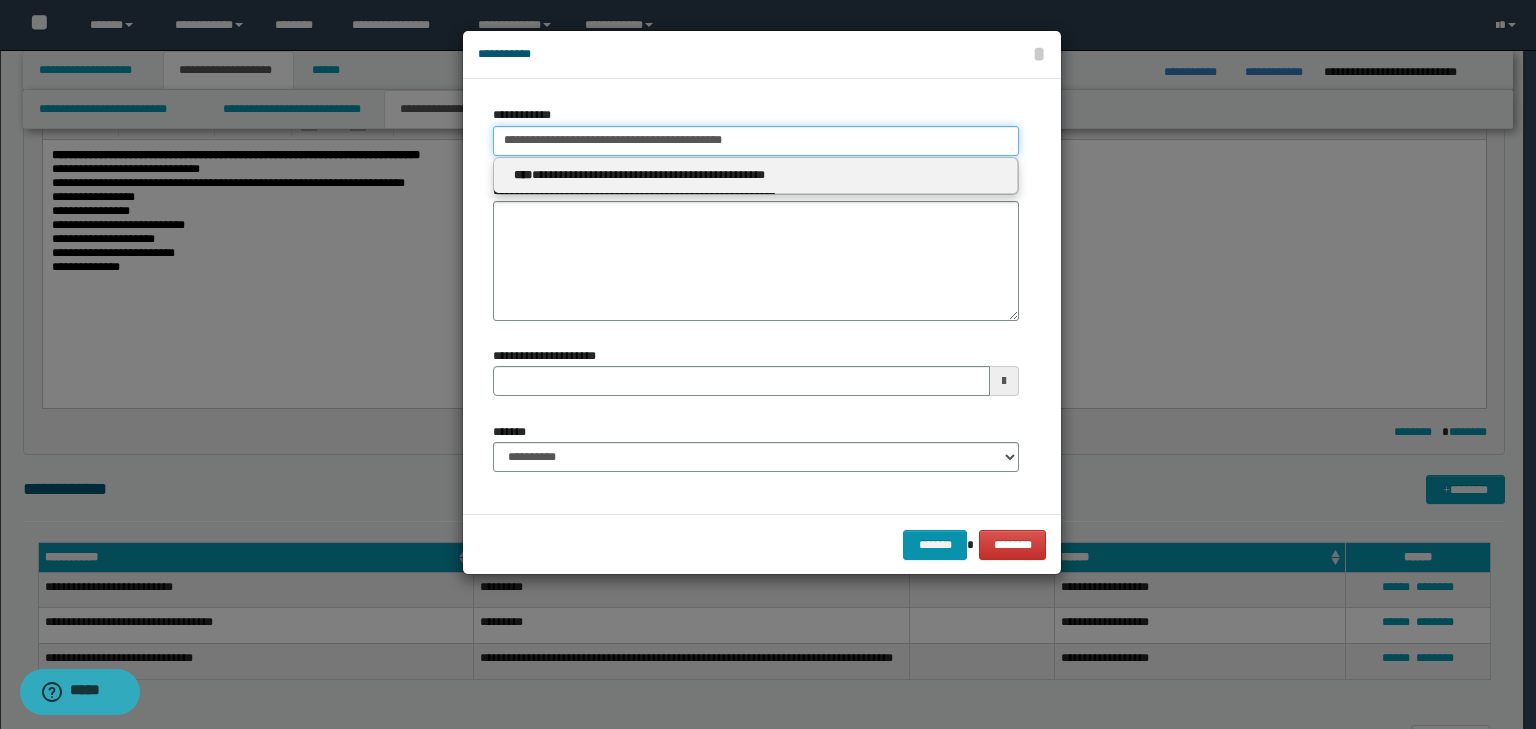 type 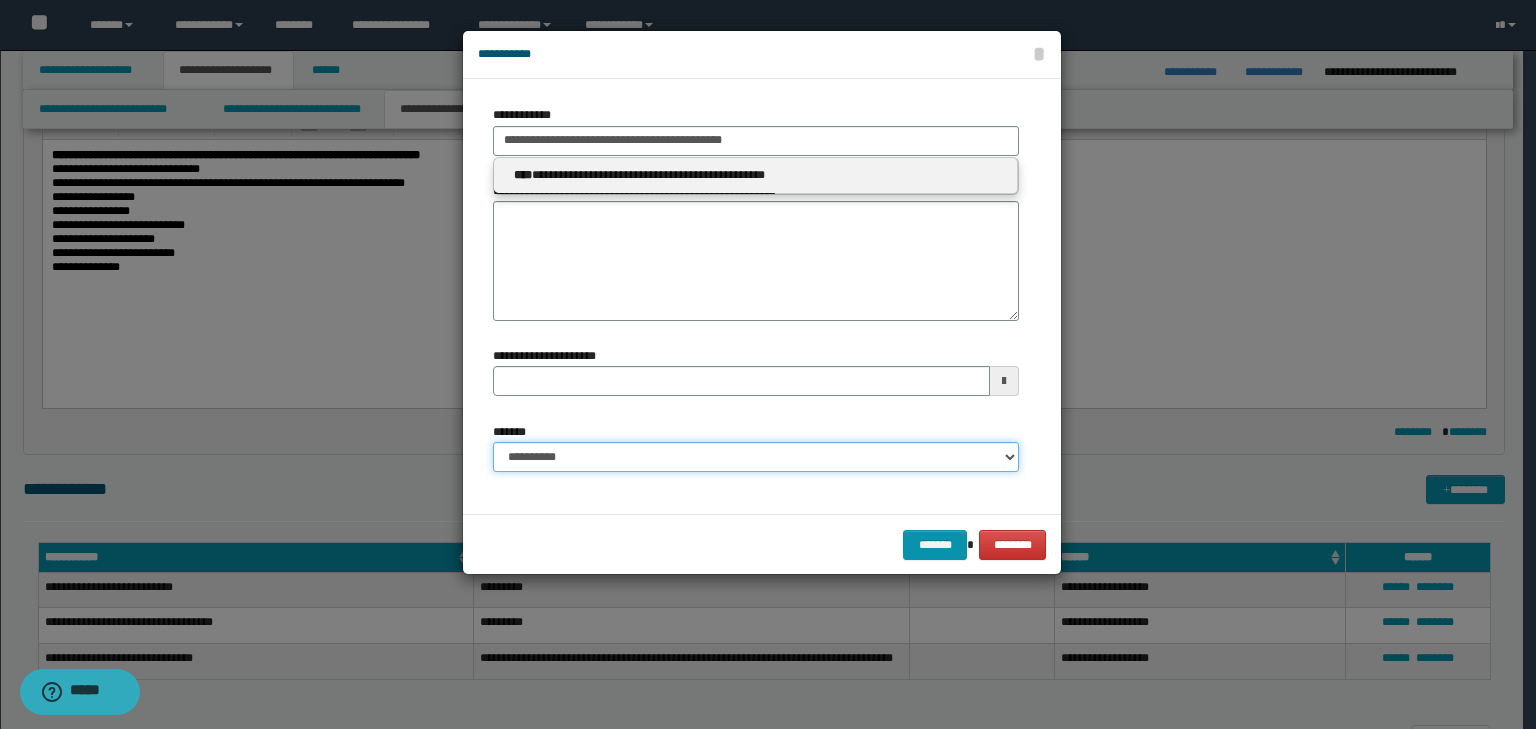 type 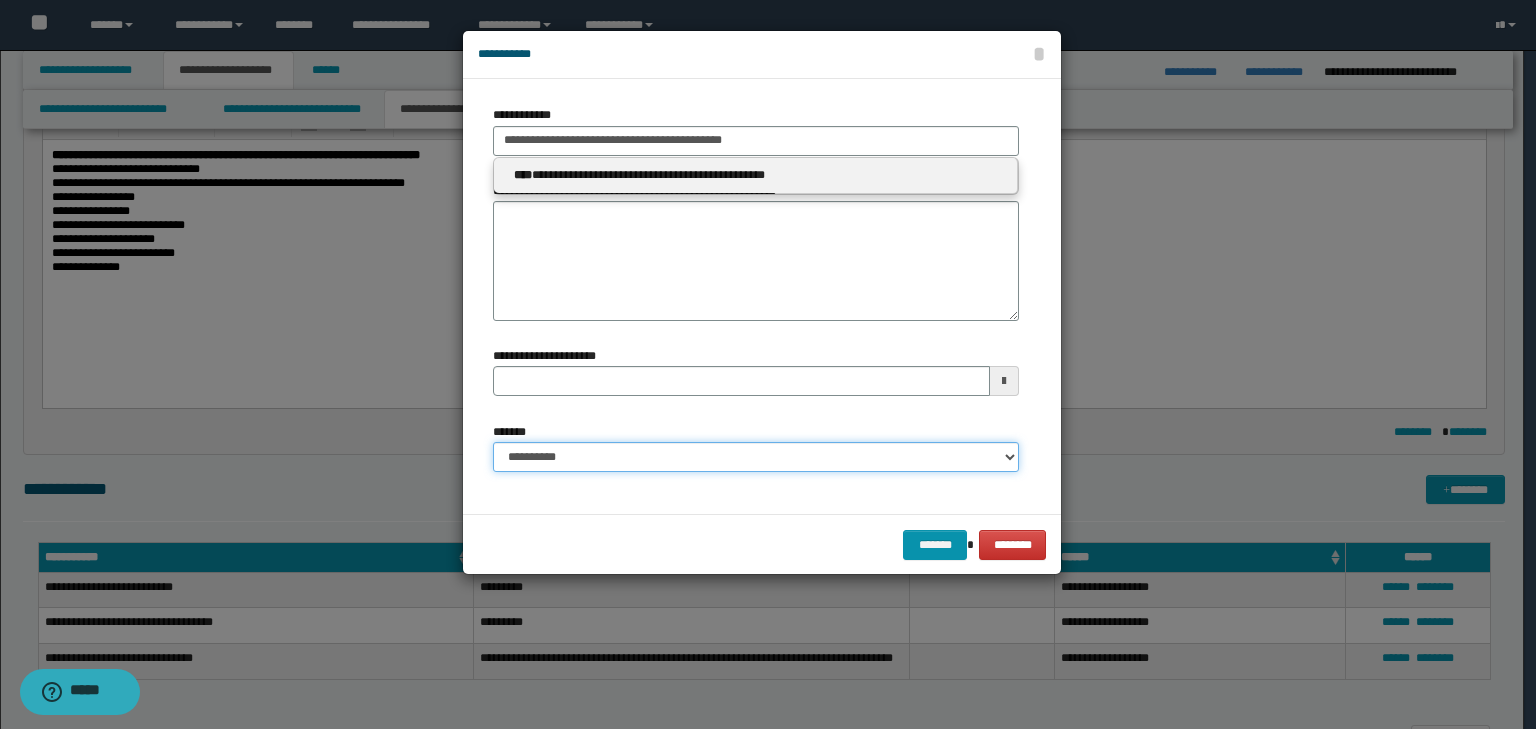 click on "**********" at bounding box center (756, 457) 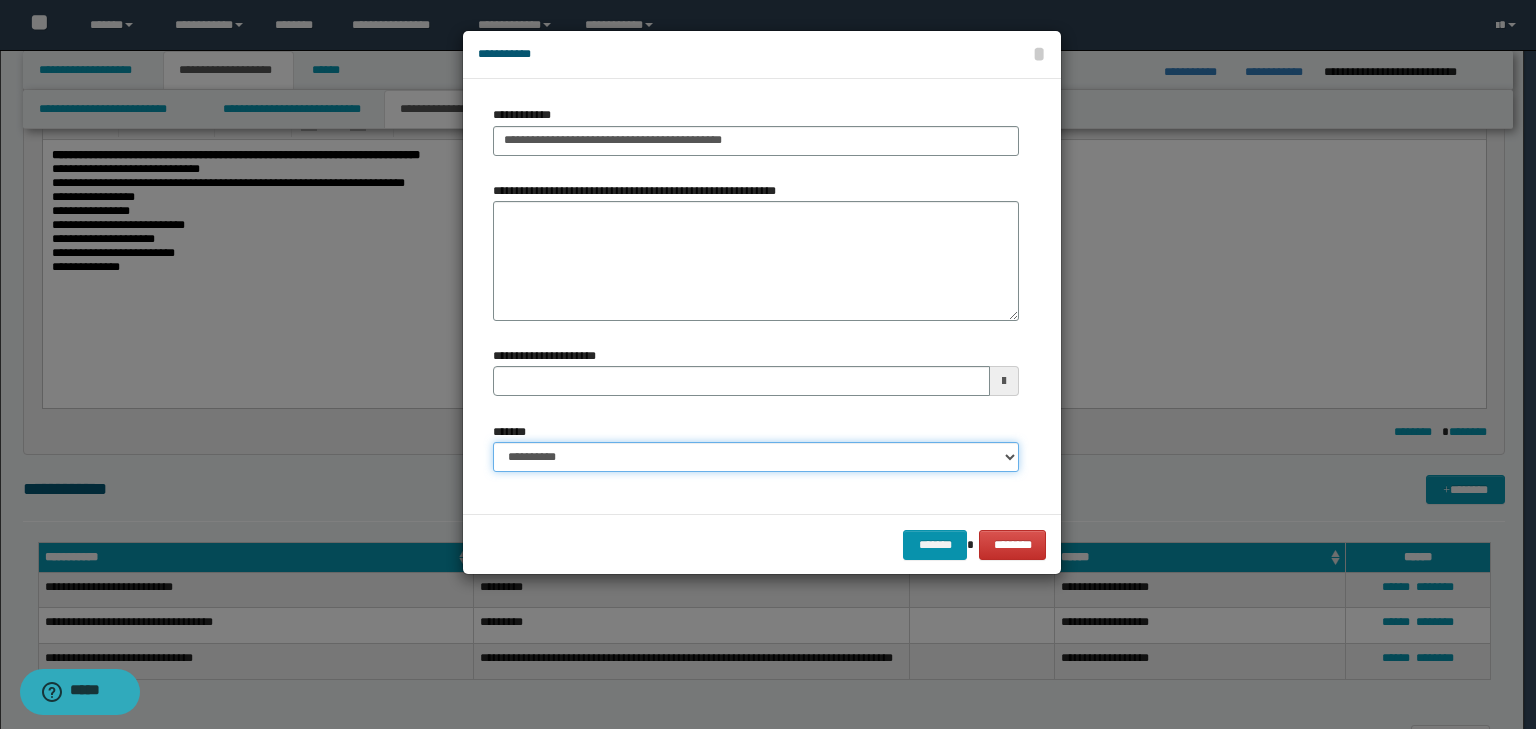 select on "*" 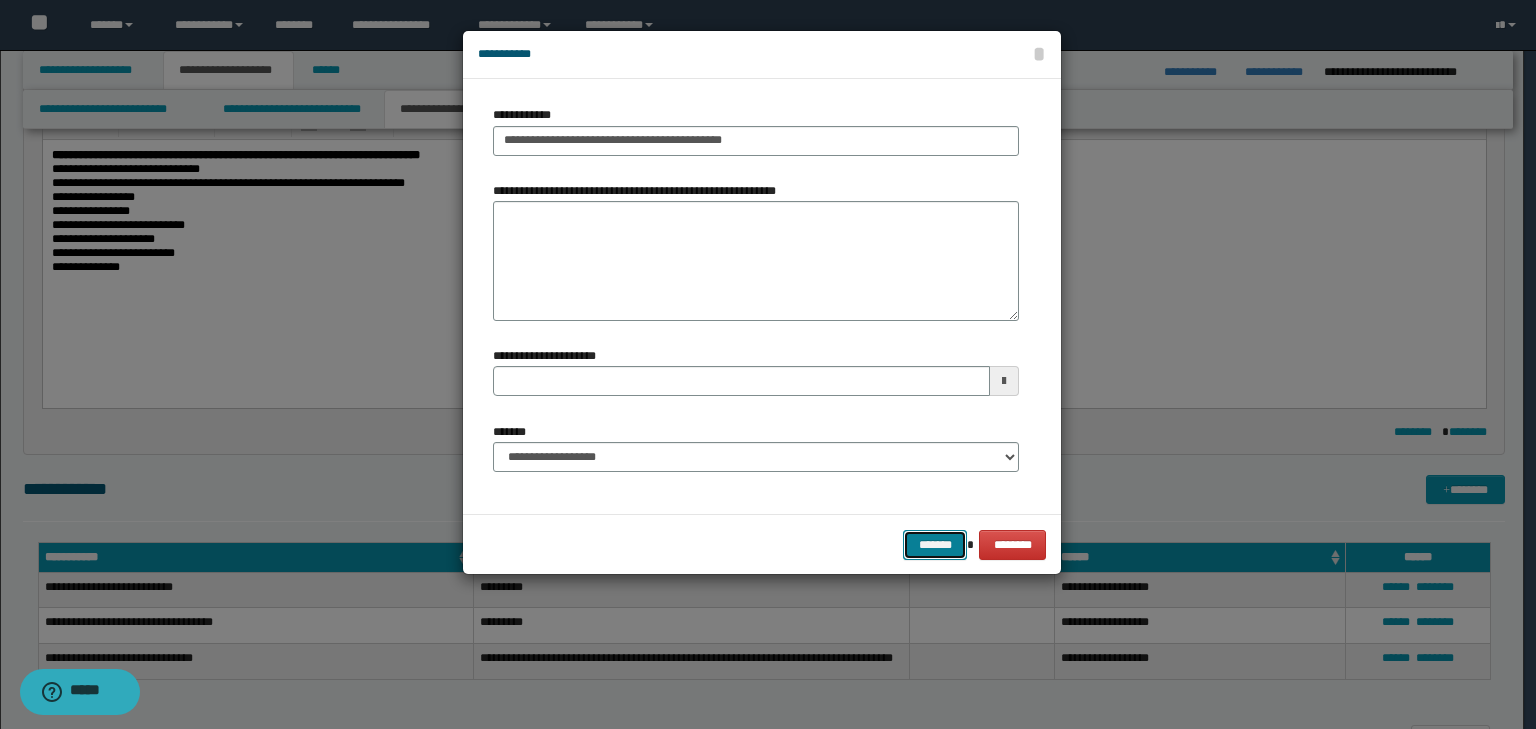 click on "*******" at bounding box center (935, 545) 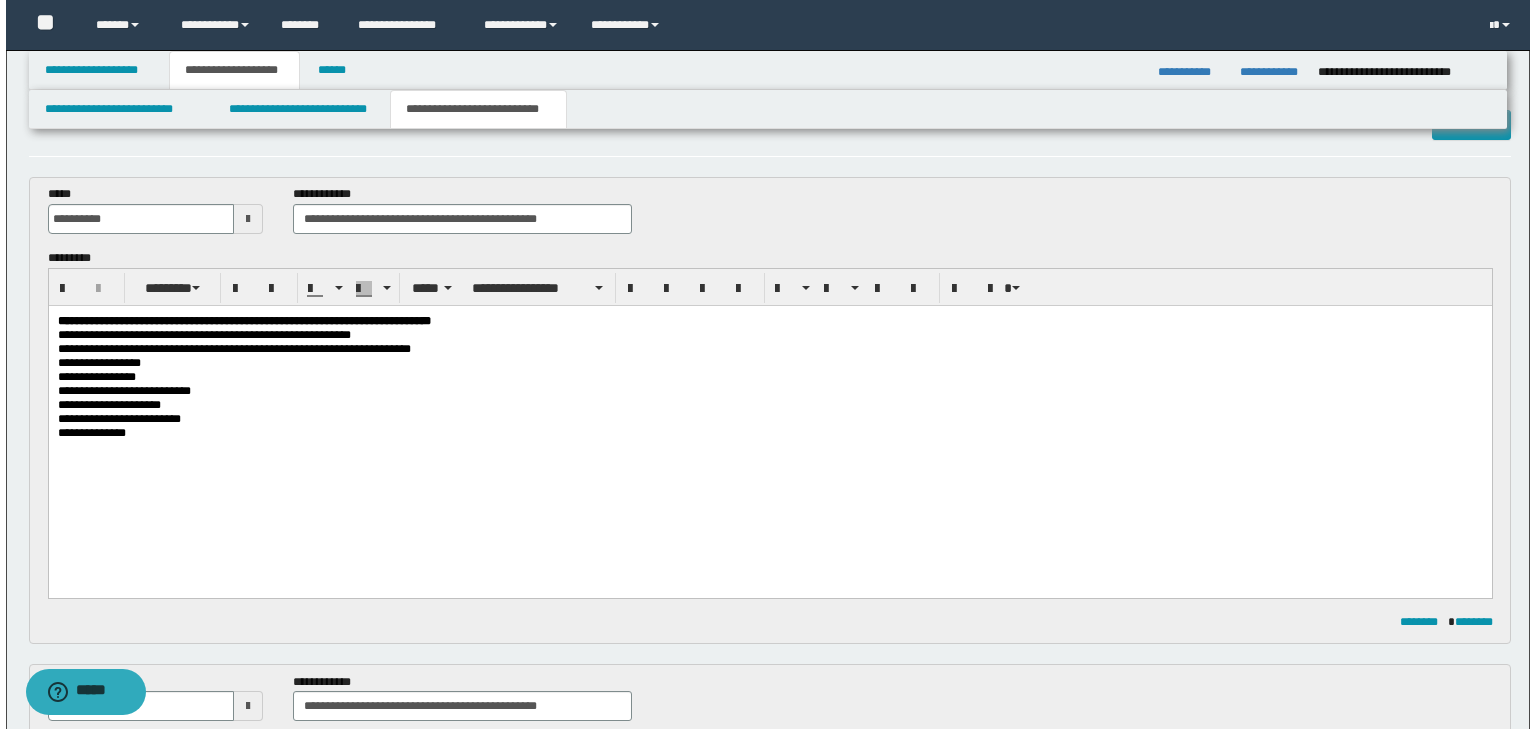 scroll, scrollTop: 0, scrollLeft: 0, axis: both 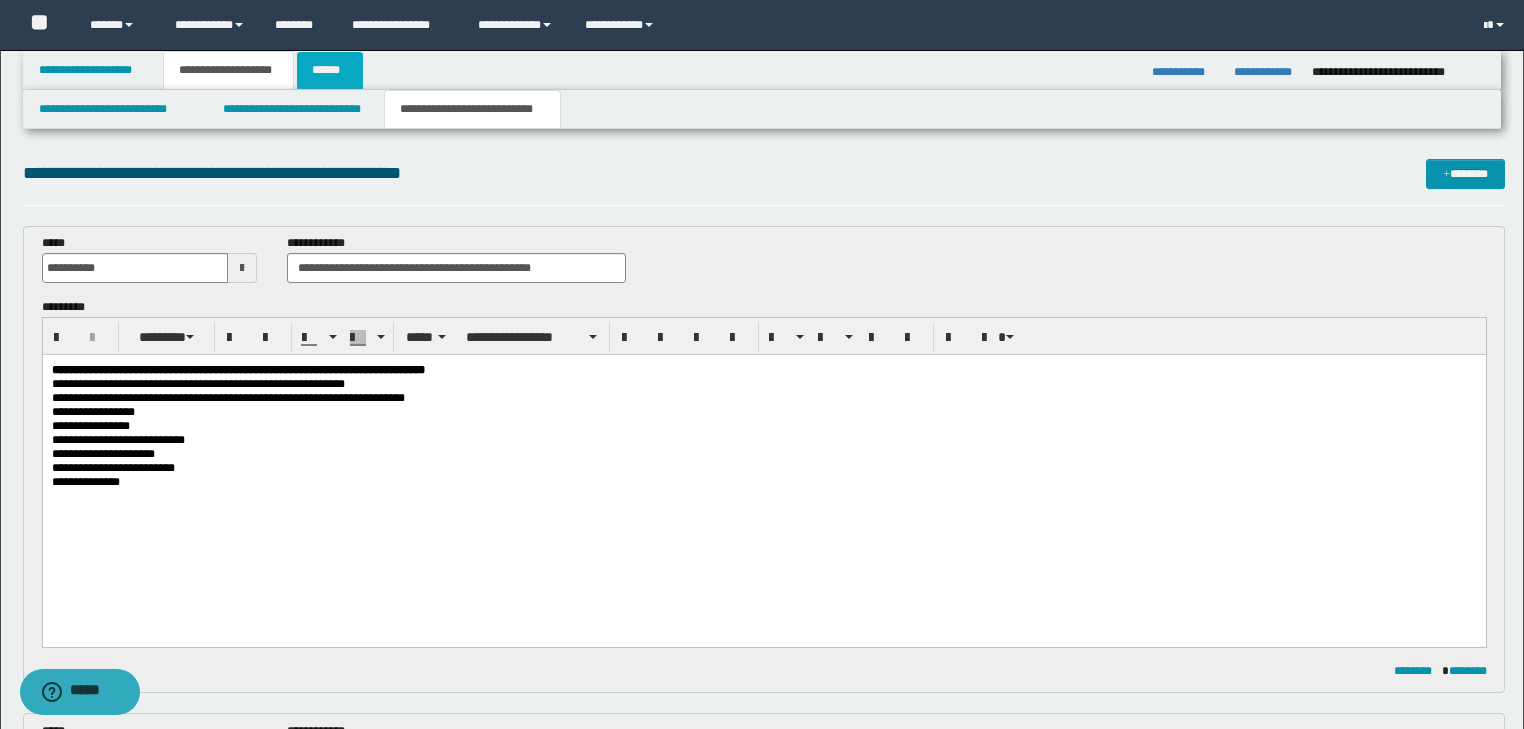 click on "******" at bounding box center (330, 70) 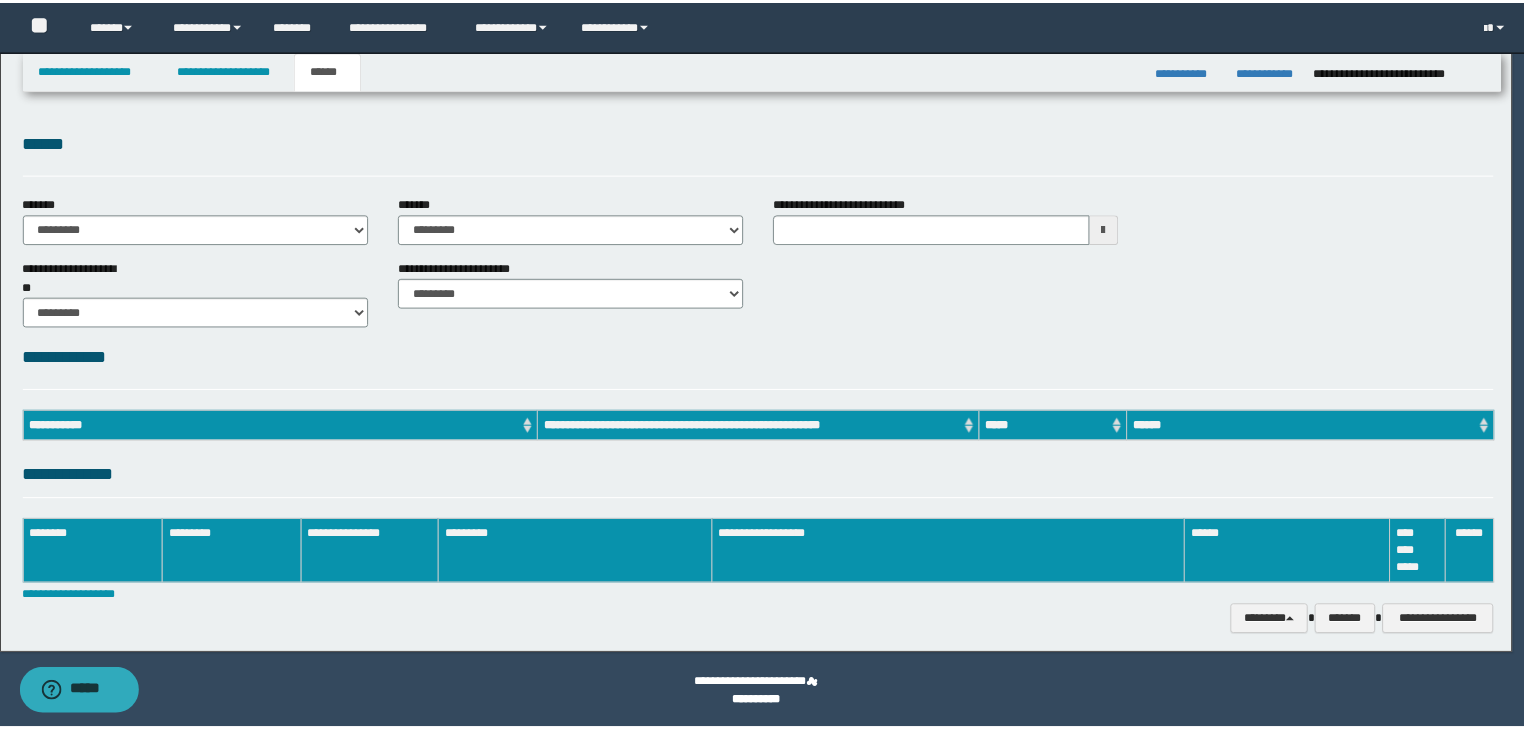 scroll, scrollTop: 0, scrollLeft: 0, axis: both 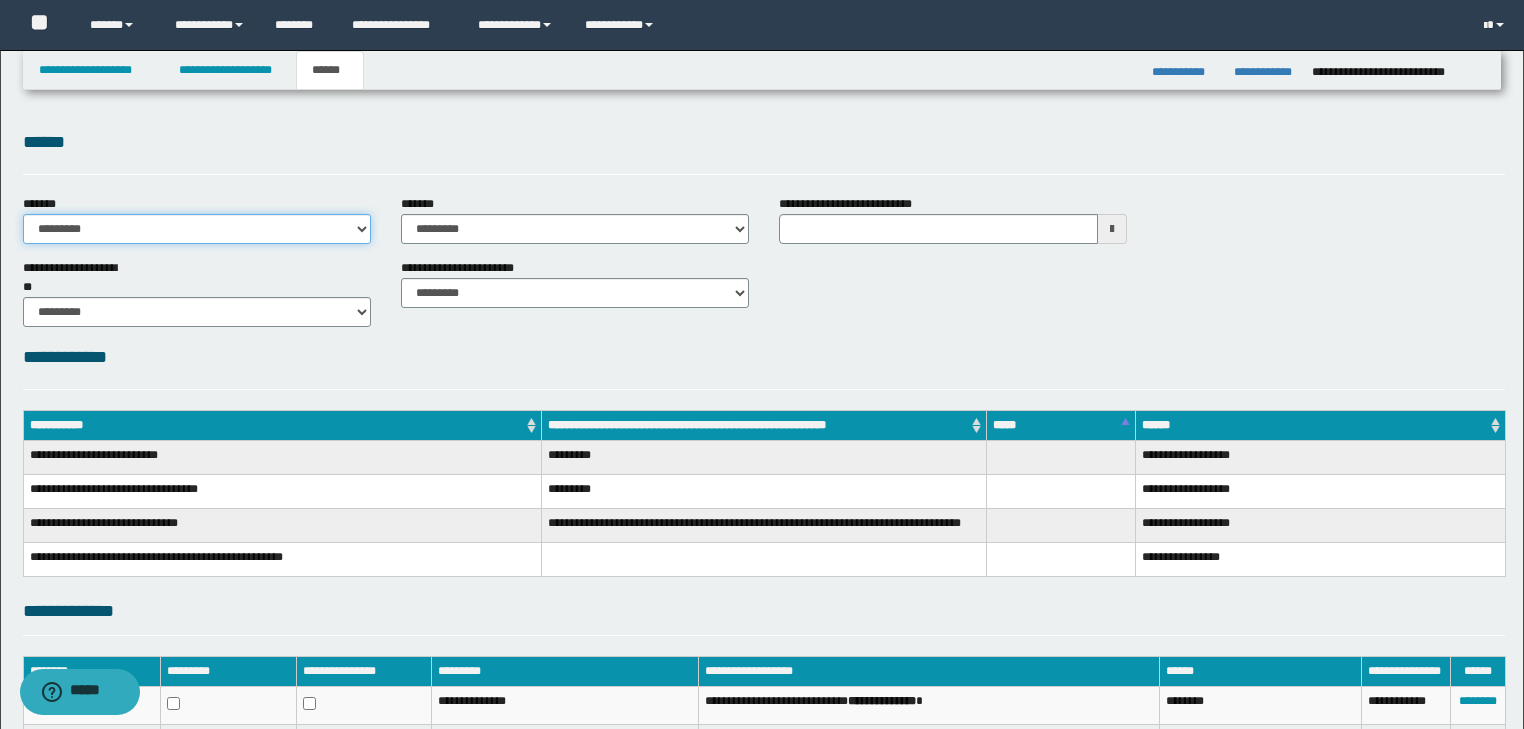 click on "**********" at bounding box center [197, 229] 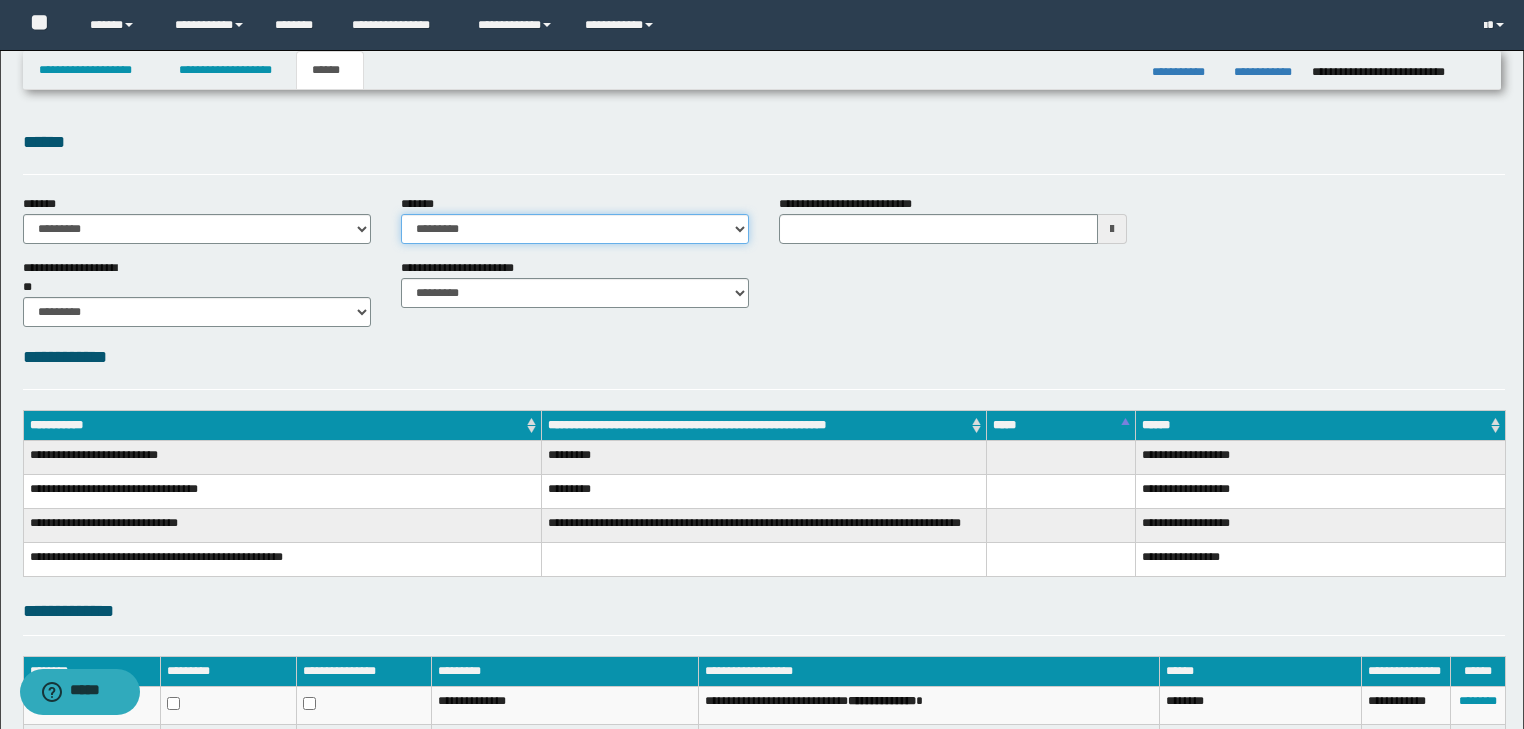 click on "**********" at bounding box center [575, 229] 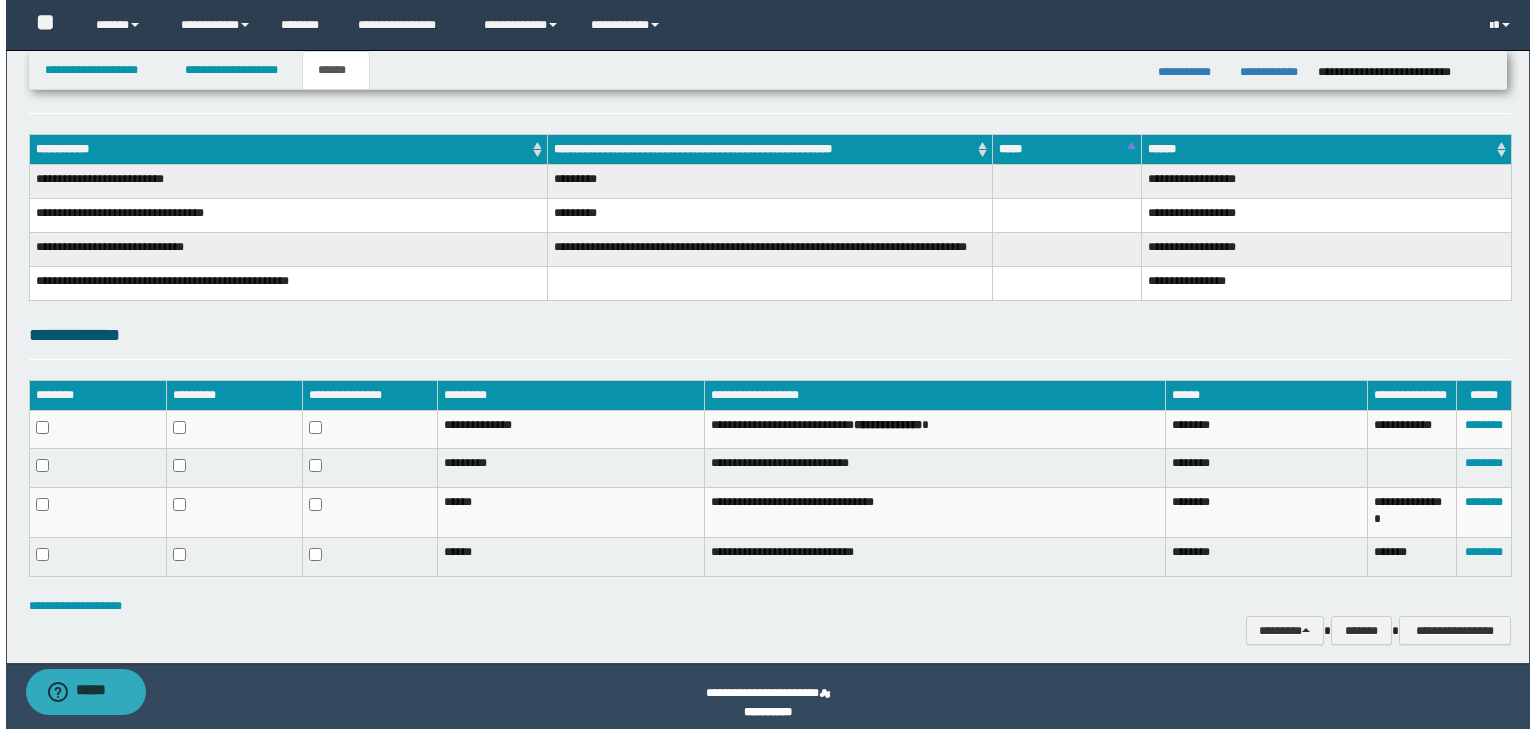scroll, scrollTop: 288, scrollLeft: 0, axis: vertical 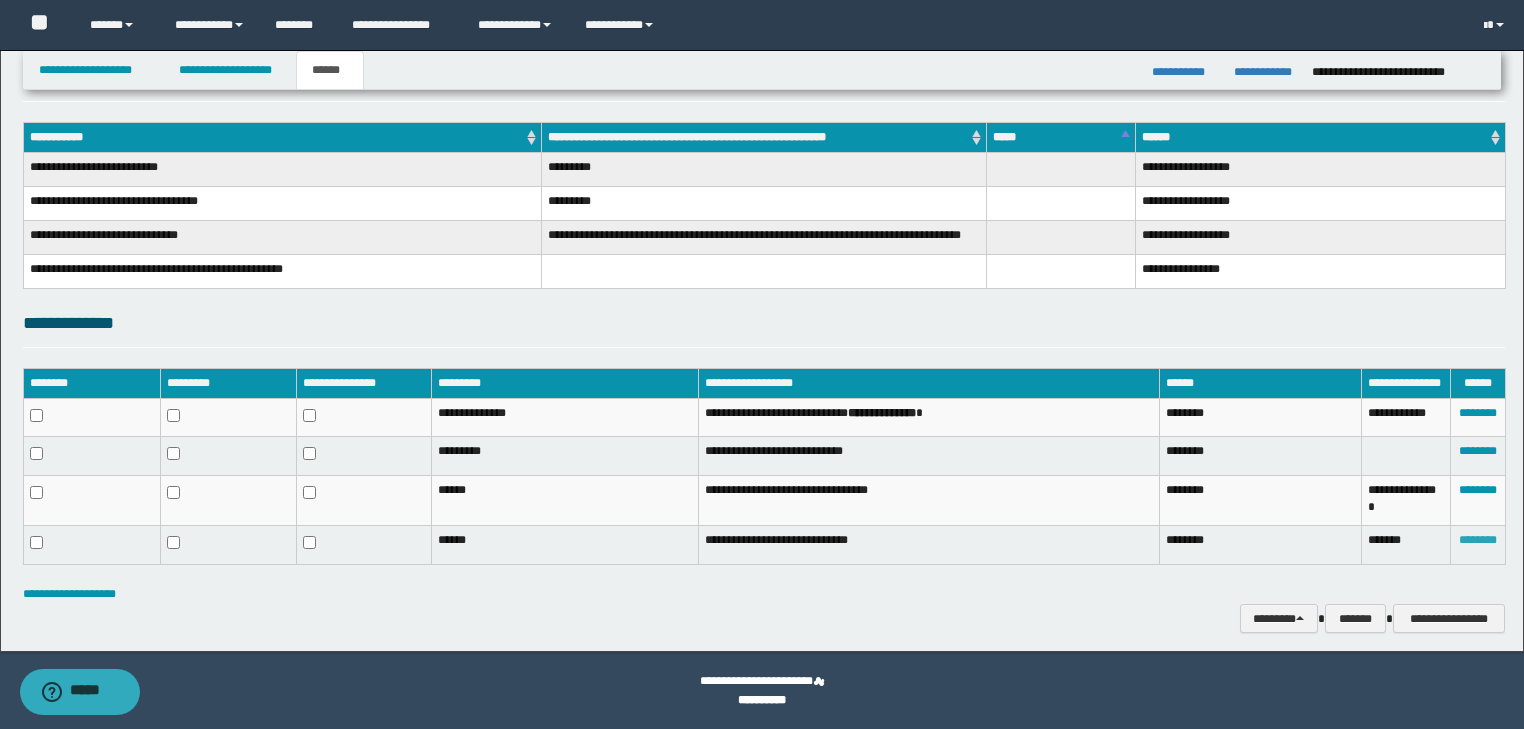 click on "********" at bounding box center (1478, 540) 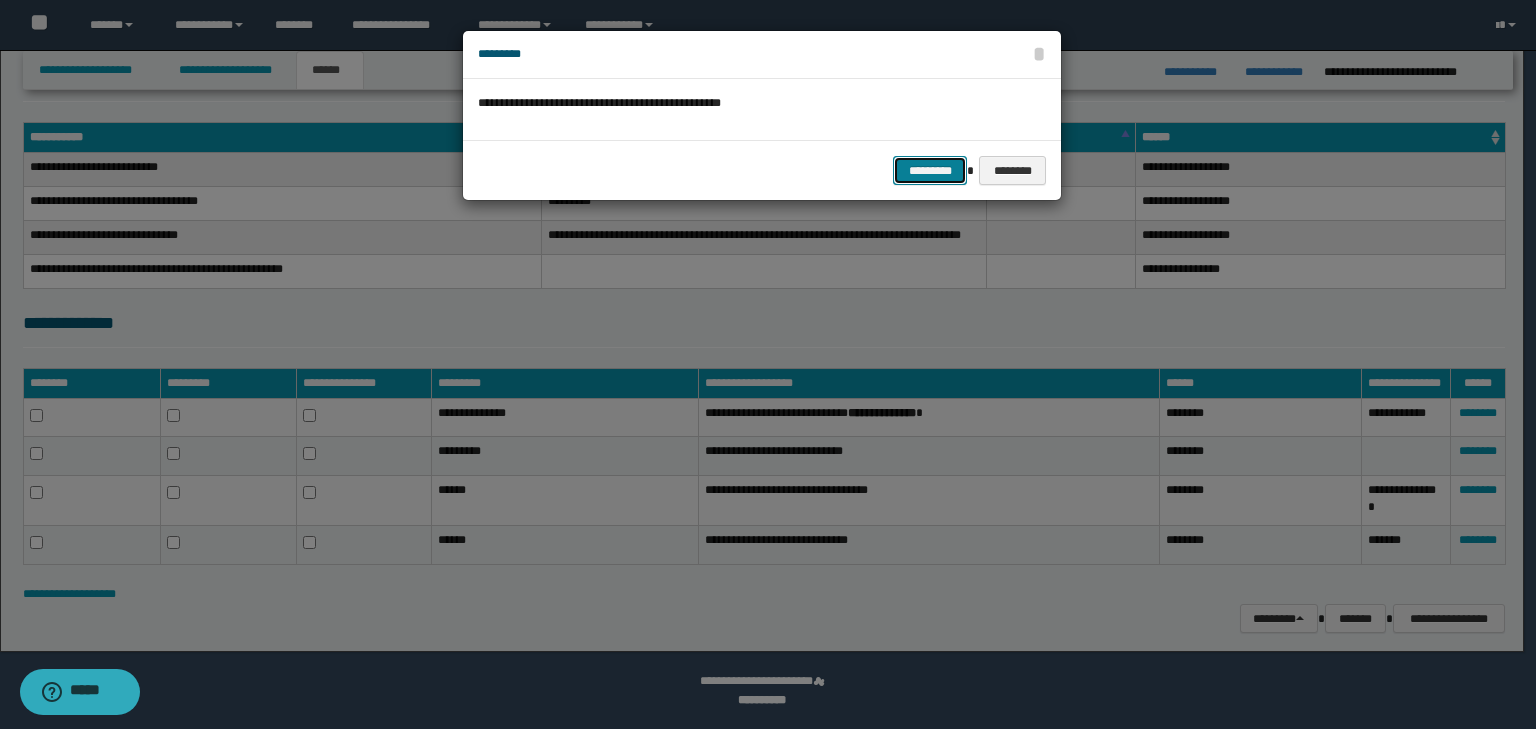 click on "*********" at bounding box center [930, 171] 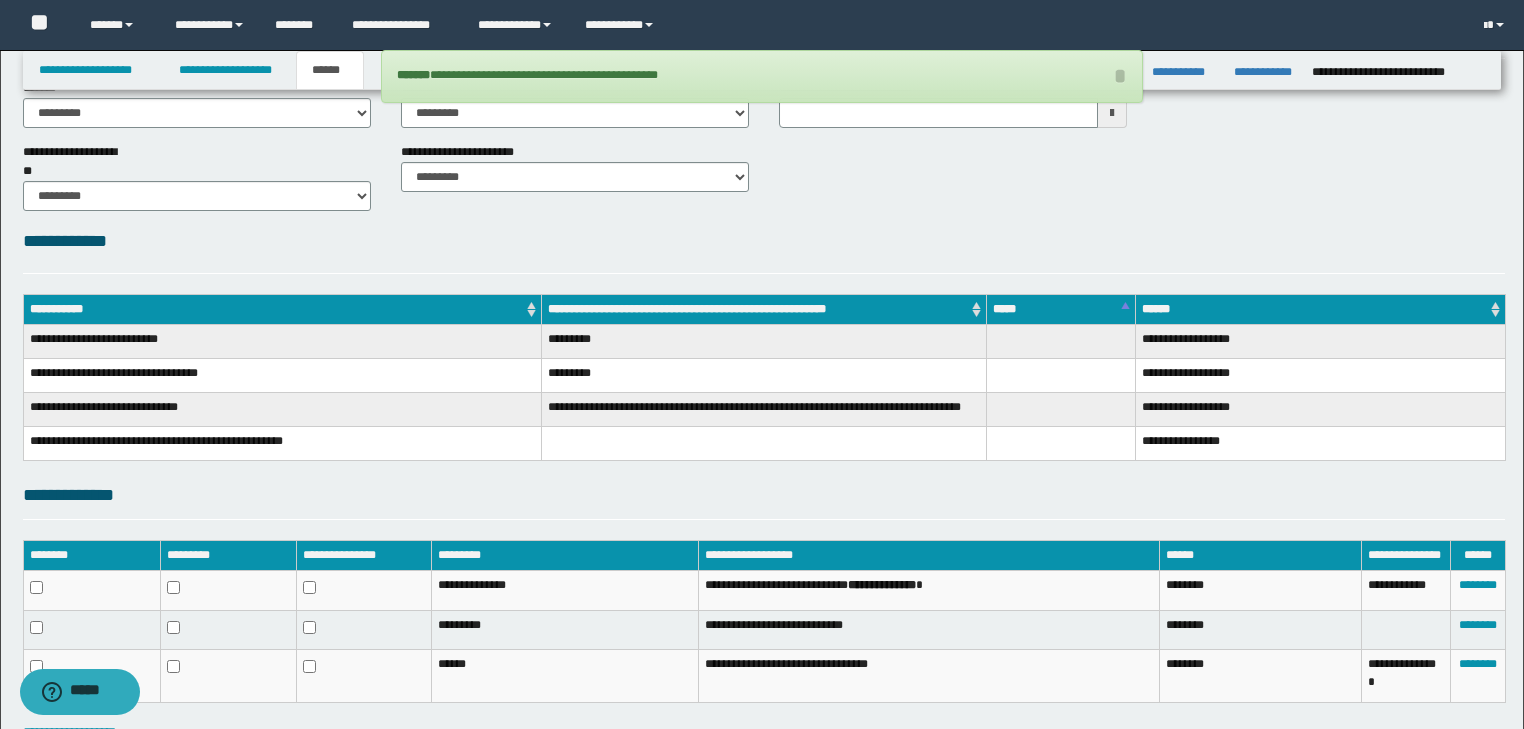scroll, scrollTop: 0, scrollLeft: 0, axis: both 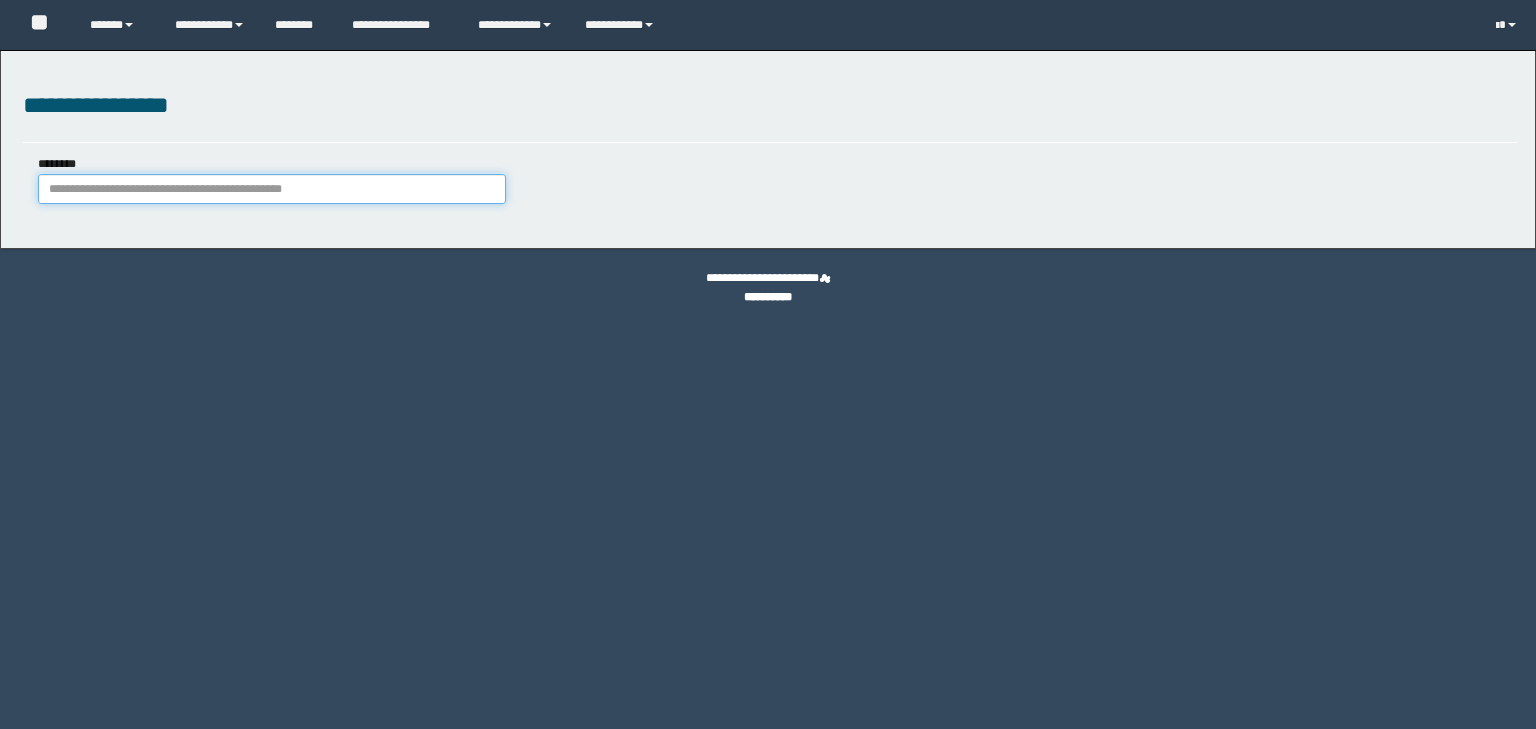 click on "********" at bounding box center (272, 189) 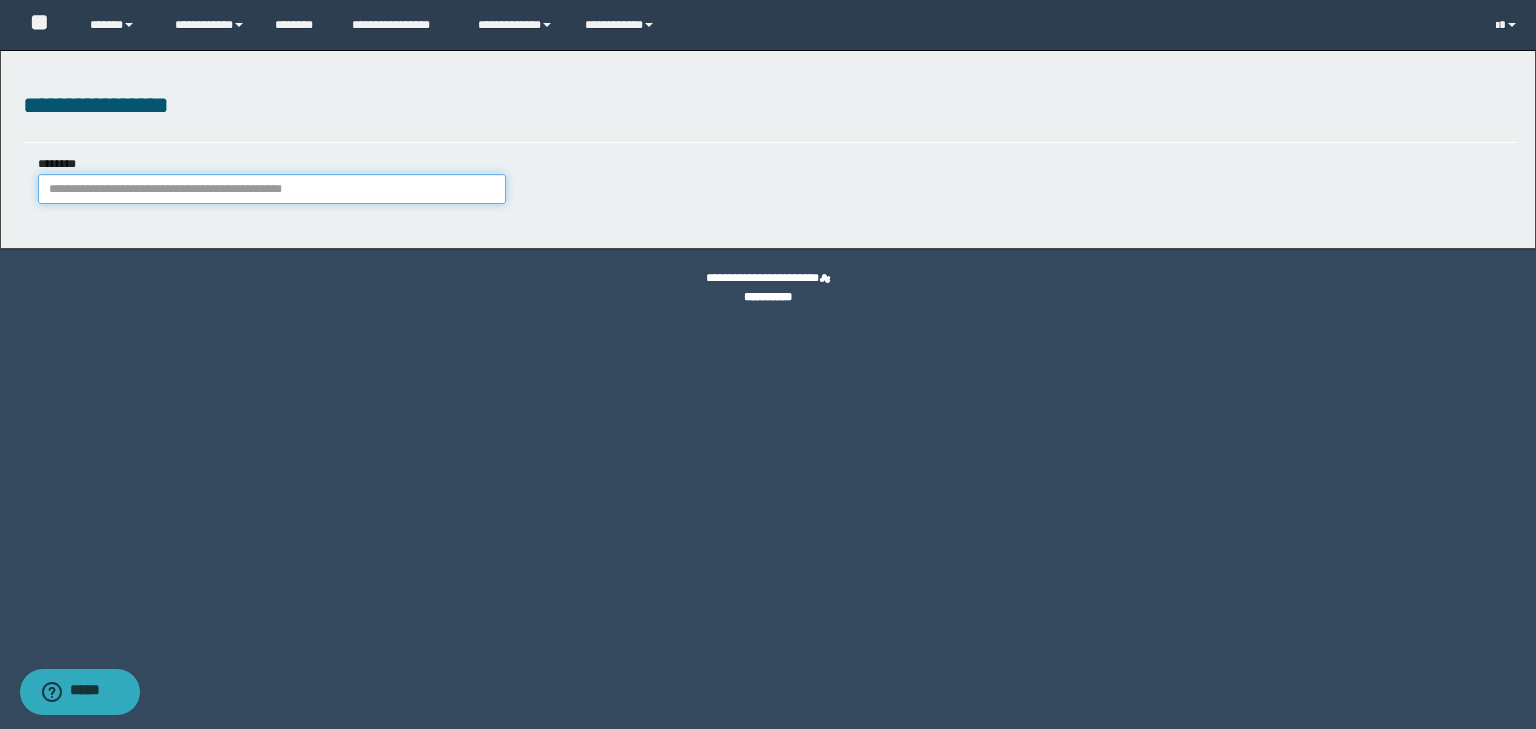 paste on "**********" 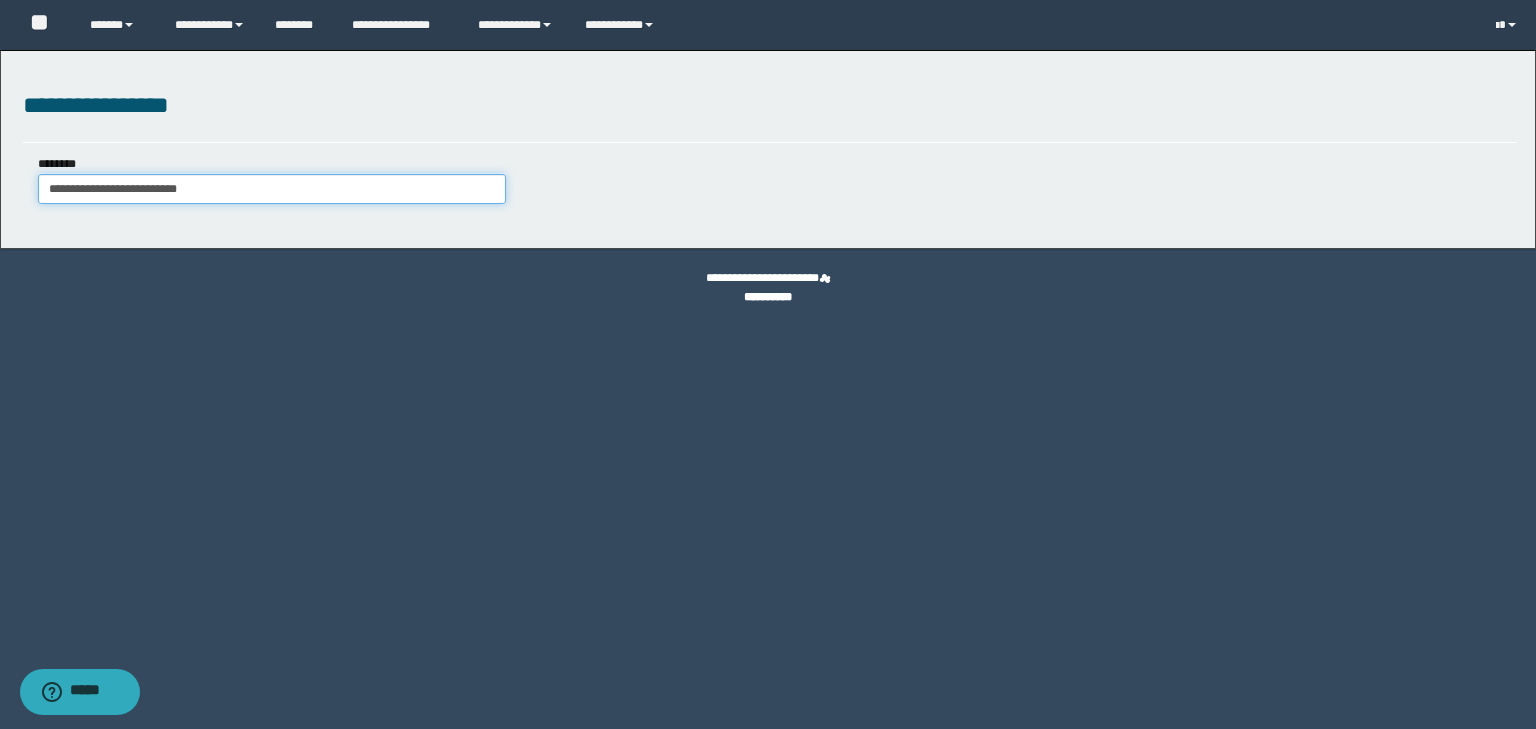 type on "**********" 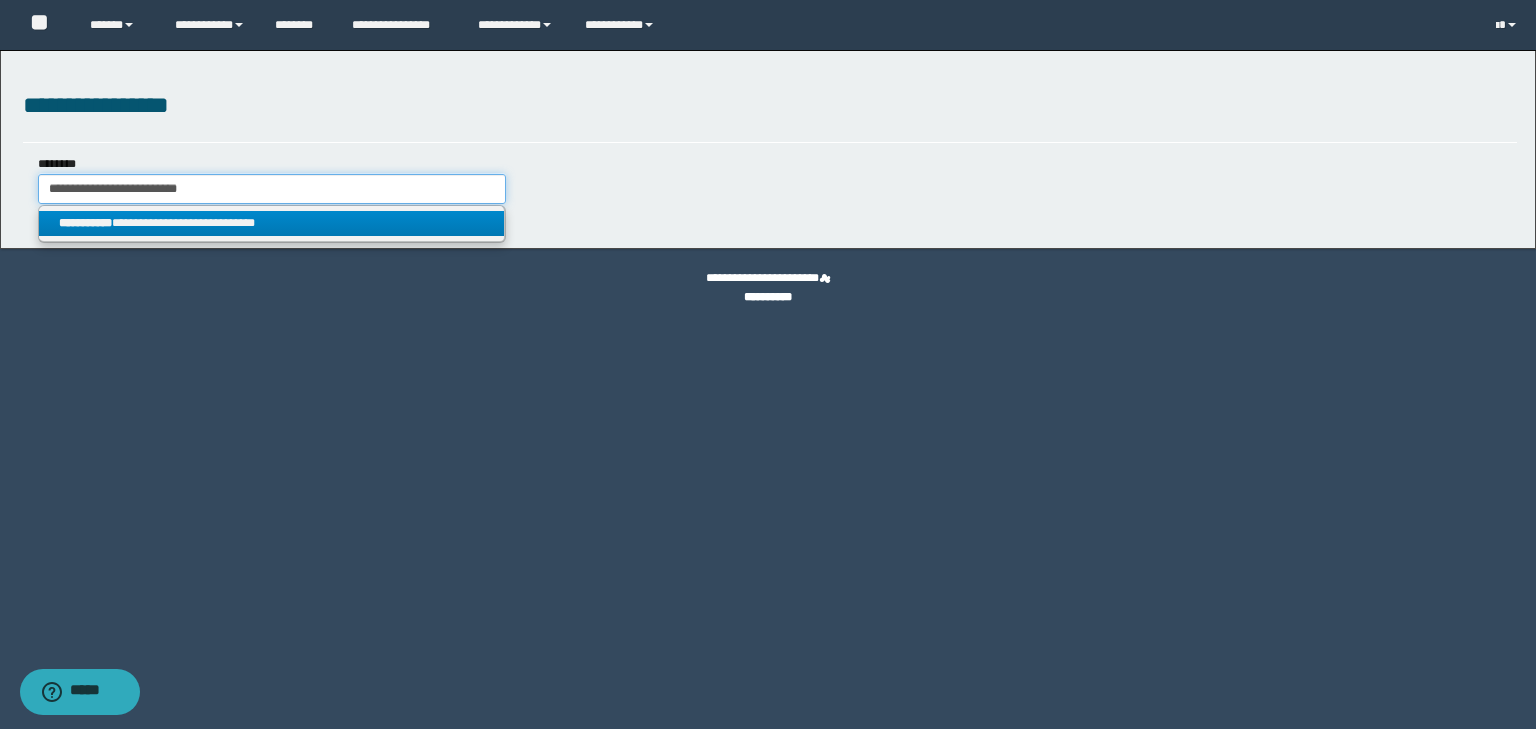 type on "**********" 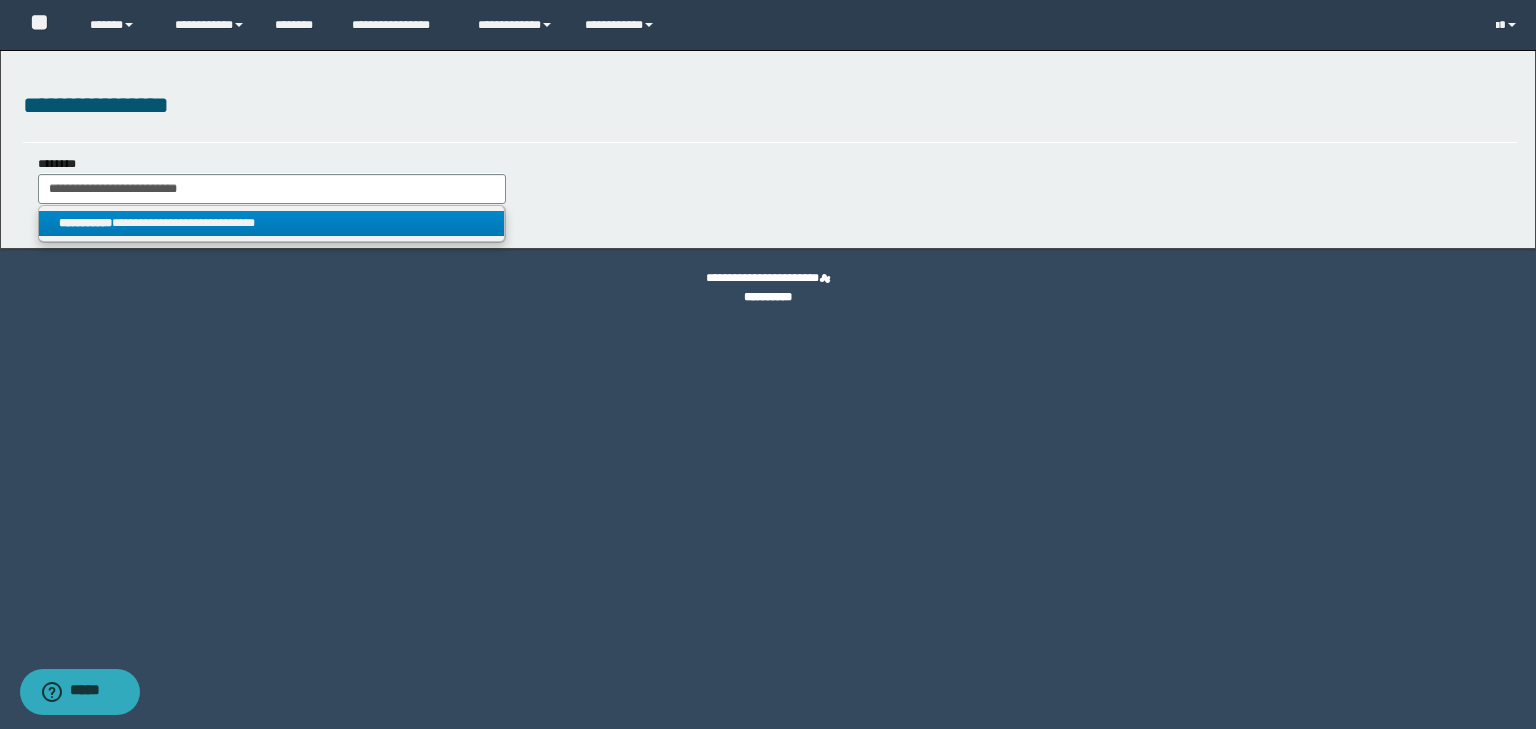 click on "**********" at bounding box center (272, 223) 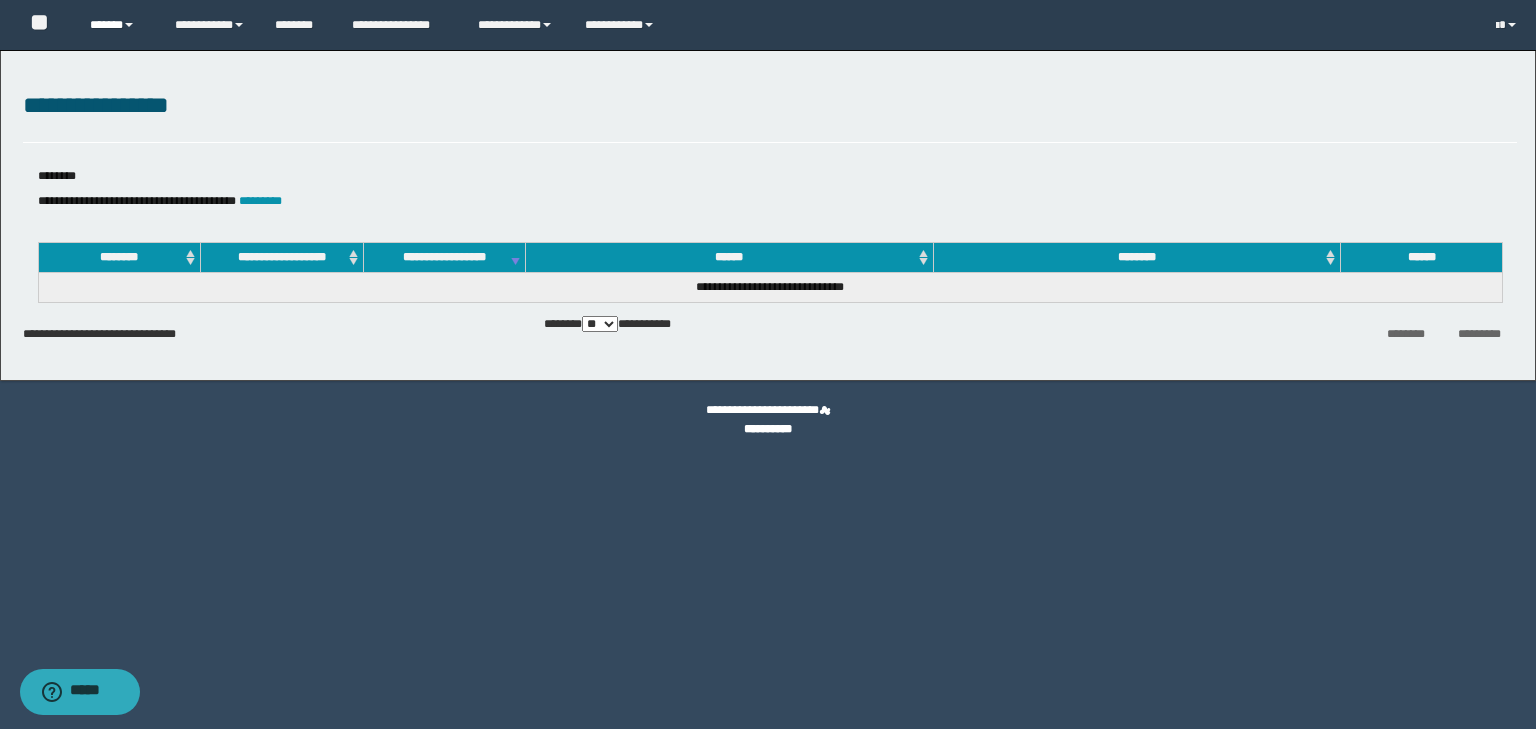 click on "******" at bounding box center [117, 25] 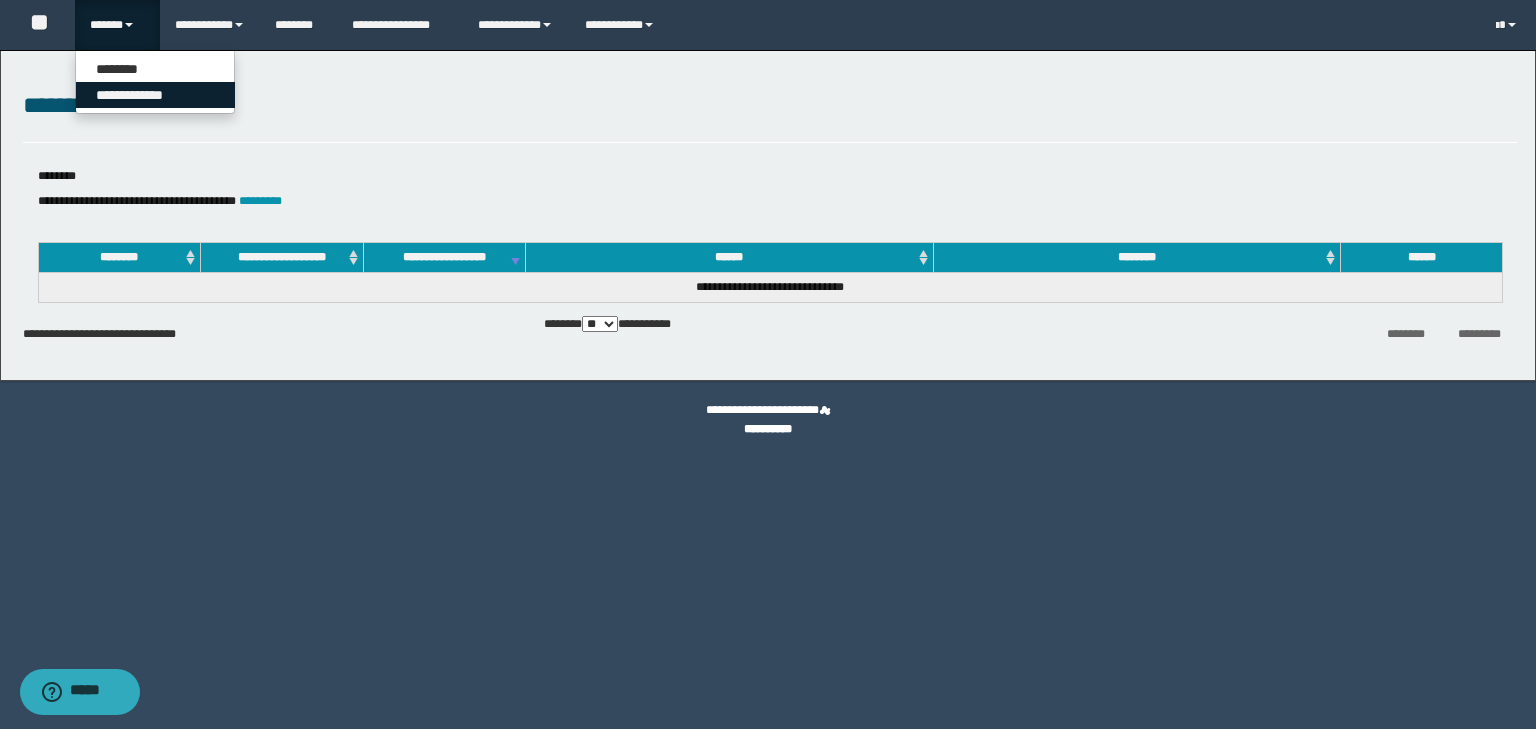 click on "**********" at bounding box center (155, 95) 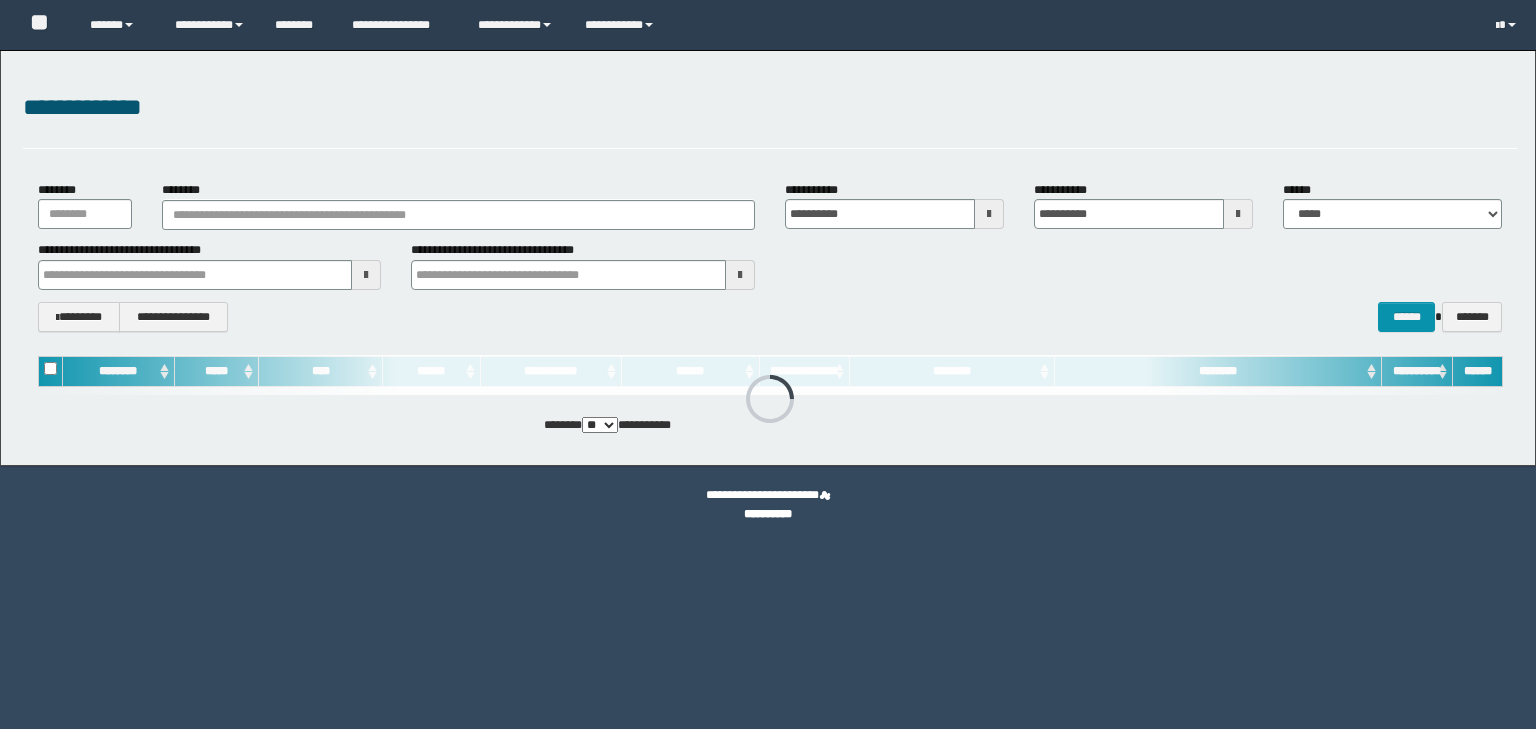 scroll, scrollTop: 0, scrollLeft: 0, axis: both 